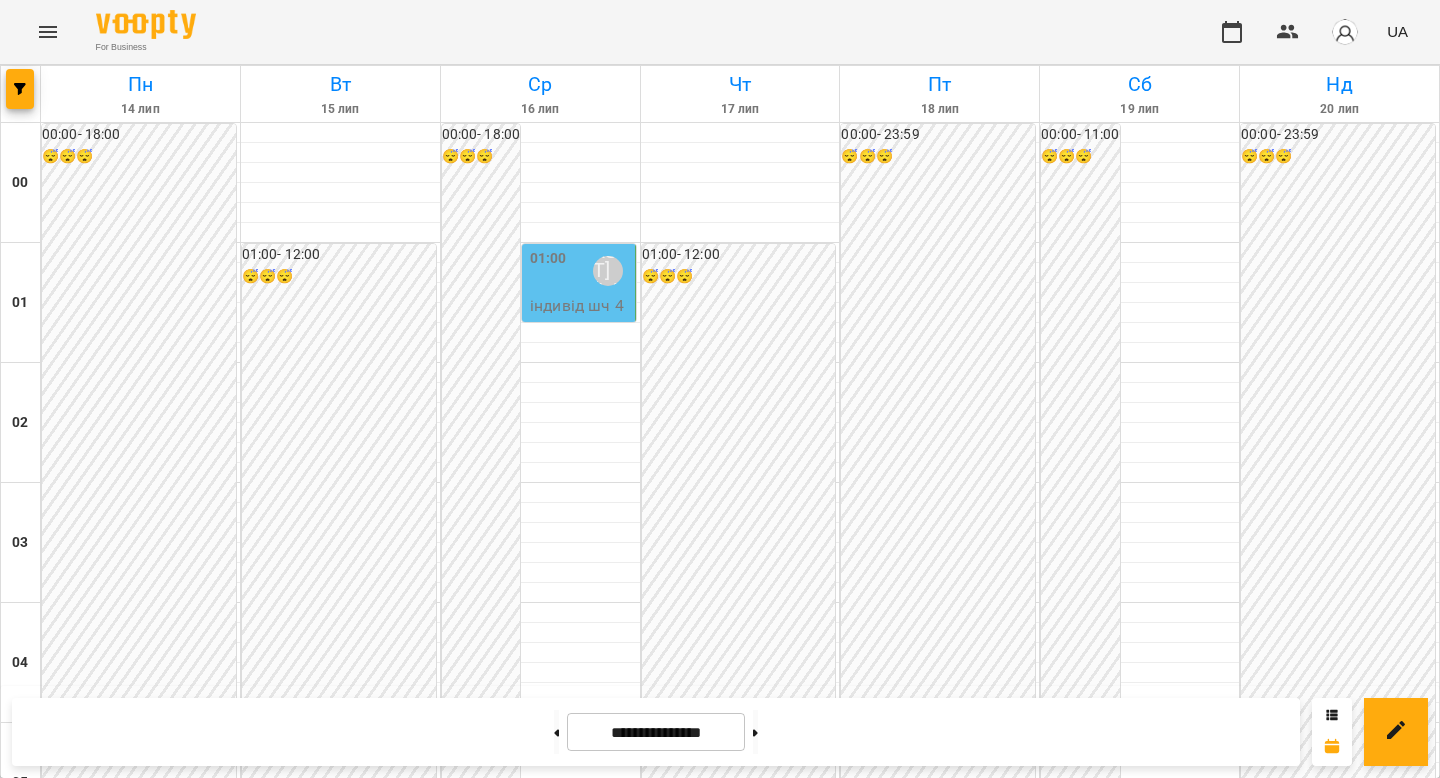 scroll, scrollTop: 0, scrollLeft: 0, axis: both 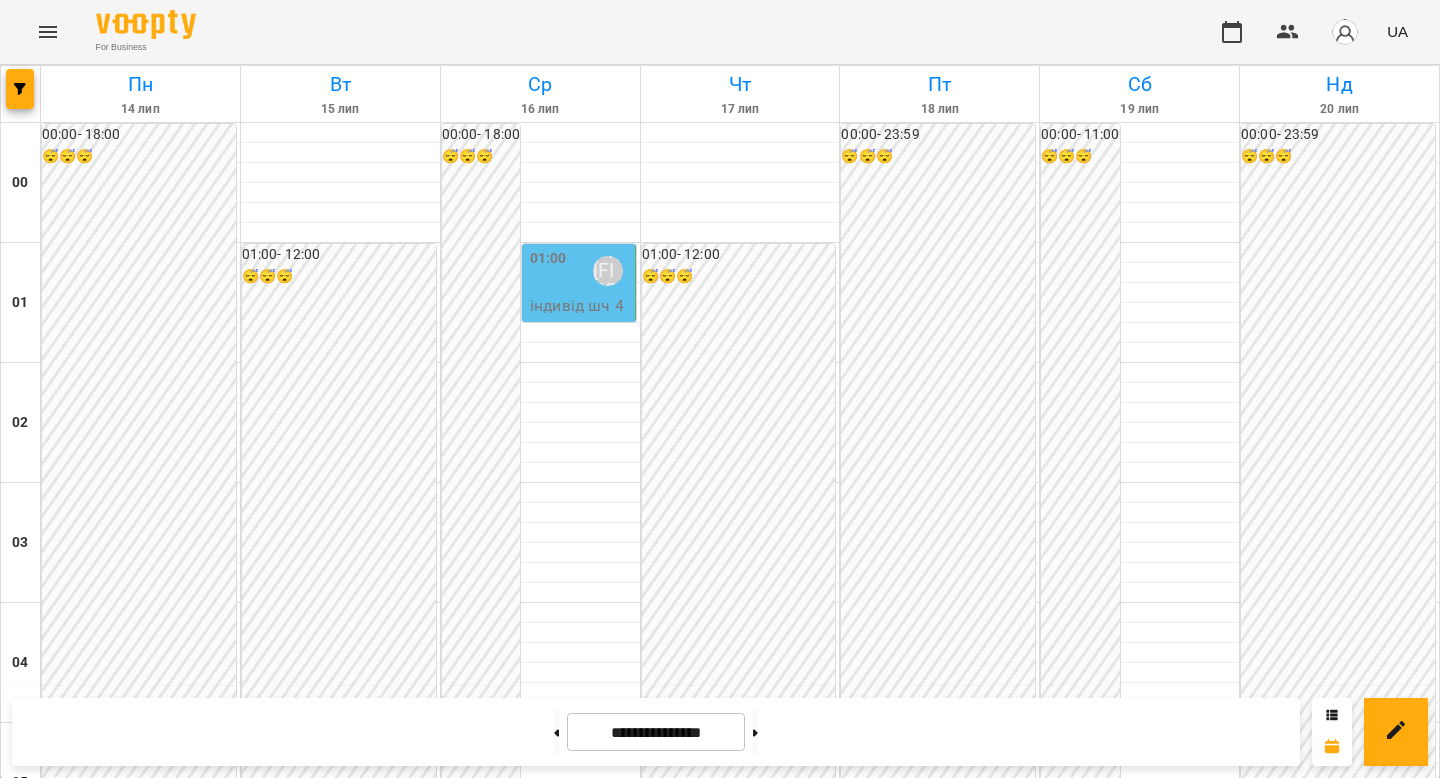click 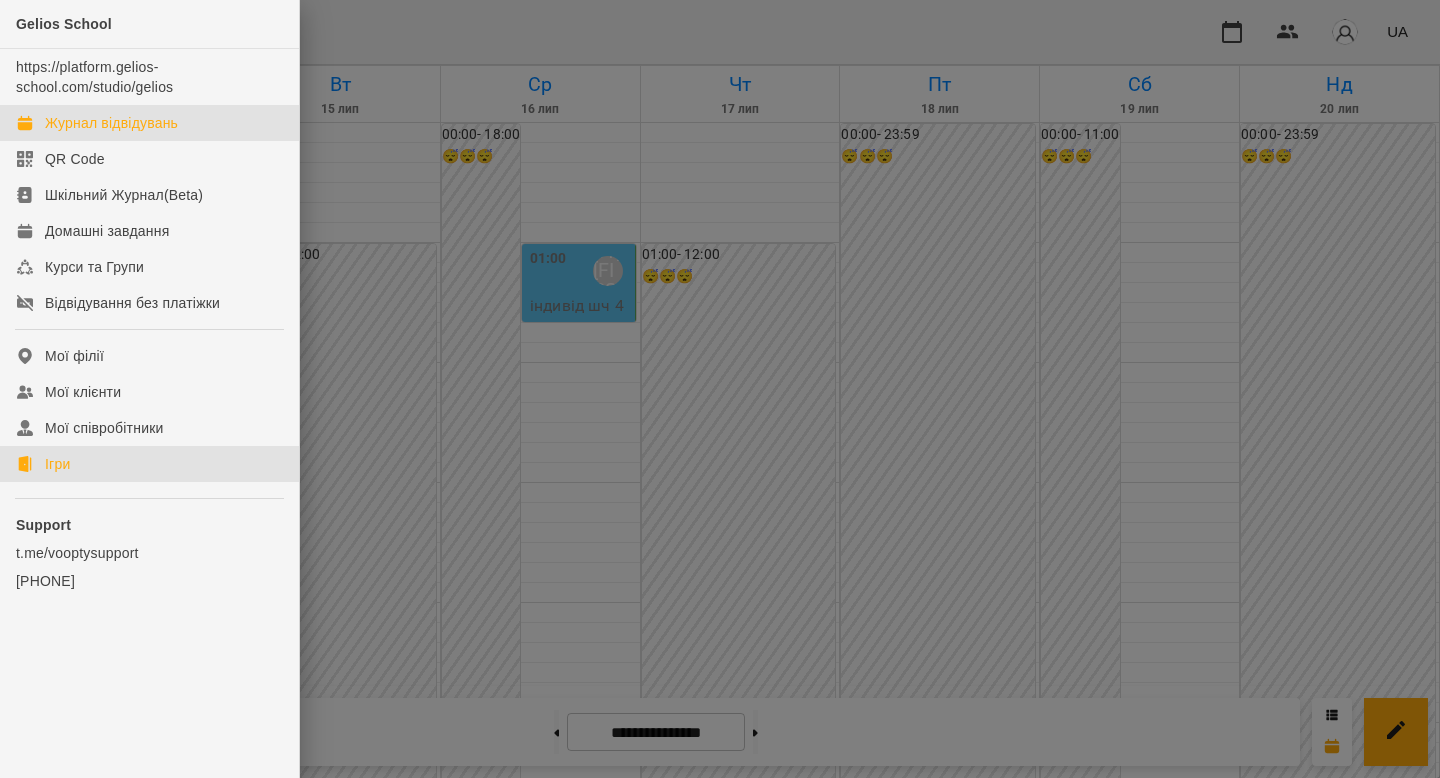 click on "Ігри" 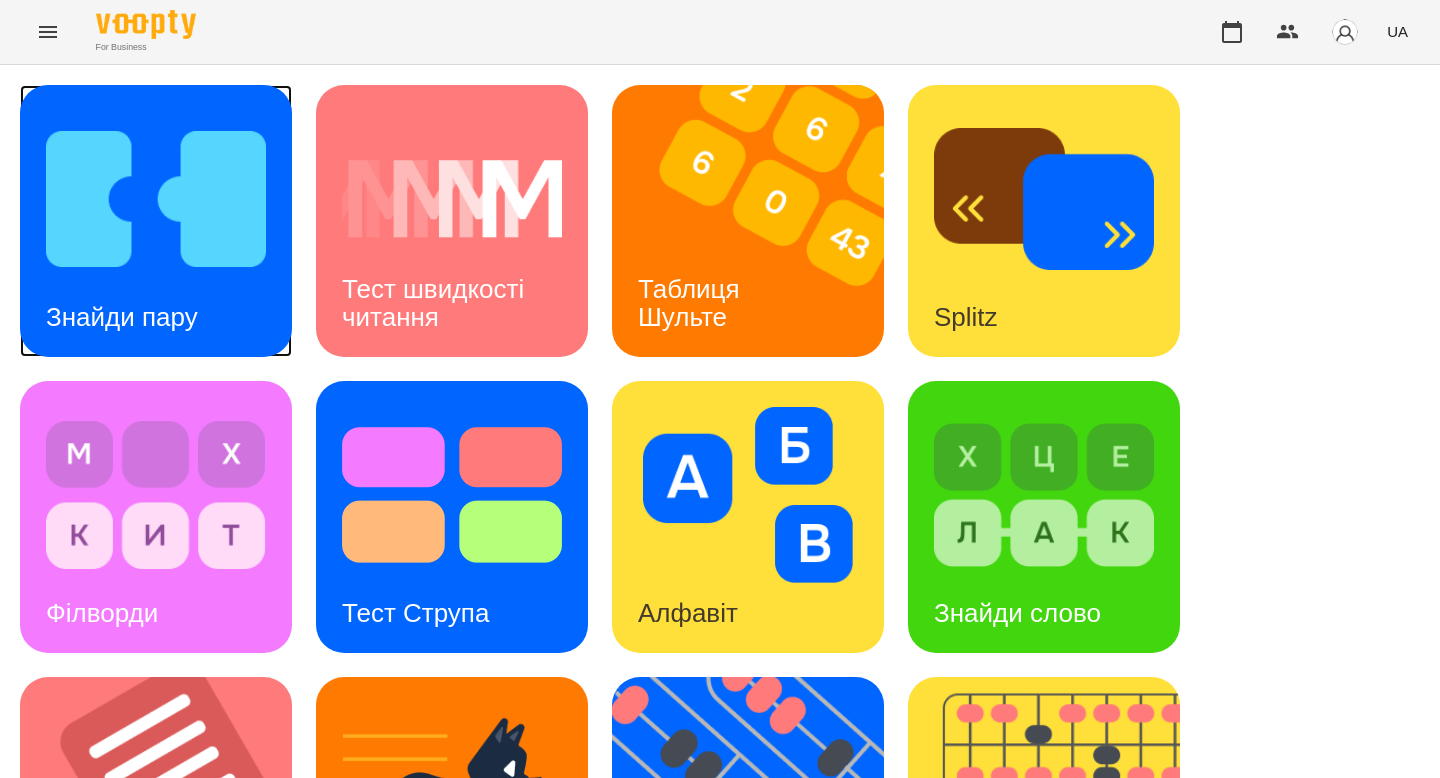 click on "Знайди пару" at bounding box center (122, 317) 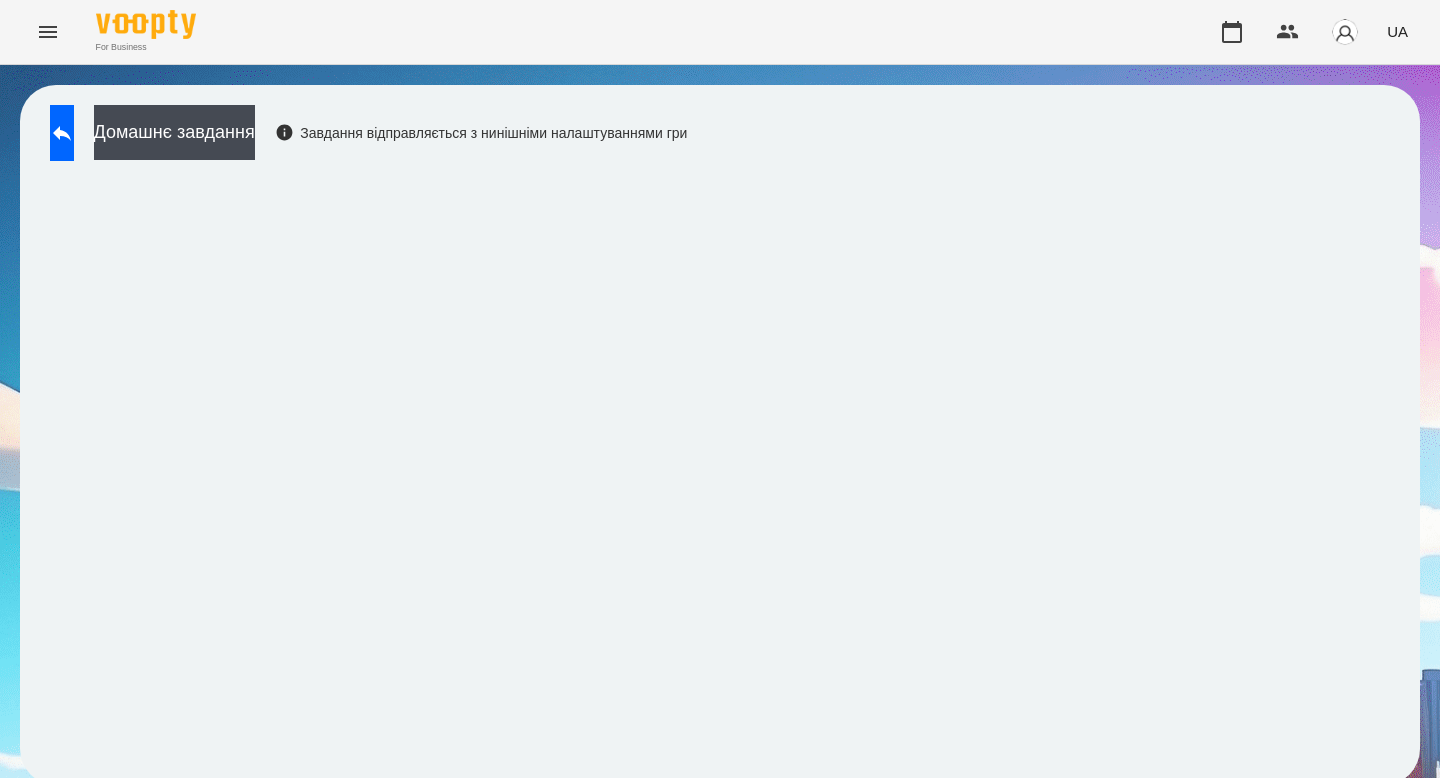 click on "Домашнє завдання Завдання відправляється з нинішніми налаштуваннями гри" at bounding box center (363, 138) 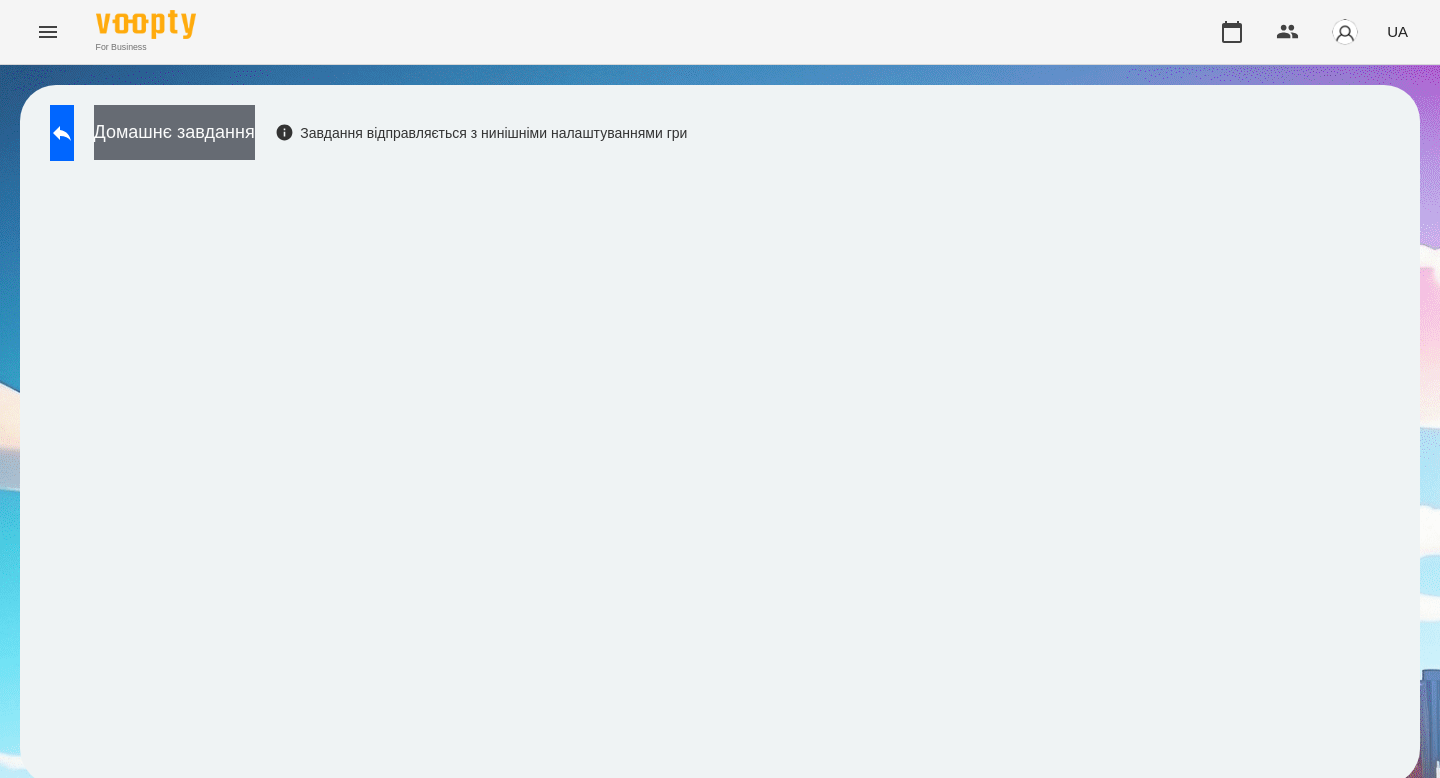 click on "Домашнє завдання" at bounding box center [174, 132] 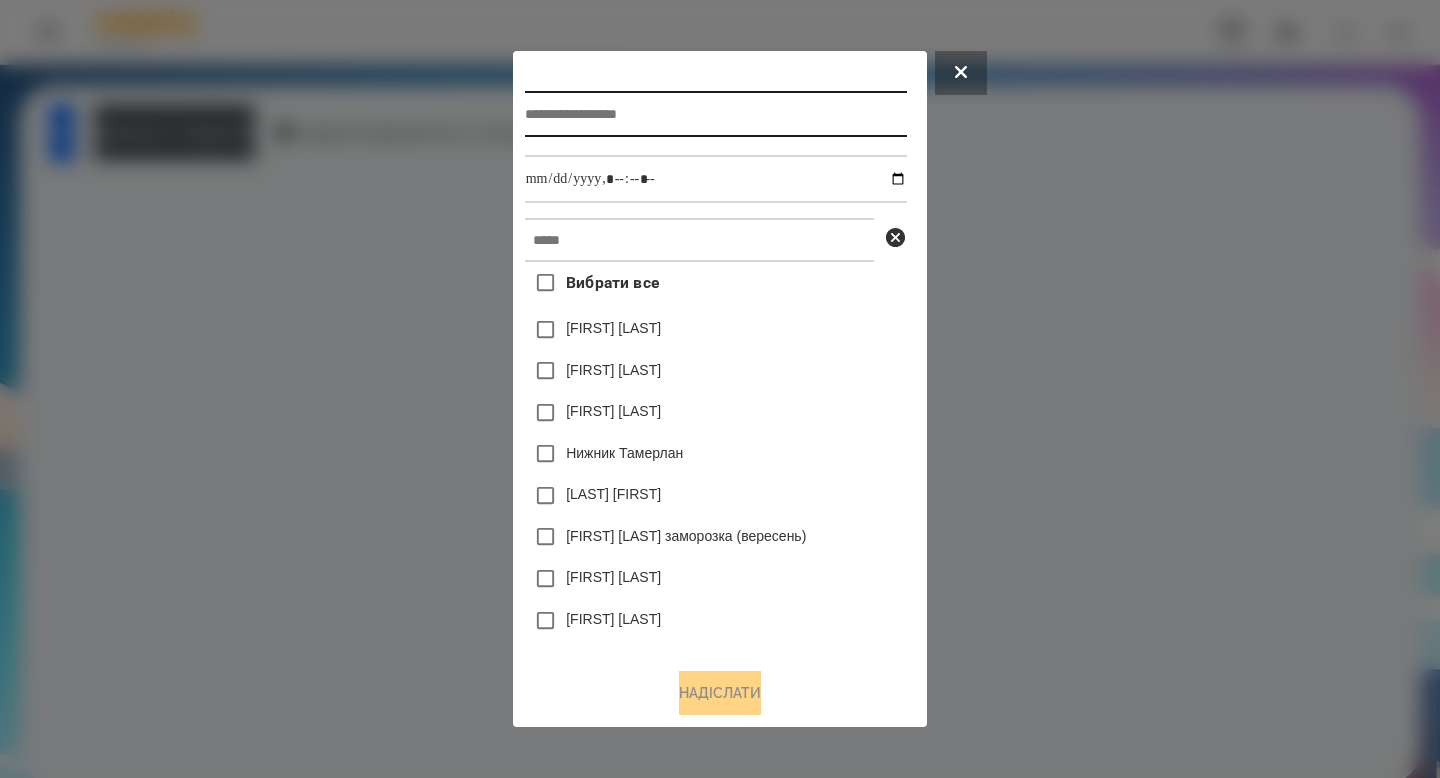click at bounding box center [716, 114] 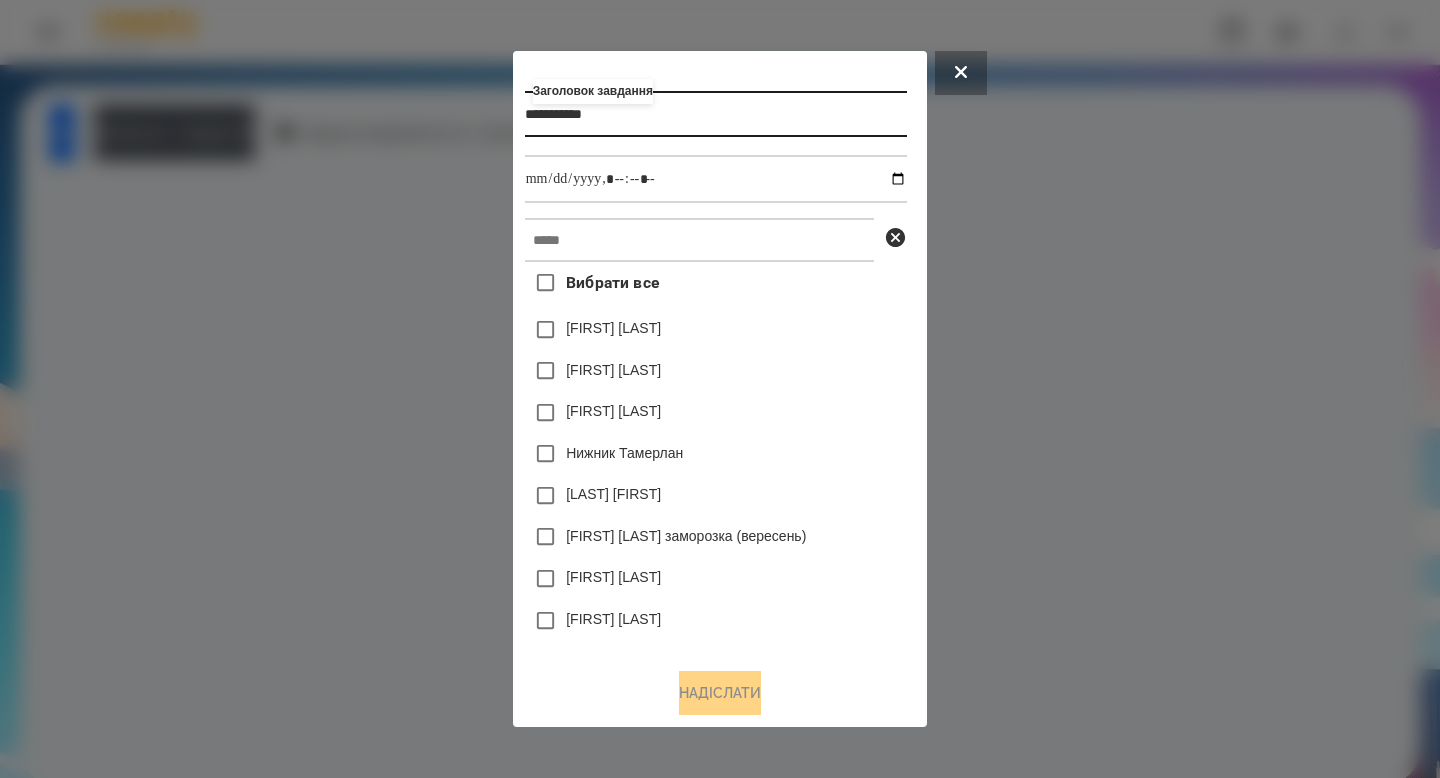 type on "**********" 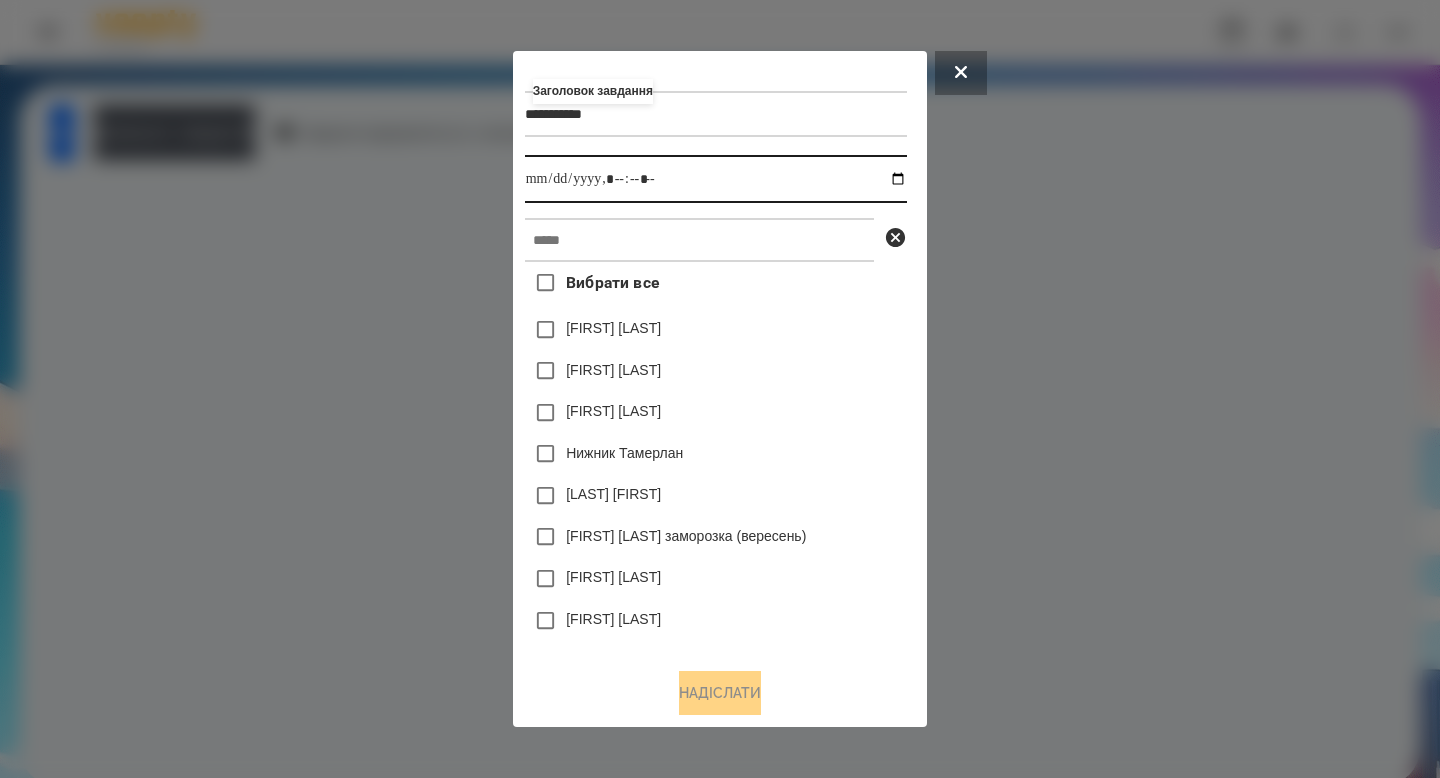 click at bounding box center [716, 179] 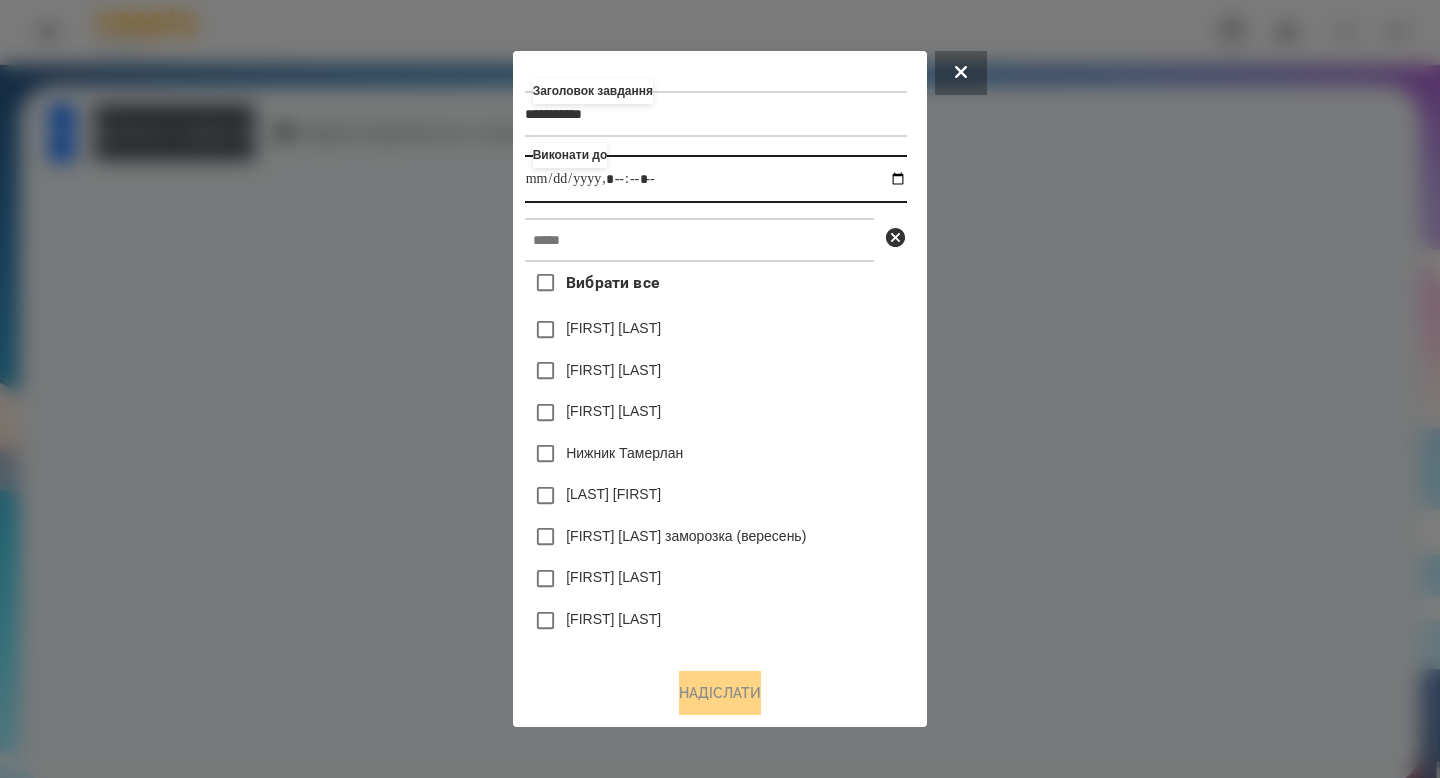 click at bounding box center (716, 179) 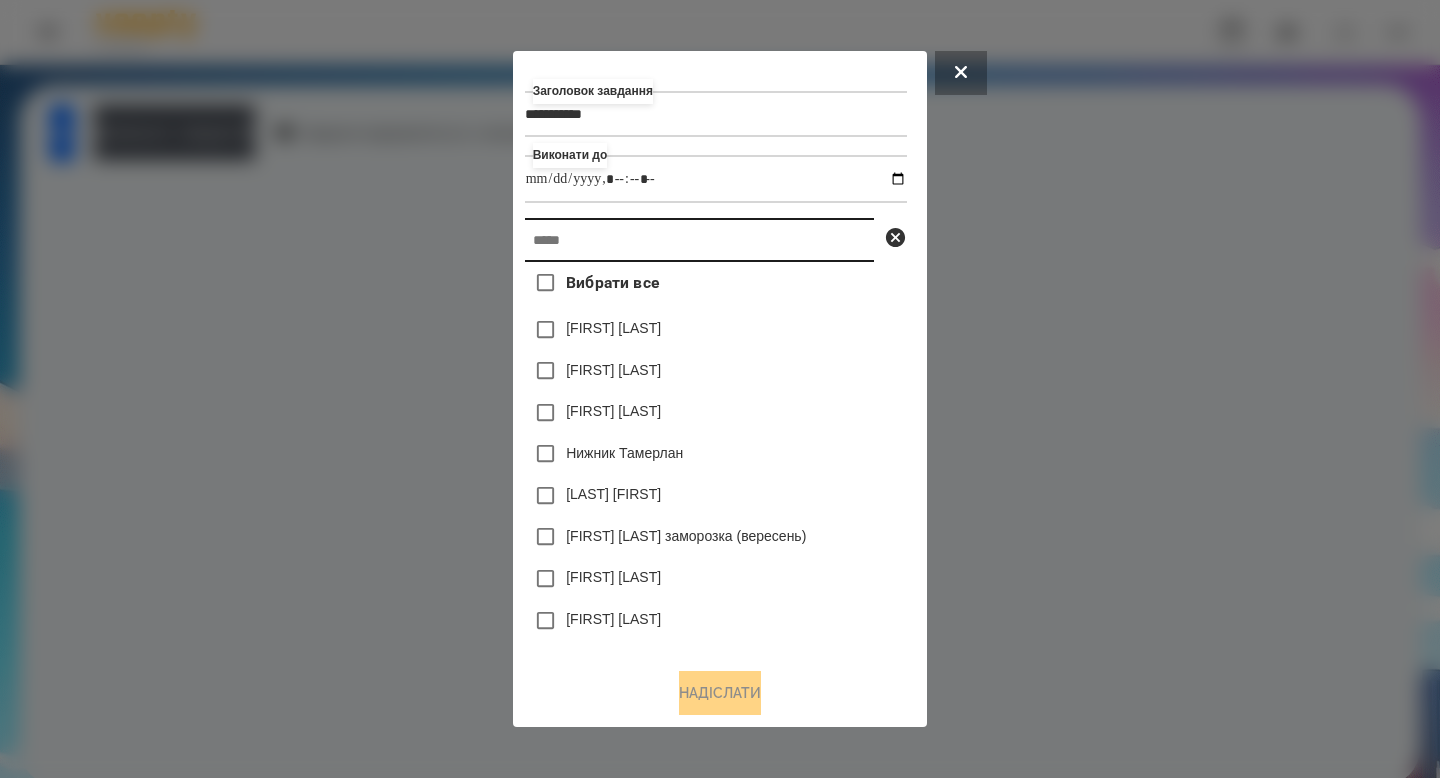 click at bounding box center [699, 240] 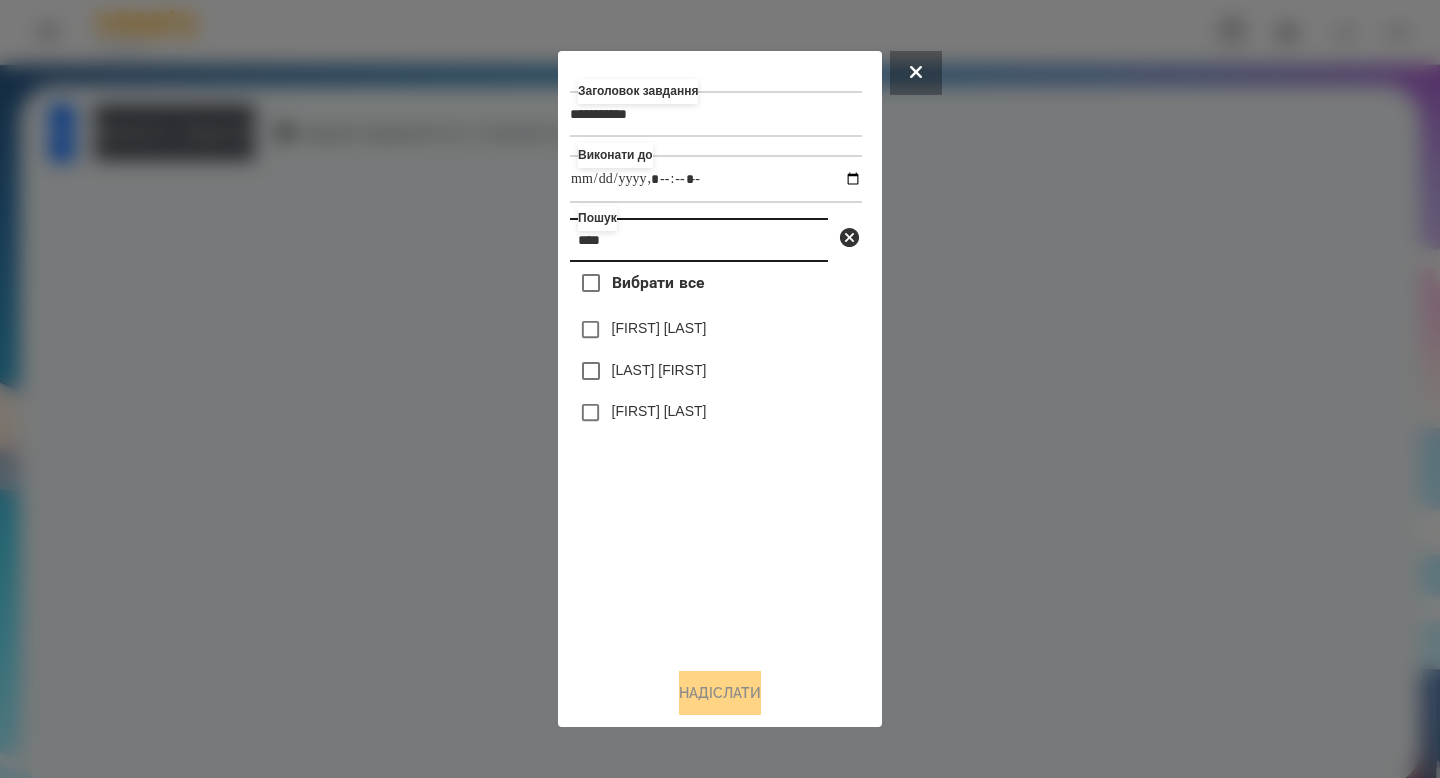type on "****" 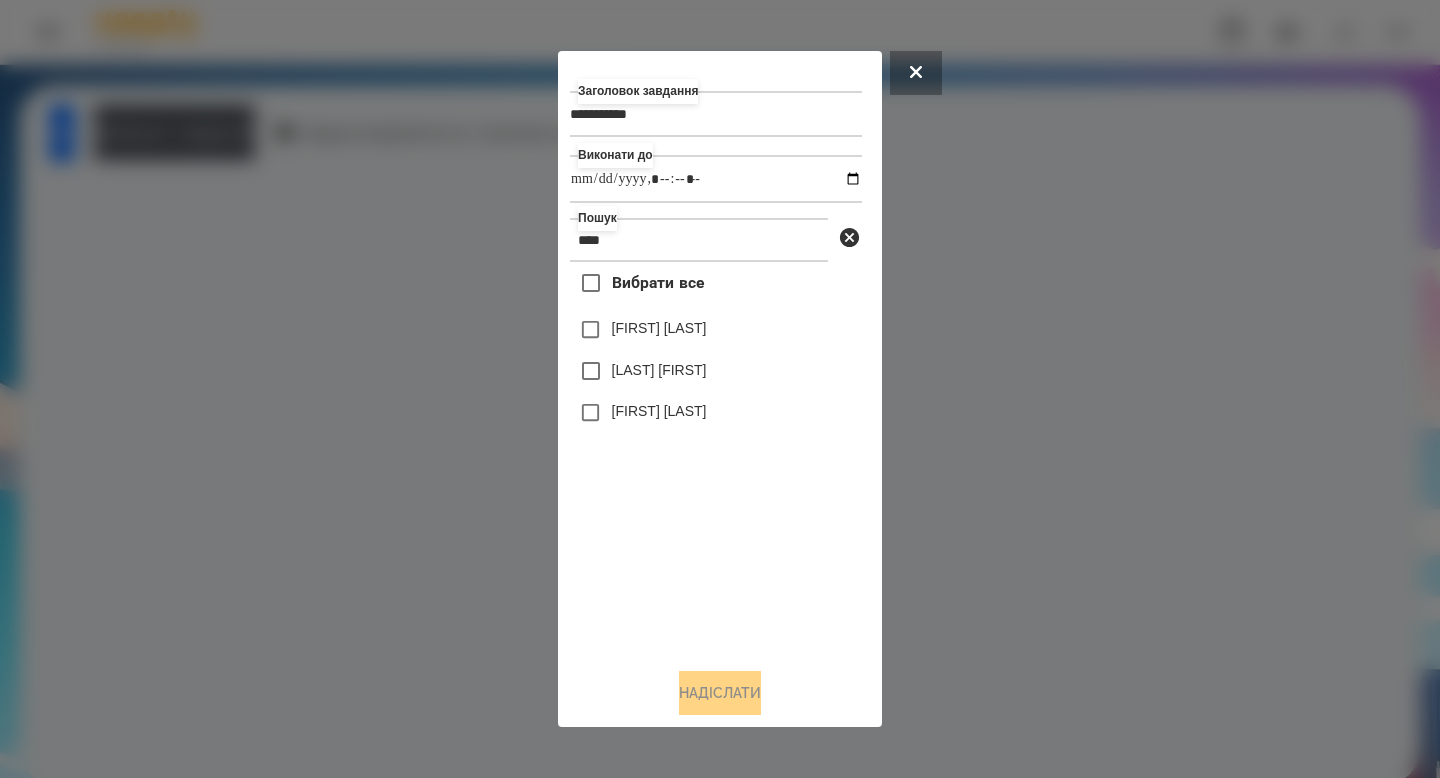 click on "[LAST] [FIRST]" at bounding box center [659, 370] 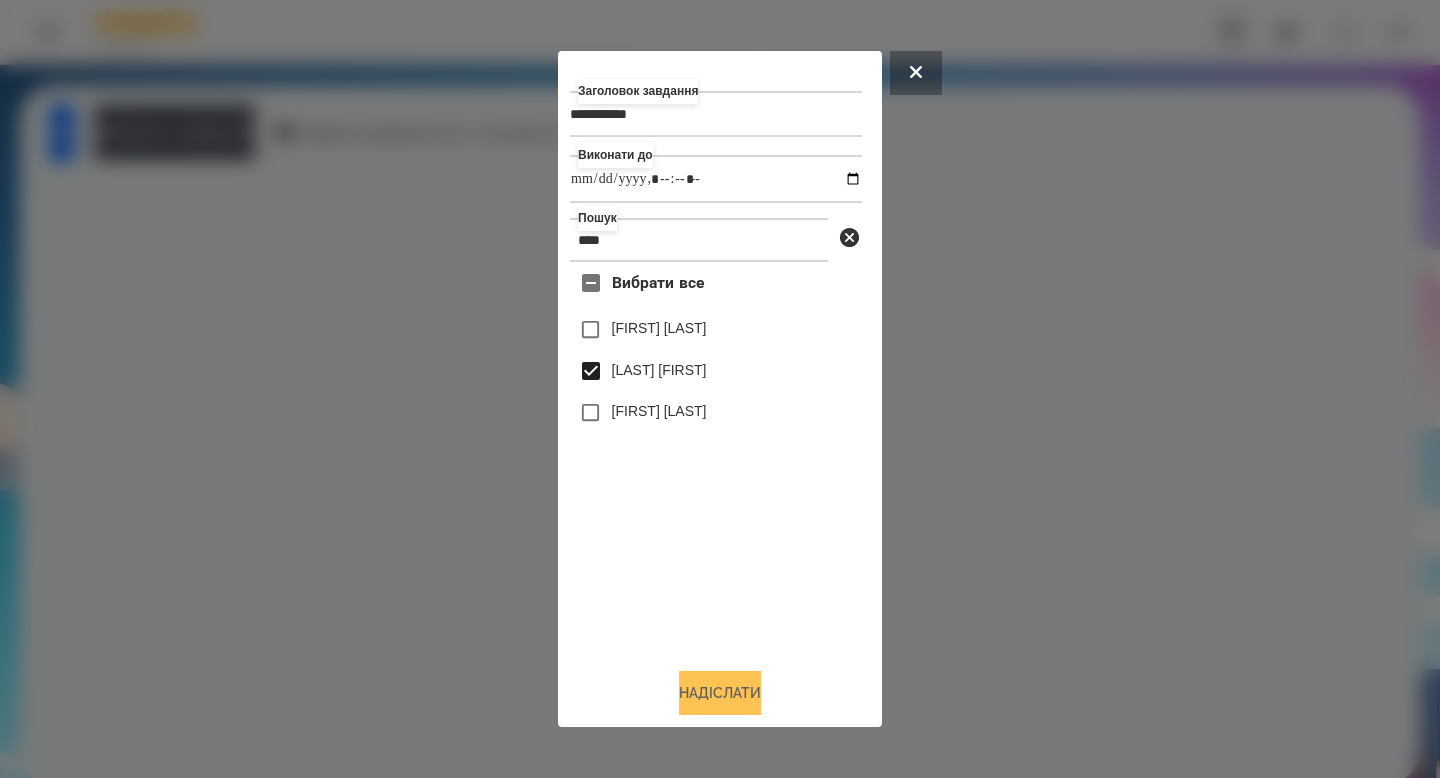 click on "Надіслати" at bounding box center (720, 693) 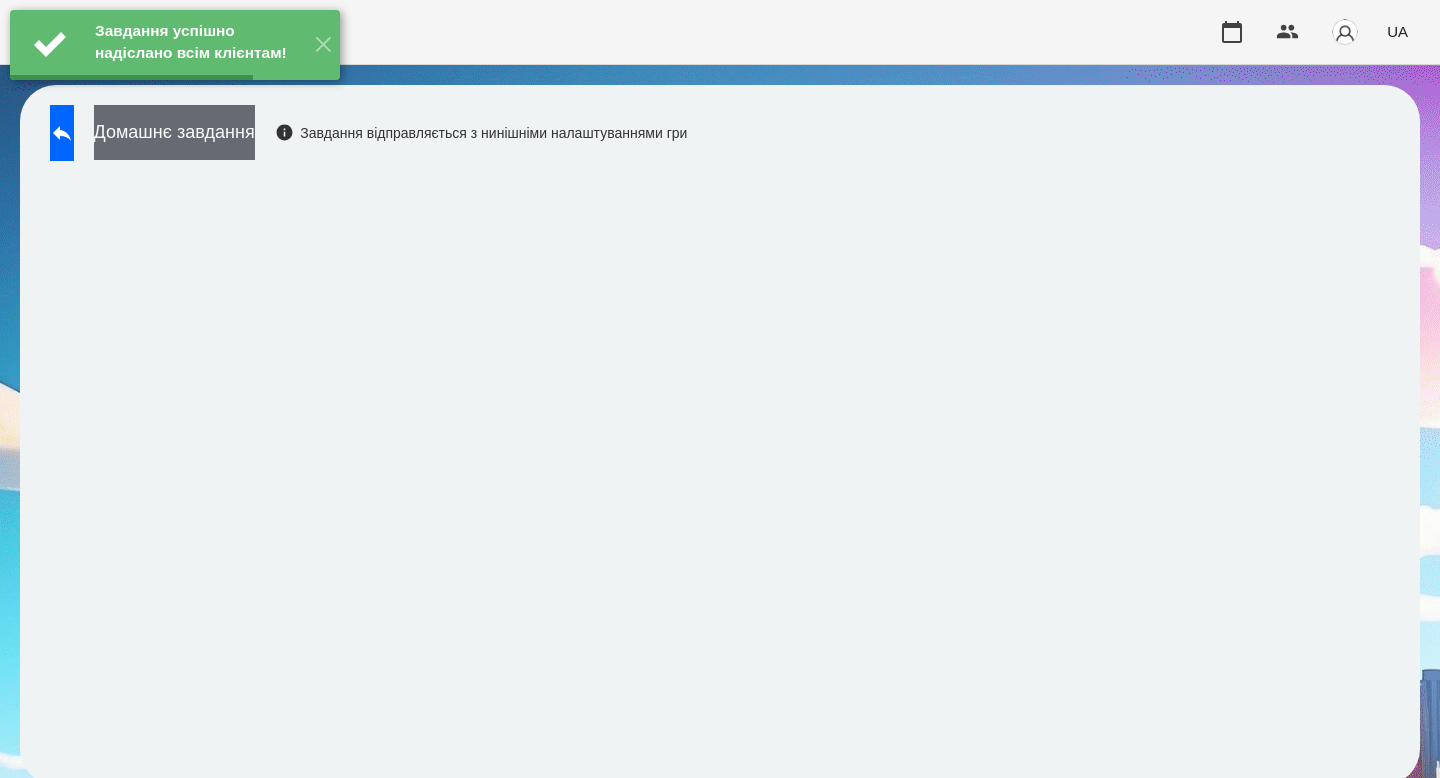 click on "Домашнє завдання" at bounding box center (174, 132) 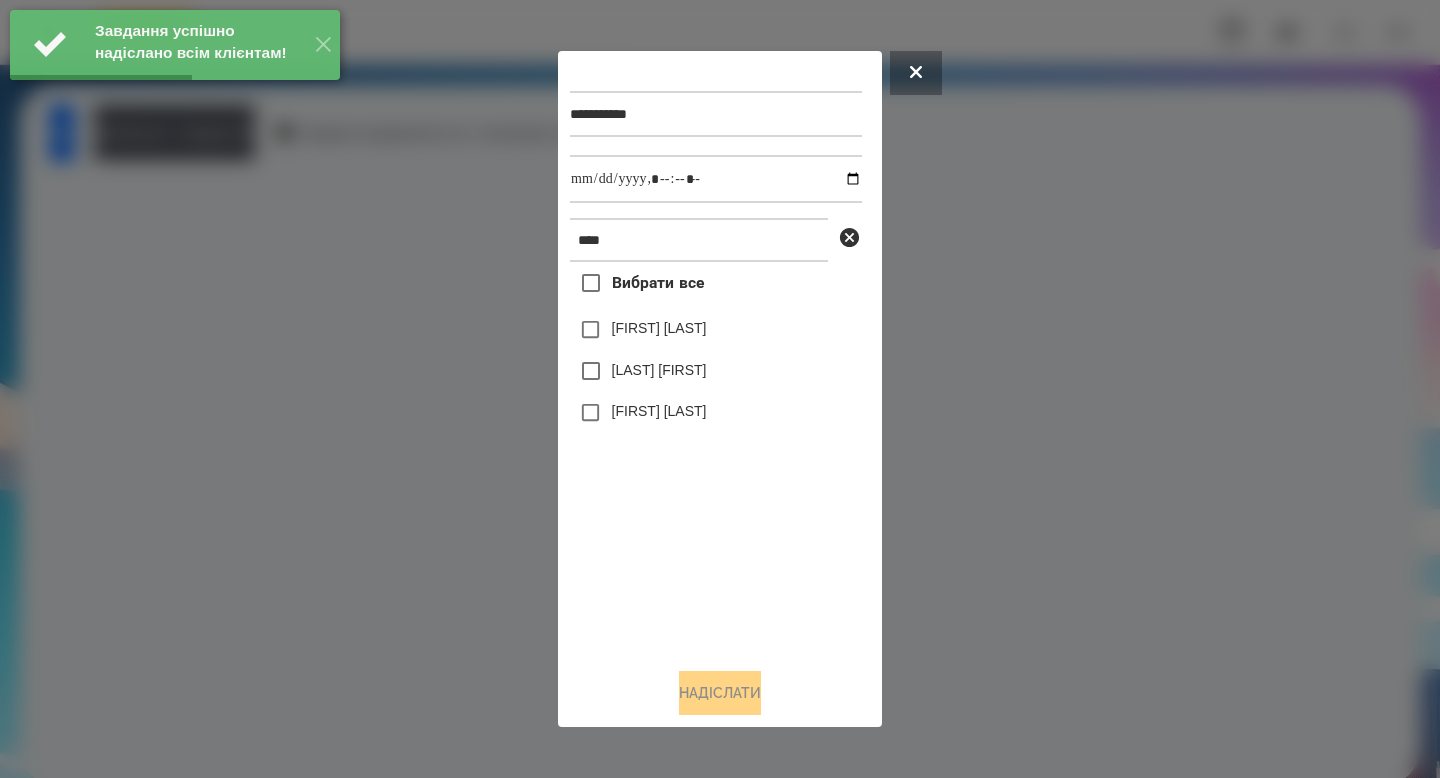 click on "[LAST] [FIRST]" at bounding box center (716, 371) 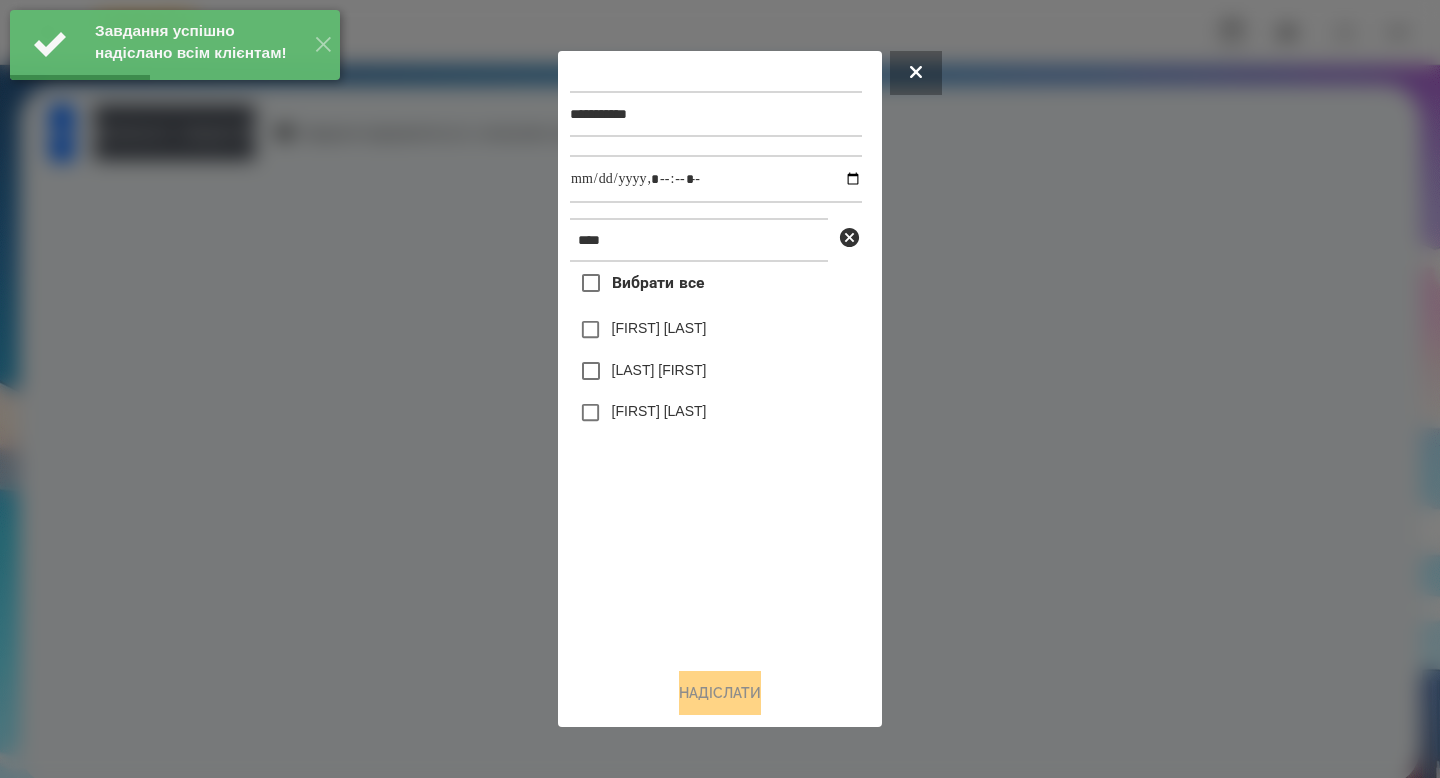 click on "[LAST] [FIRST]" at bounding box center [659, 370] 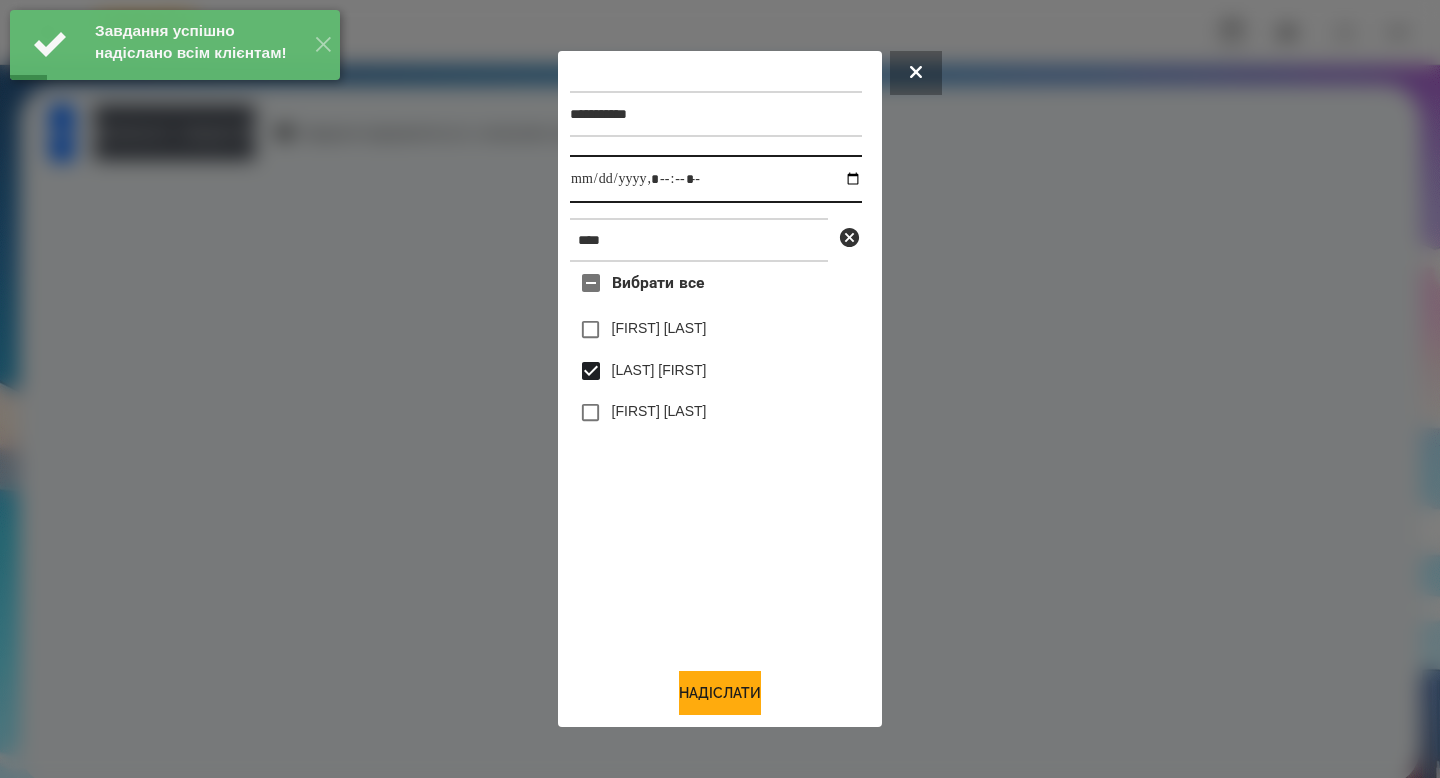 click at bounding box center [716, 179] 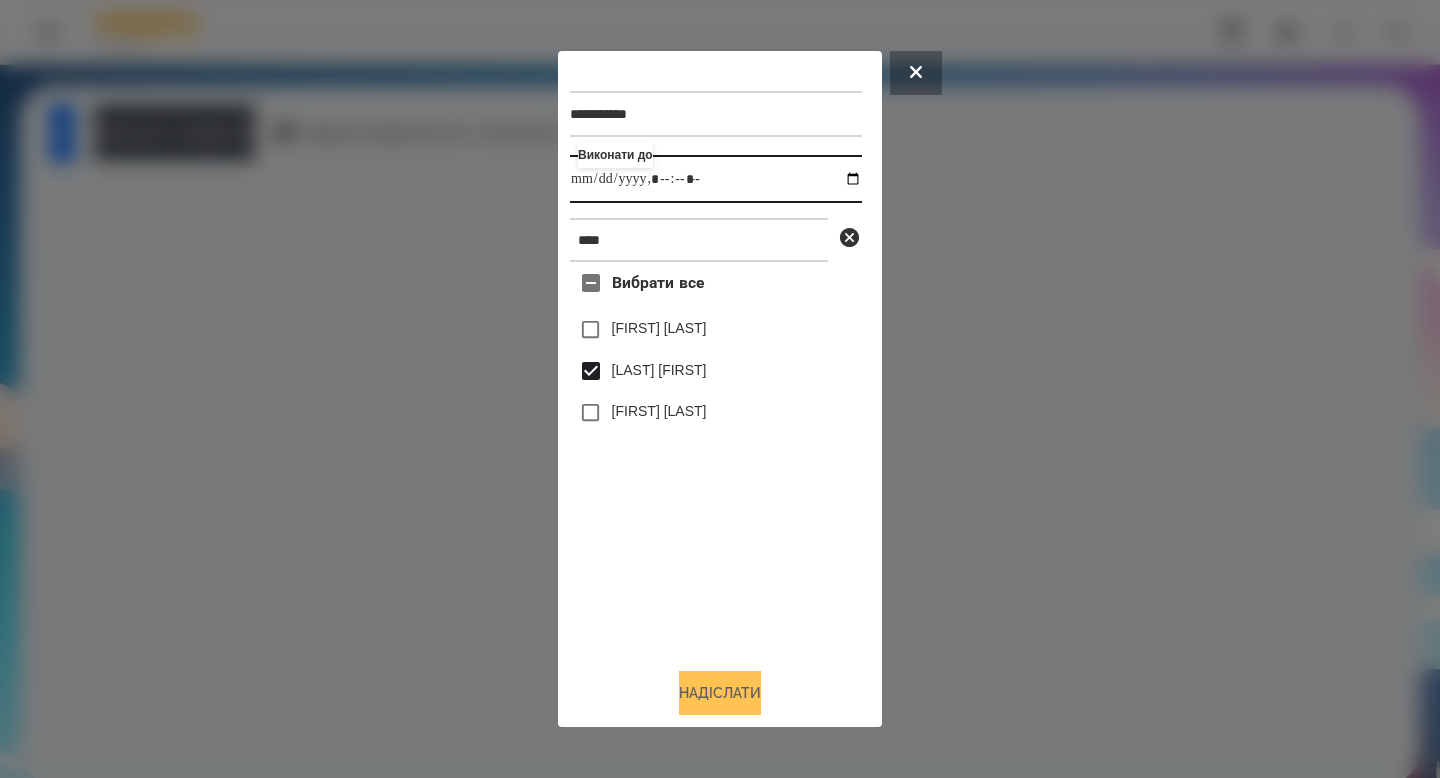 type on "**********" 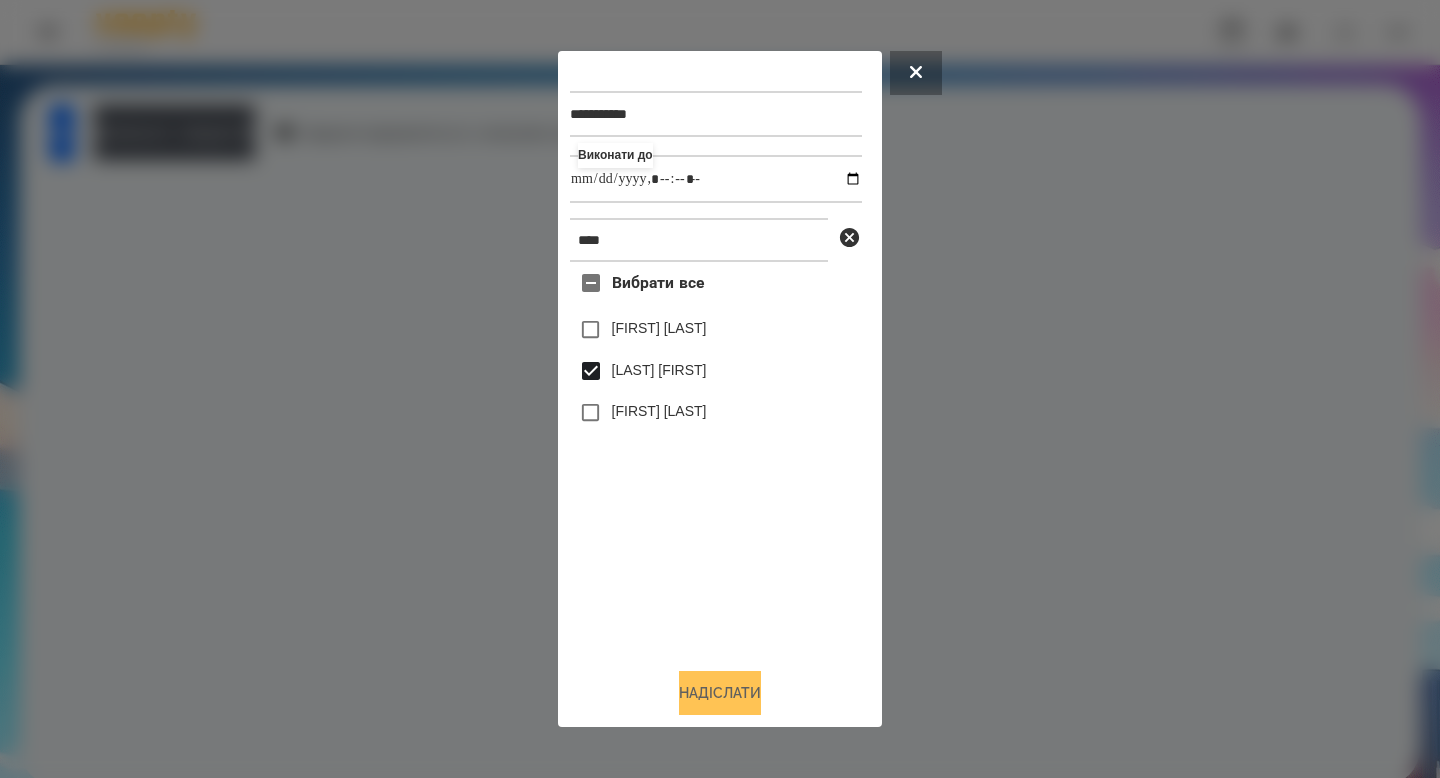 click on "Надіслати" at bounding box center (720, 693) 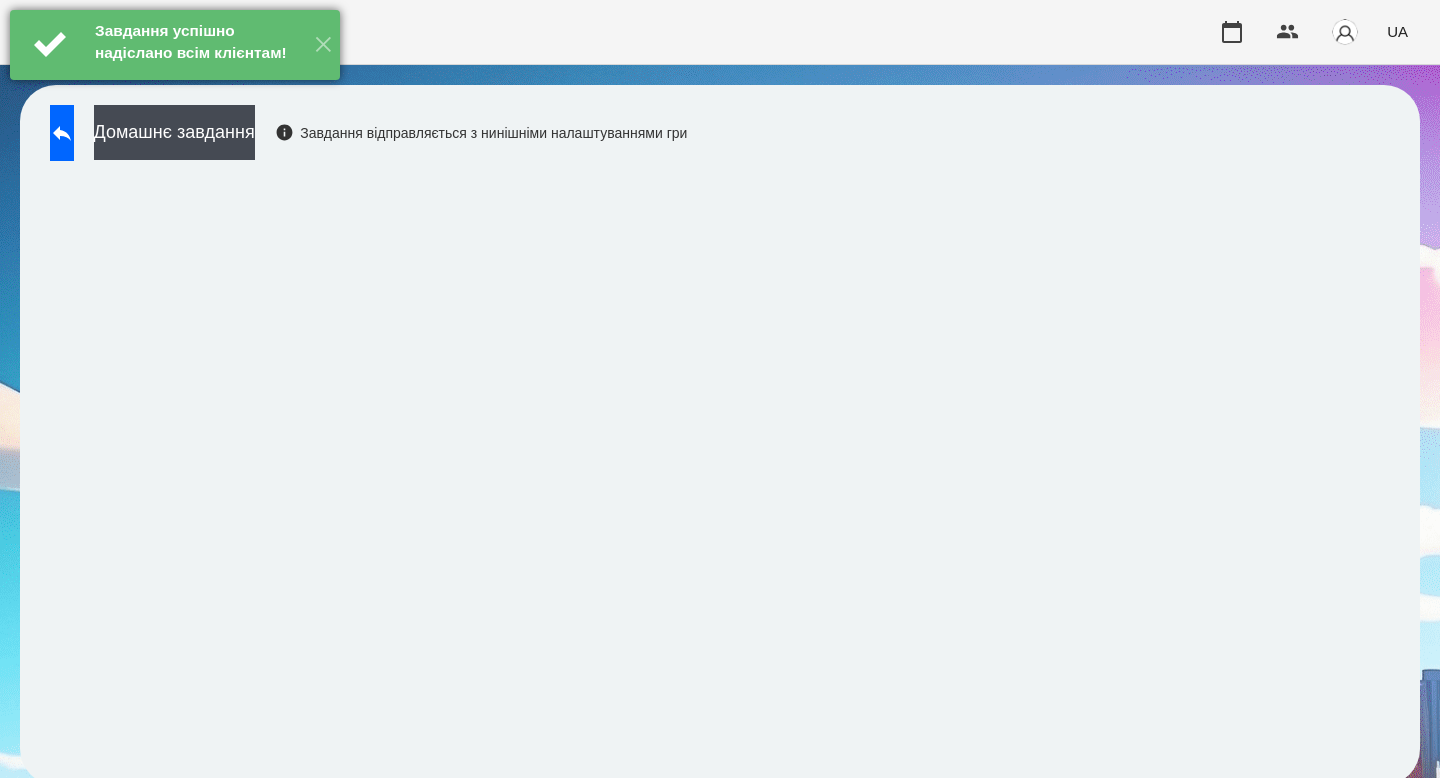click on "Завдання успішно надіслано всім клієнтам!" at bounding box center (197, 44) 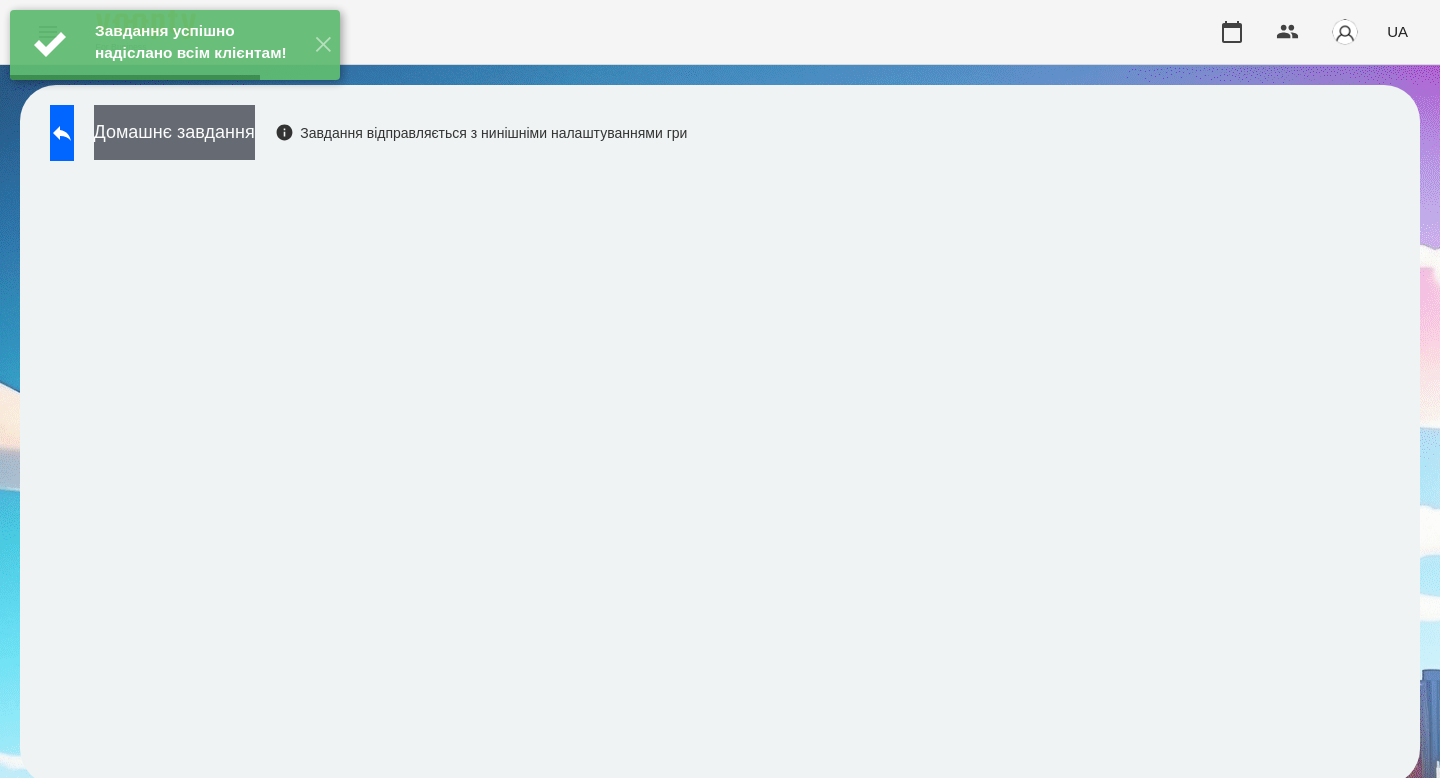 click on "Домашнє завдання" at bounding box center [174, 132] 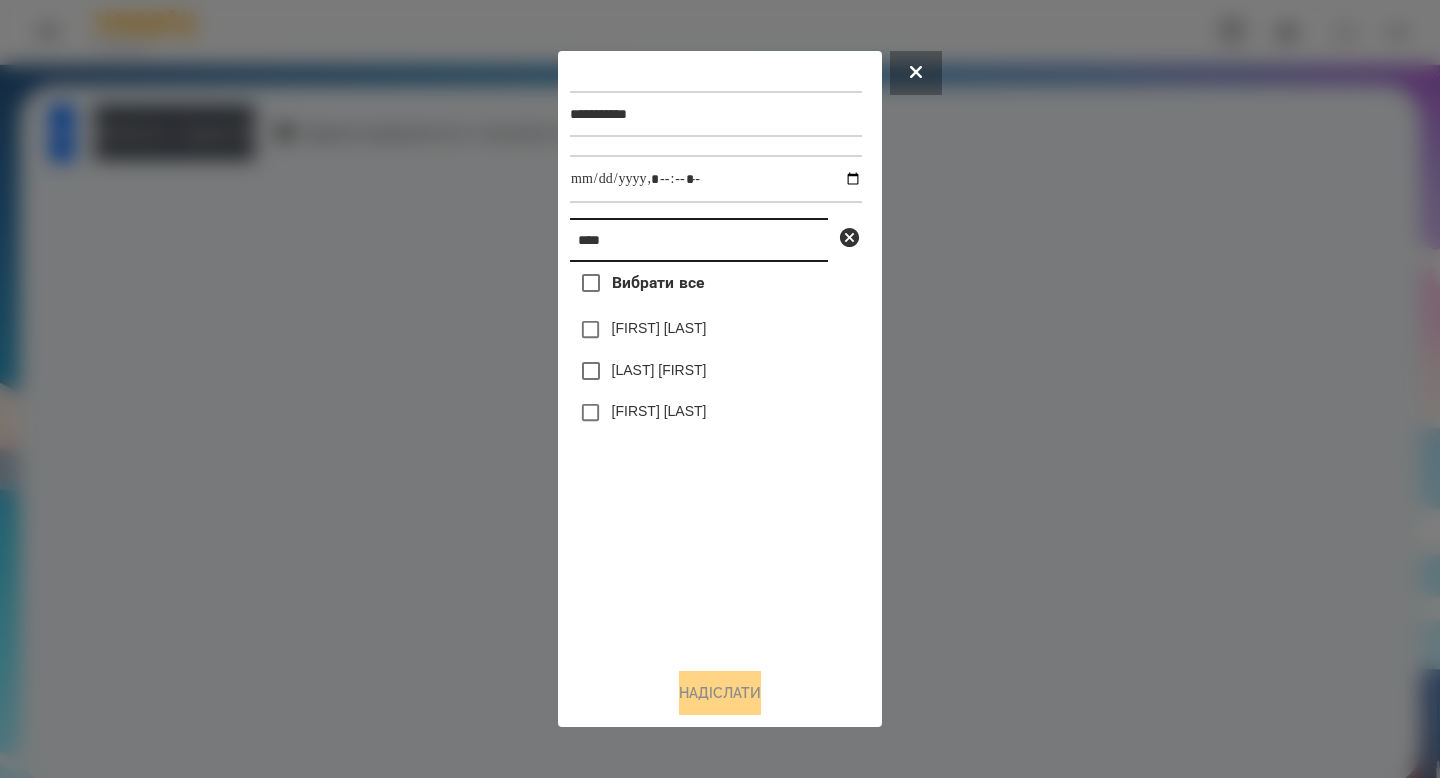 drag, startPoint x: 662, startPoint y: 246, endPoint x: 546, endPoint y: 230, distance: 117.09825 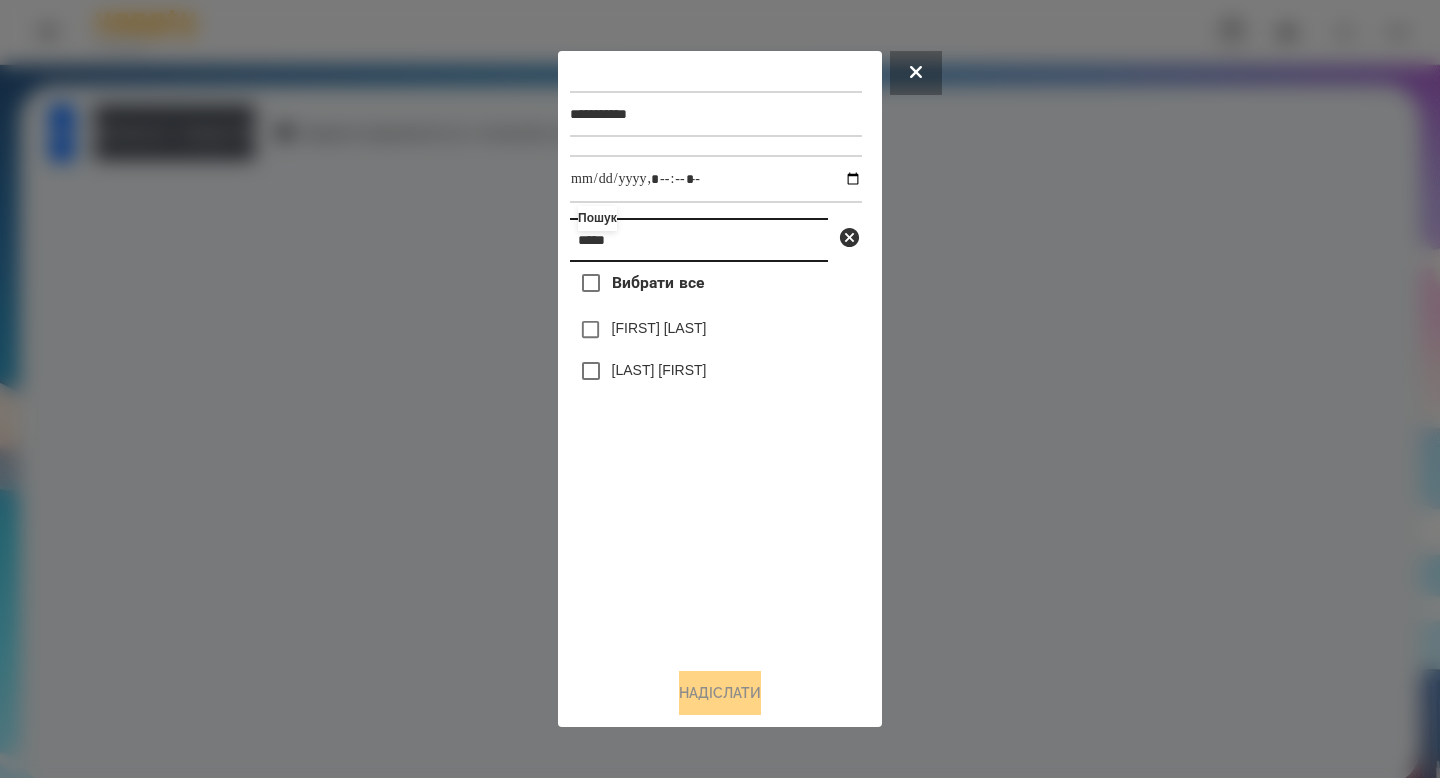 type on "*****" 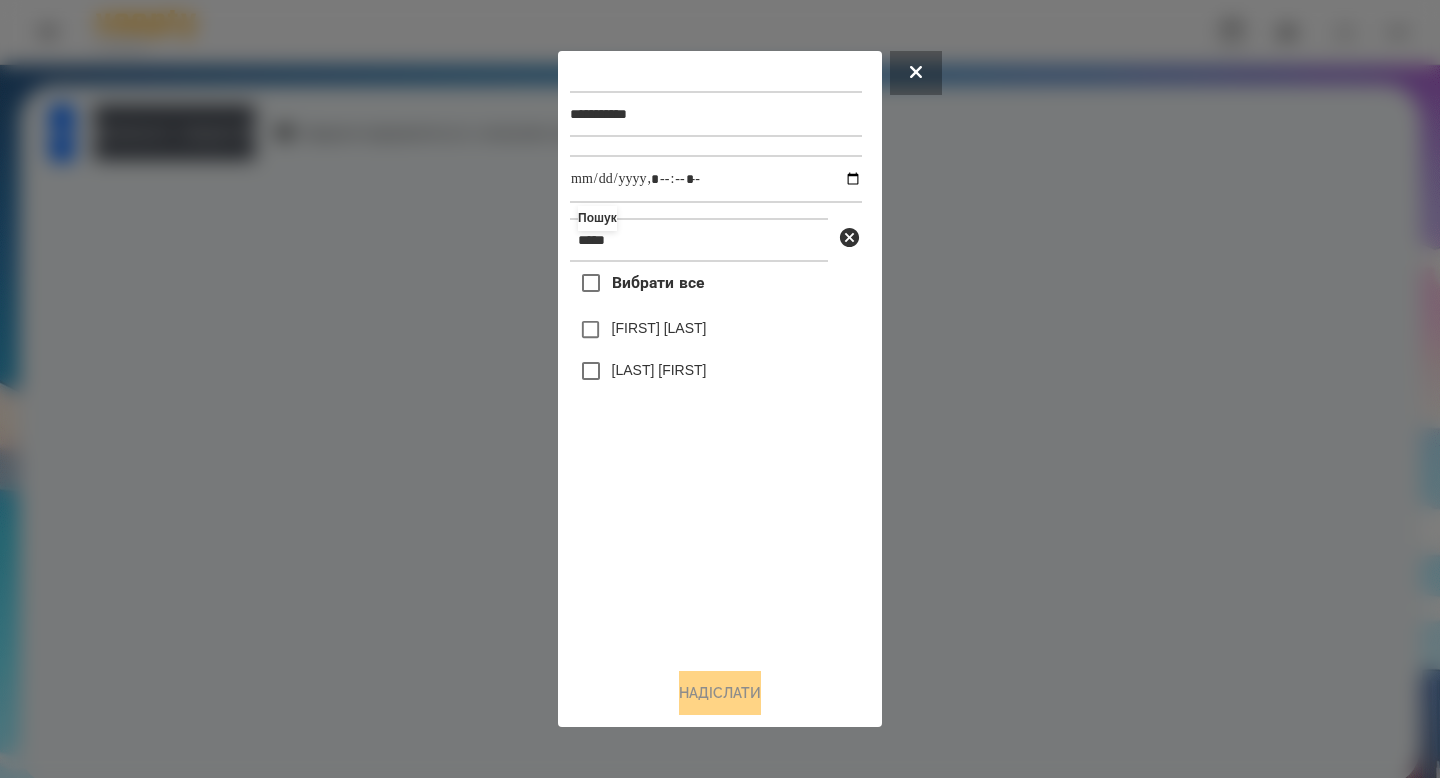 click on "[FIRST] [LAST]" at bounding box center (716, 330) 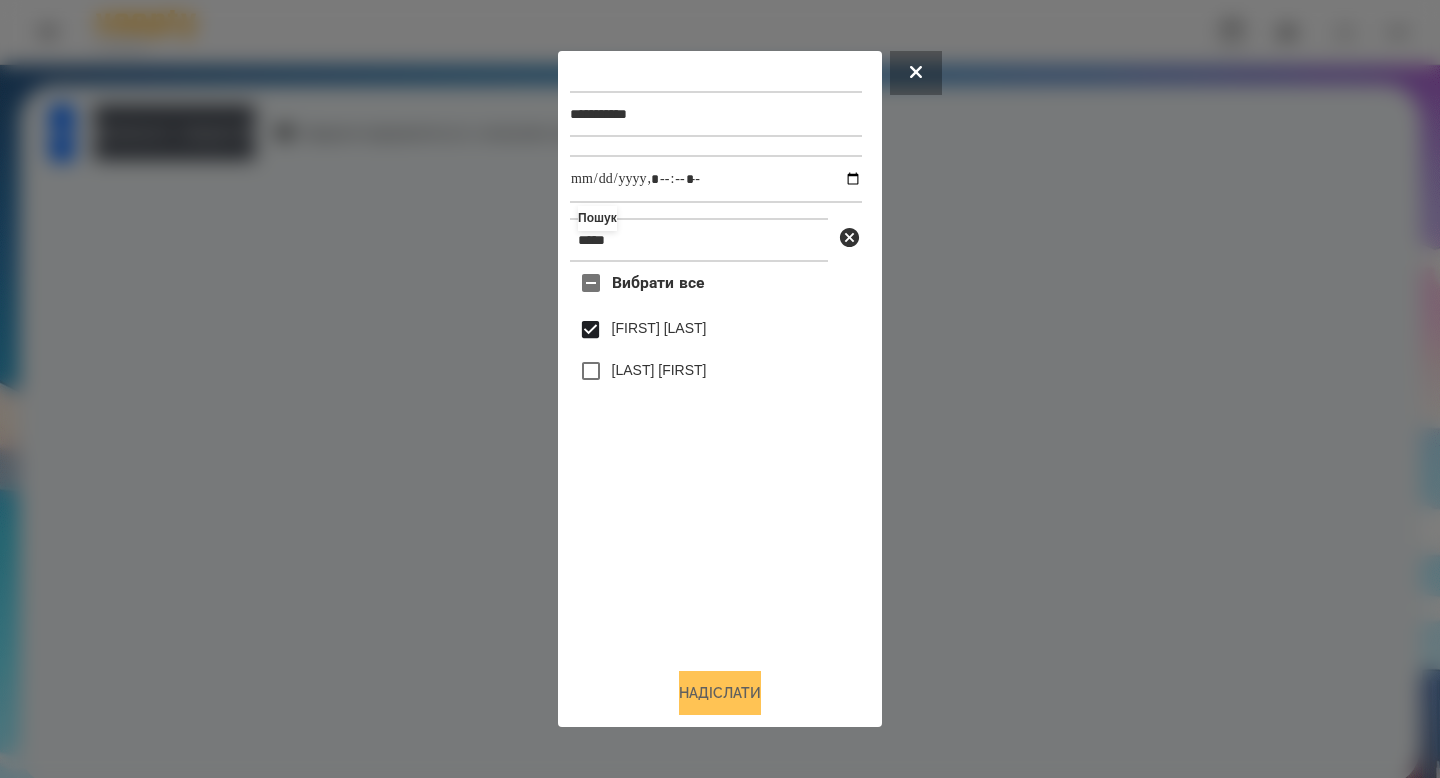 click on "Надіслати" at bounding box center [720, 693] 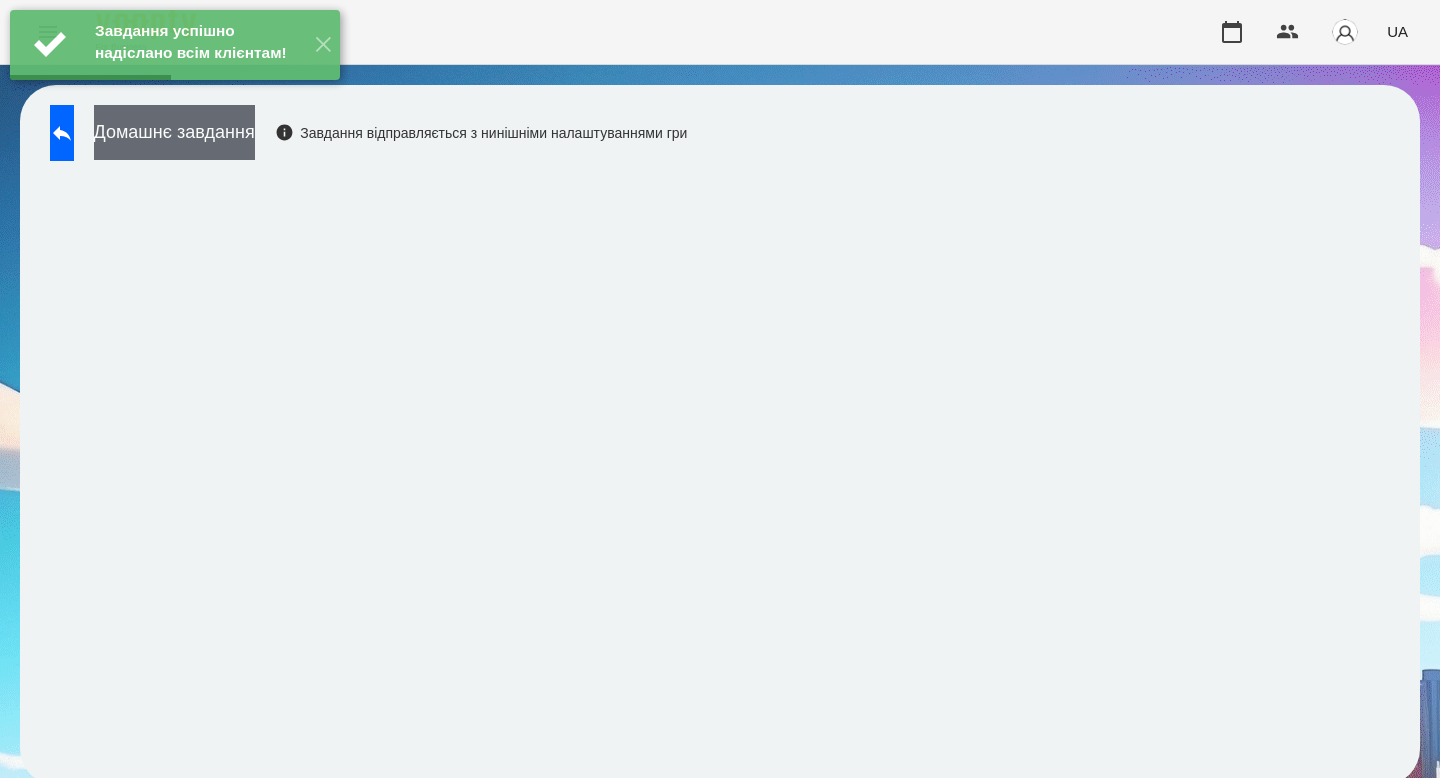 click on "Домашнє завдання" at bounding box center [174, 132] 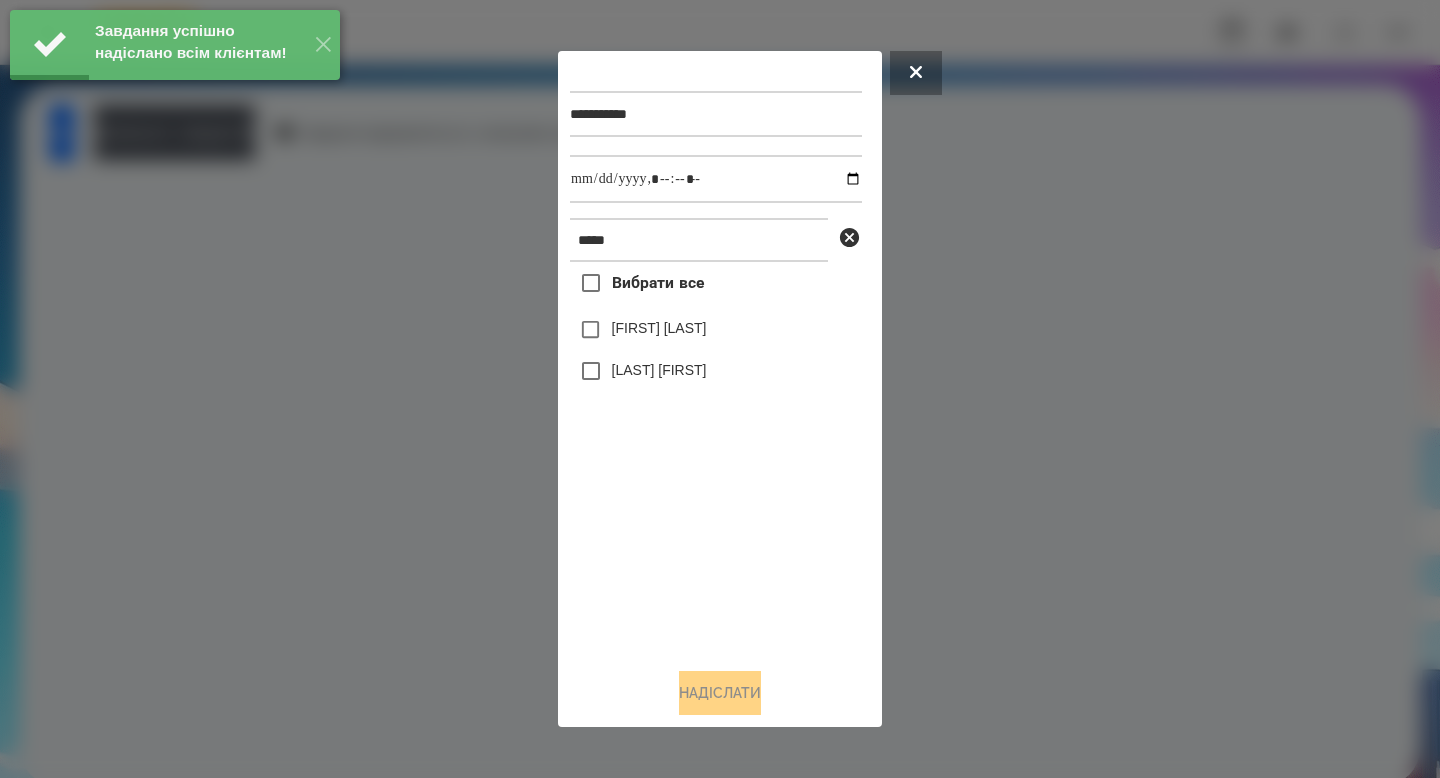 click on "[FIRST] [LAST]" at bounding box center [659, 328] 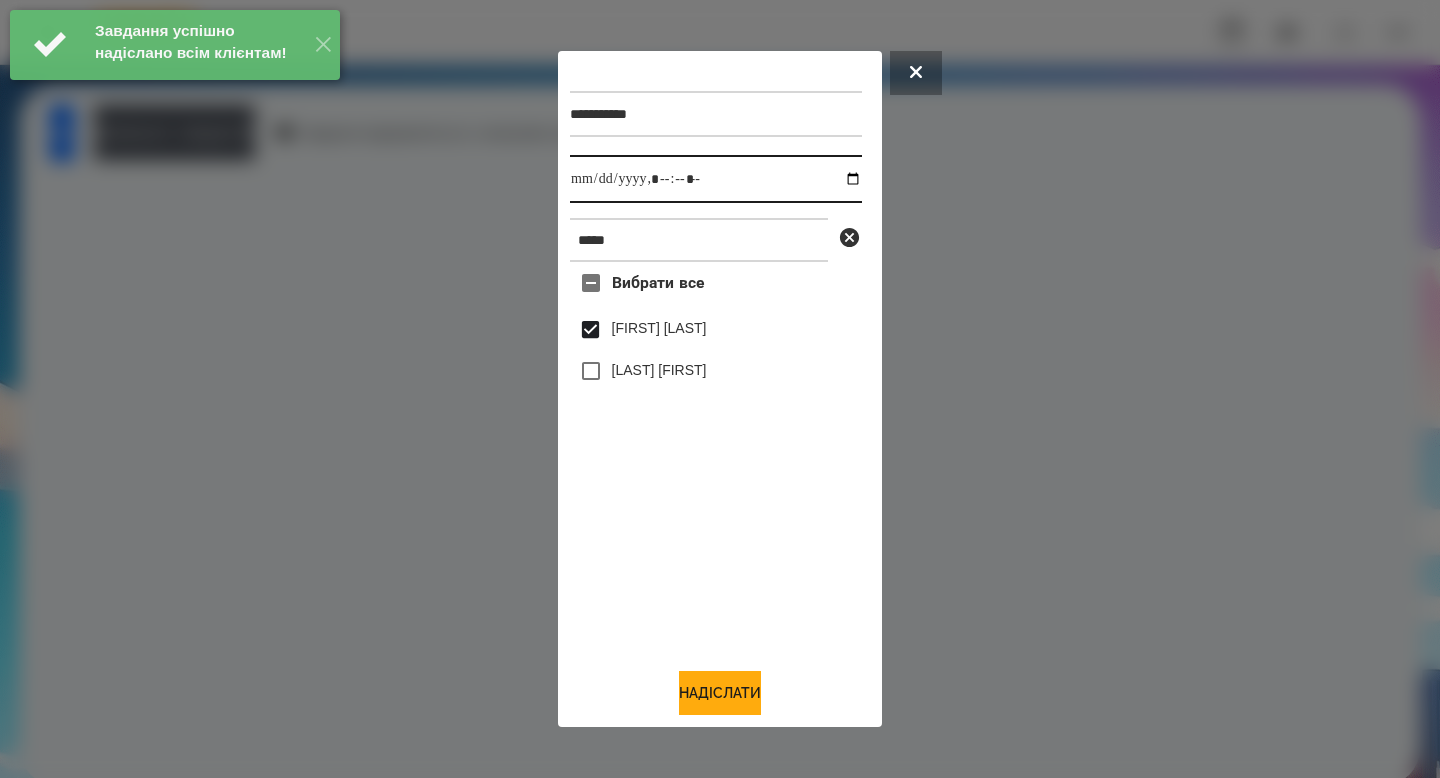 click at bounding box center (716, 179) 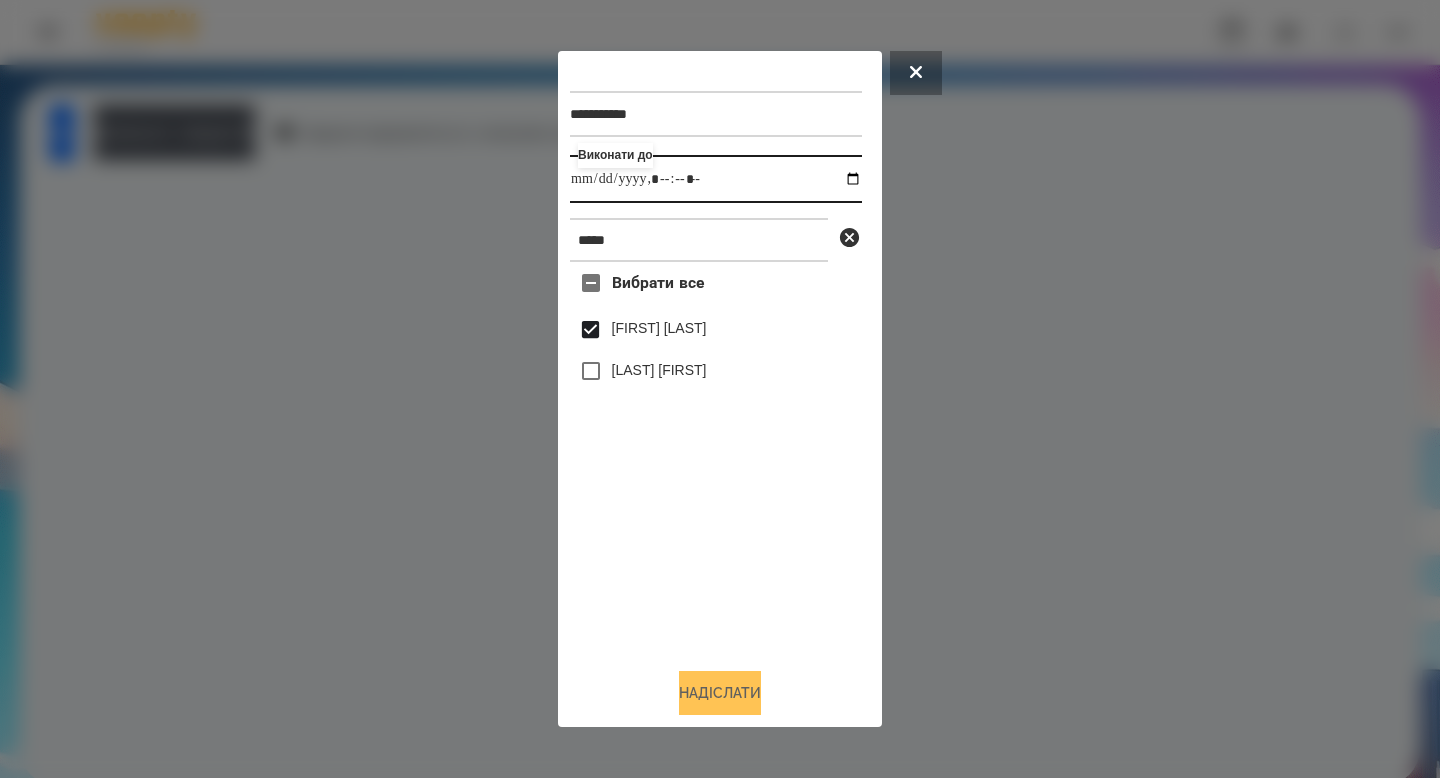 type on "**********" 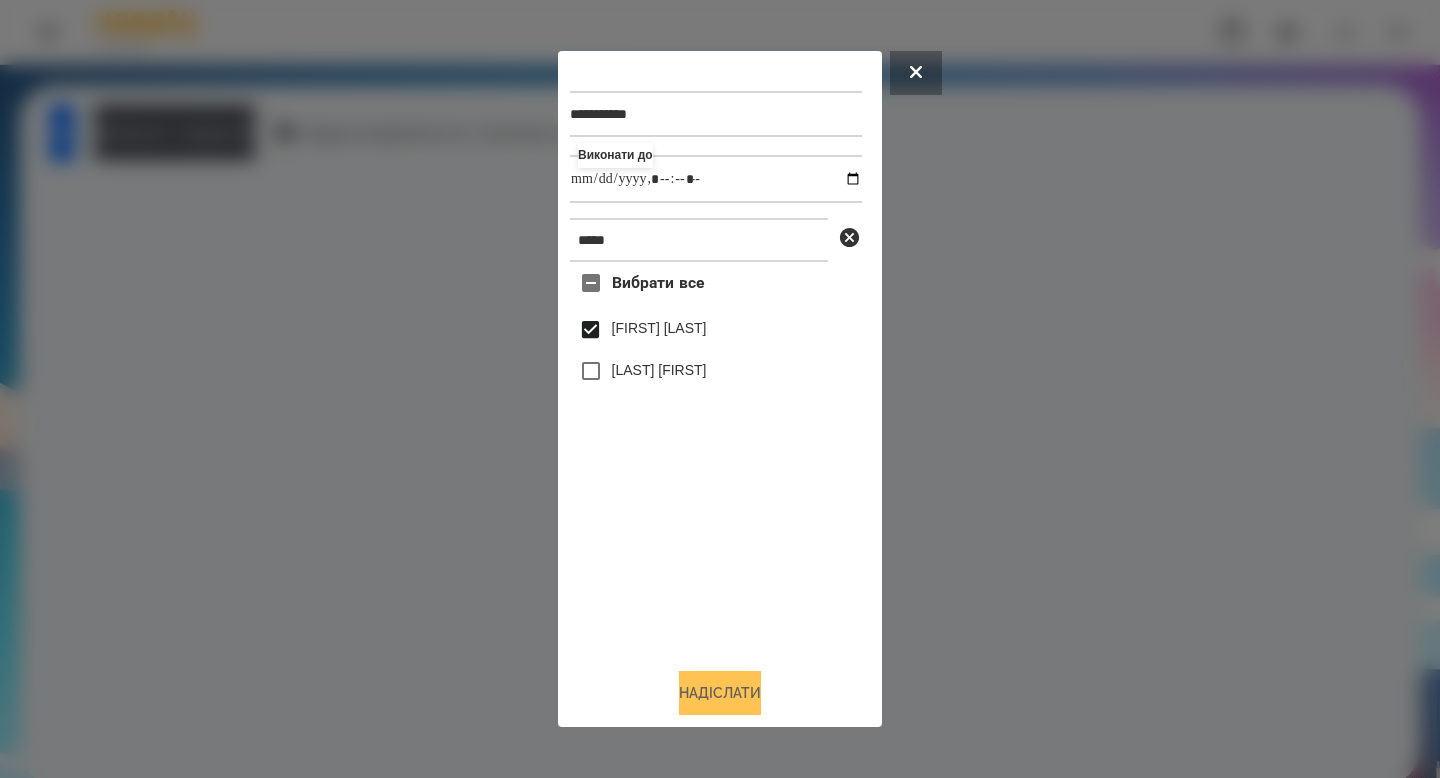 click on "Надіслати" at bounding box center (720, 693) 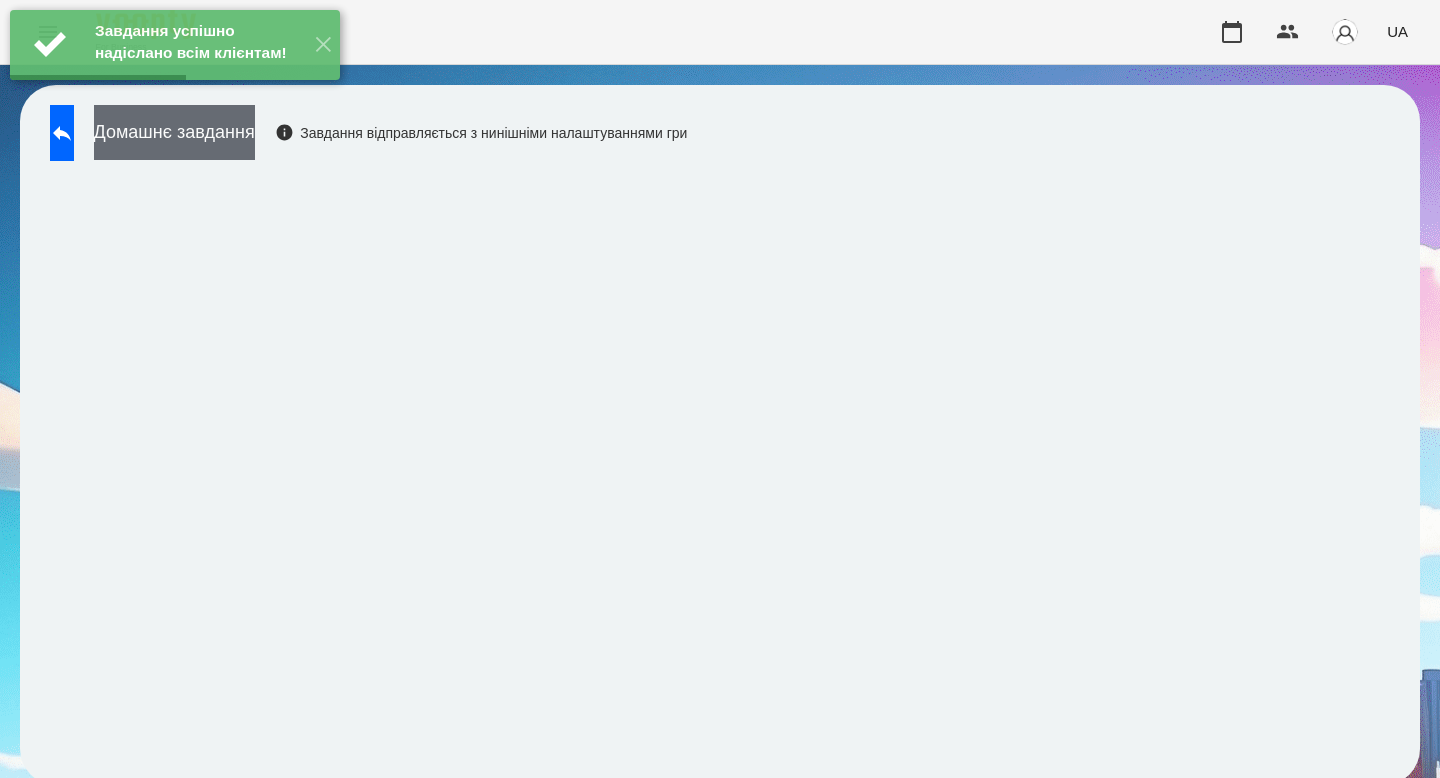 click on "Домашнє завдання" at bounding box center (174, 132) 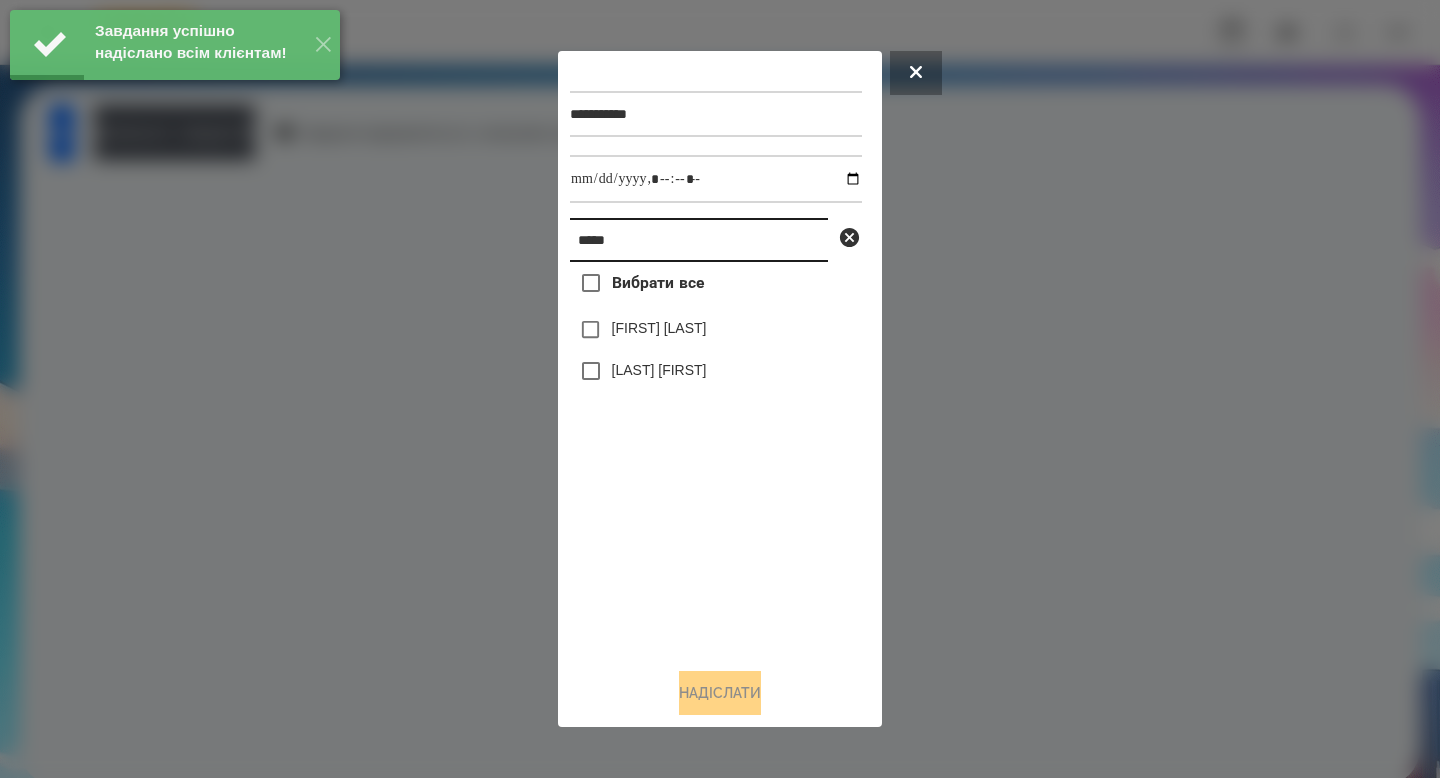 drag, startPoint x: 629, startPoint y: 233, endPoint x: 529, endPoint y: 222, distance: 100.60318 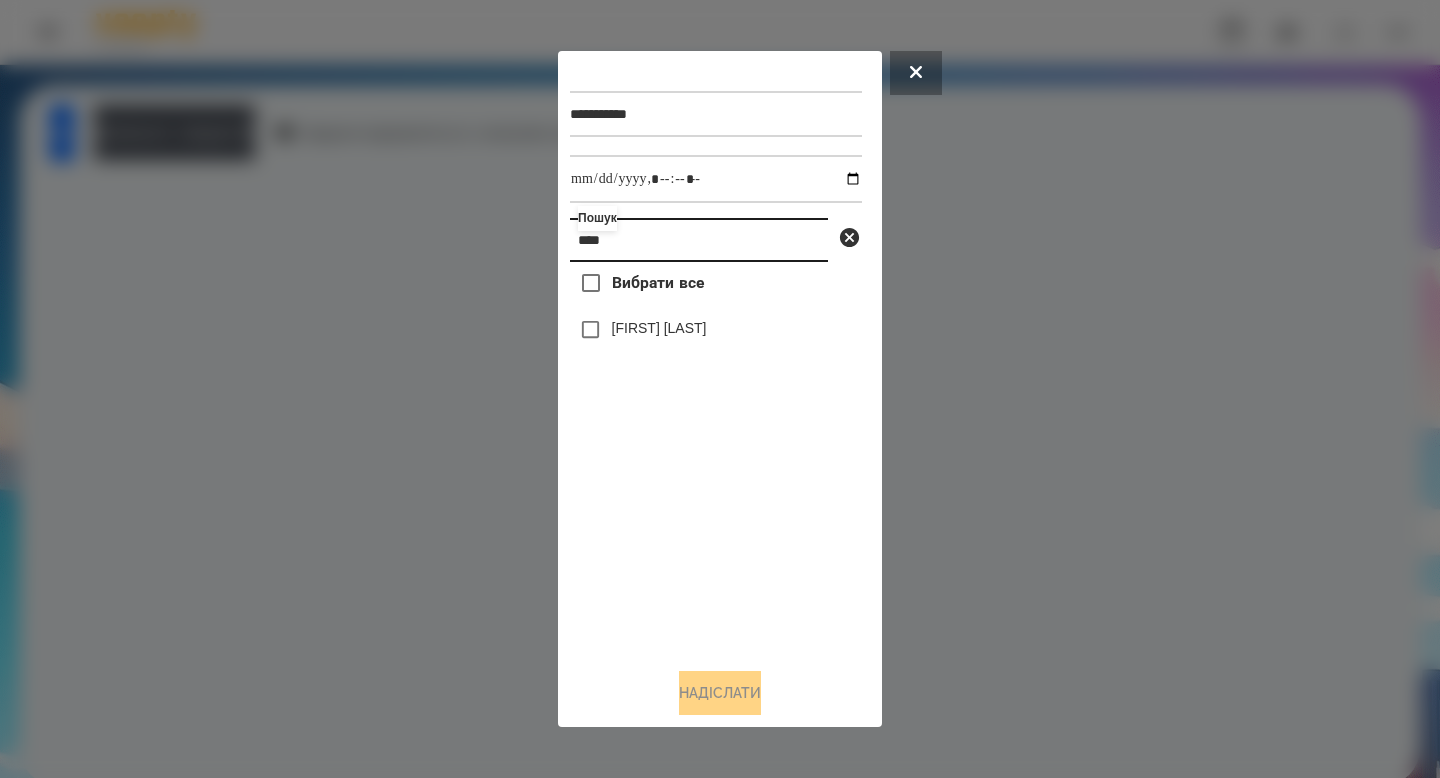 type on "****" 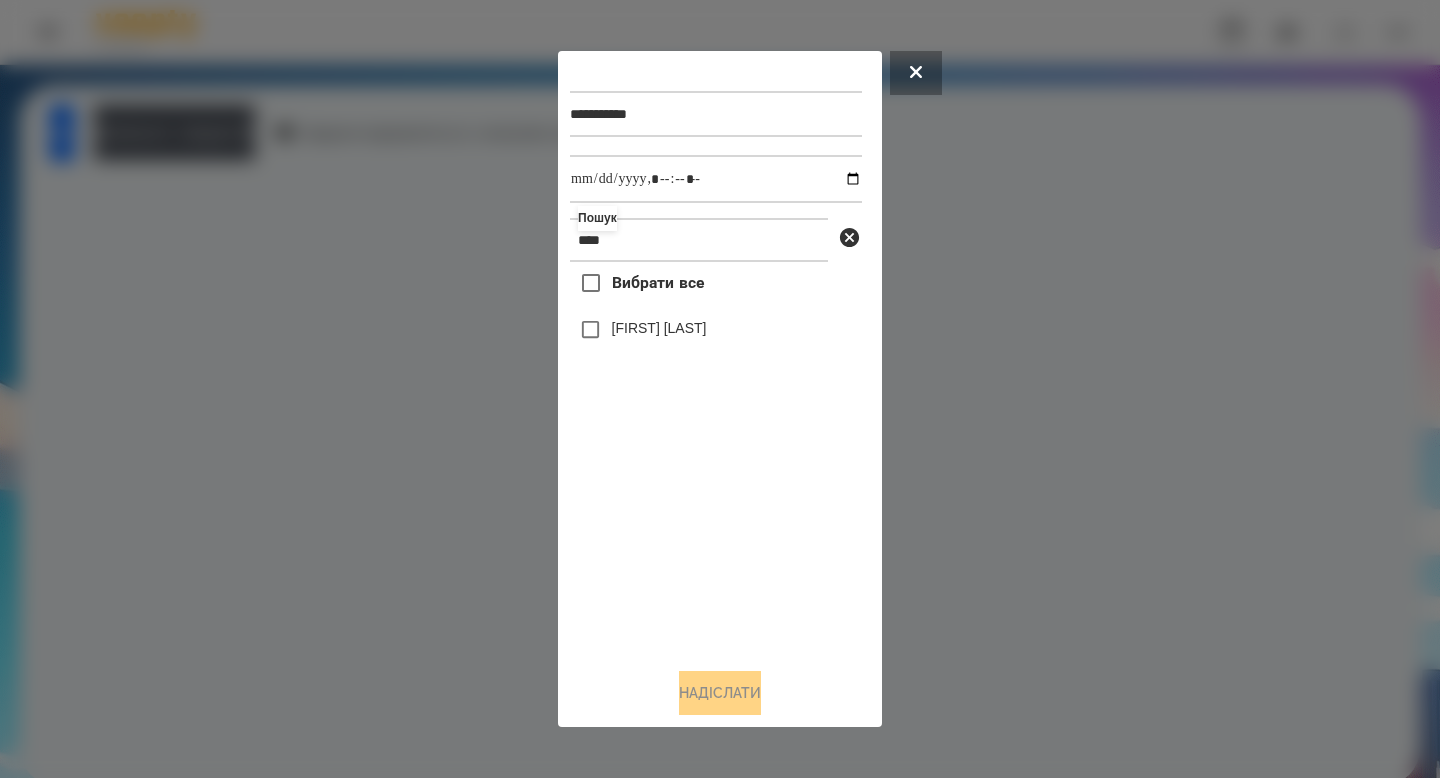 click on "[FIRST] [LAST]" at bounding box center [659, 328] 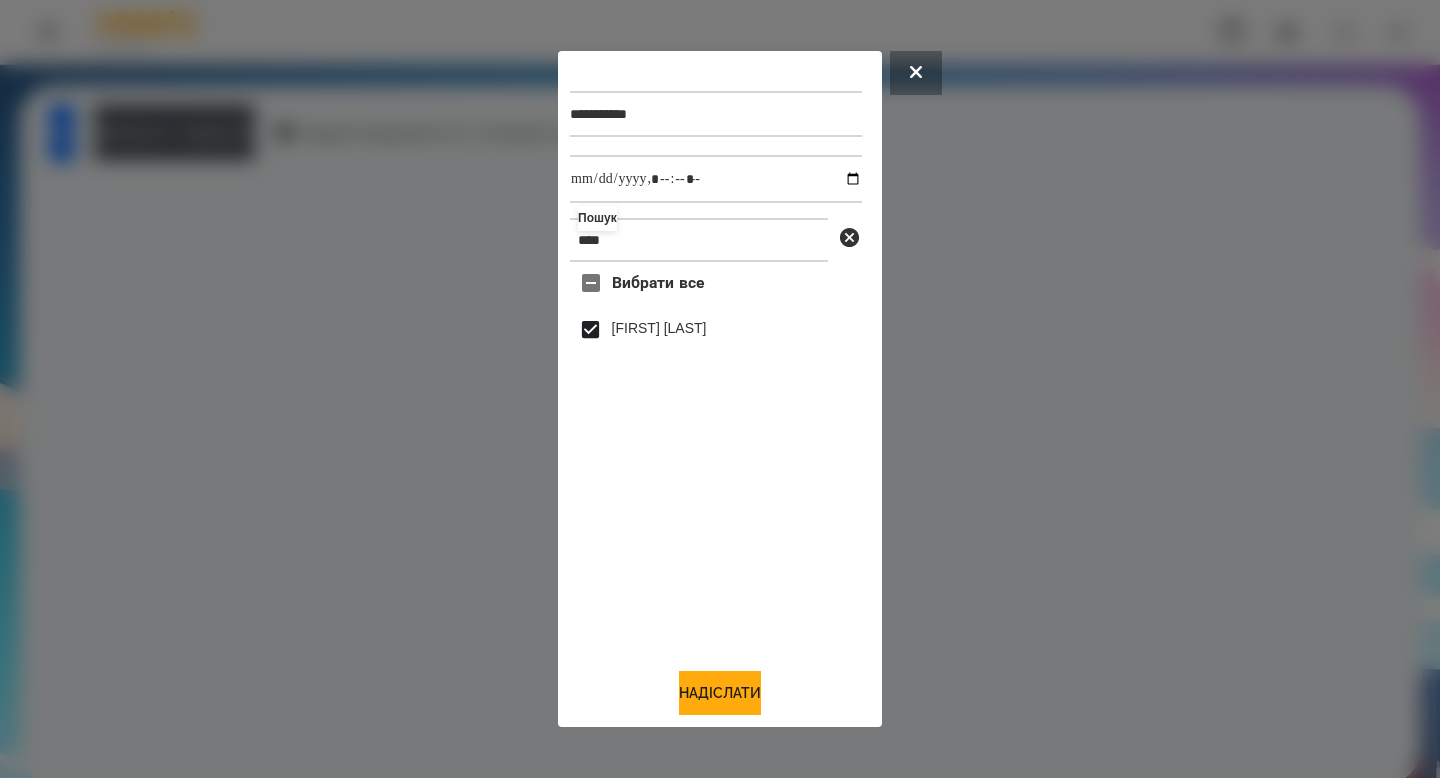 click on "**********" at bounding box center [720, 389] 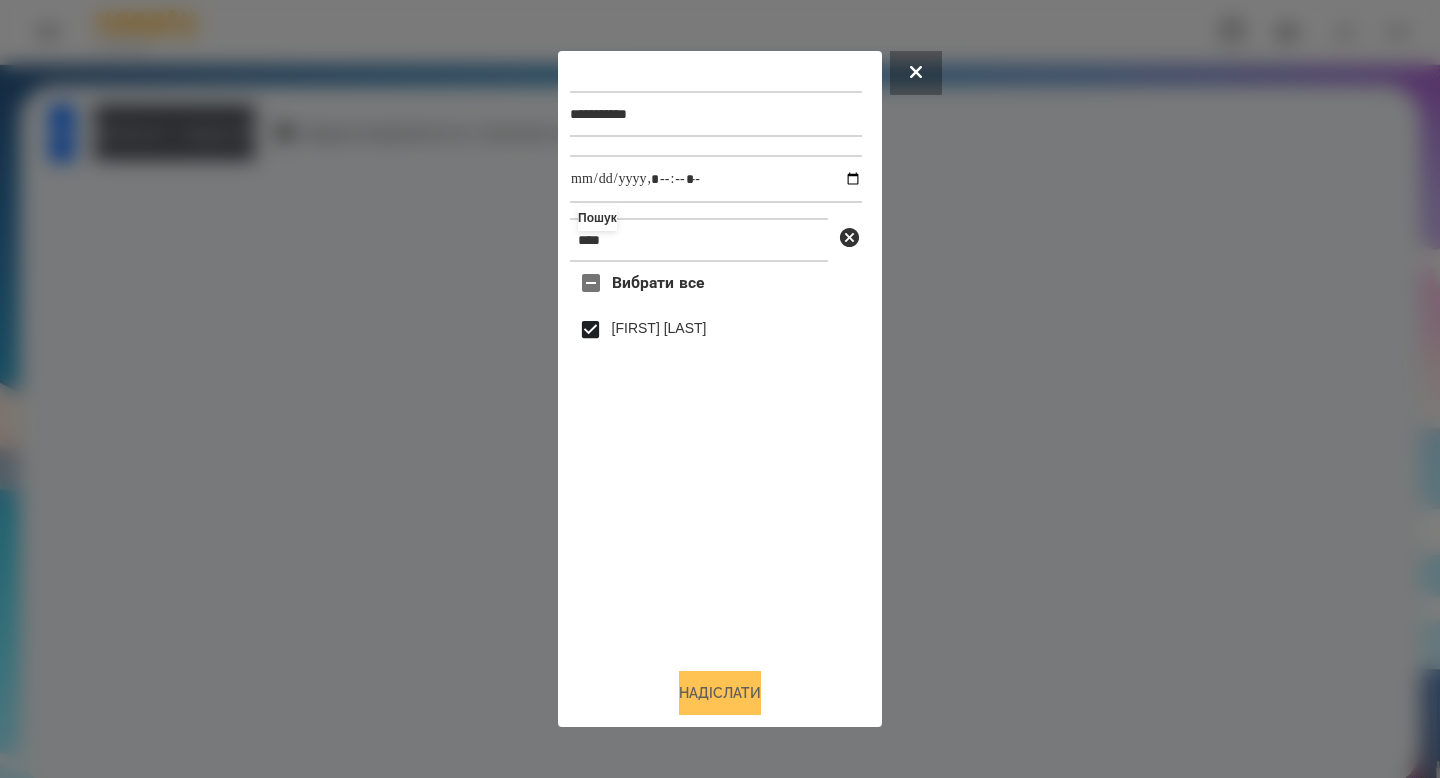 click on "Надіслати" at bounding box center [720, 693] 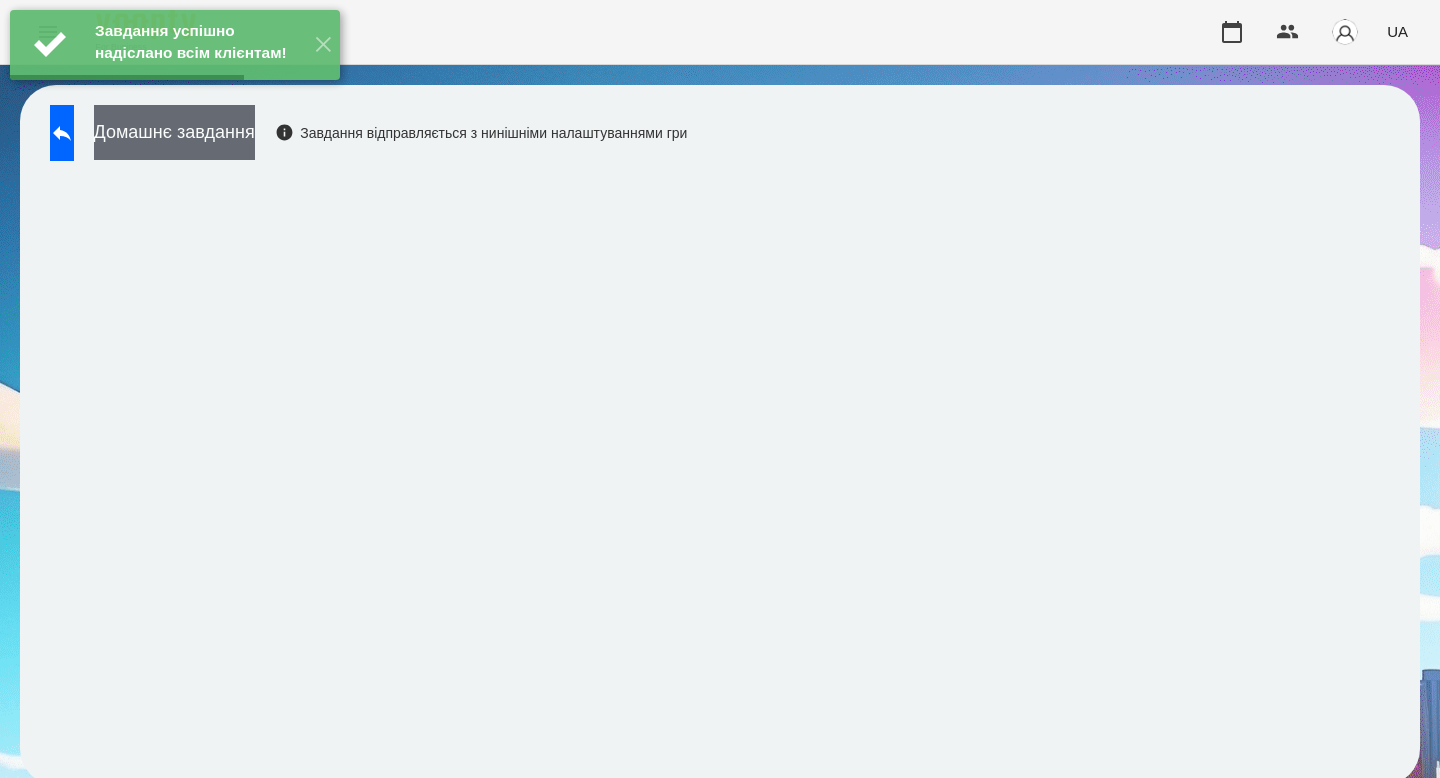 click on "Домашнє завдання" at bounding box center [174, 132] 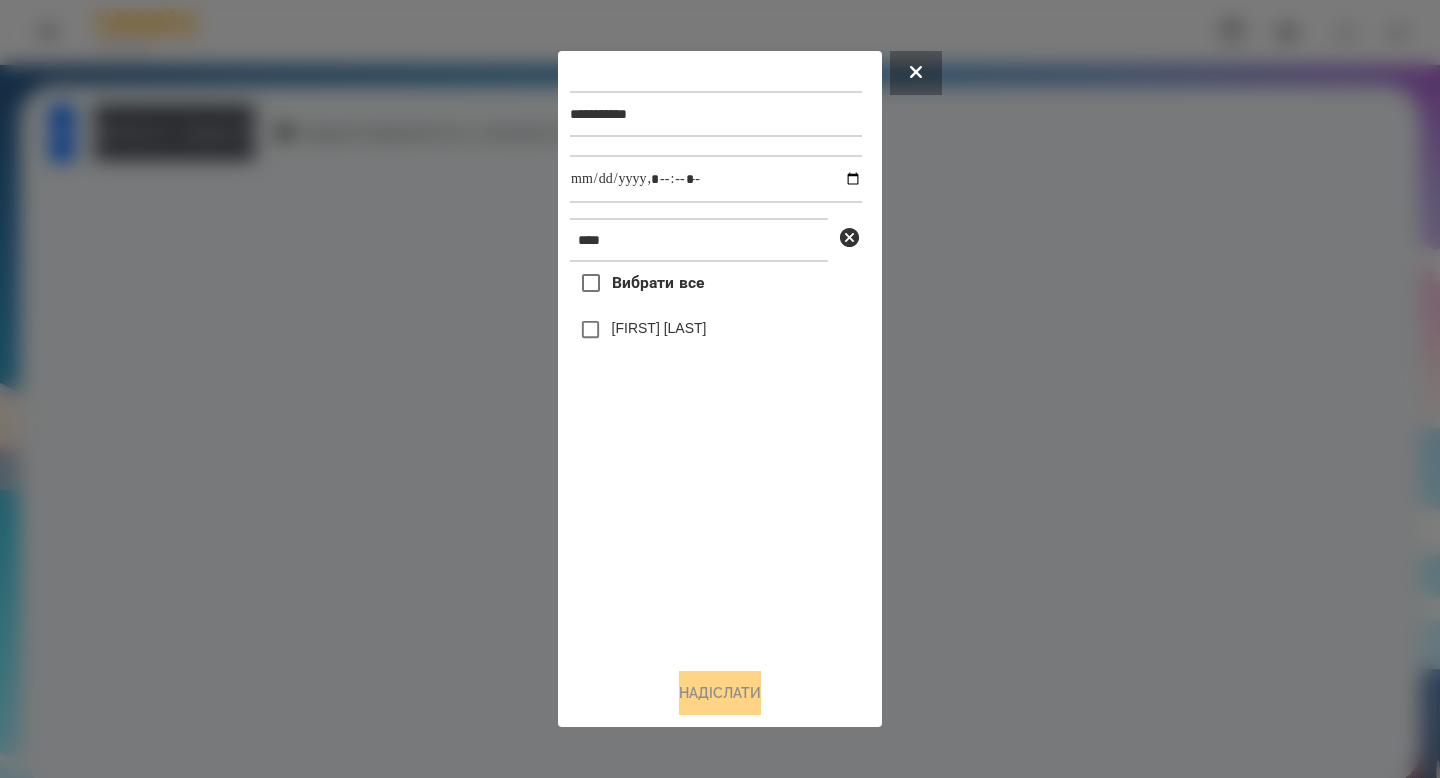 click on "[FIRST] [LAST]" at bounding box center (659, 328) 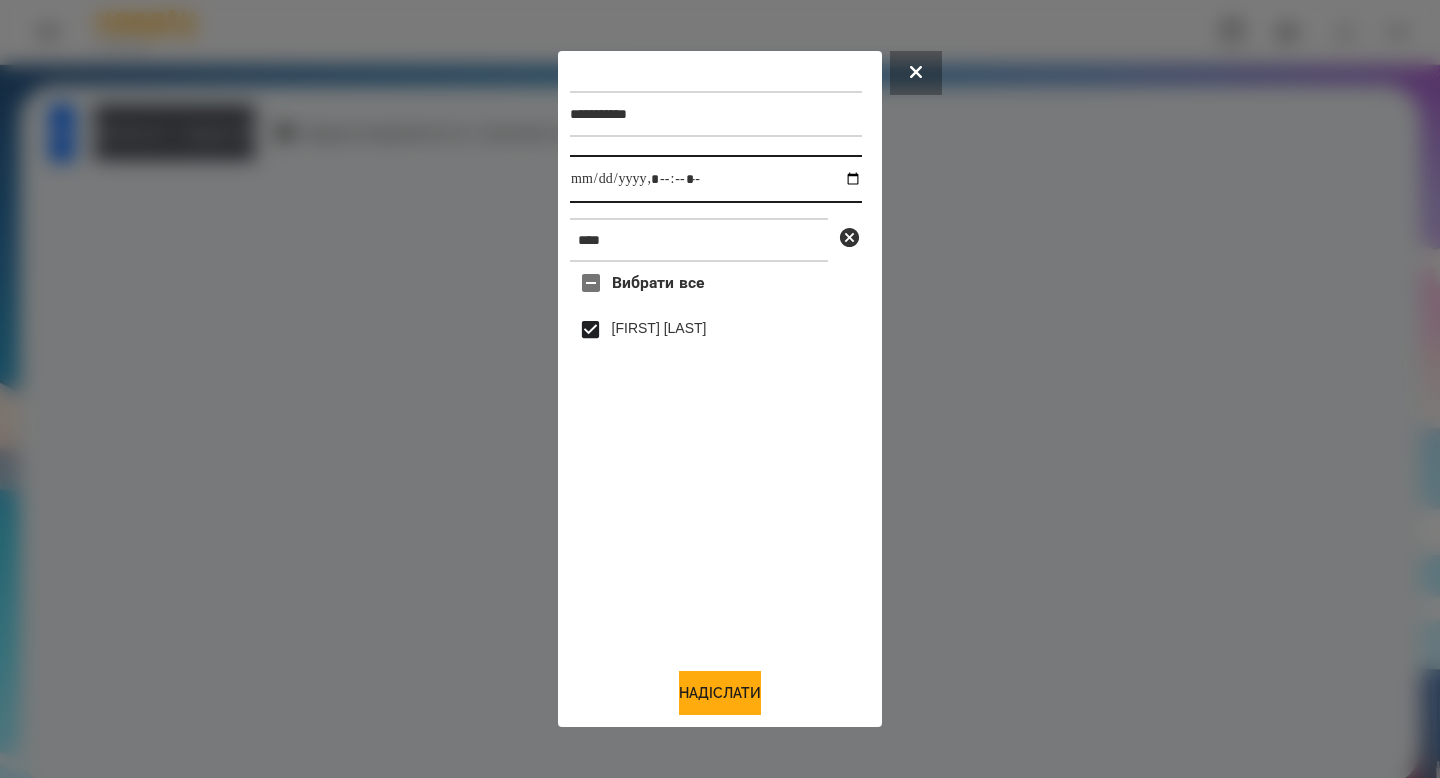 click at bounding box center [716, 179] 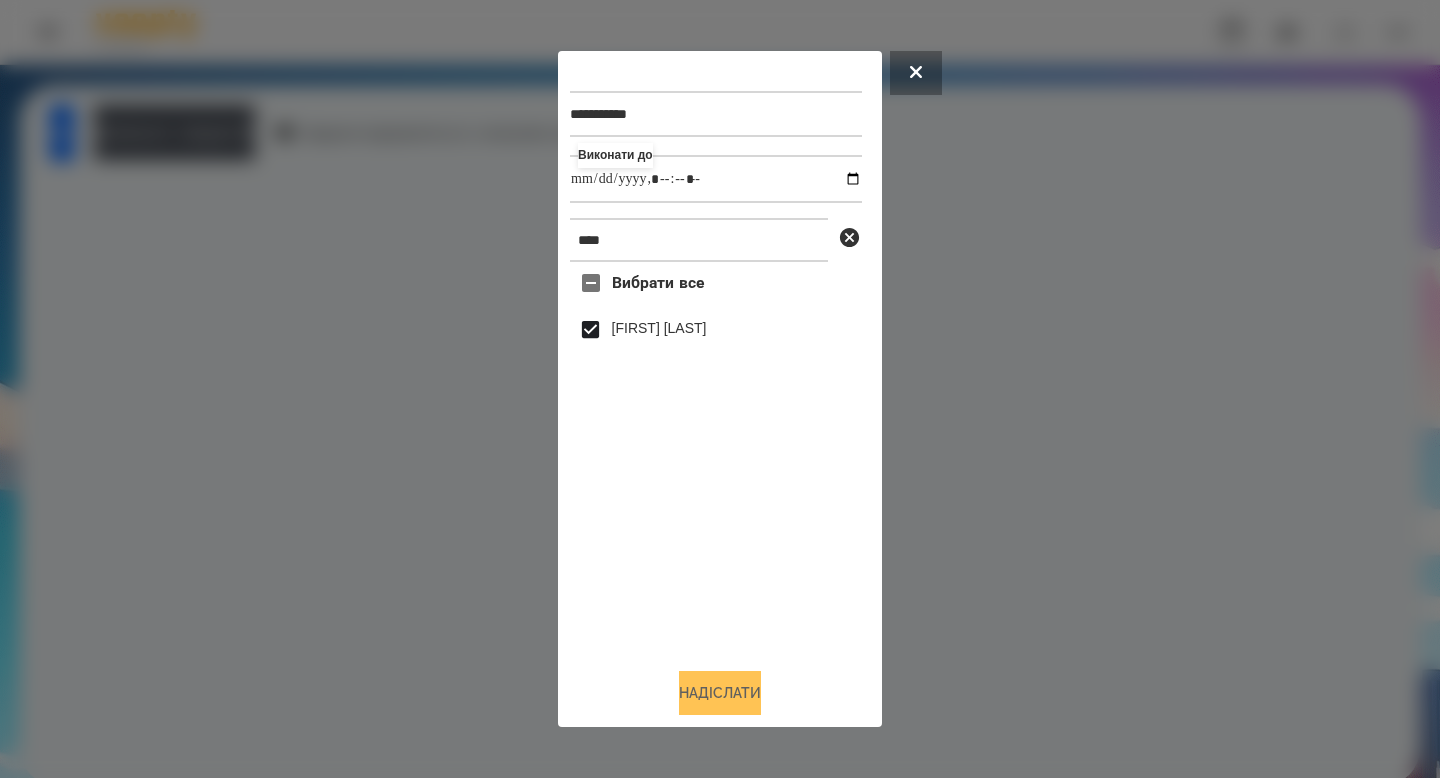 type on "**********" 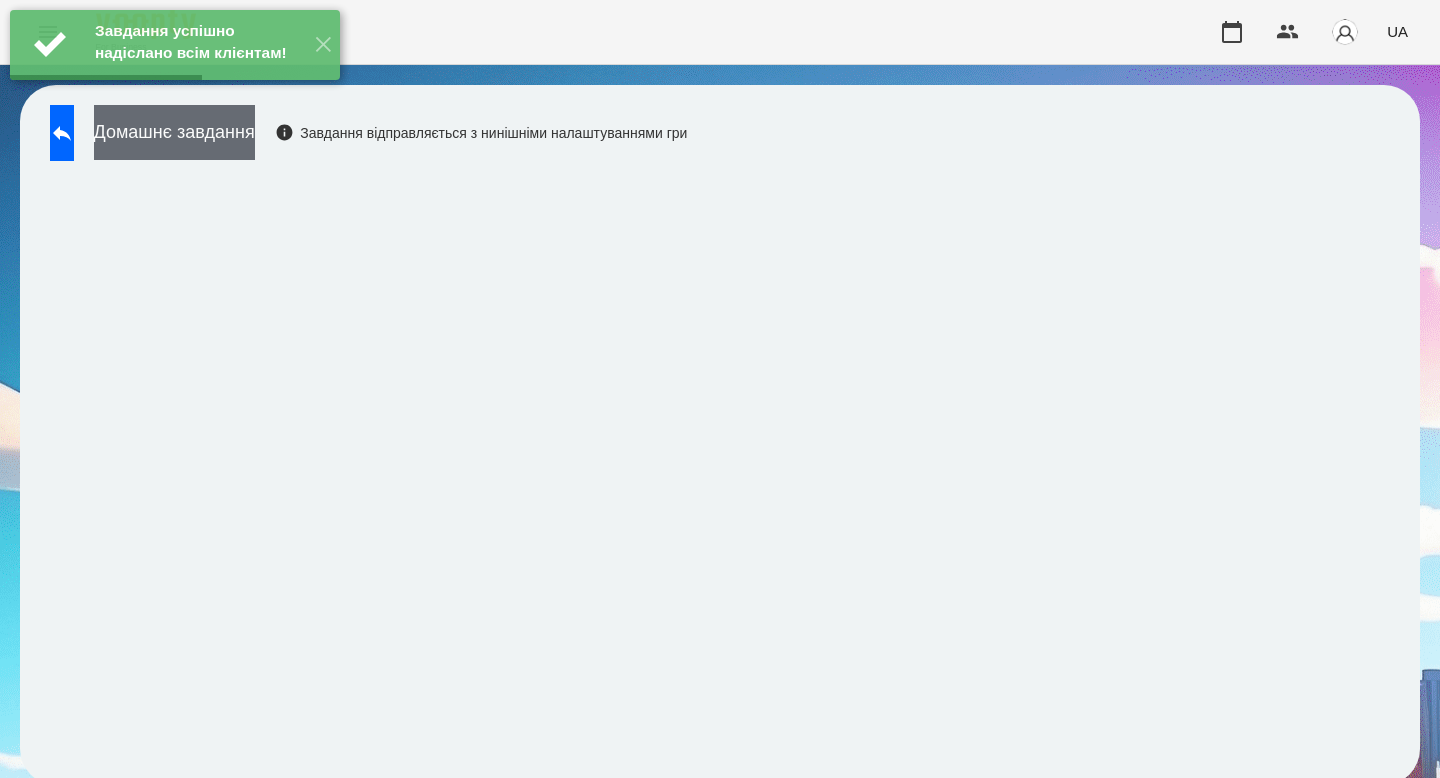 click on "Домашнє завдання" at bounding box center [174, 132] 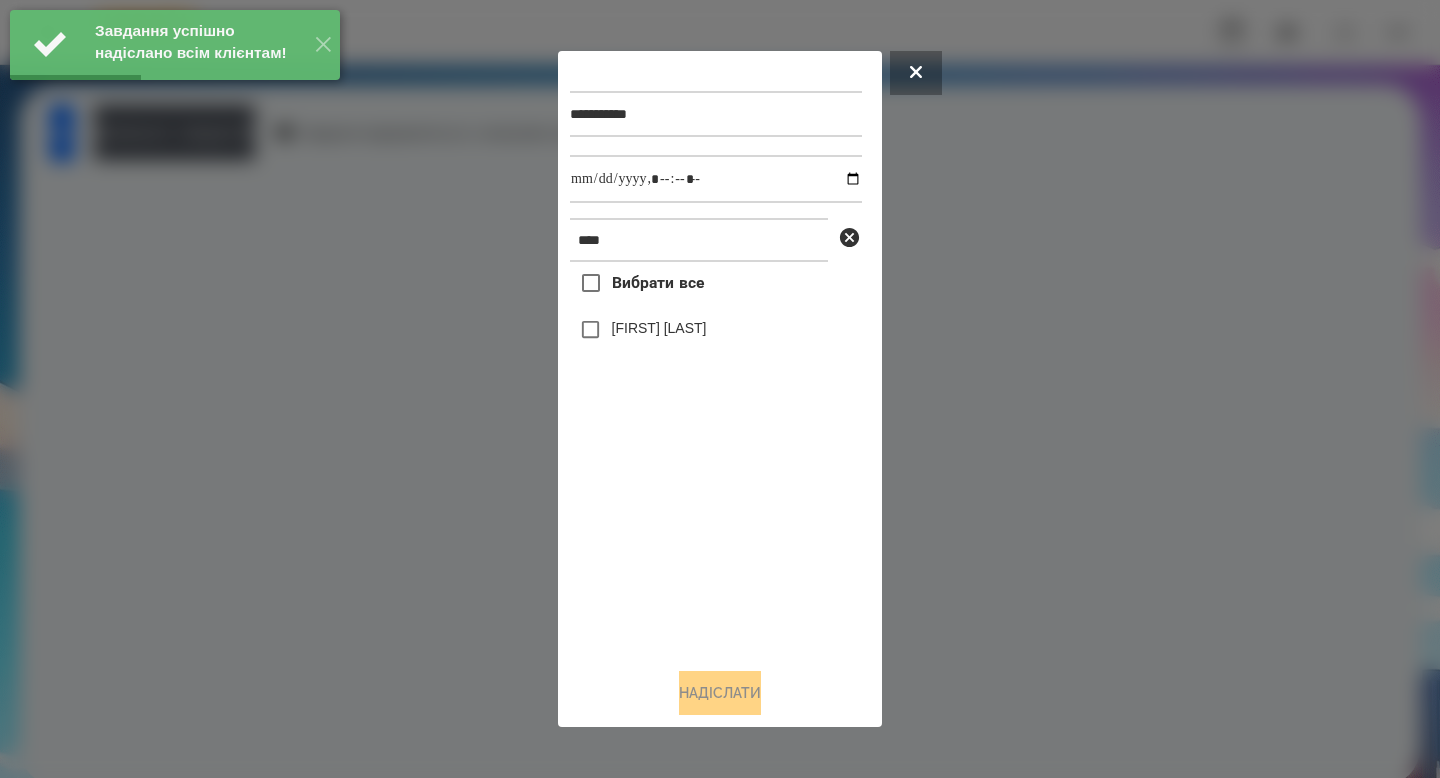 click on "[FIRST] [LAST]" at bounding box center (659, 328) 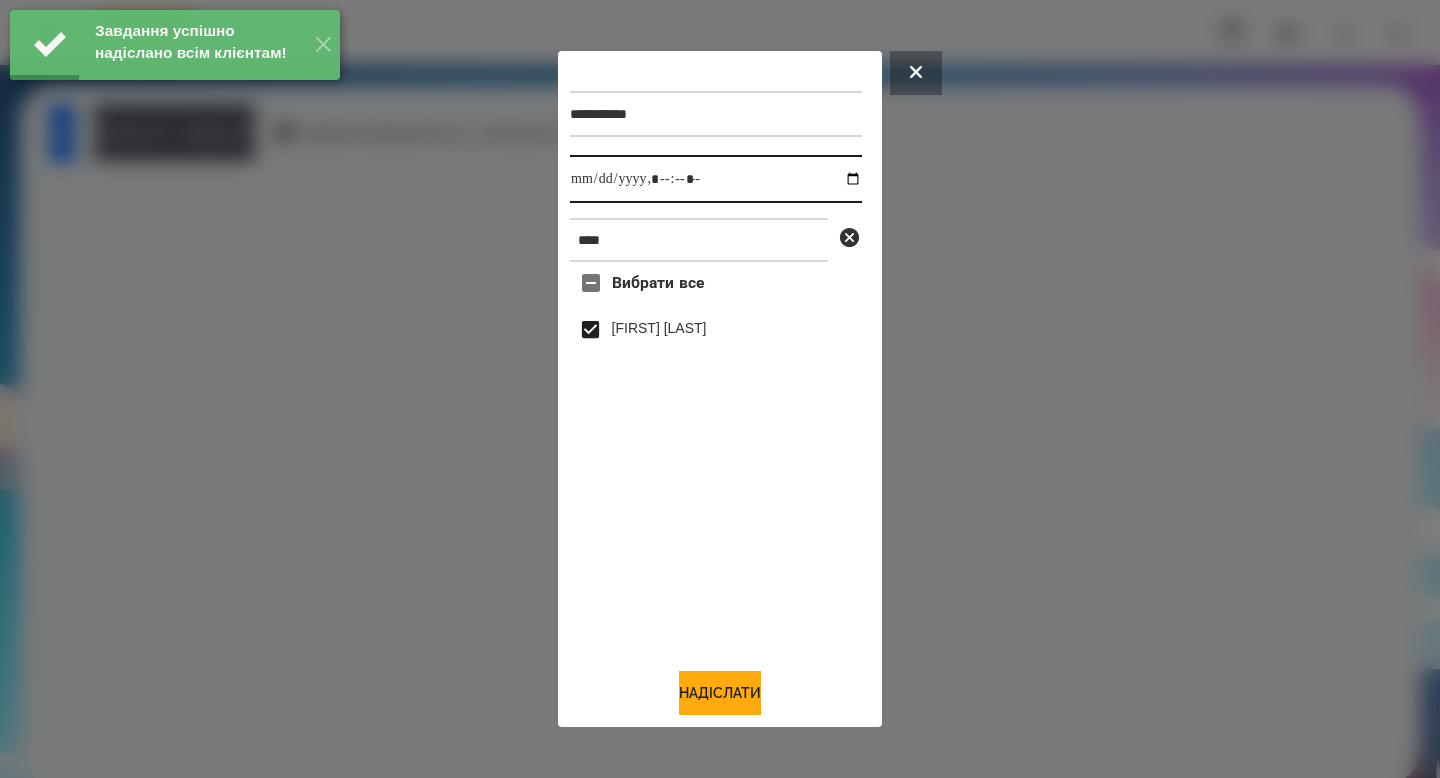 click at bounding box center (716, 179) 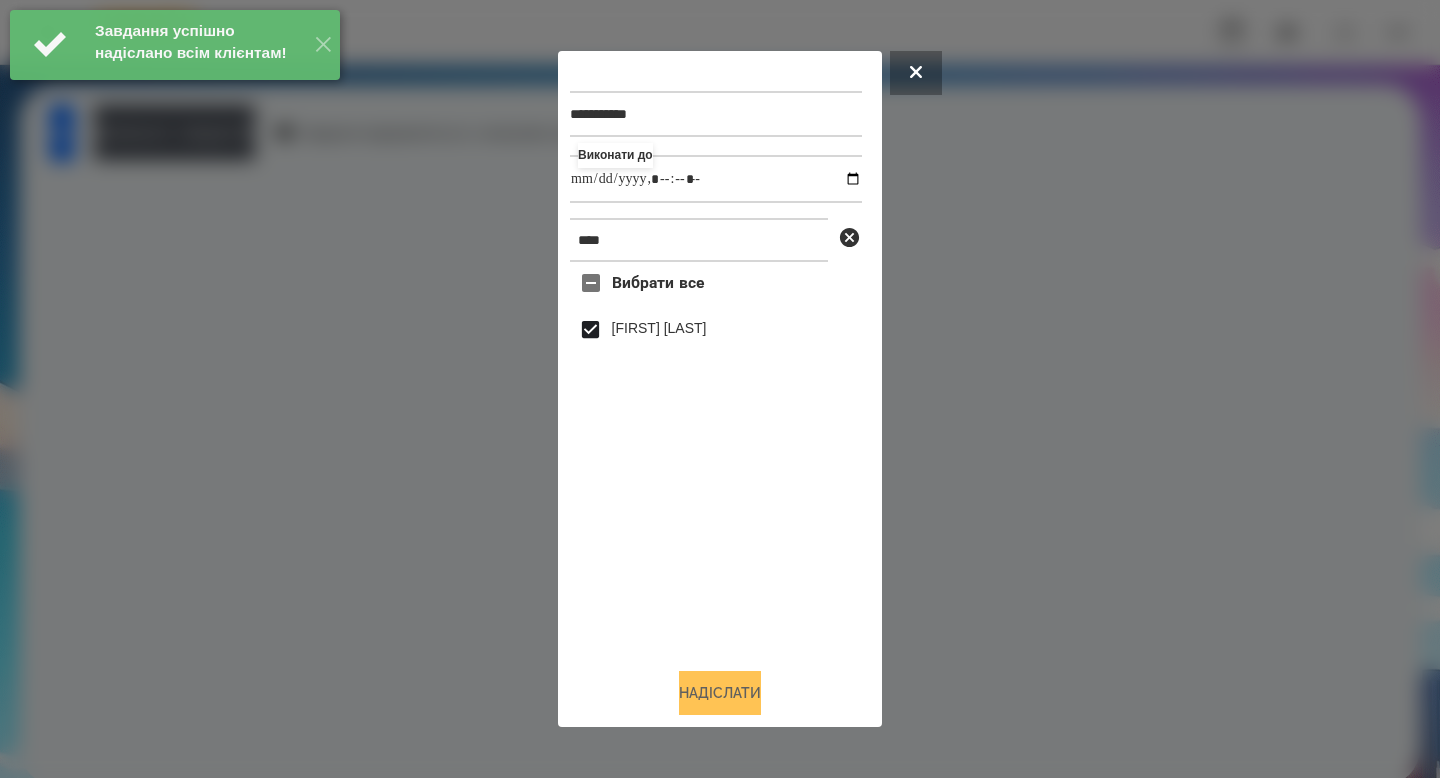 type on "**********" 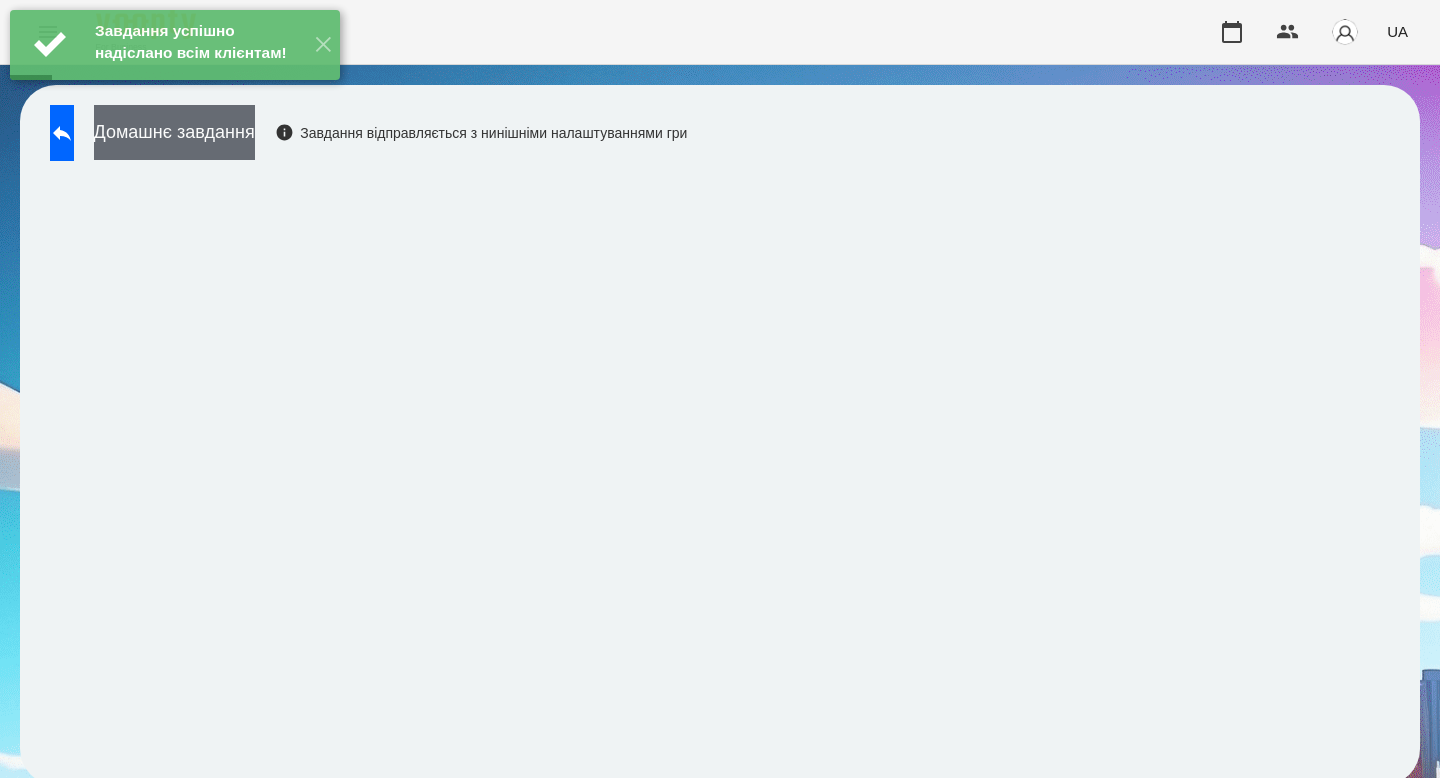click on "Домашнє завдання" at bounding box center (174, 132) 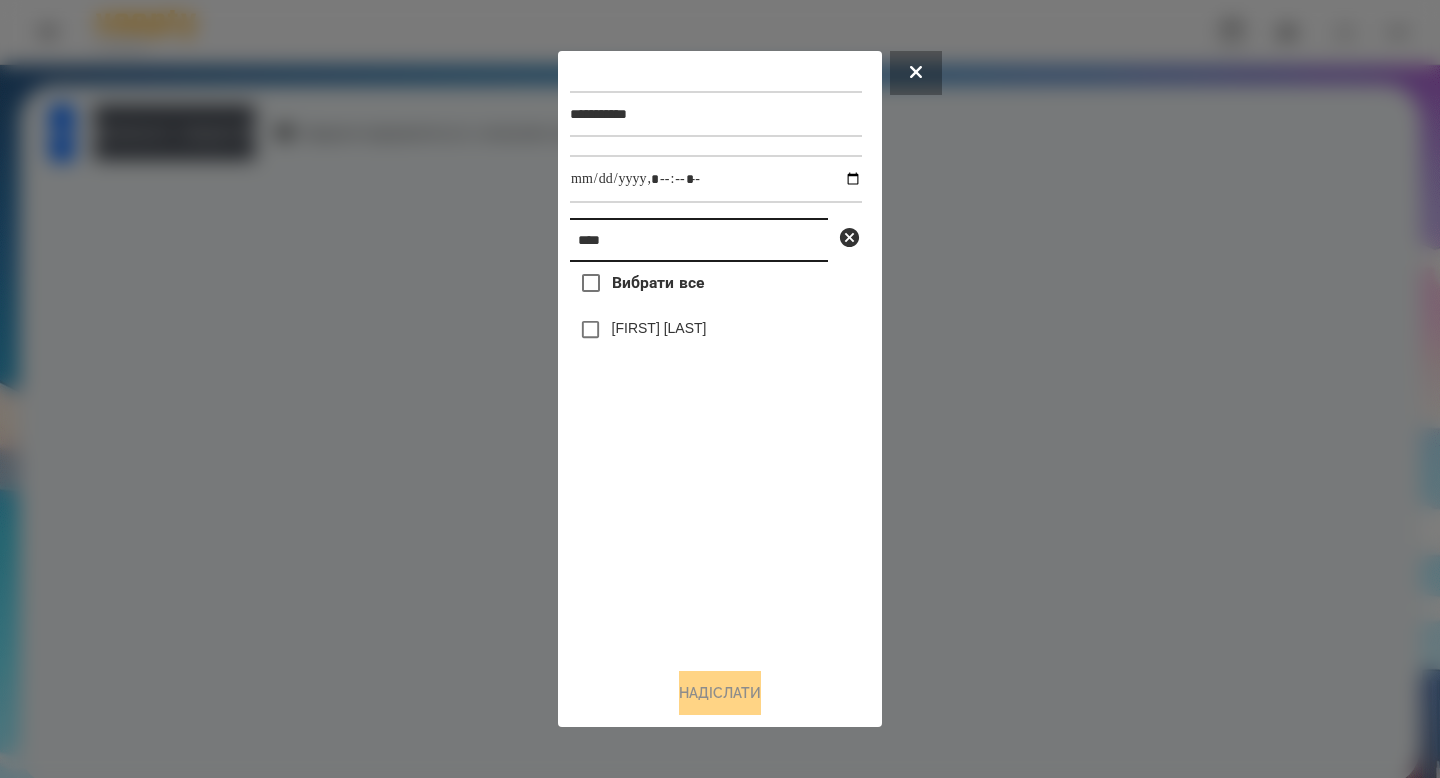 drag, startPoint x: 612, startPoint y: 229, endPoint x: 643, endPoint y: 243, distance: 34.0147 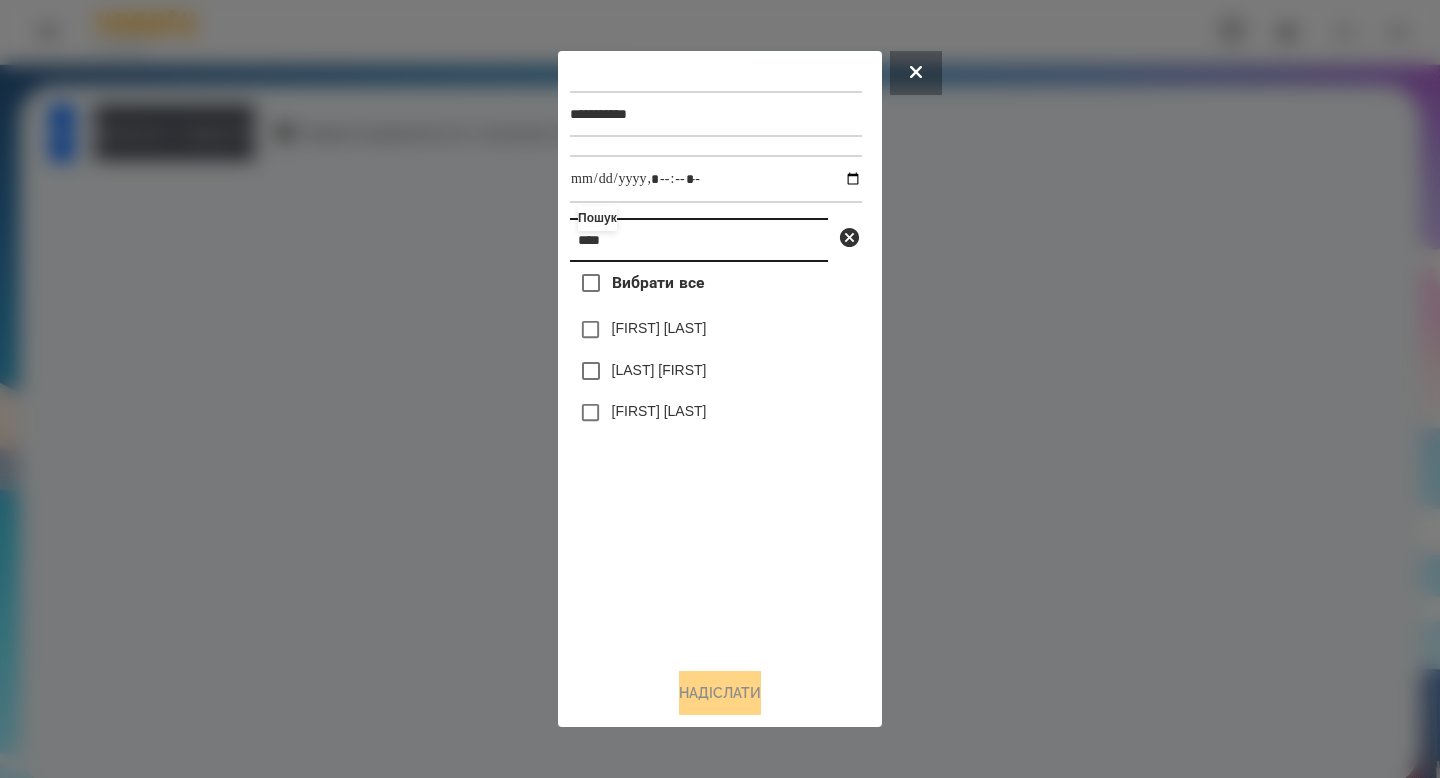 type on "****" 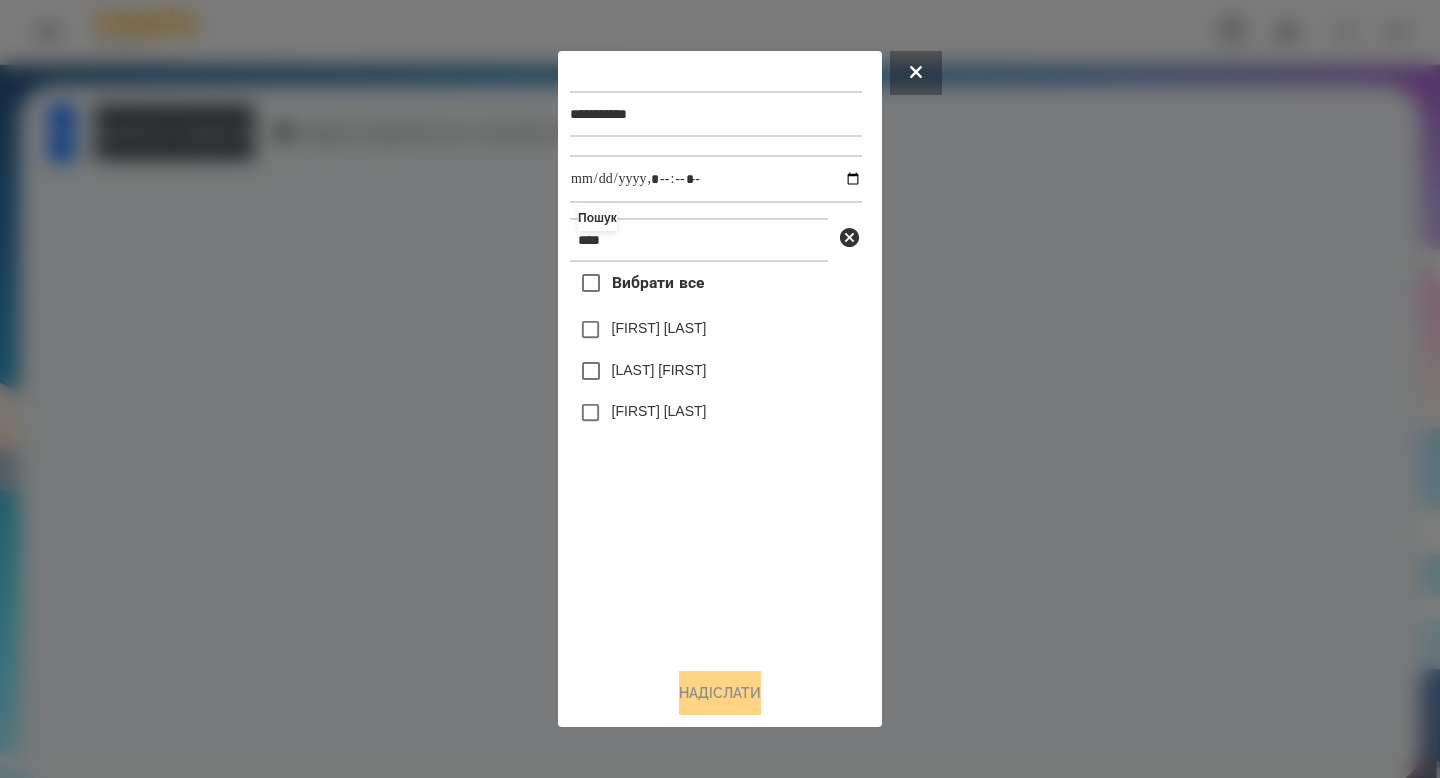 click on "[FIRST] [LAST]" at bounding box center [659, 328] 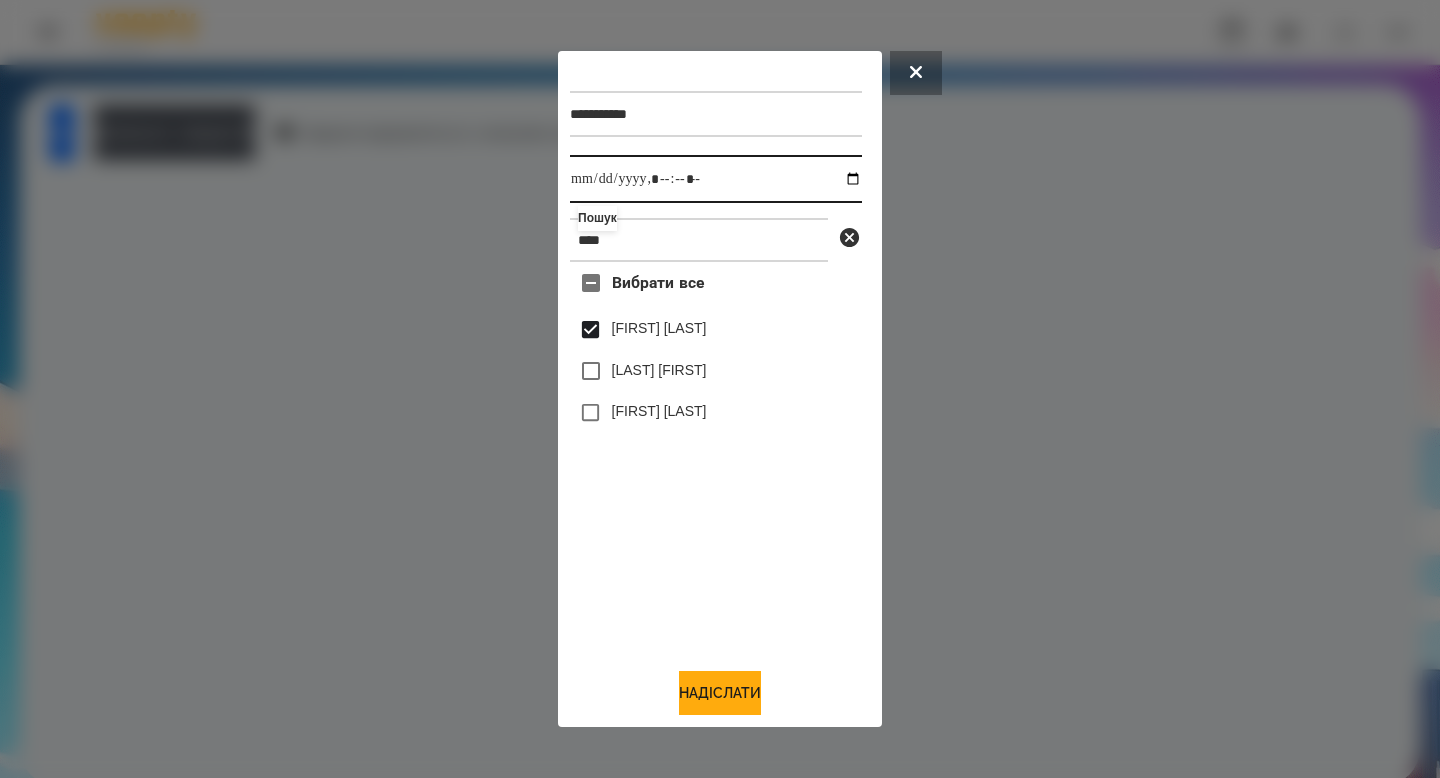 click at bounding box center [716, 179] 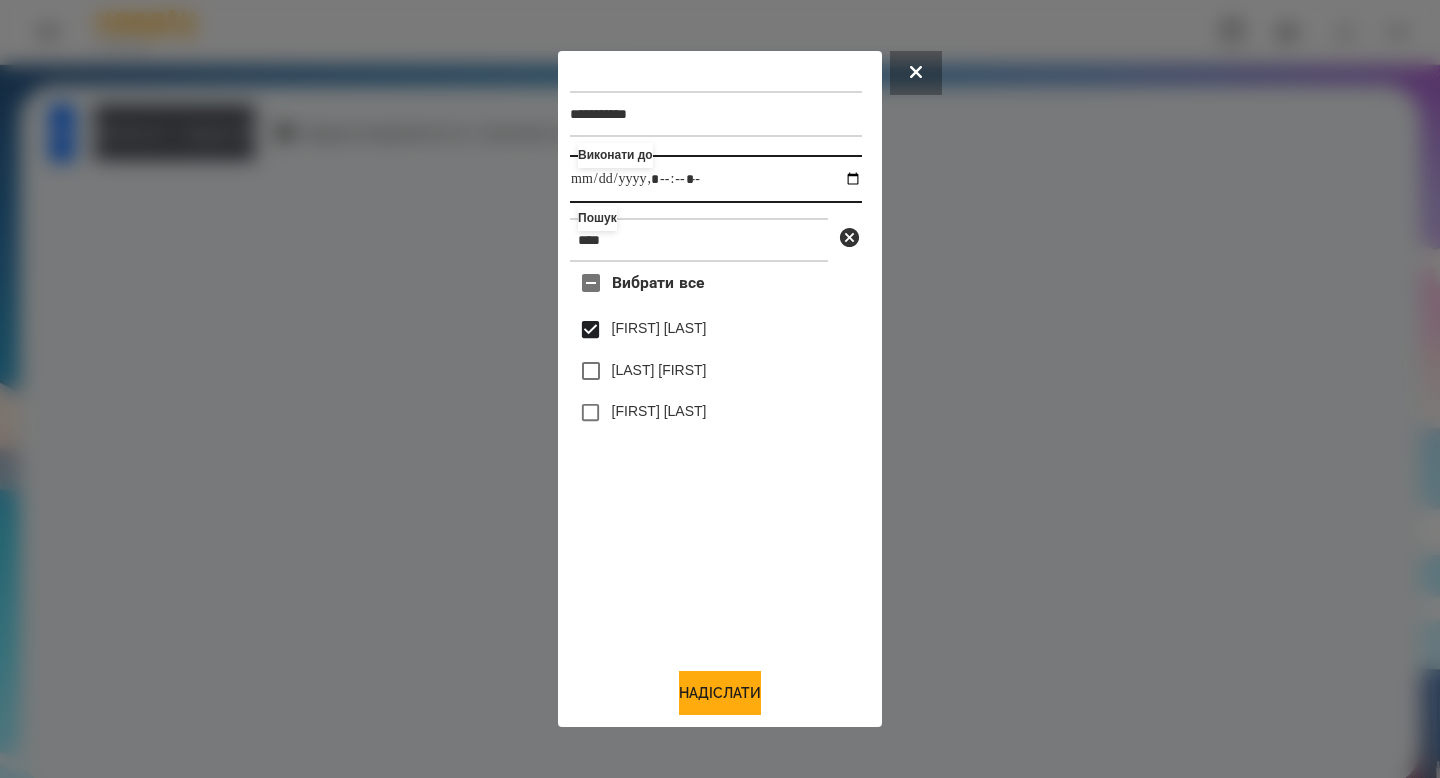 click at bounding box center (716, 179) 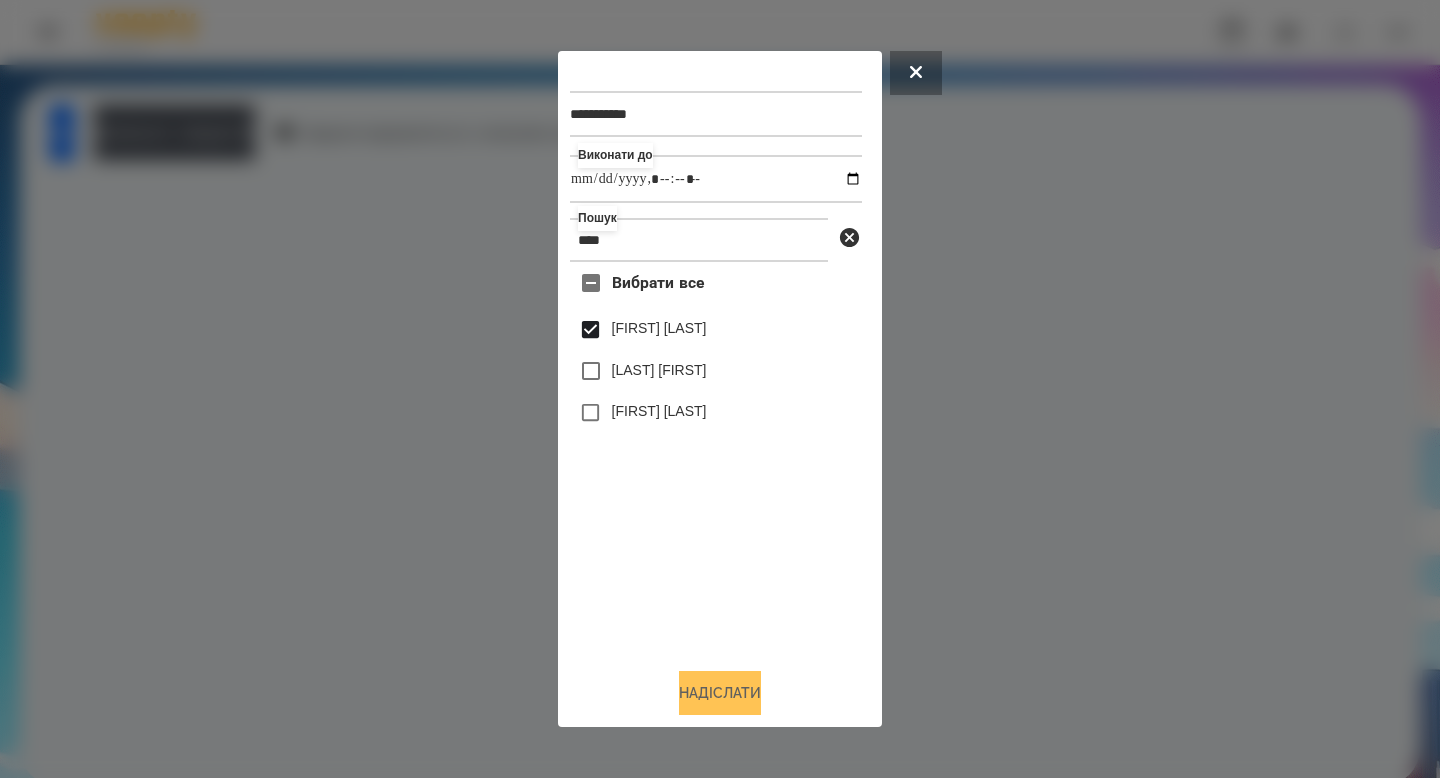 click on "Надіслати" at bounding box center (720, 693) 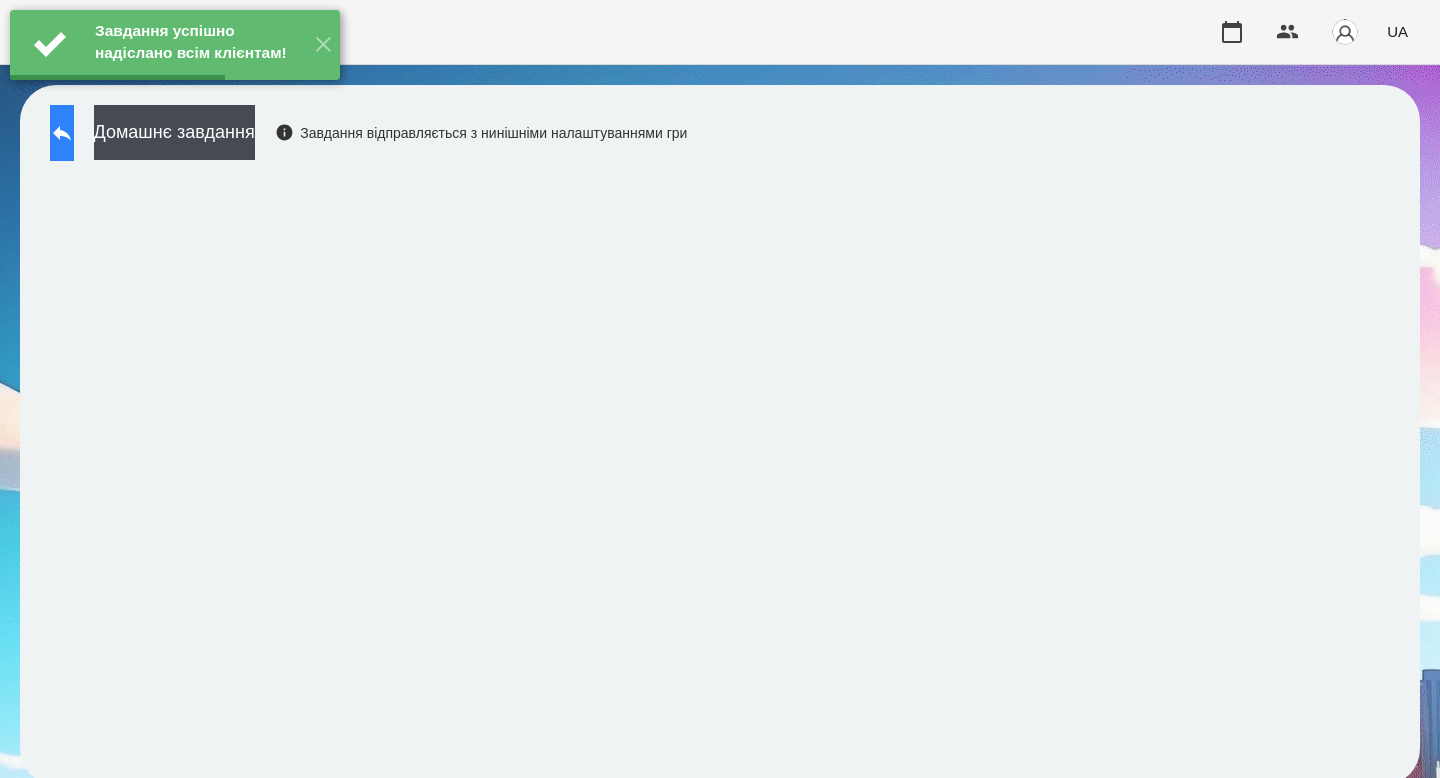 click at bounding box center [62, 133] 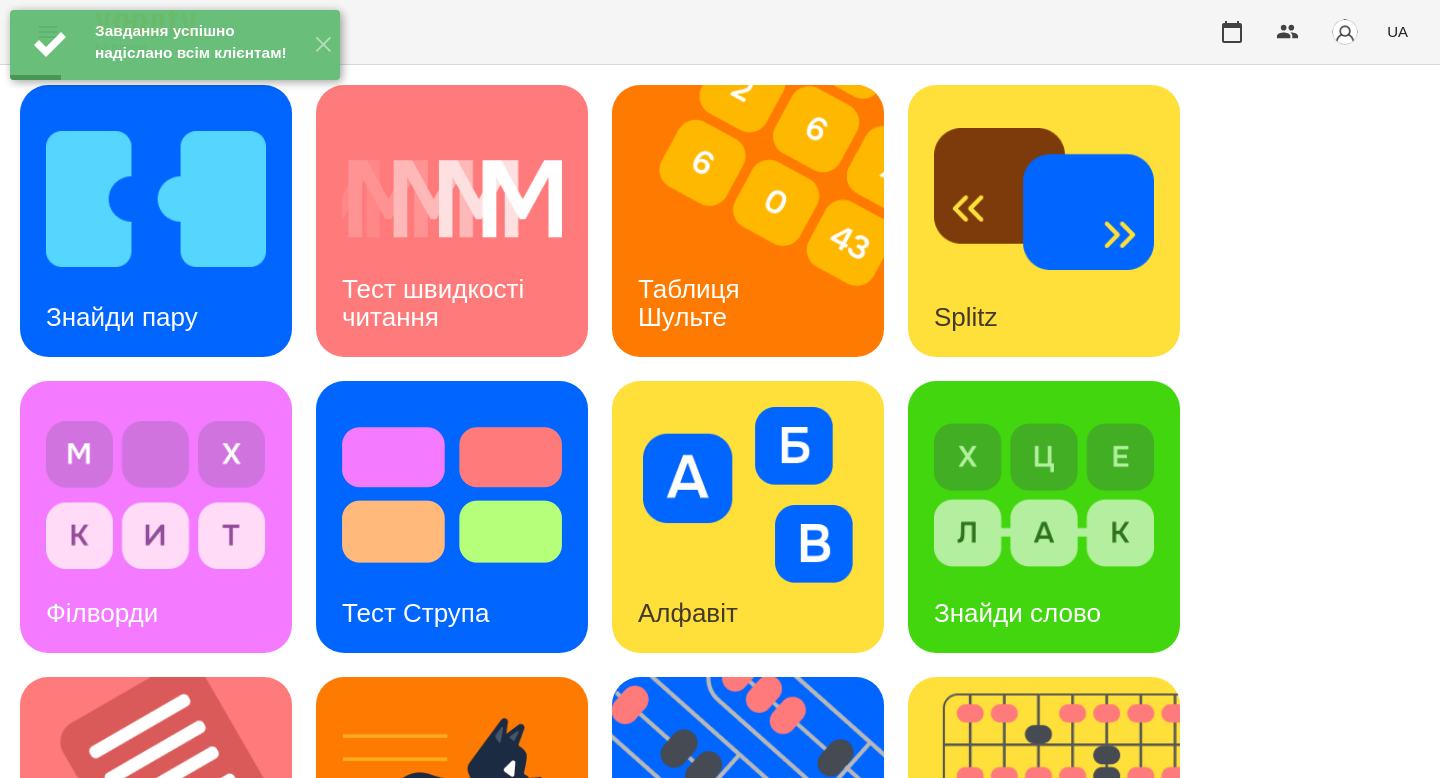 scroll, scrollTop: 213, scrollLeft: 0, axis: vertical 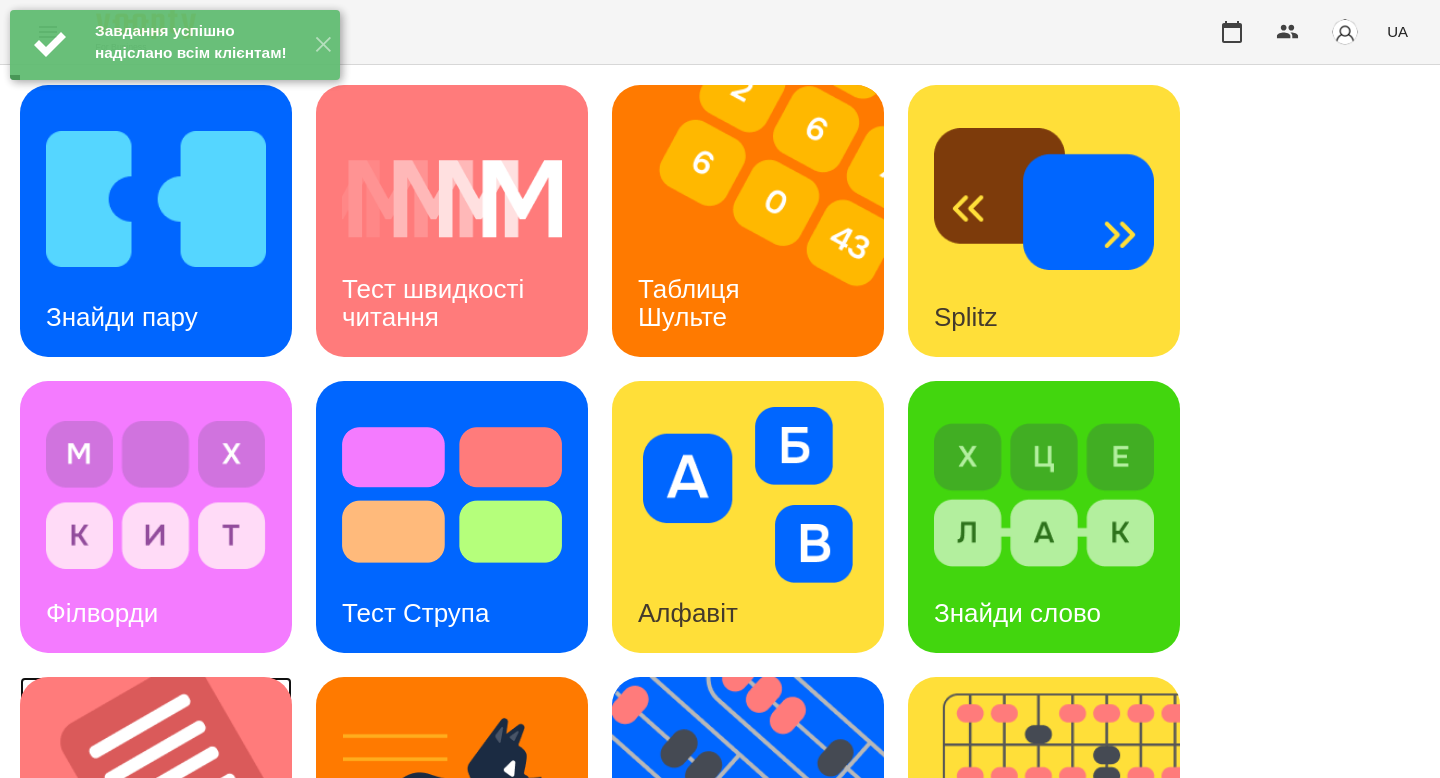 click at bounding box center (168, 813) 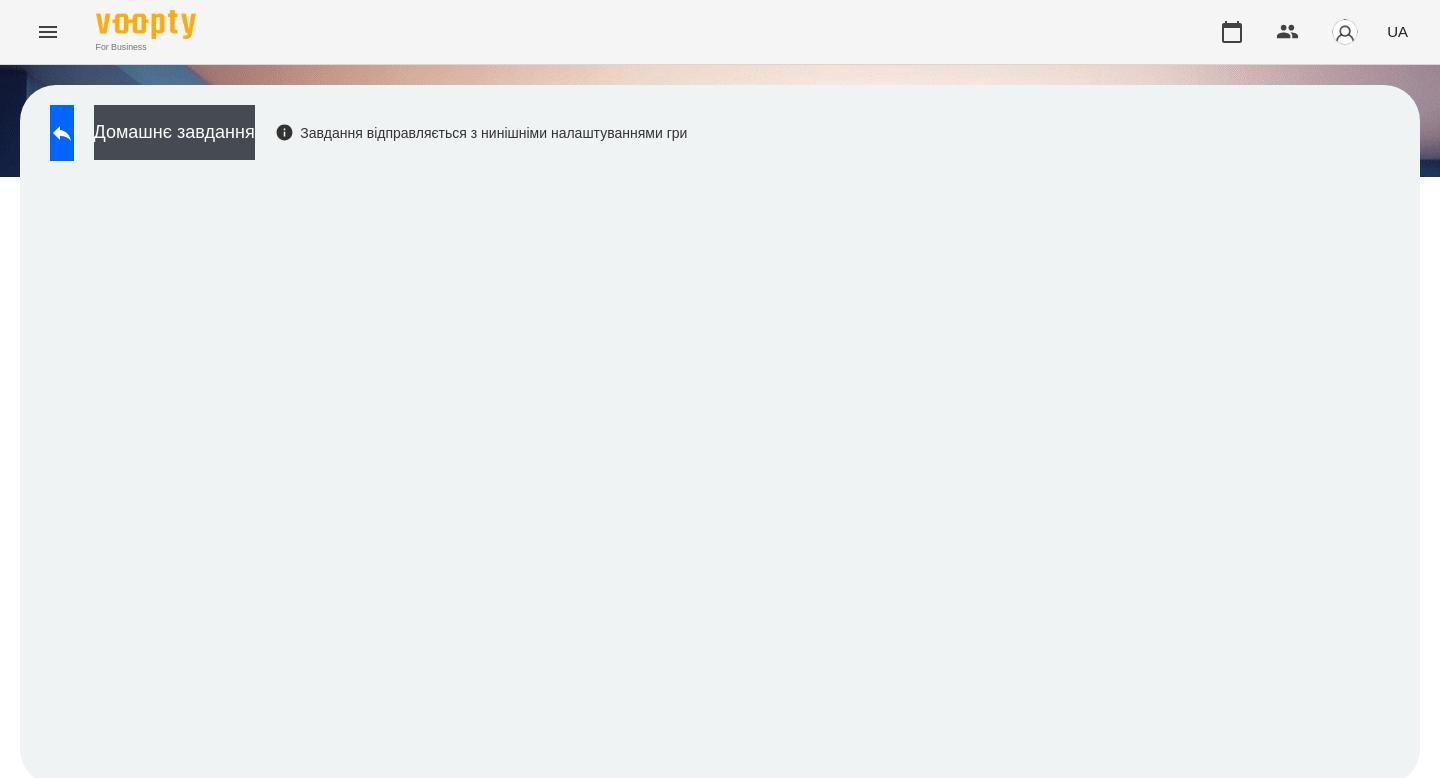 scroll, scrollTop: 7, scrollLeft: 0, axis: vertical 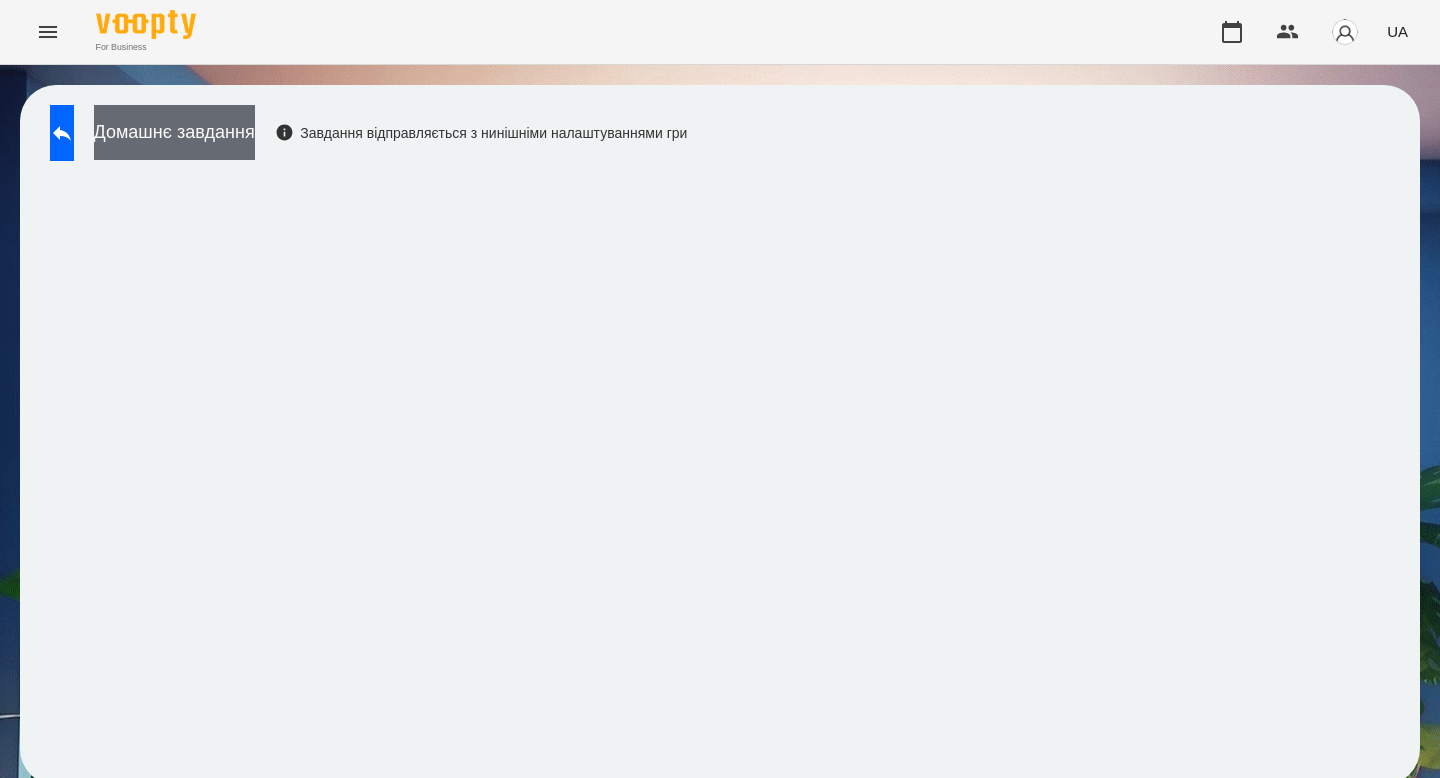 click on "Домашнє завдання" at bounding box center [174, 132] 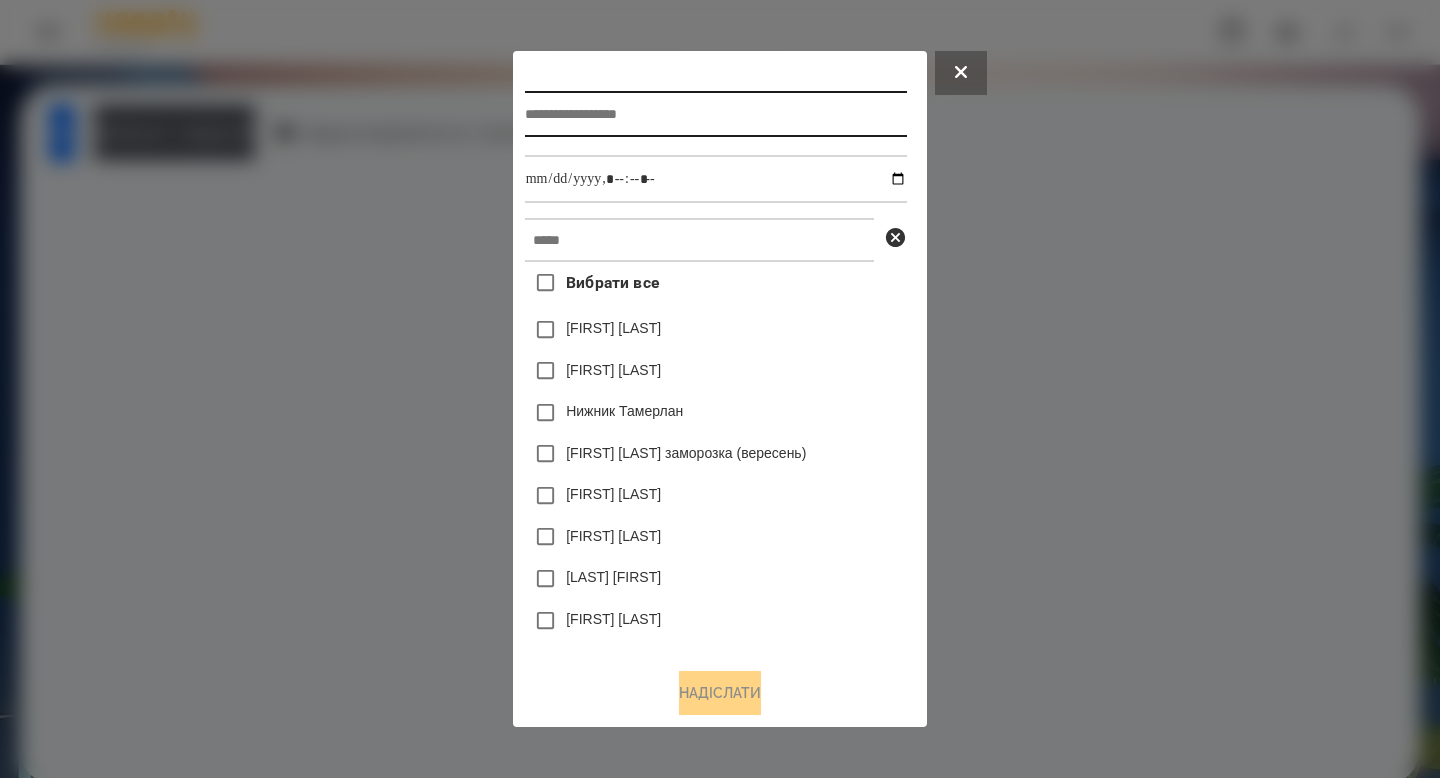 click at bounding box center [716, 114] 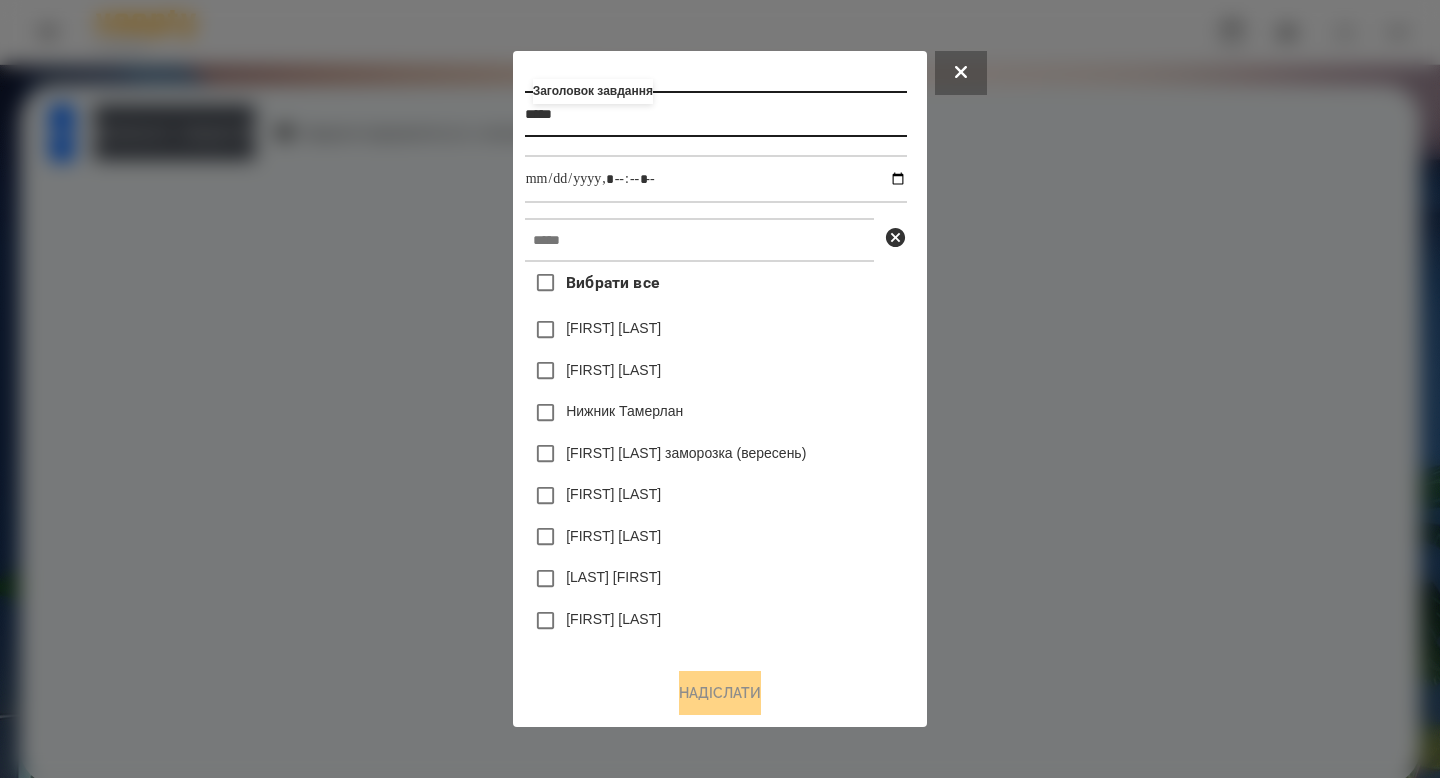 type on "*****" 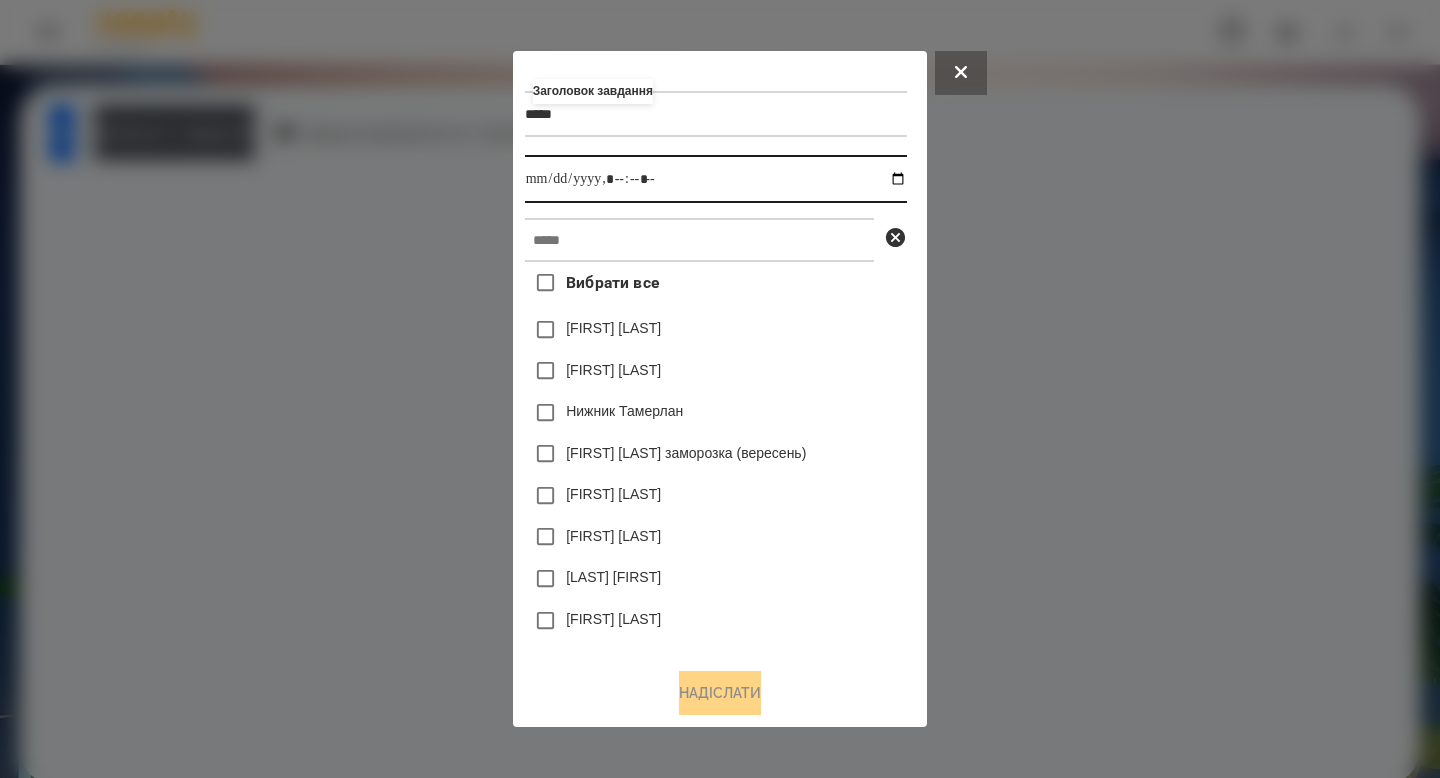 click at bounding box center (716, 179) 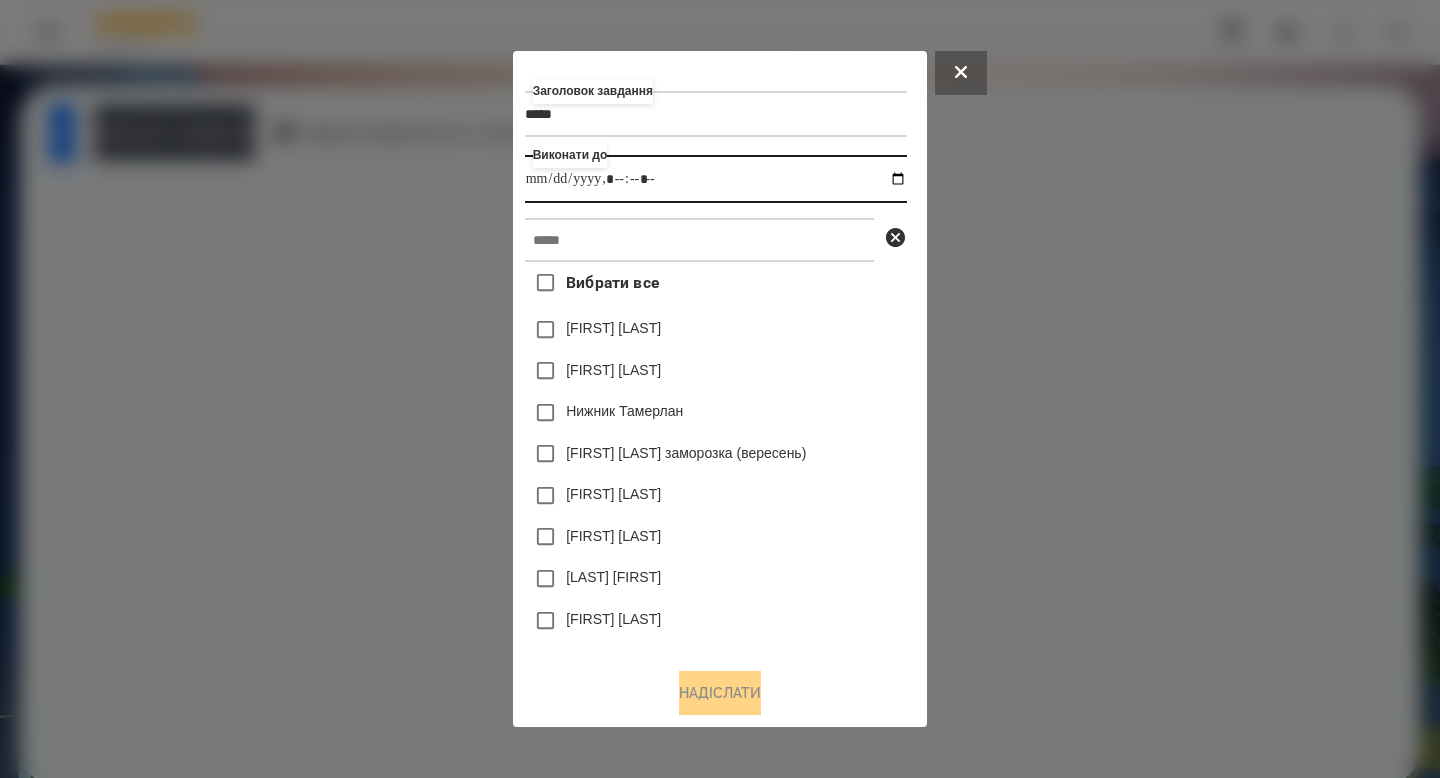 click at bounding box center (716, 179) 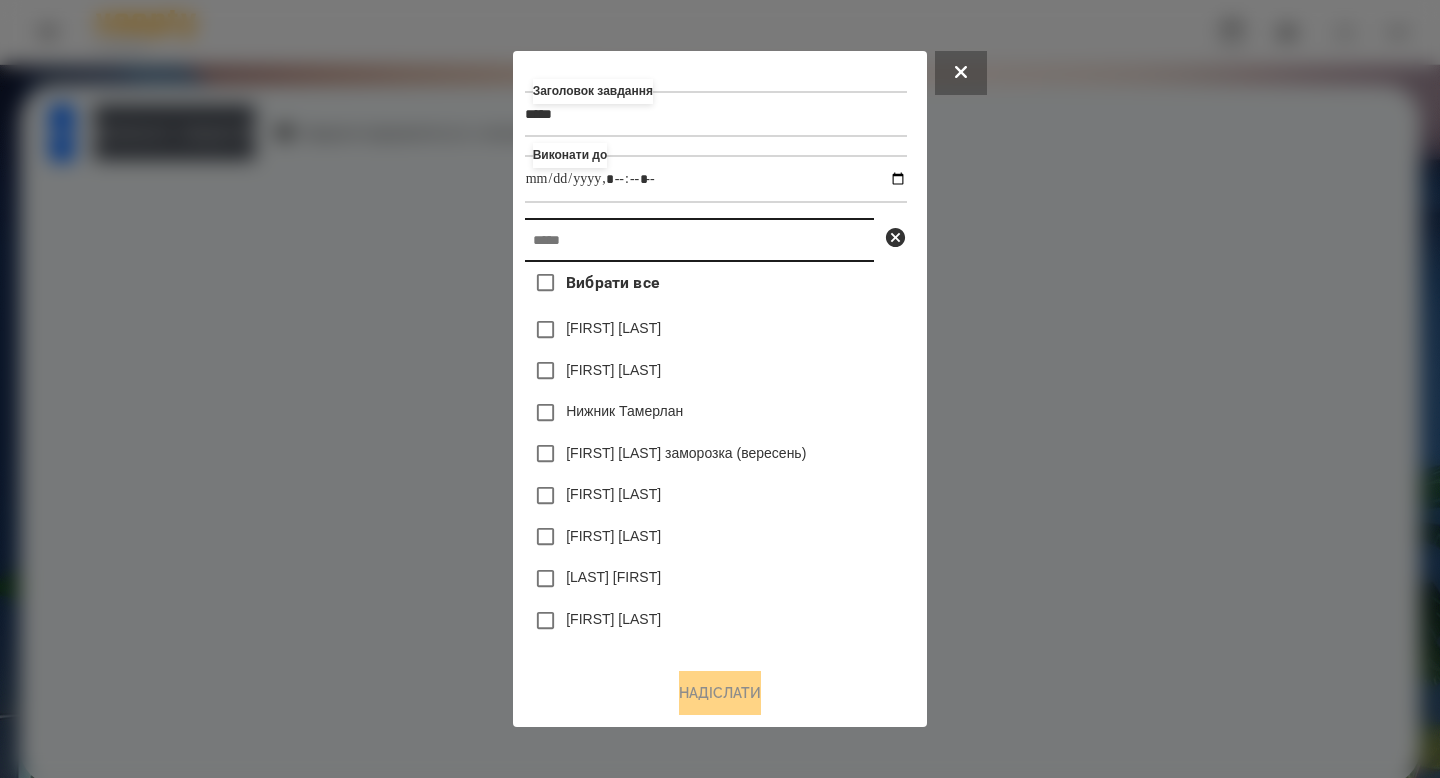 click at bounding box center (699, 240) 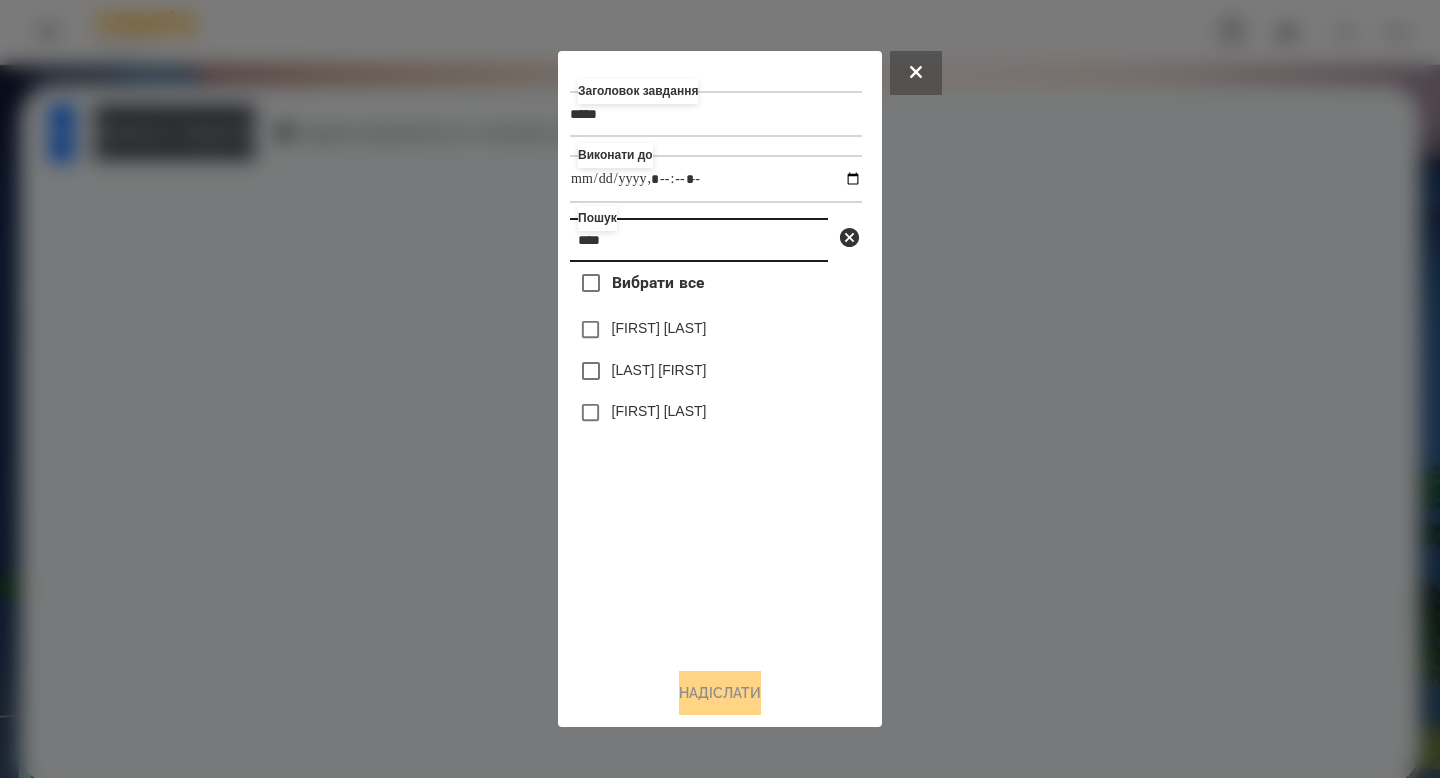 type on "****" 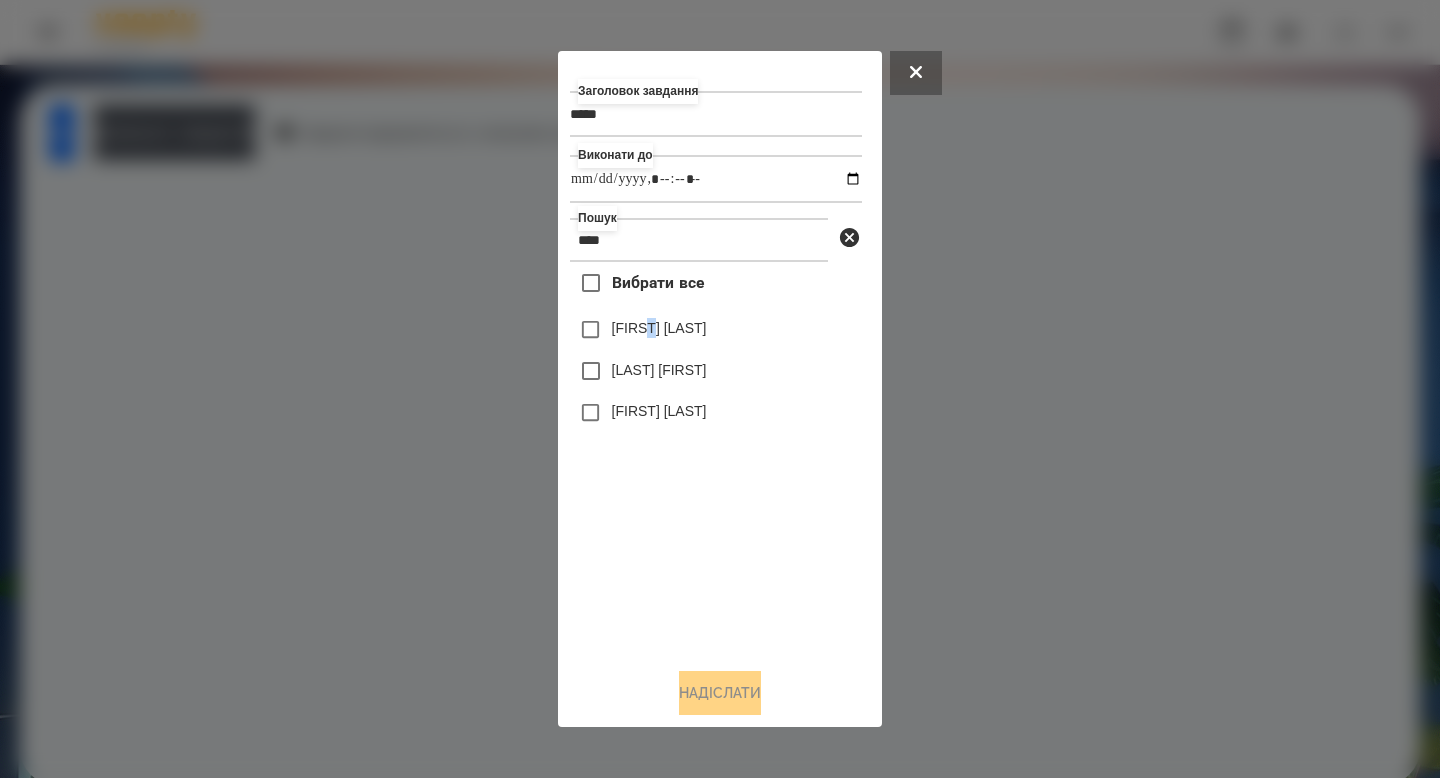 click on "[FIRST] [LAST]" at bounding box center (659, 328) 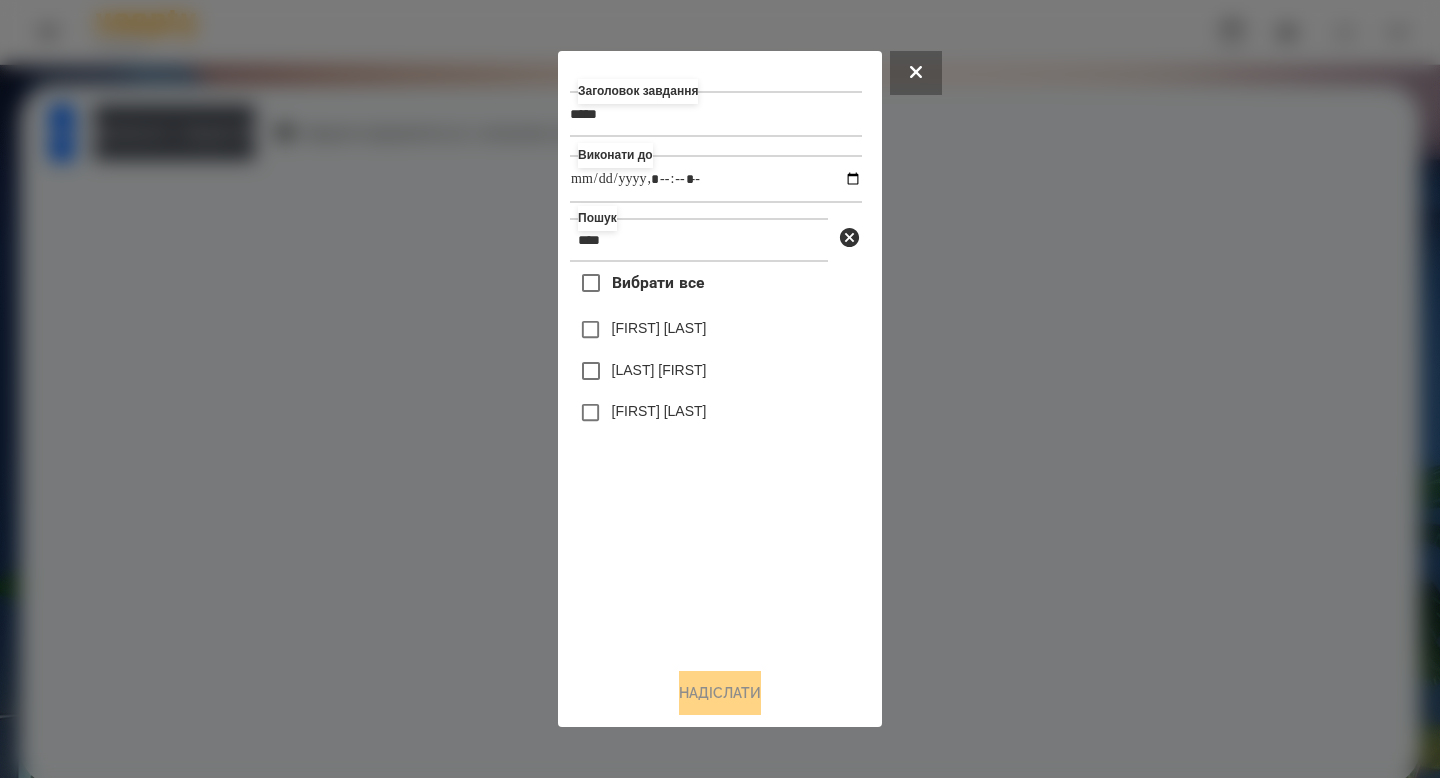 click on "[FIRST] [LAST]" at bounding box center (659, 328) 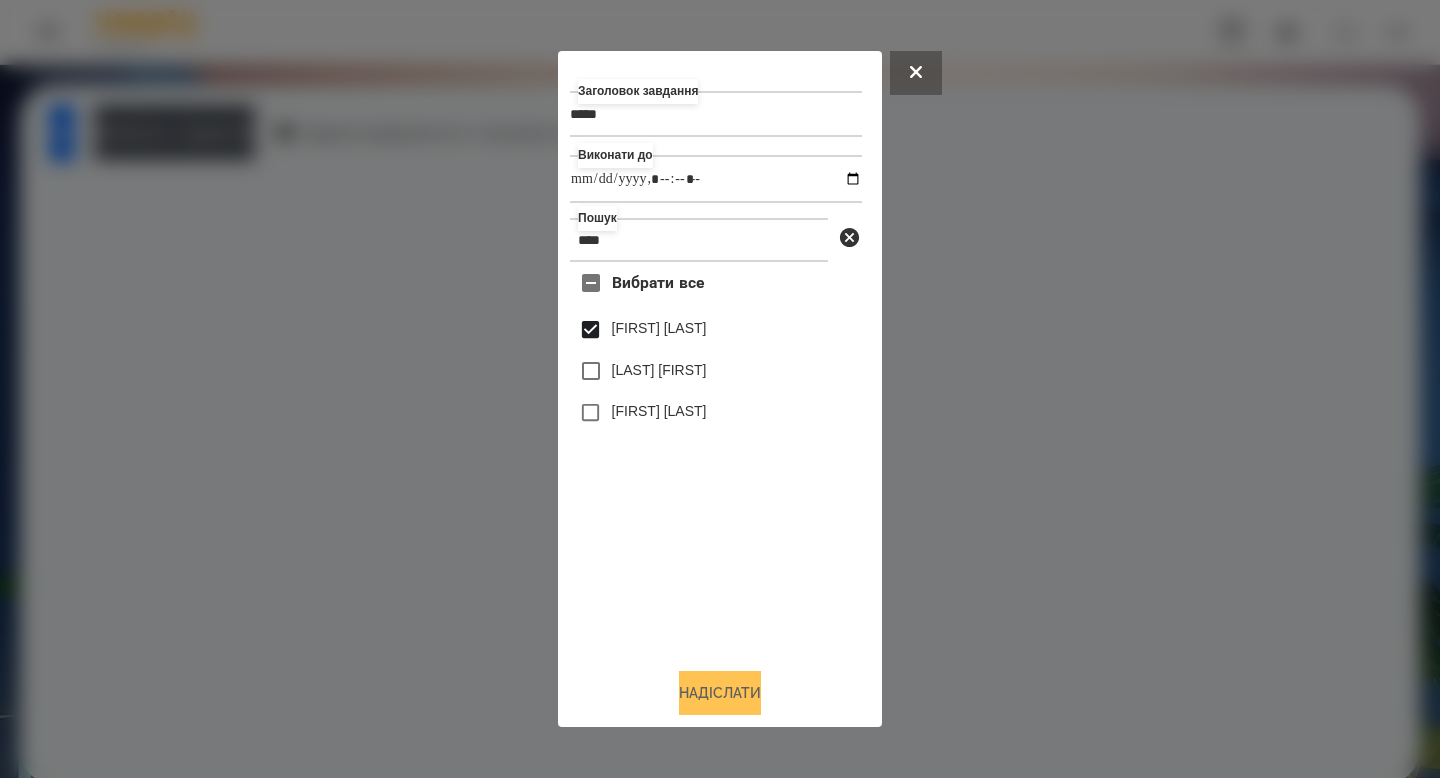 click on "Надіслати" at bounding box center (720, 693) 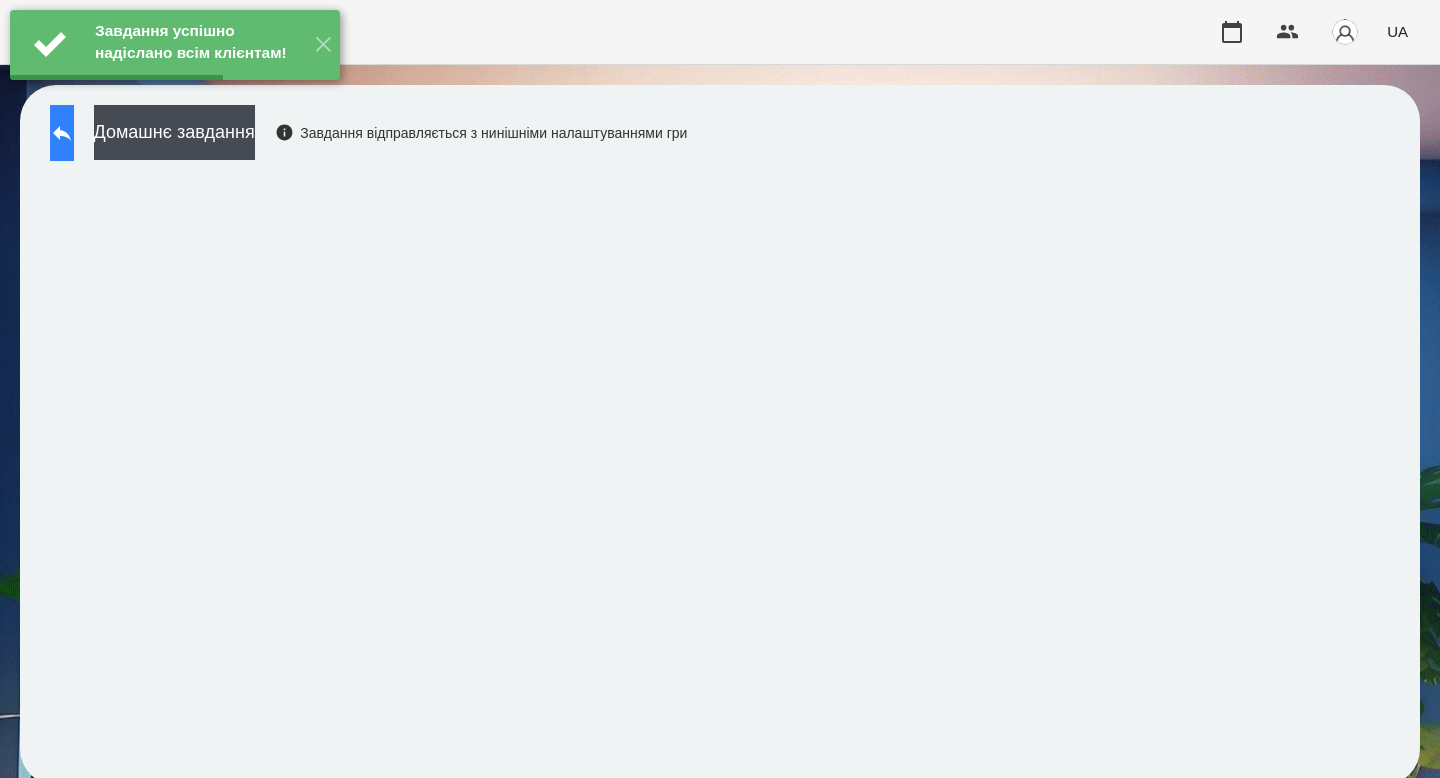 click at bounding box center [62, 133] 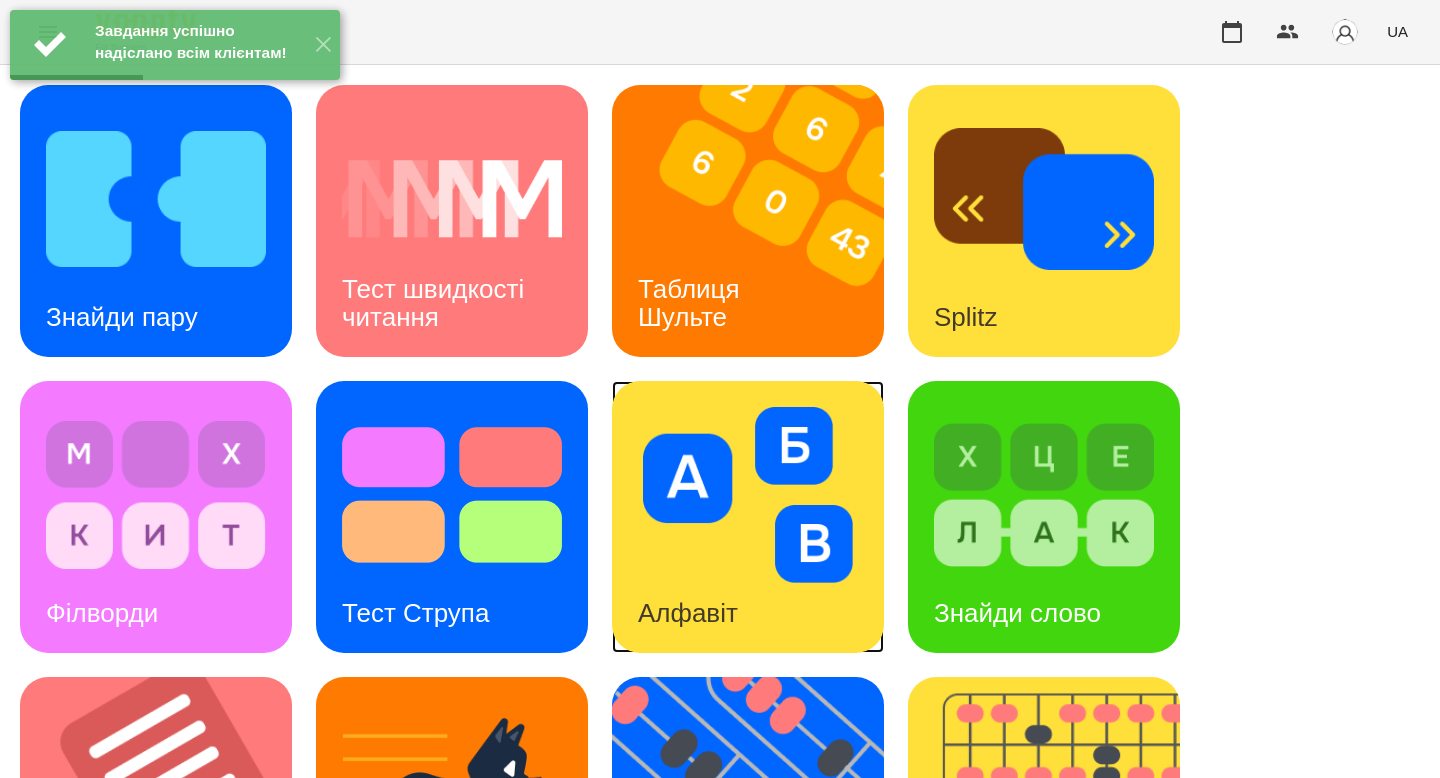 click at bounding box center [748, 495] 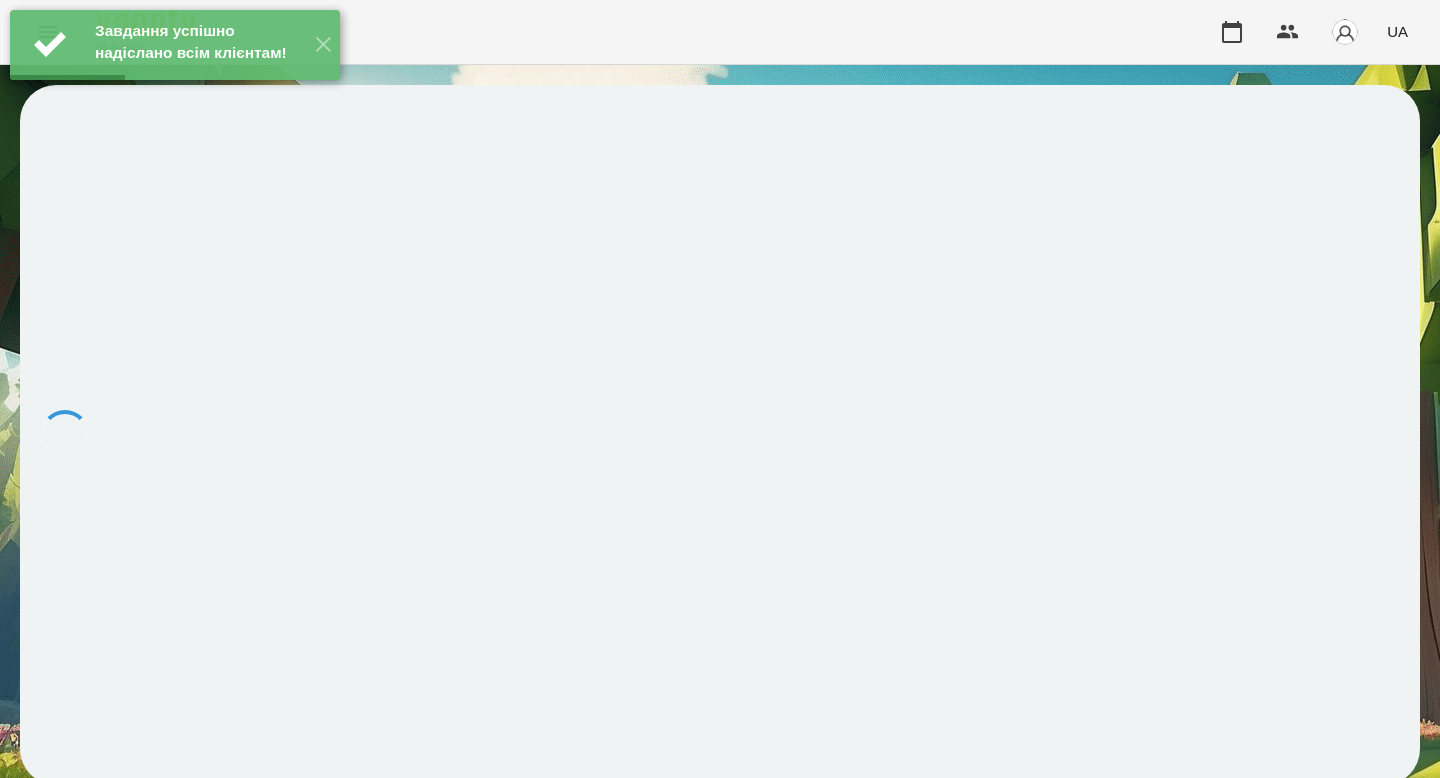 scroll, scrollTop: 0, scrollLeft: 0, axis: both 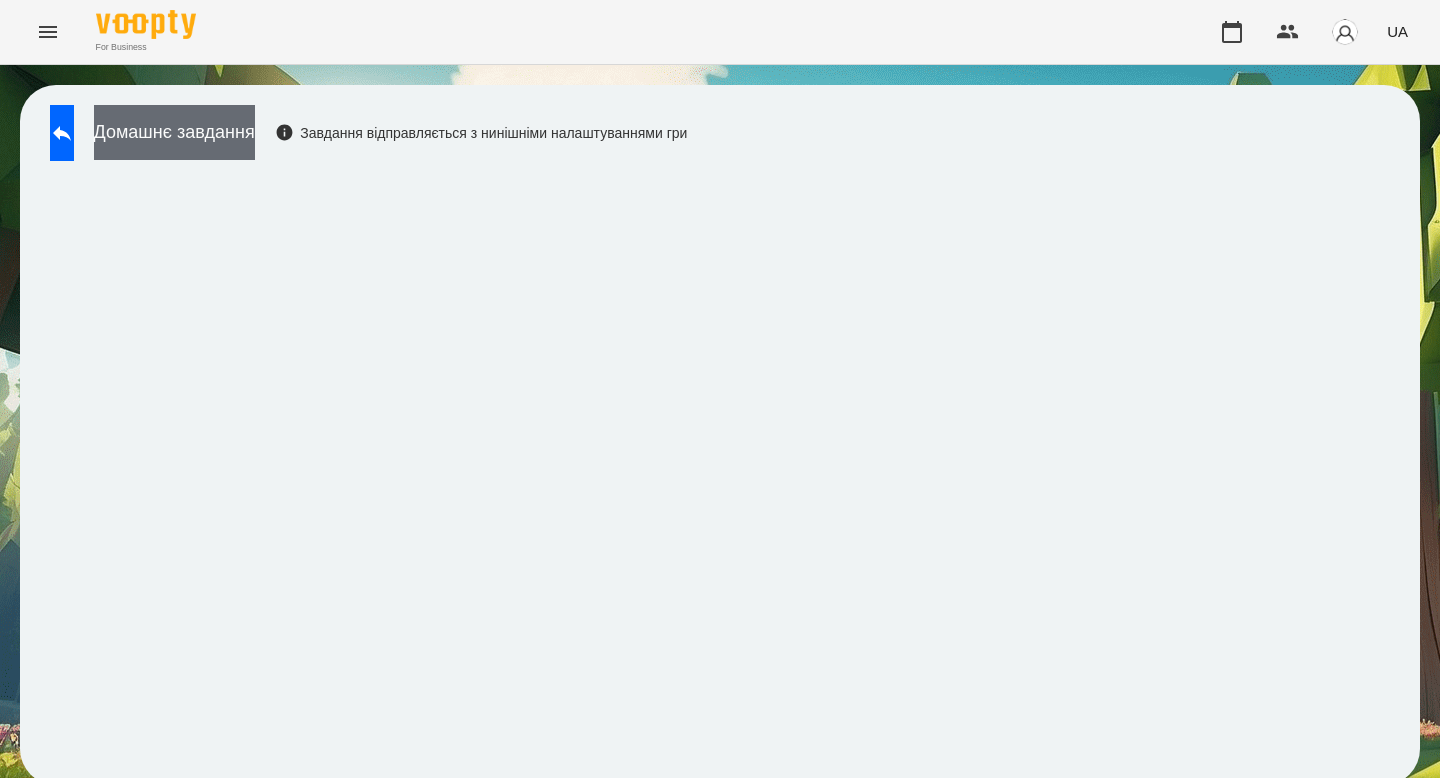 click on "Домашнє завдання" at bounding box center [174, 132] 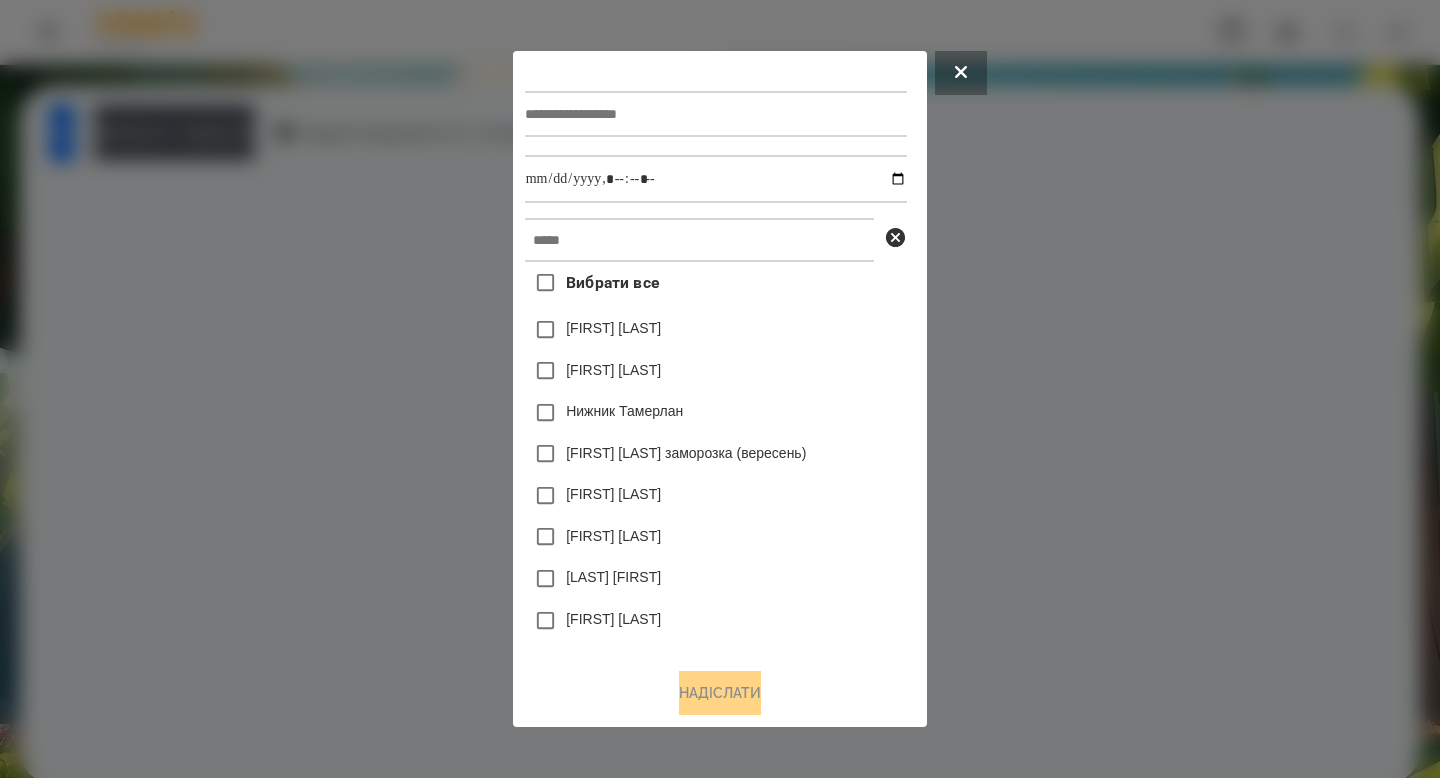 click at bounding box center (716, 114) 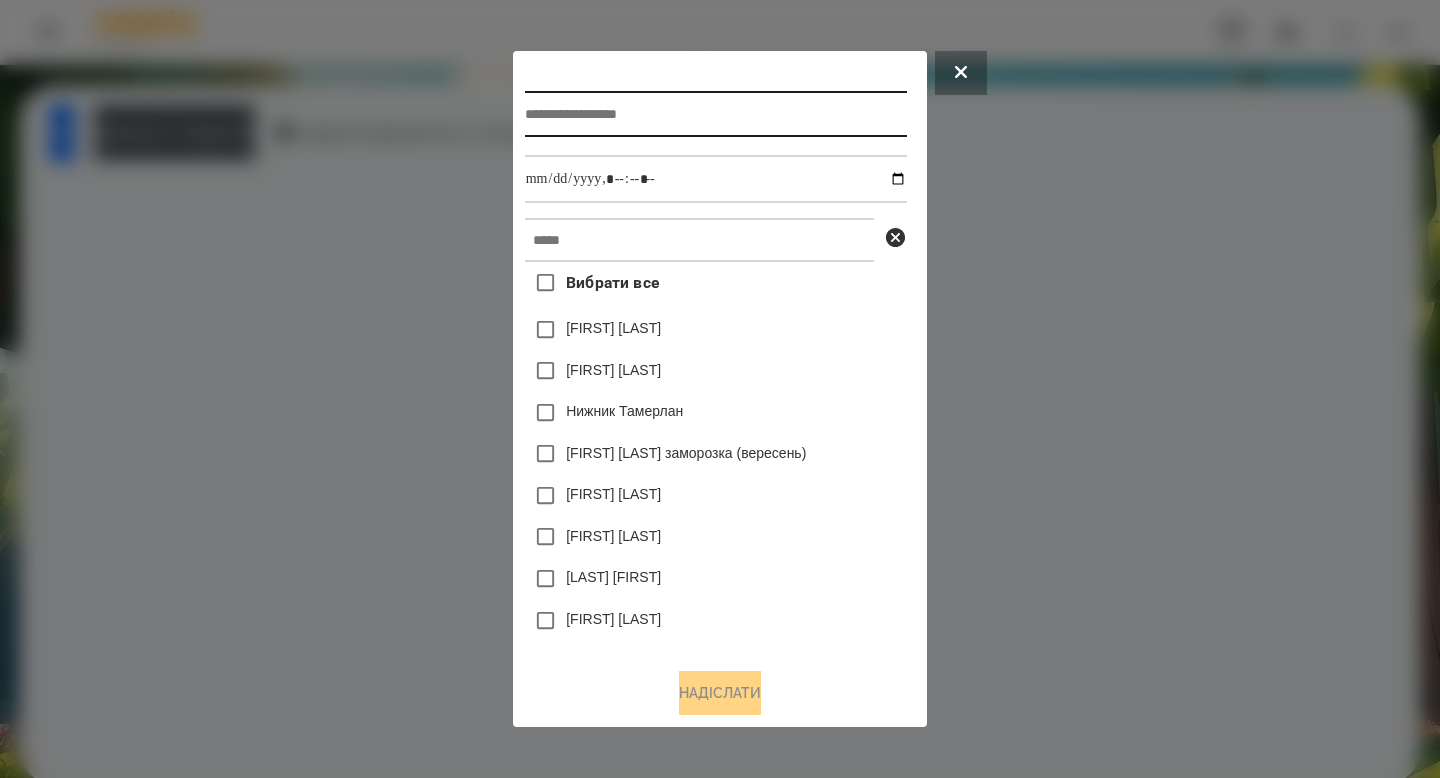 click at bounding box center [716, 114] 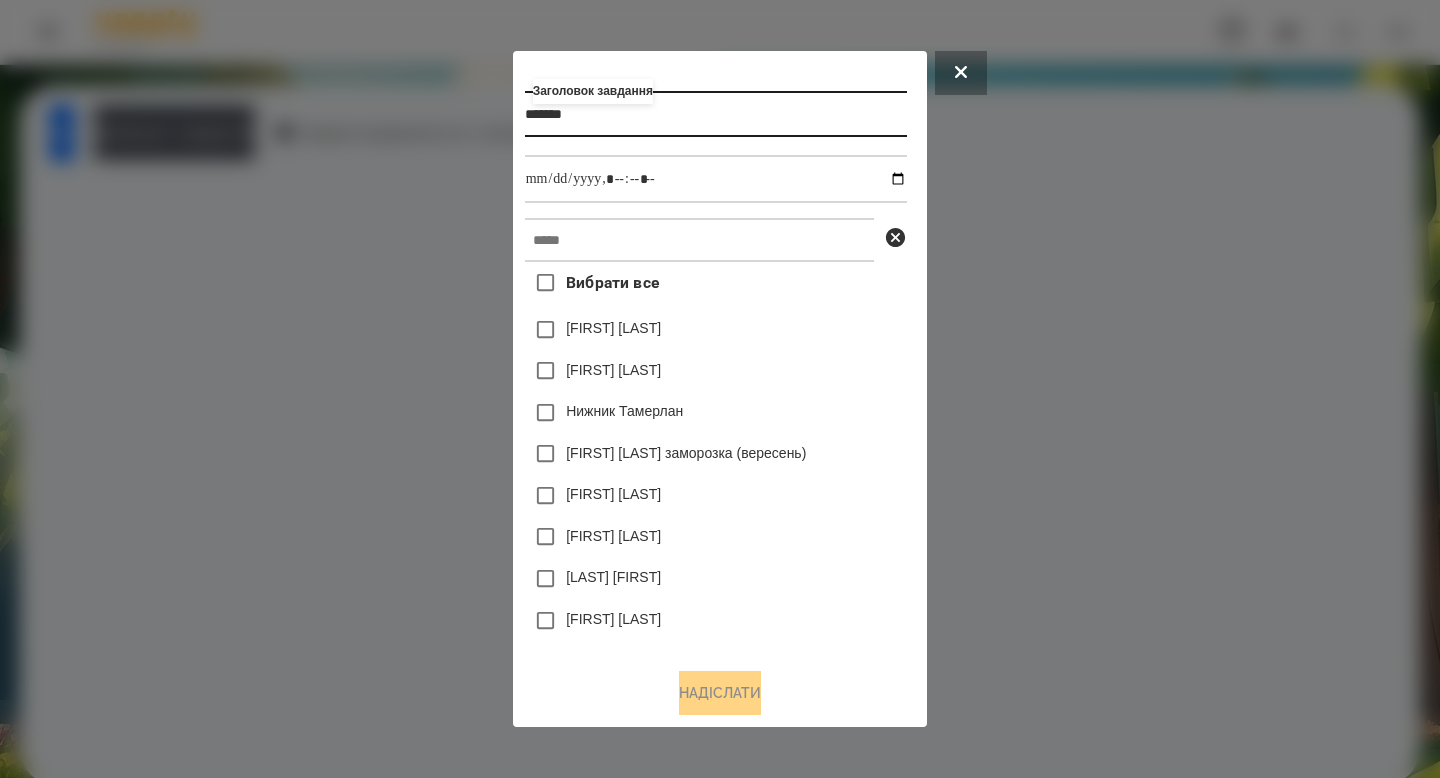 type on "*******" 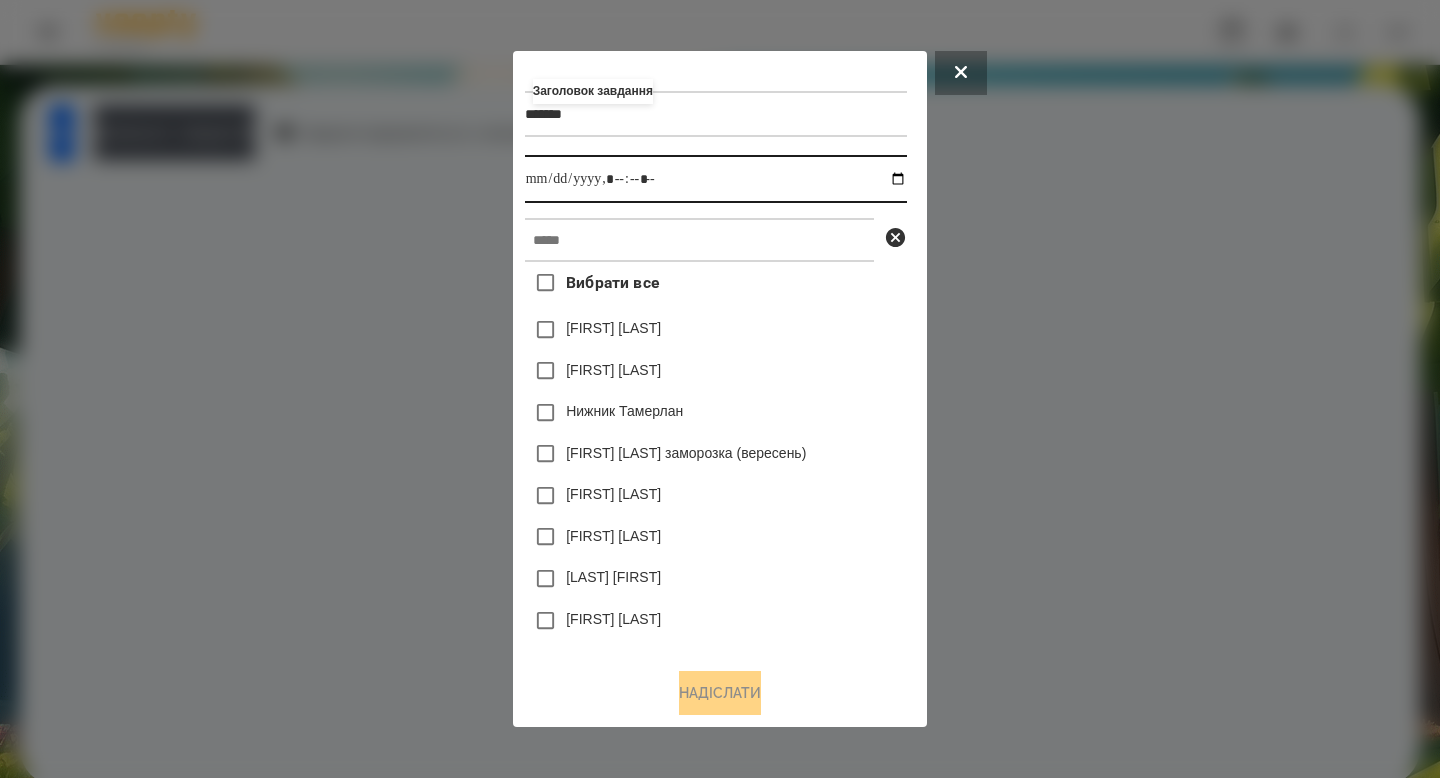 click at bounding box center [716, 179] 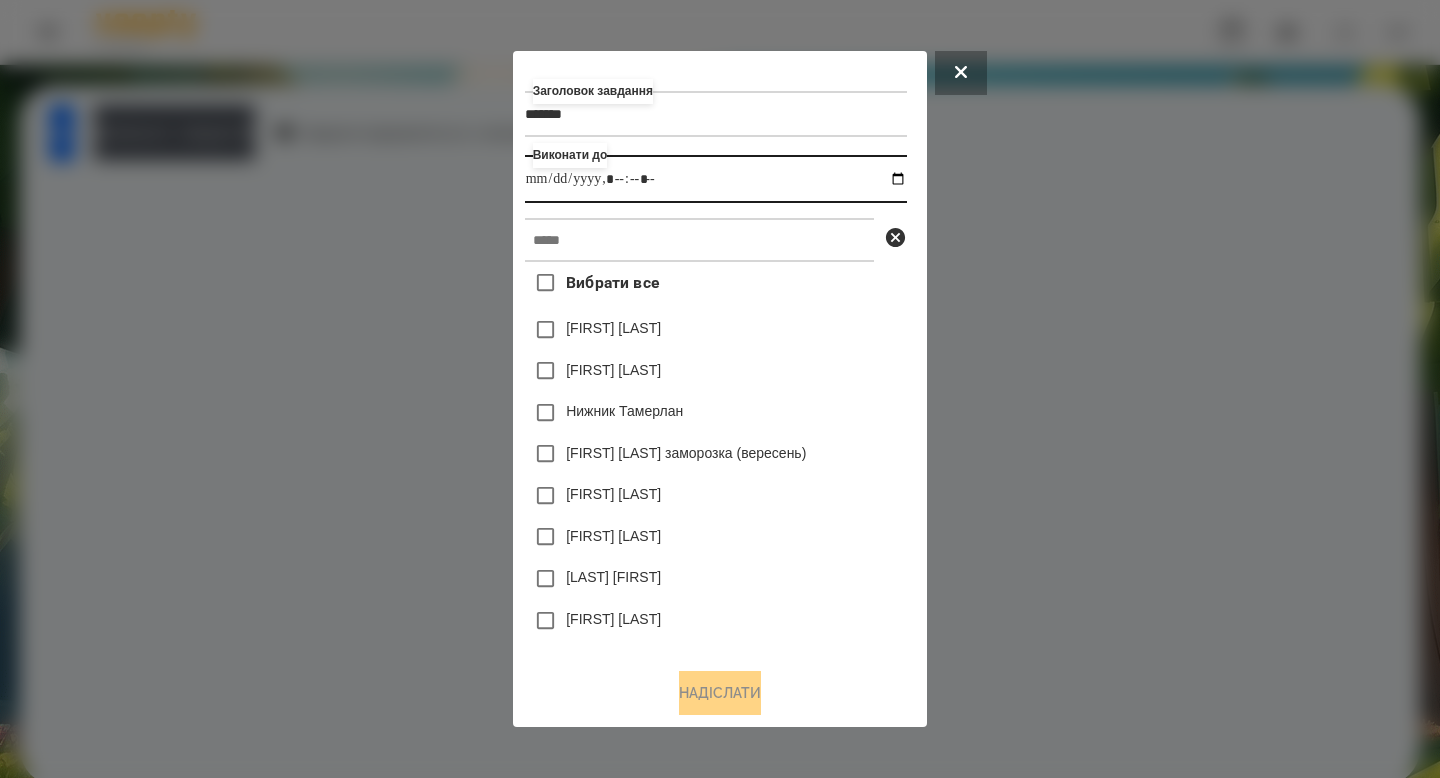 click at bounding box center [716, 179] 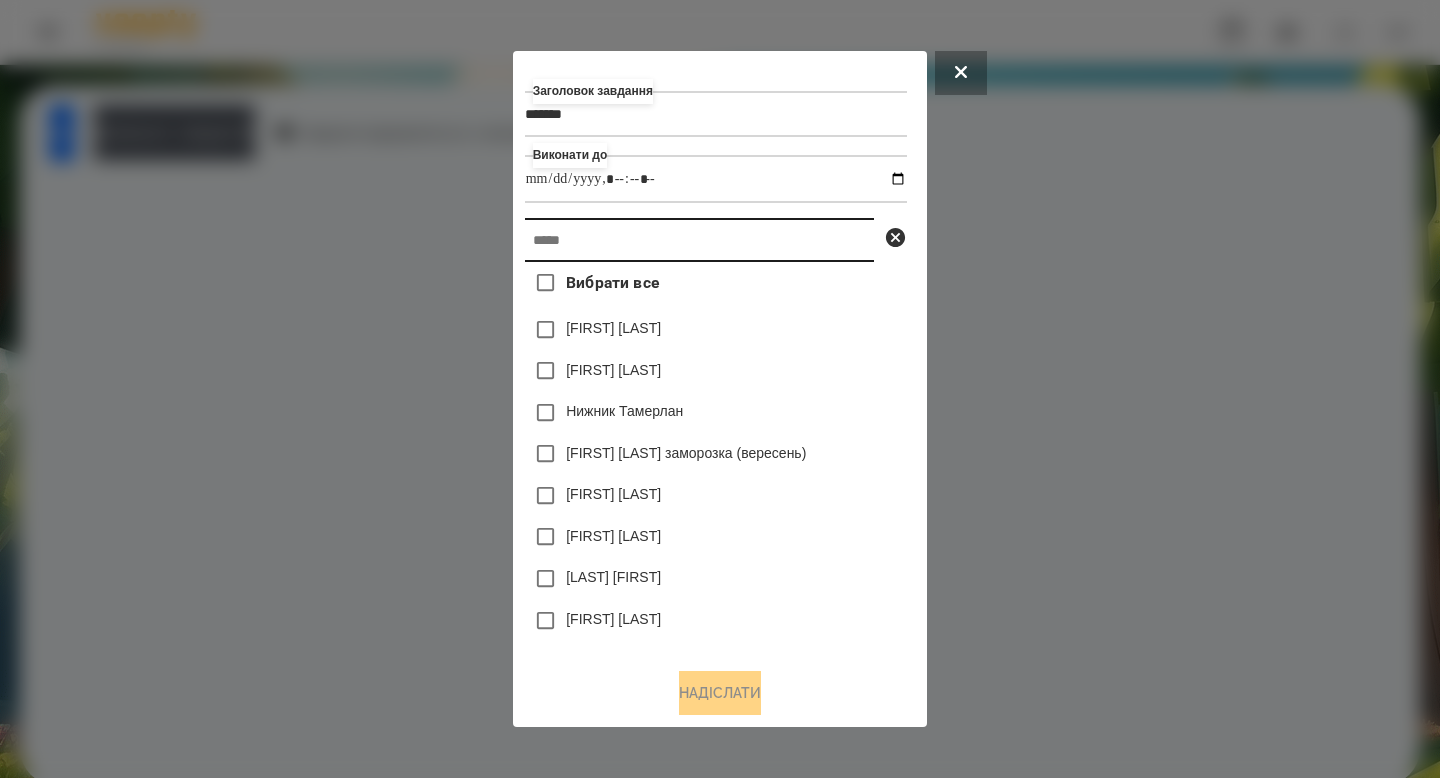 click at bounding box center (699, 240) 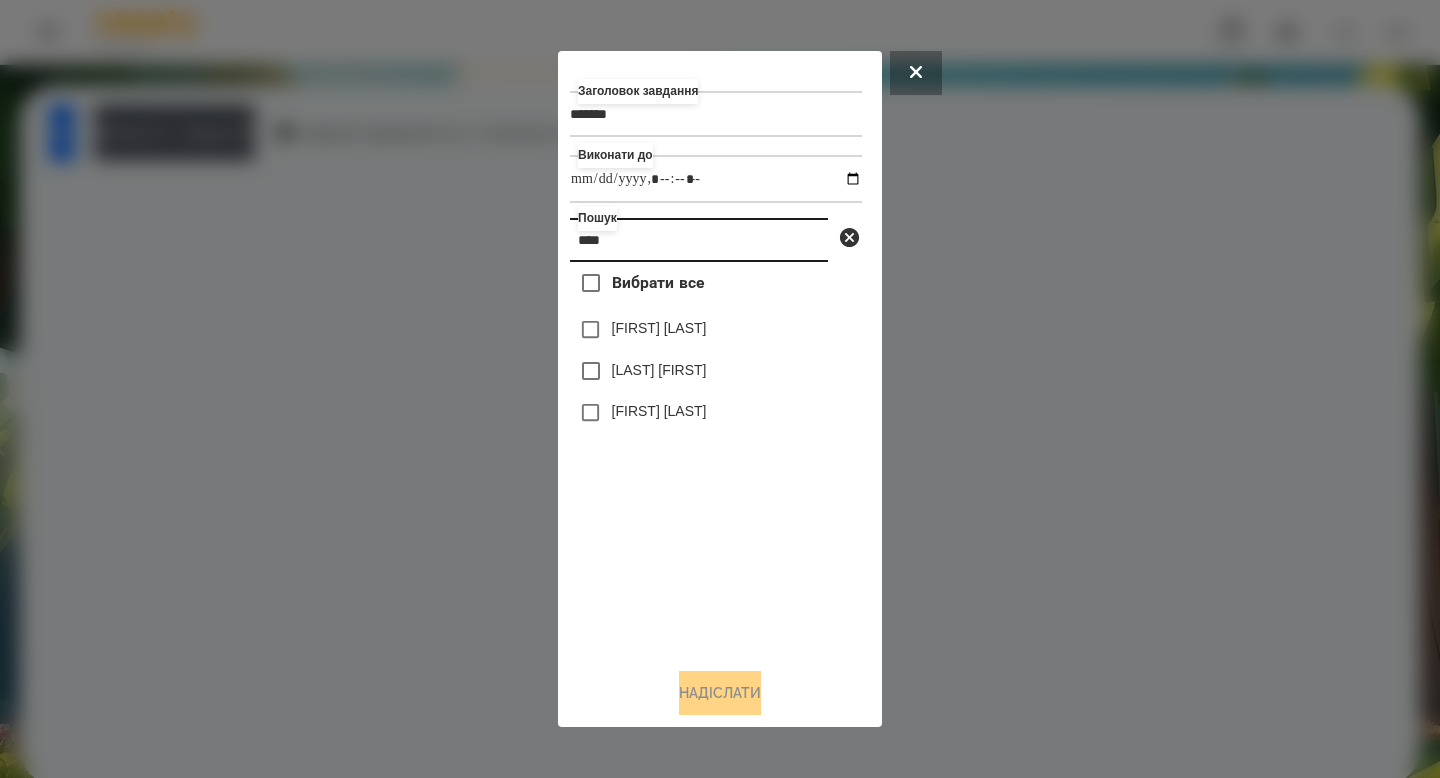 type on "****" 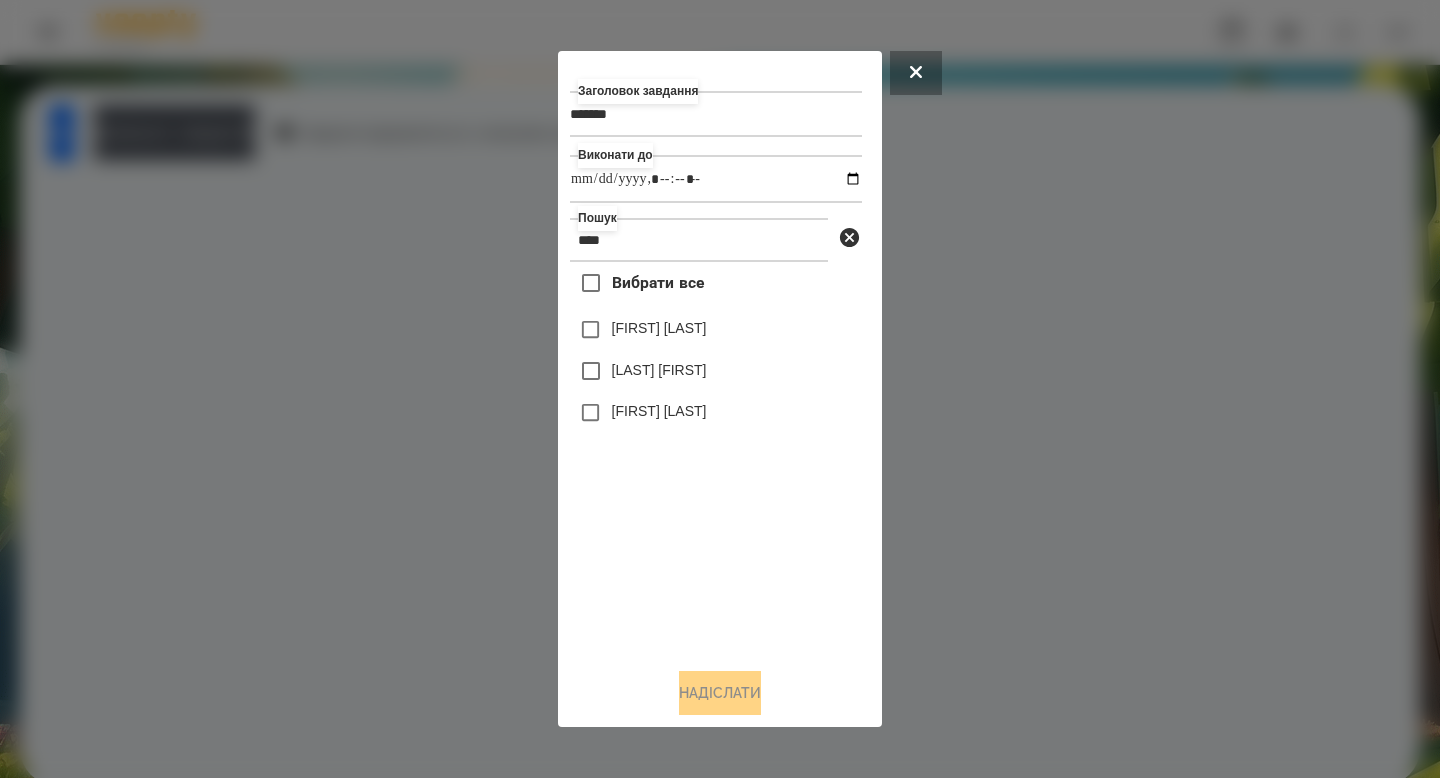 click on "[FIRST] [LAST]" at bounding box center [659, 328] 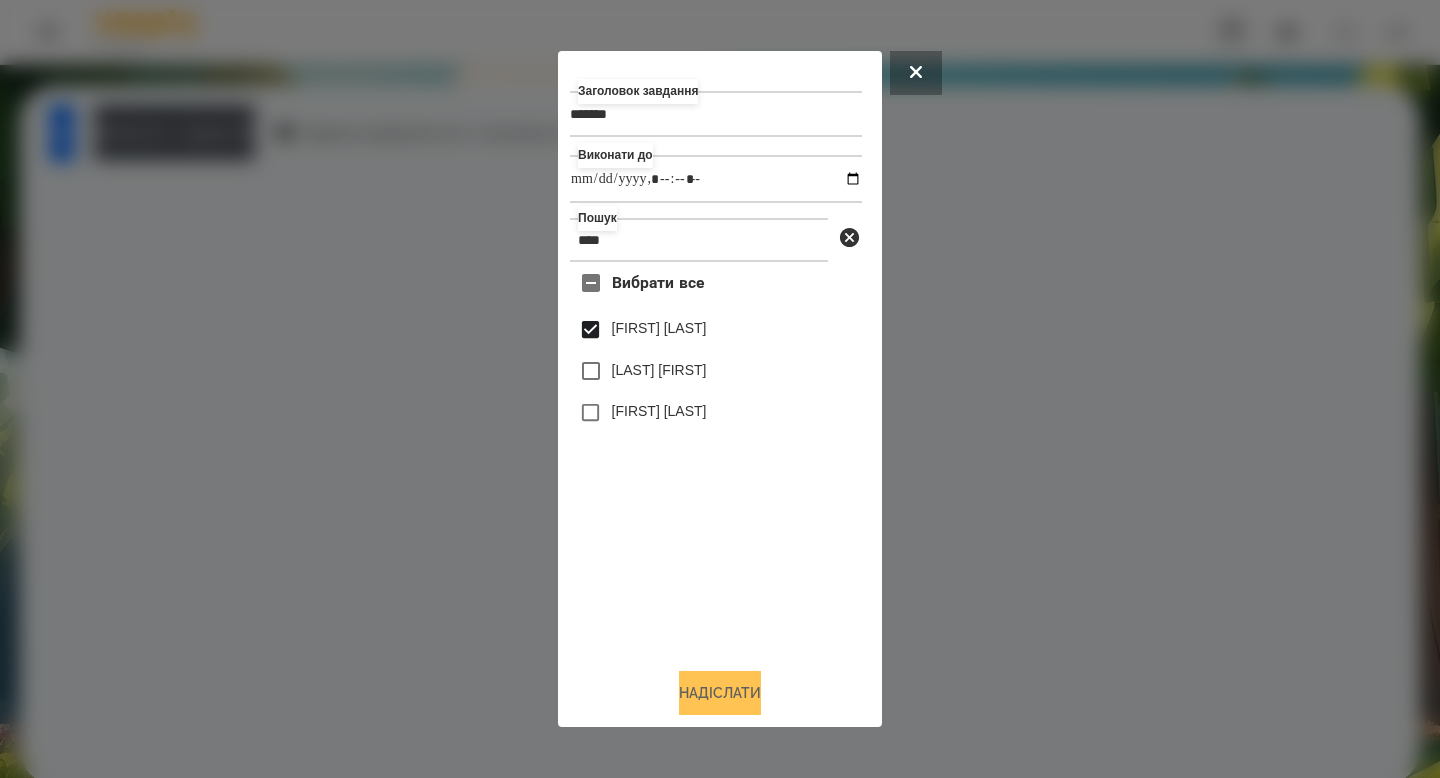 click on "Надіслати" at bounding box center (720, 693) 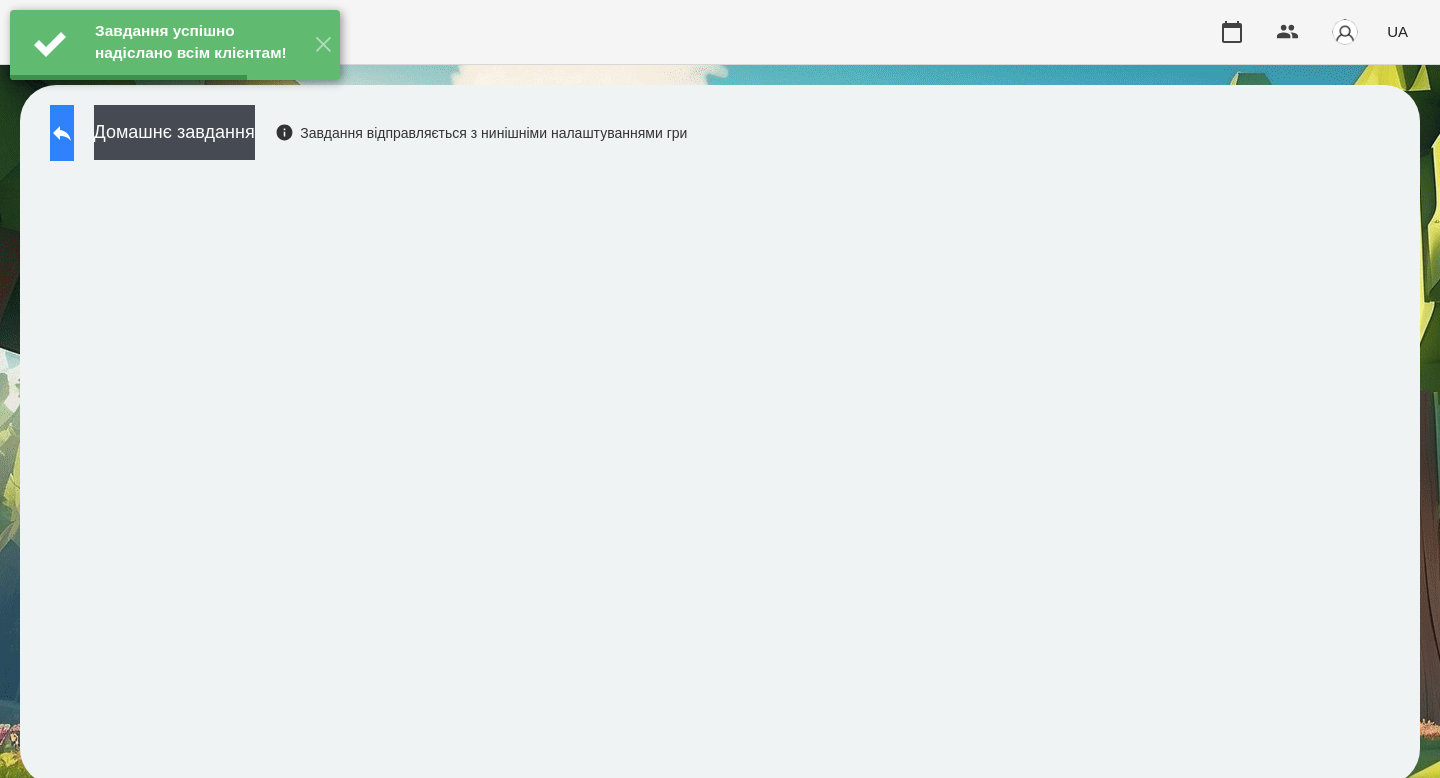 click 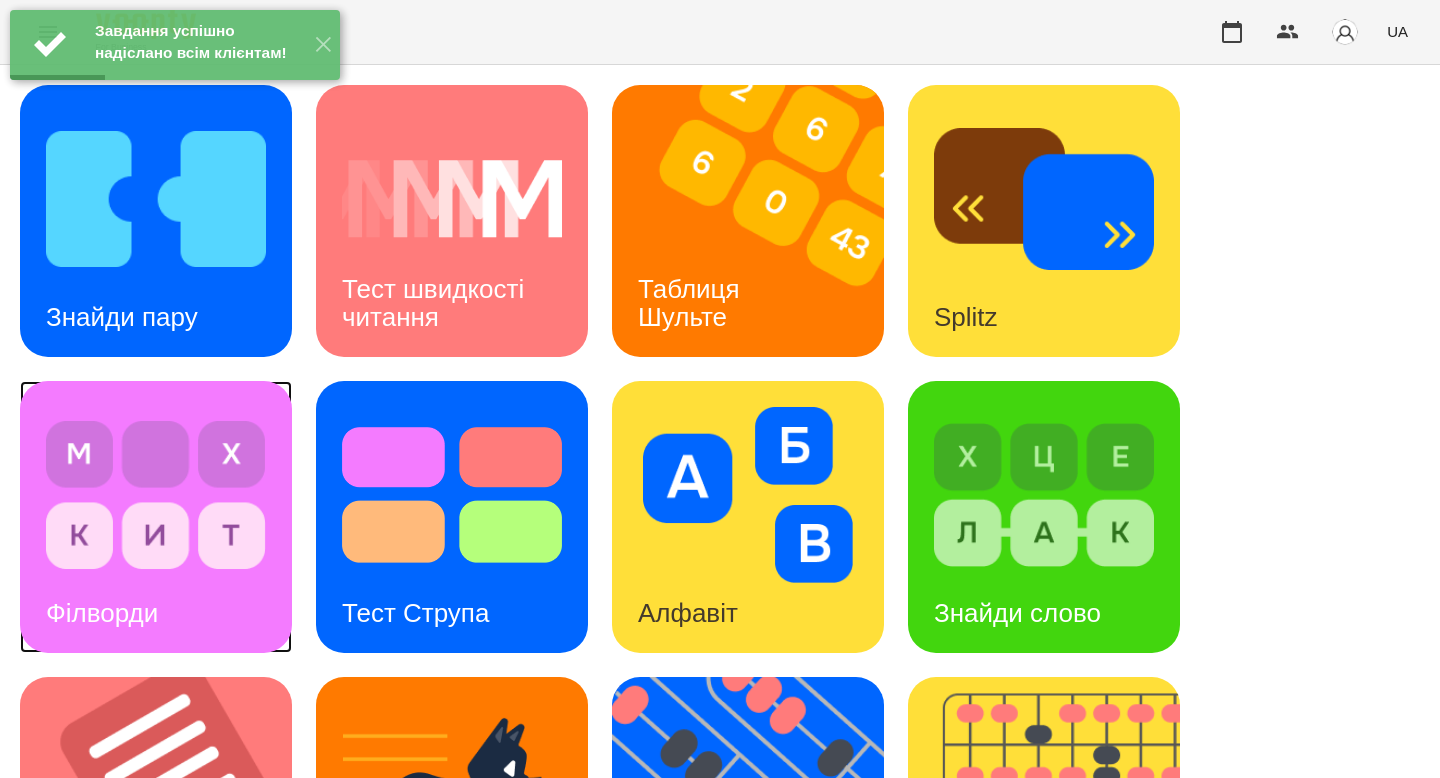 click on "Філворди" at bounding box center (156, 517) 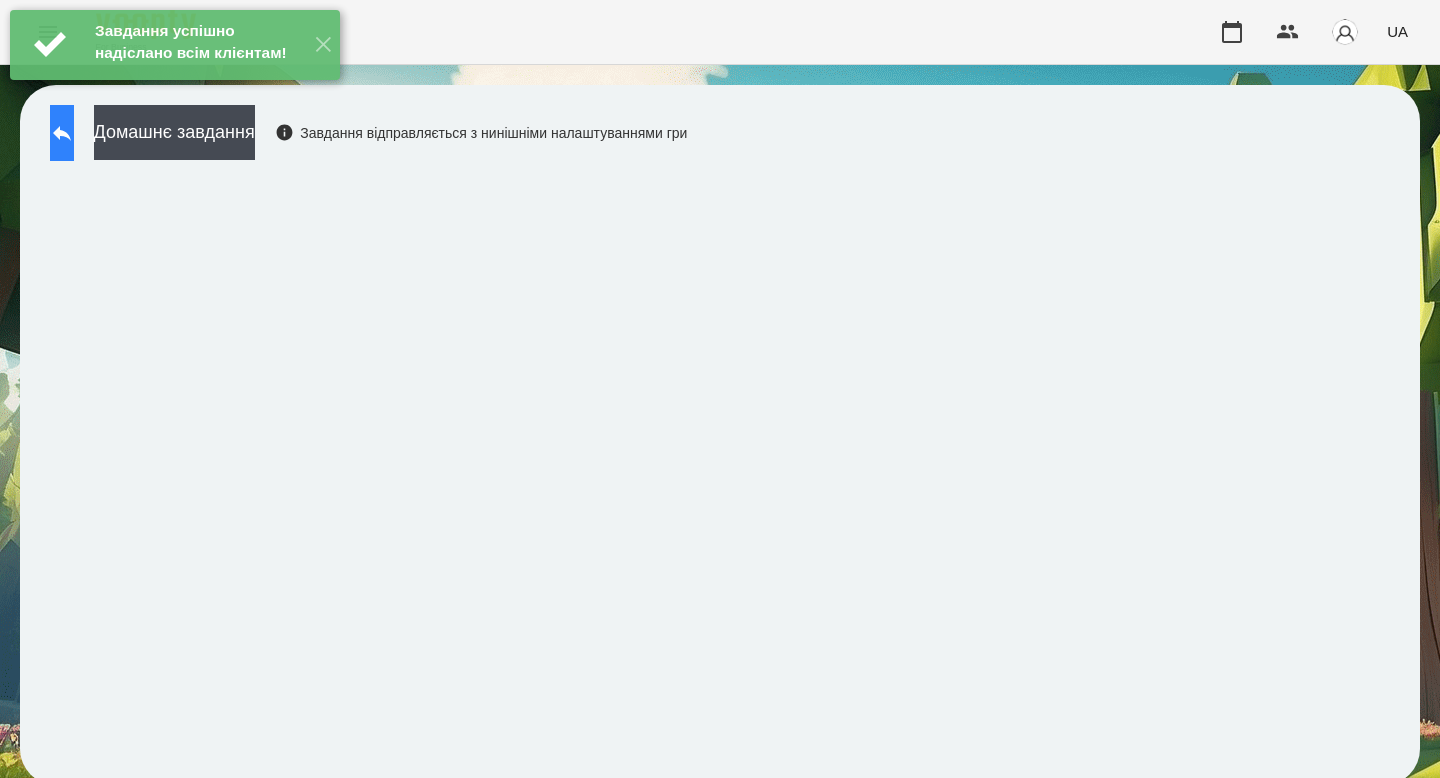 click at bounding box center (62, 133) 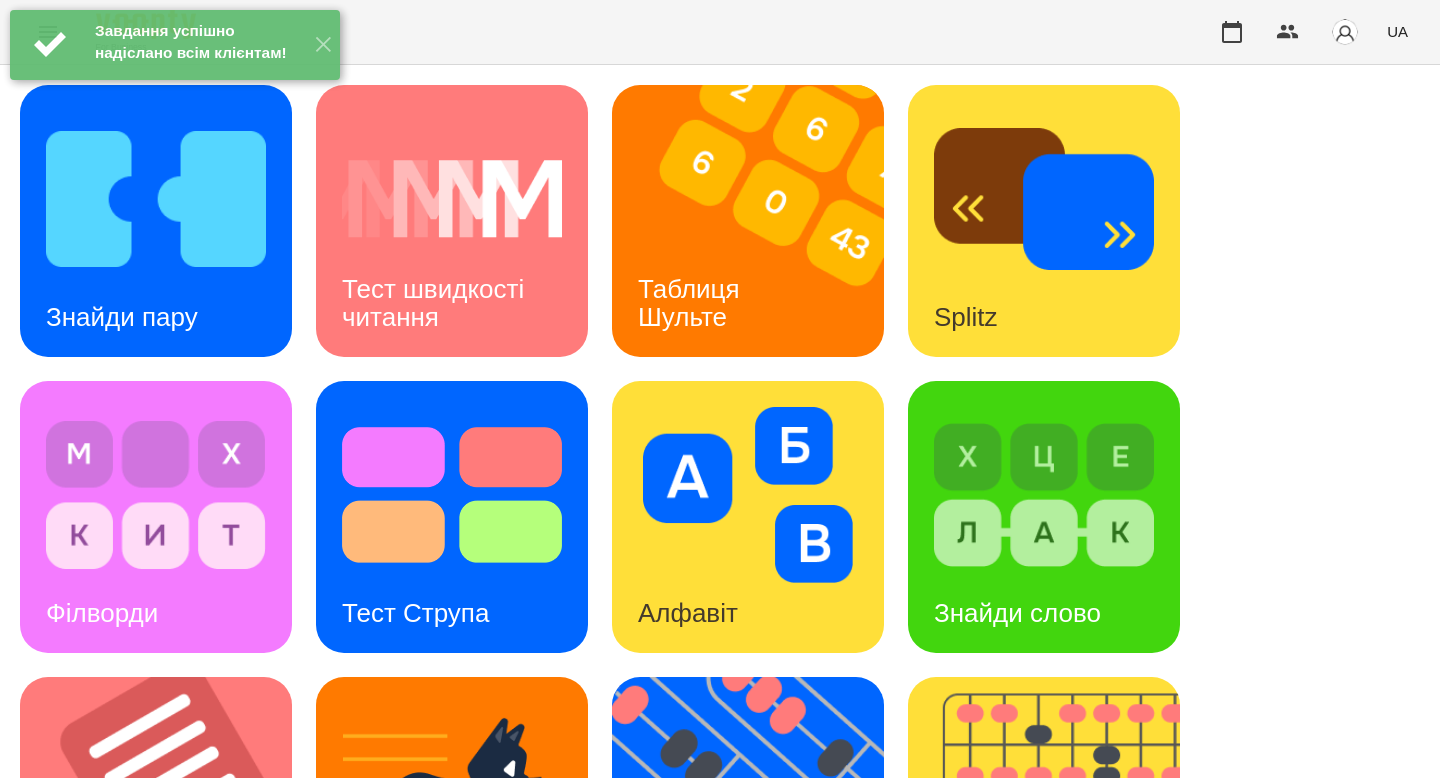 scroll, scrollTop: 295, scrollLeft: 0, axis: vertical 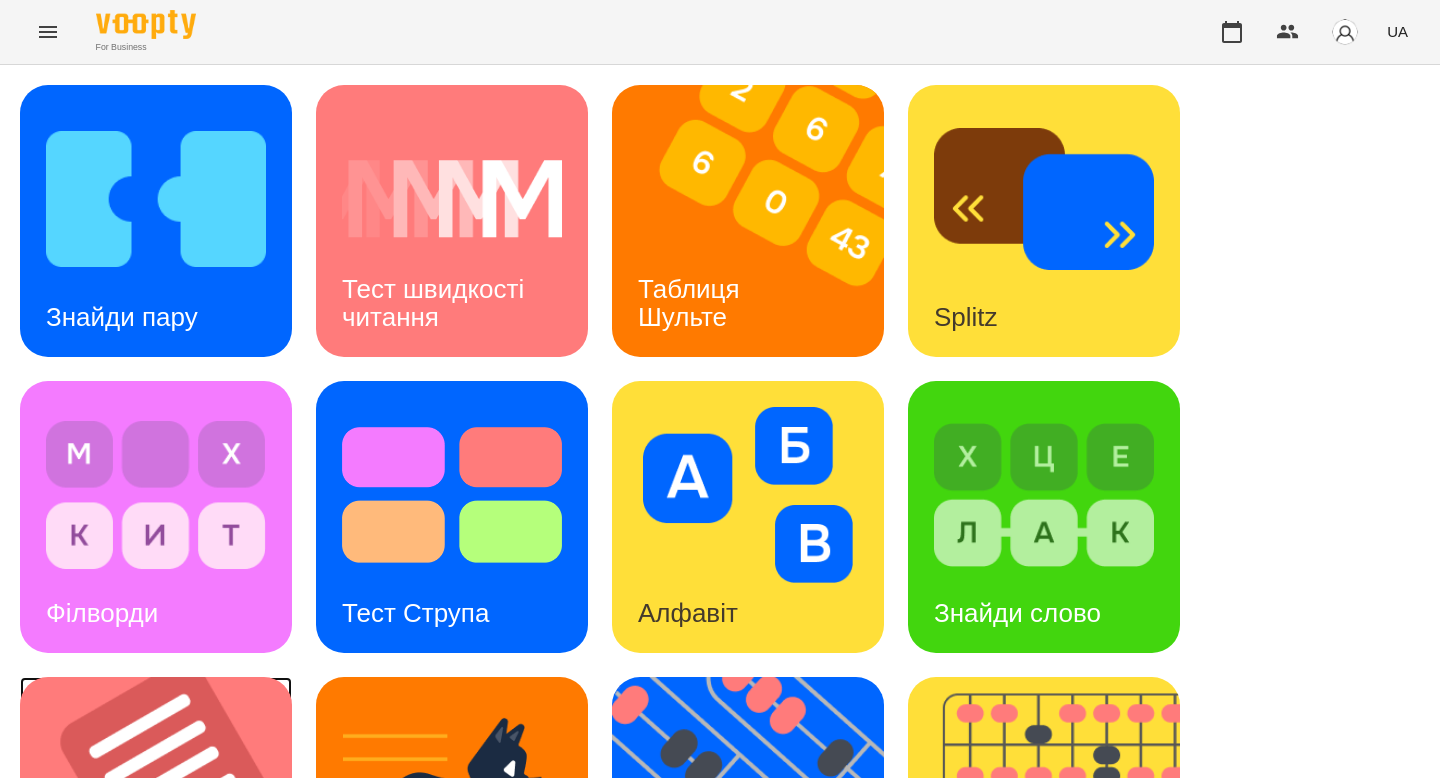 click at bounding box center (168, 813) 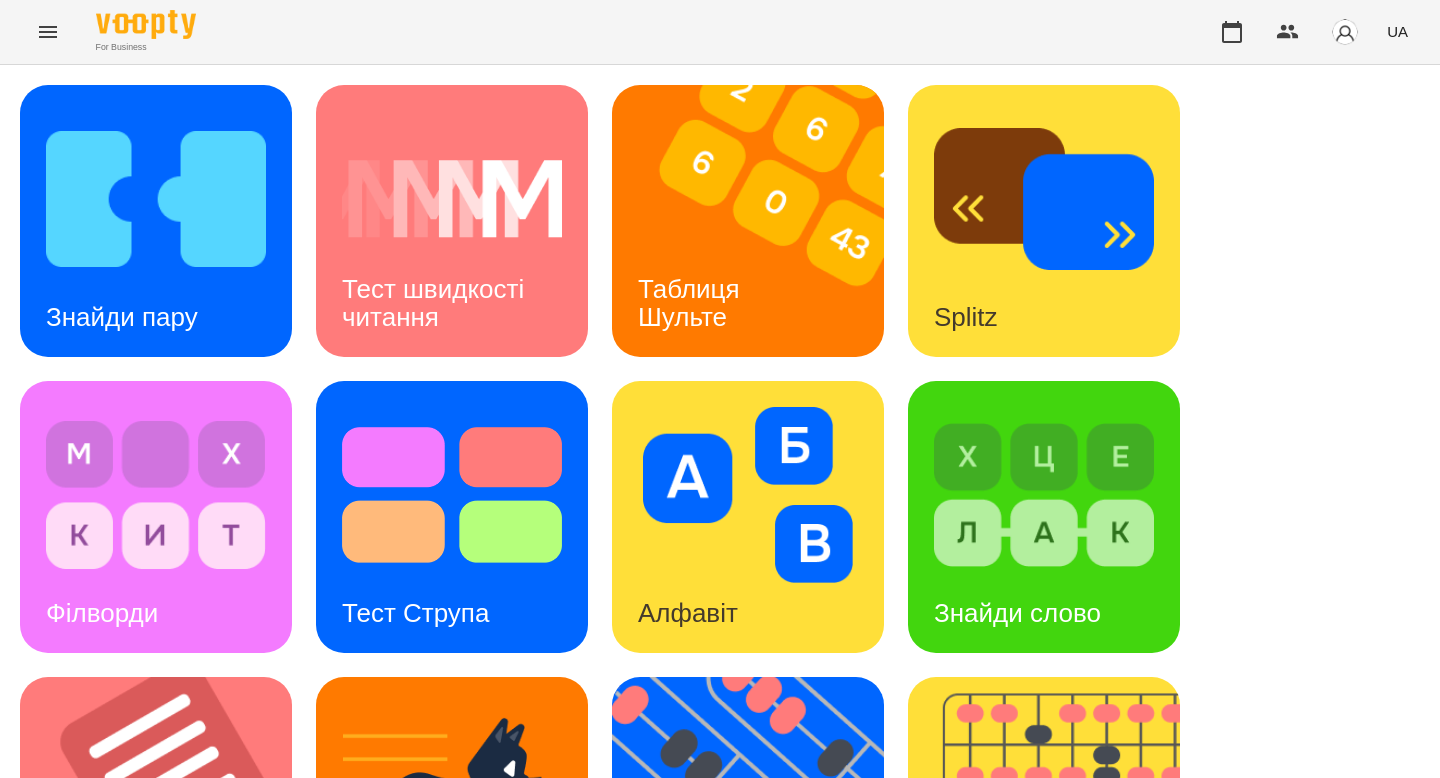 scroll, scrollTop: 0, scrollLeft: 0, axis: both 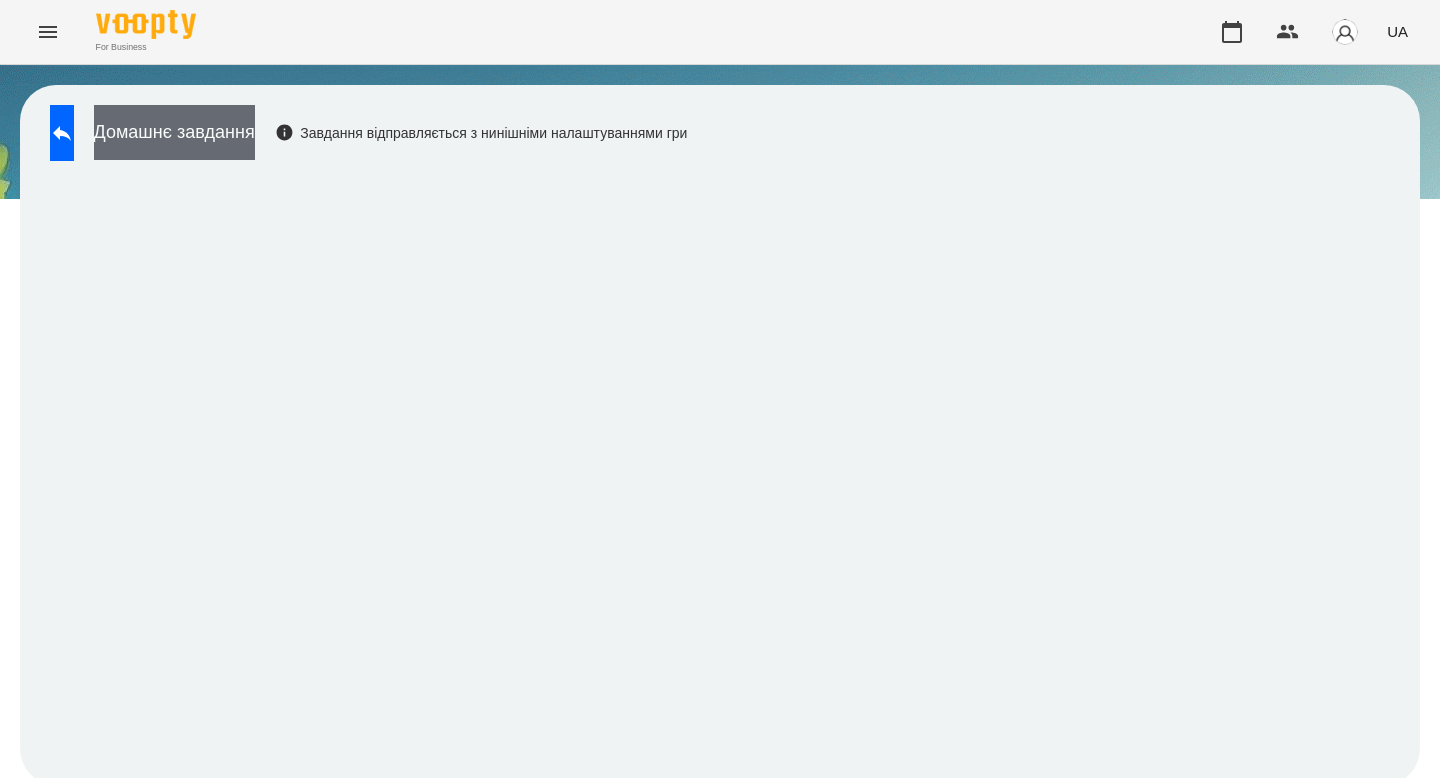 click on "Домашнє завдання" at bounding box center (174, 132) 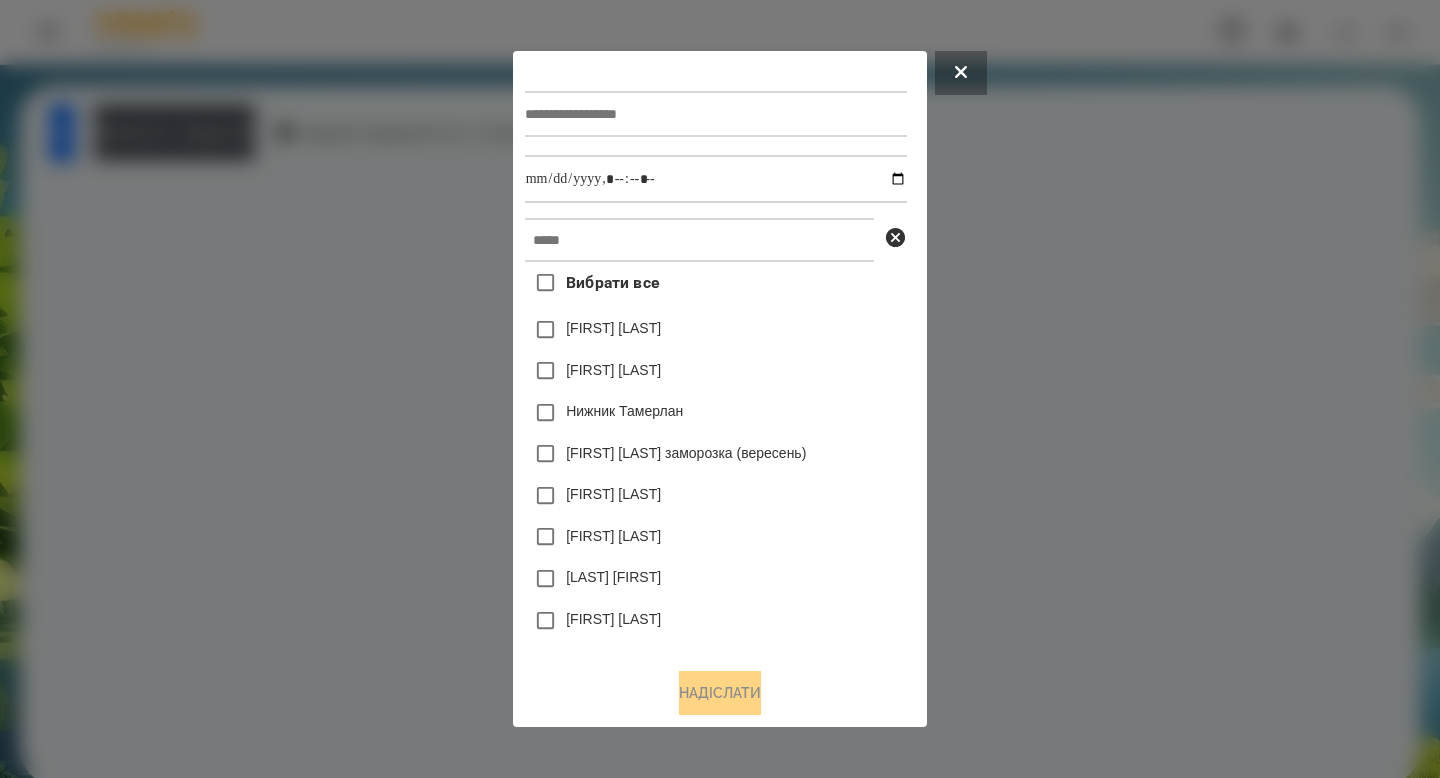 click at bounding box center (716, 114) 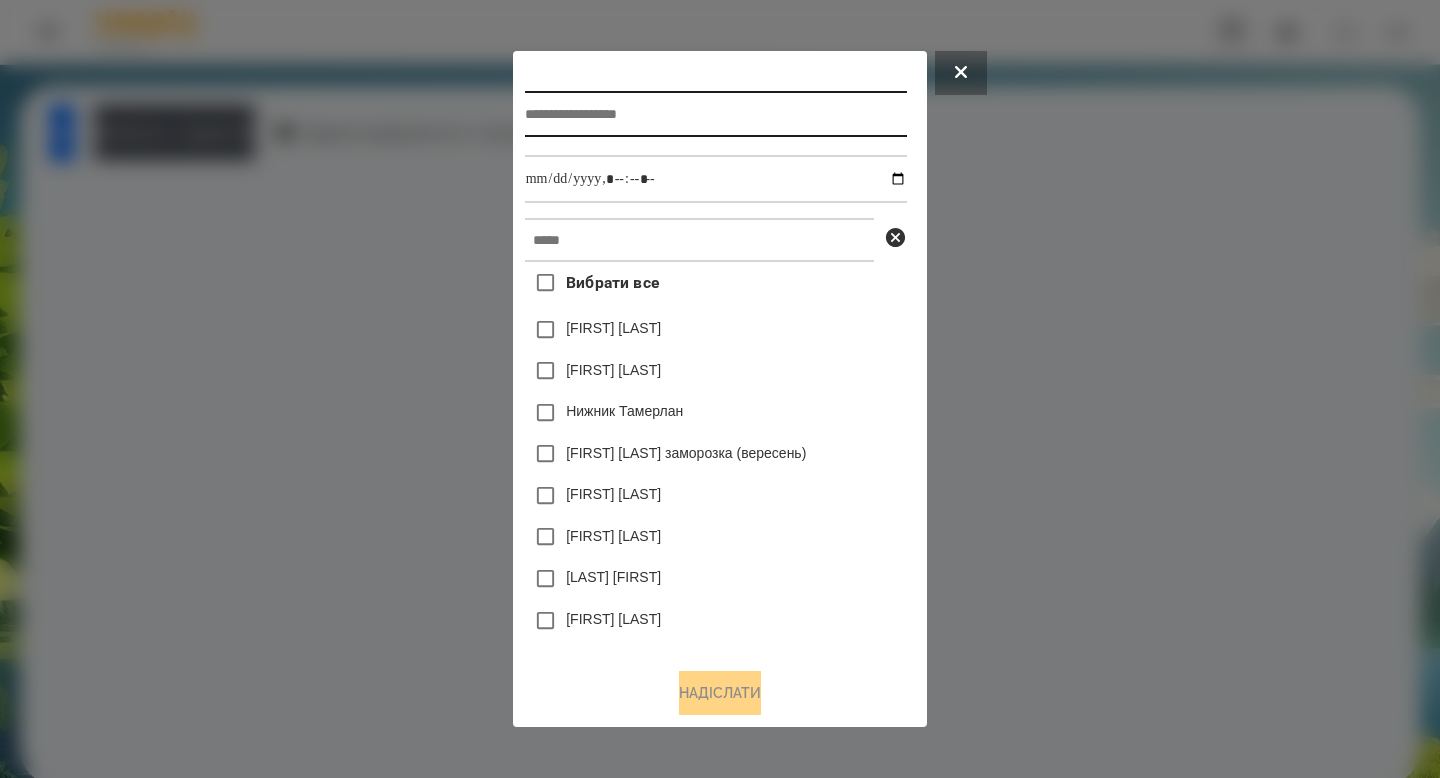 click at bounding box center (716, 114) 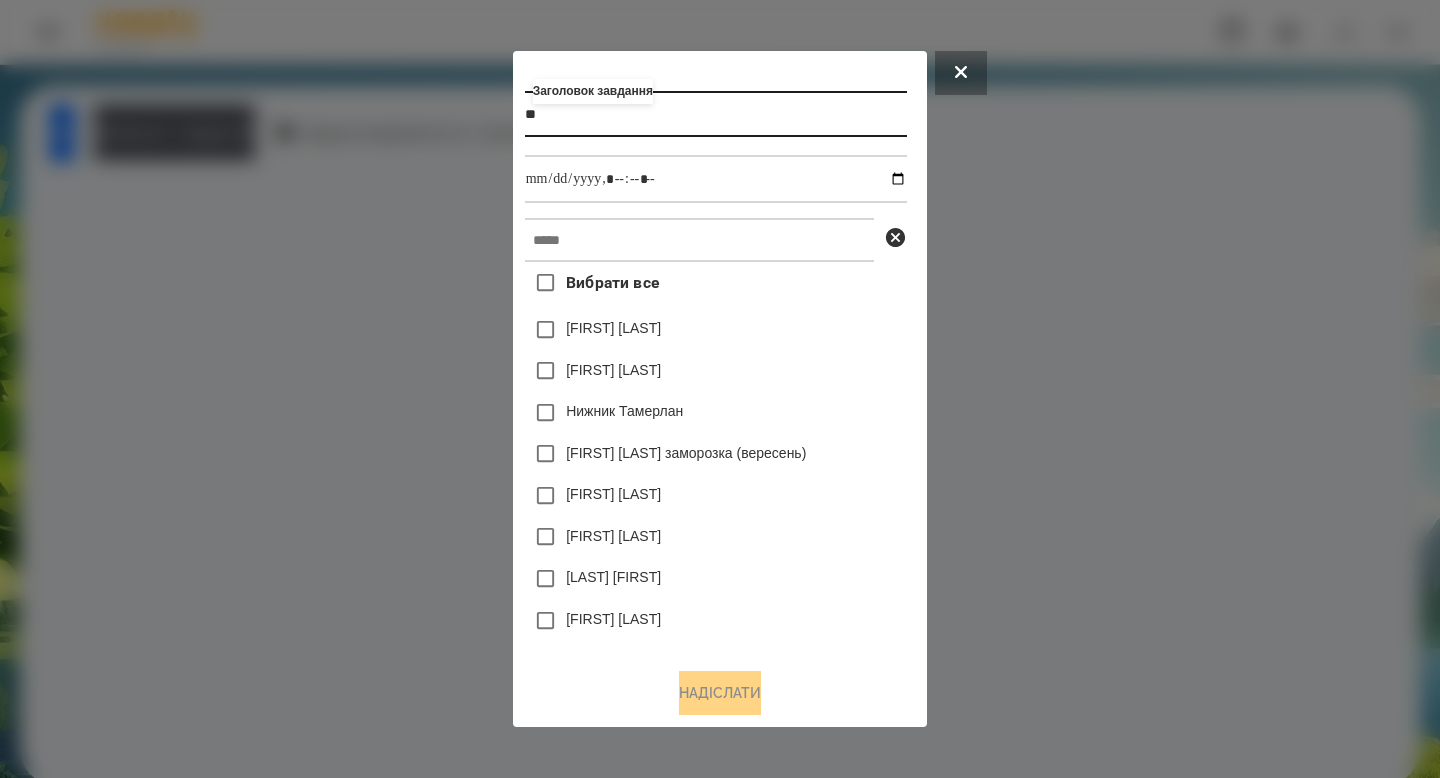 type on "*" 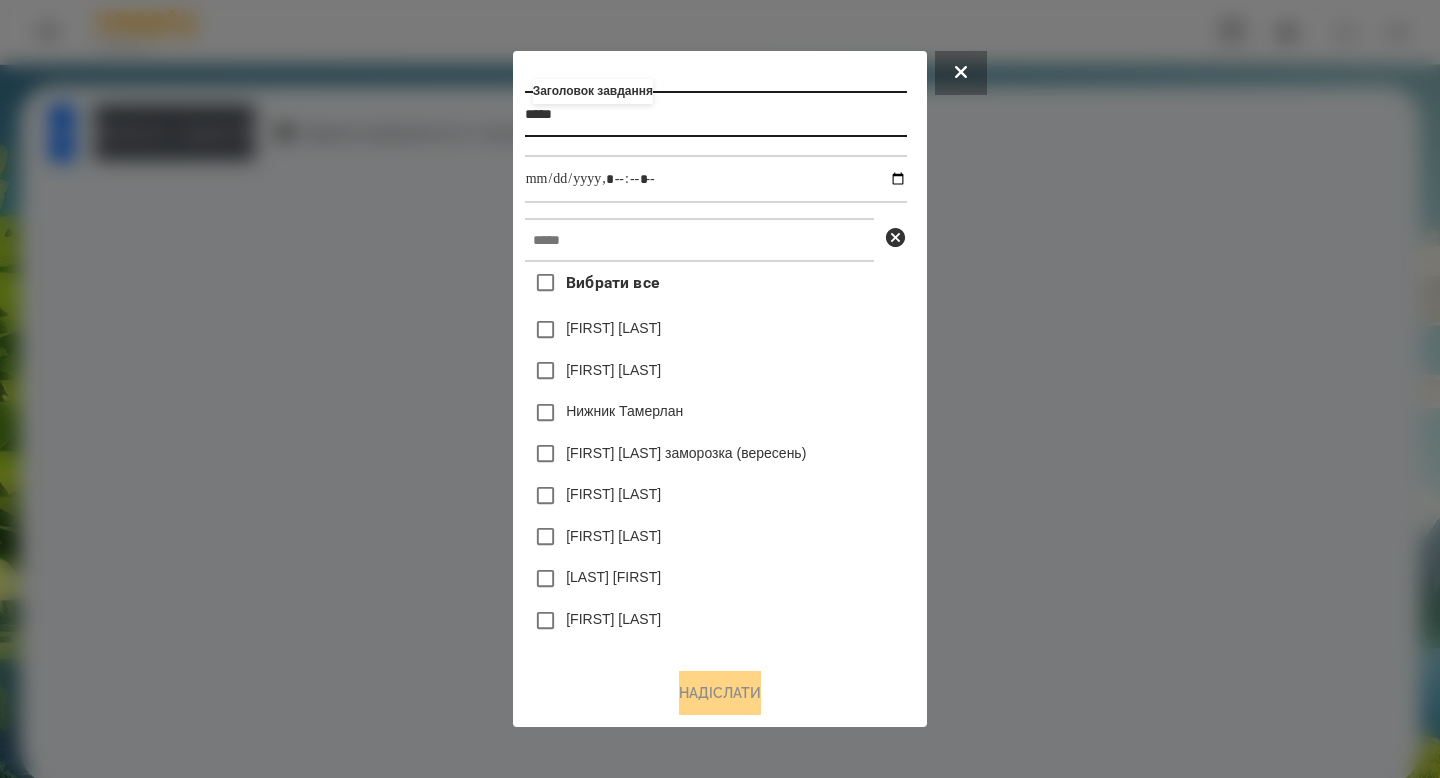 type on "*****" 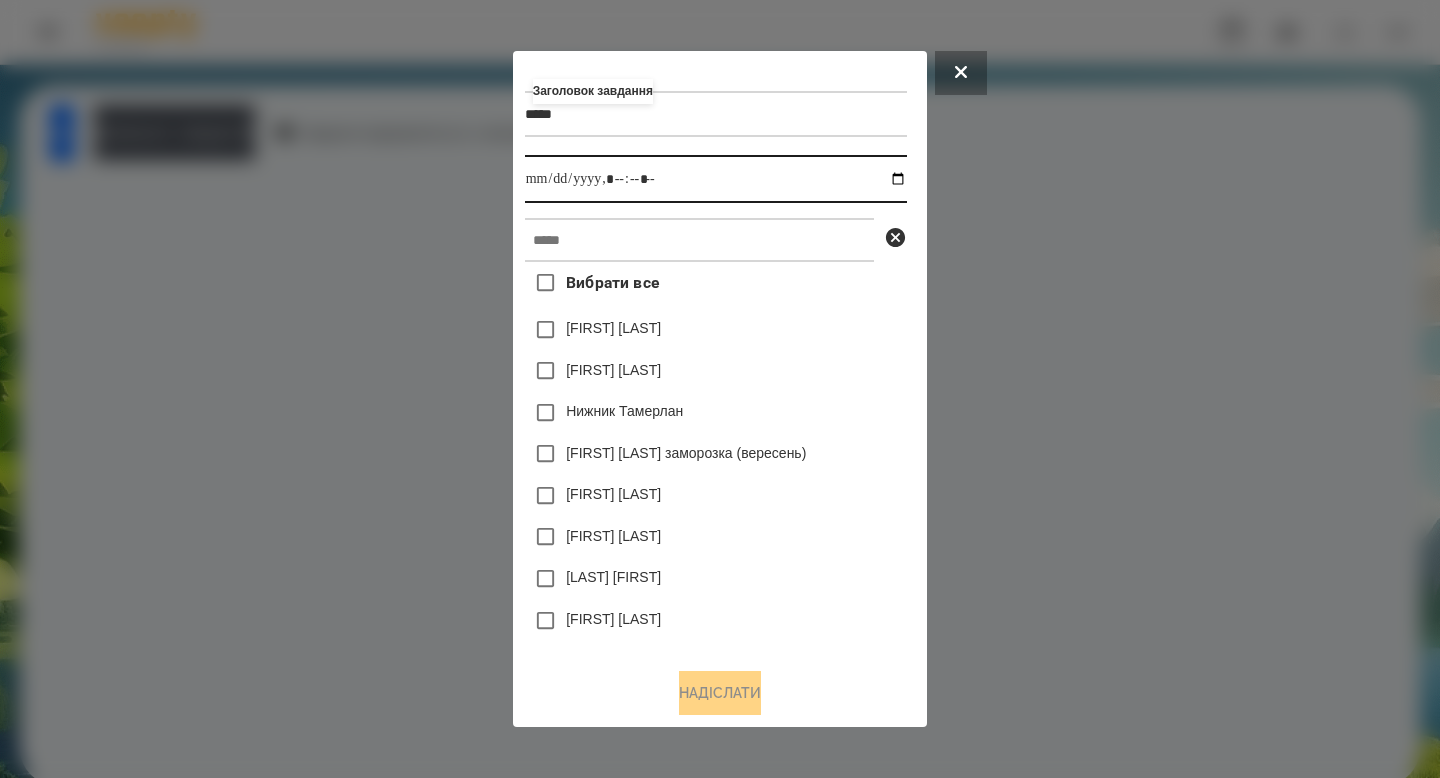 click at bounding box center [716, 179] 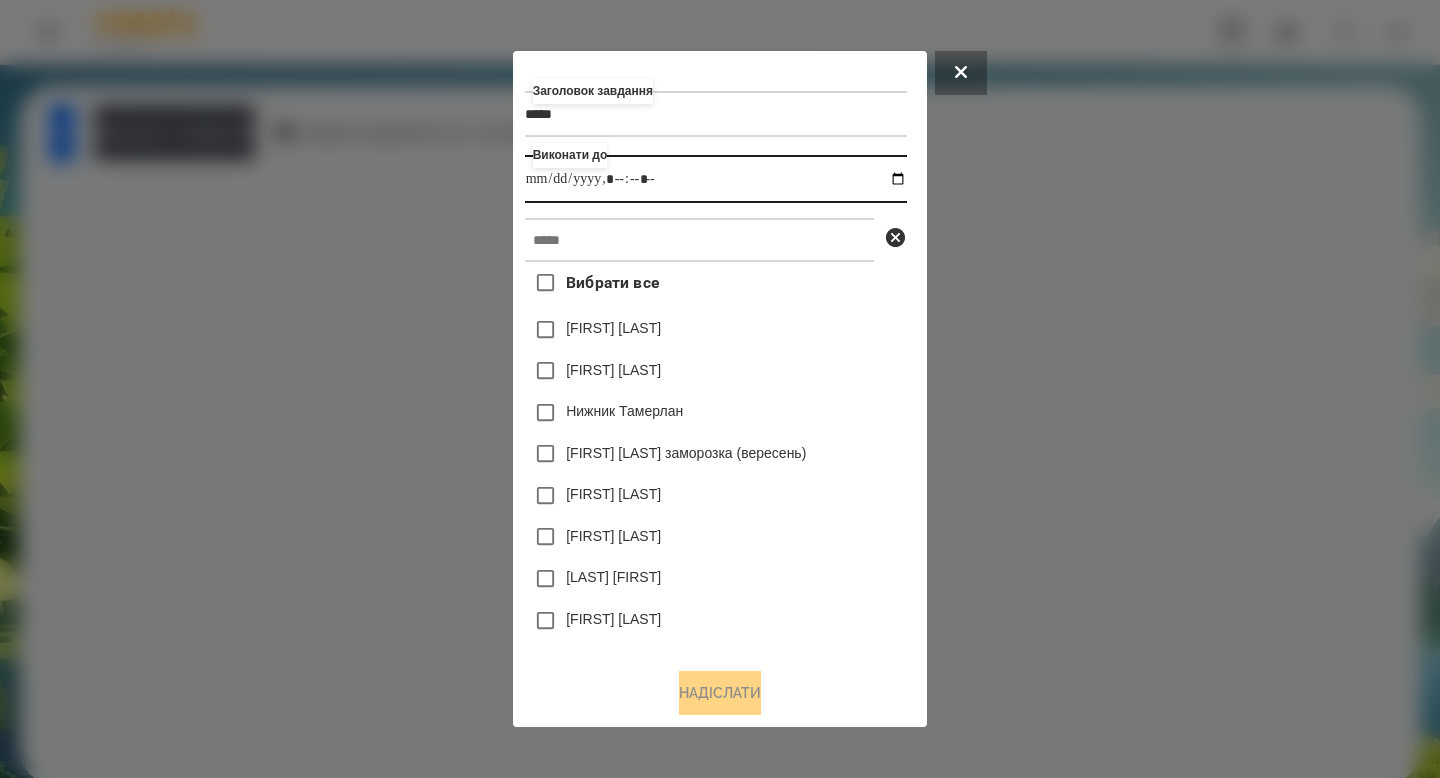 click at bounding box center (716, 179) 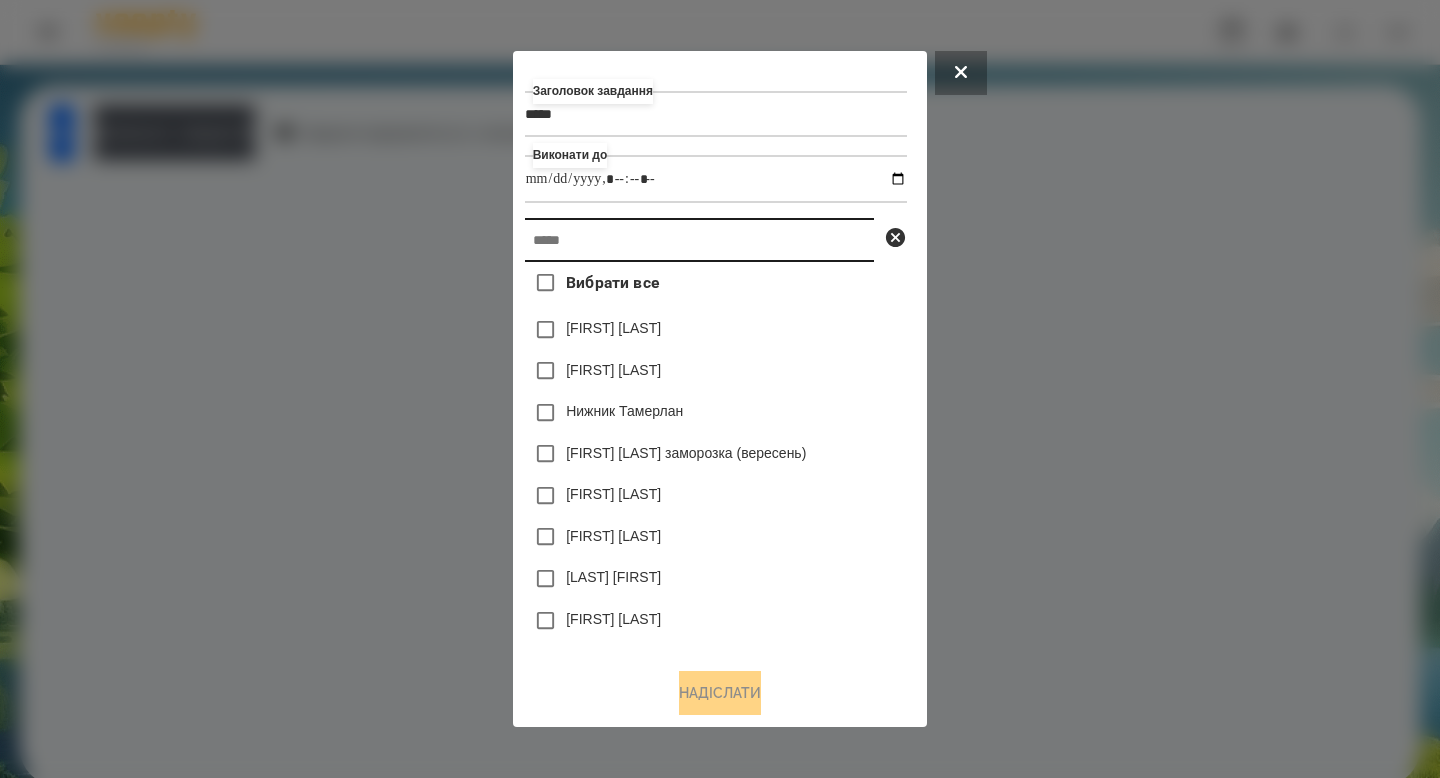click at bounding box center [699, 240] 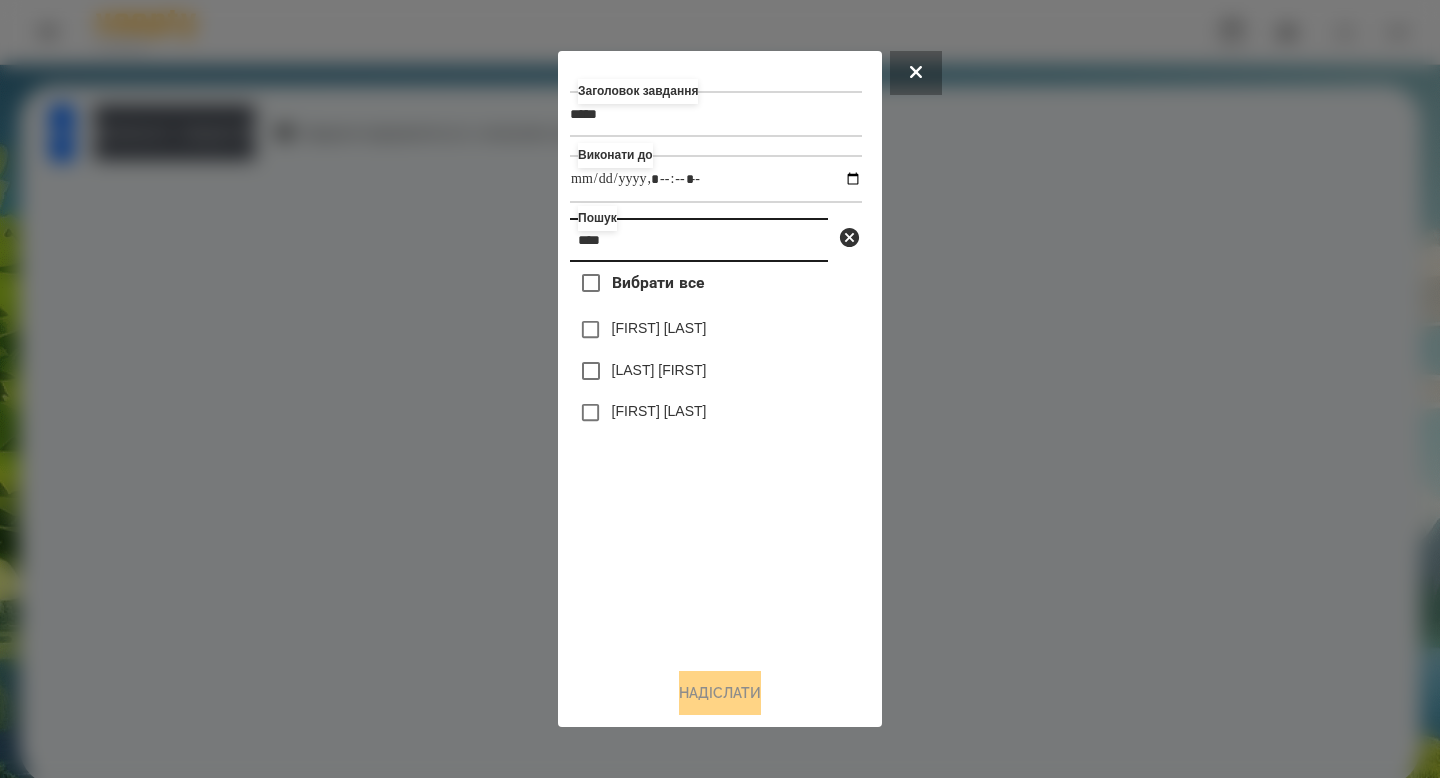 type on "****" 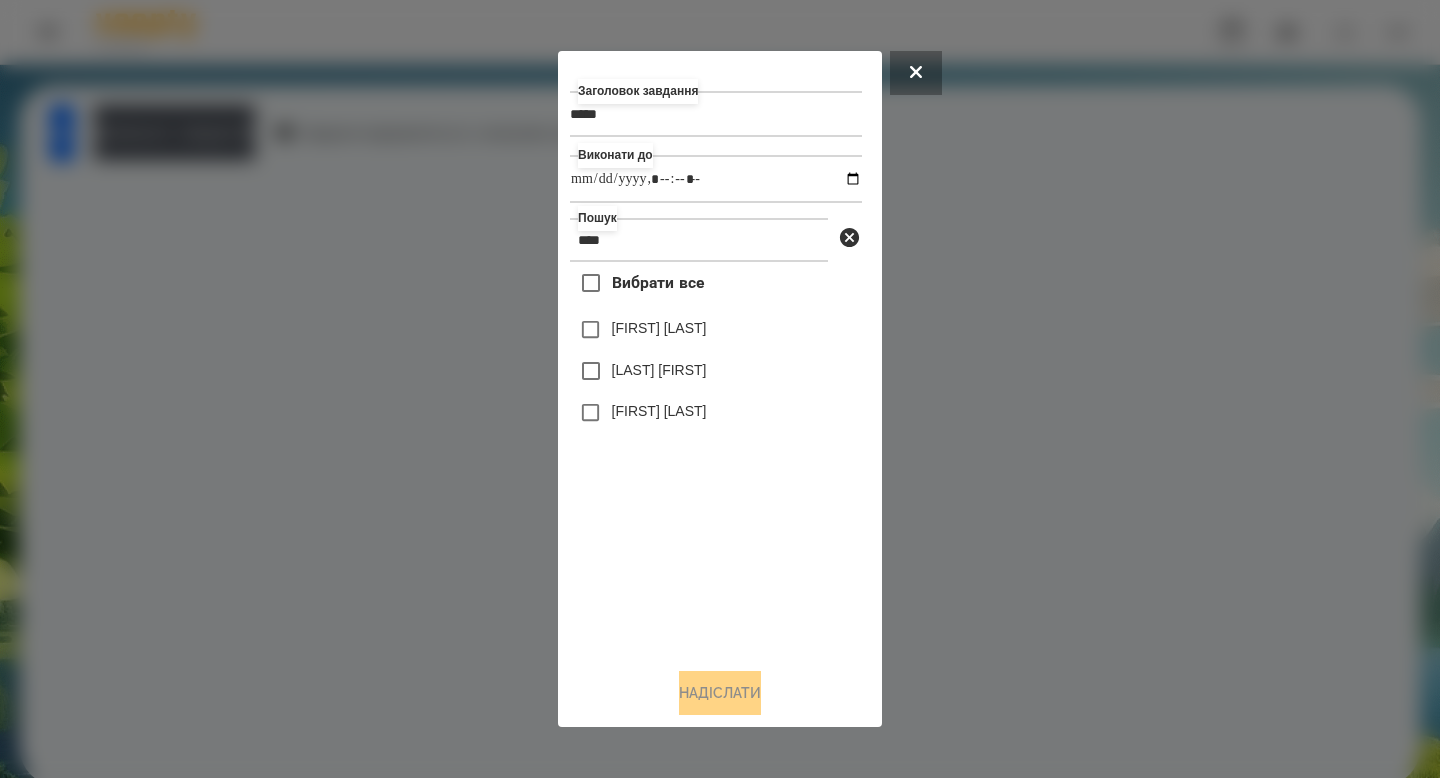 click on "[FIRST] [LAST]" at bounding box center [659, 328] 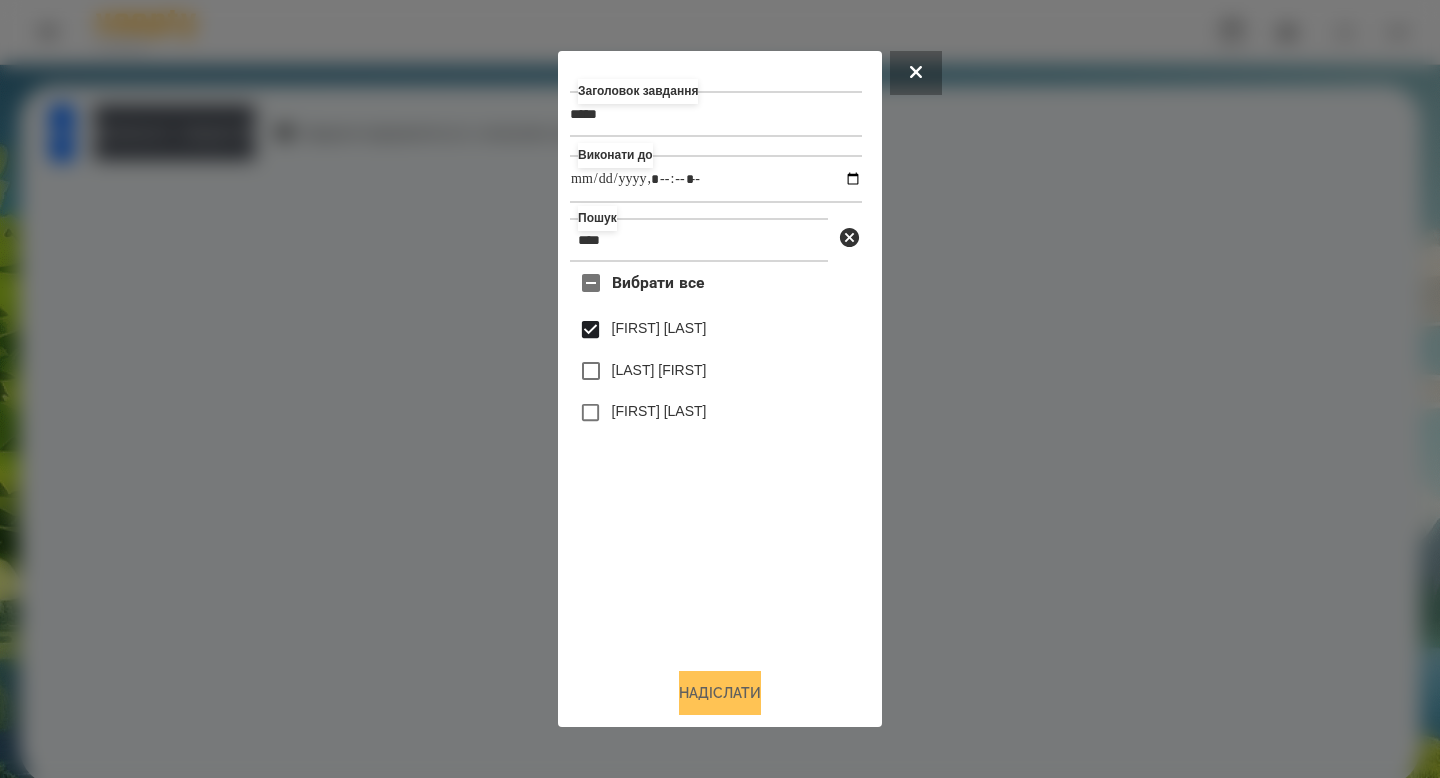 click on "Надіслати" at bounding box center (720, 693) 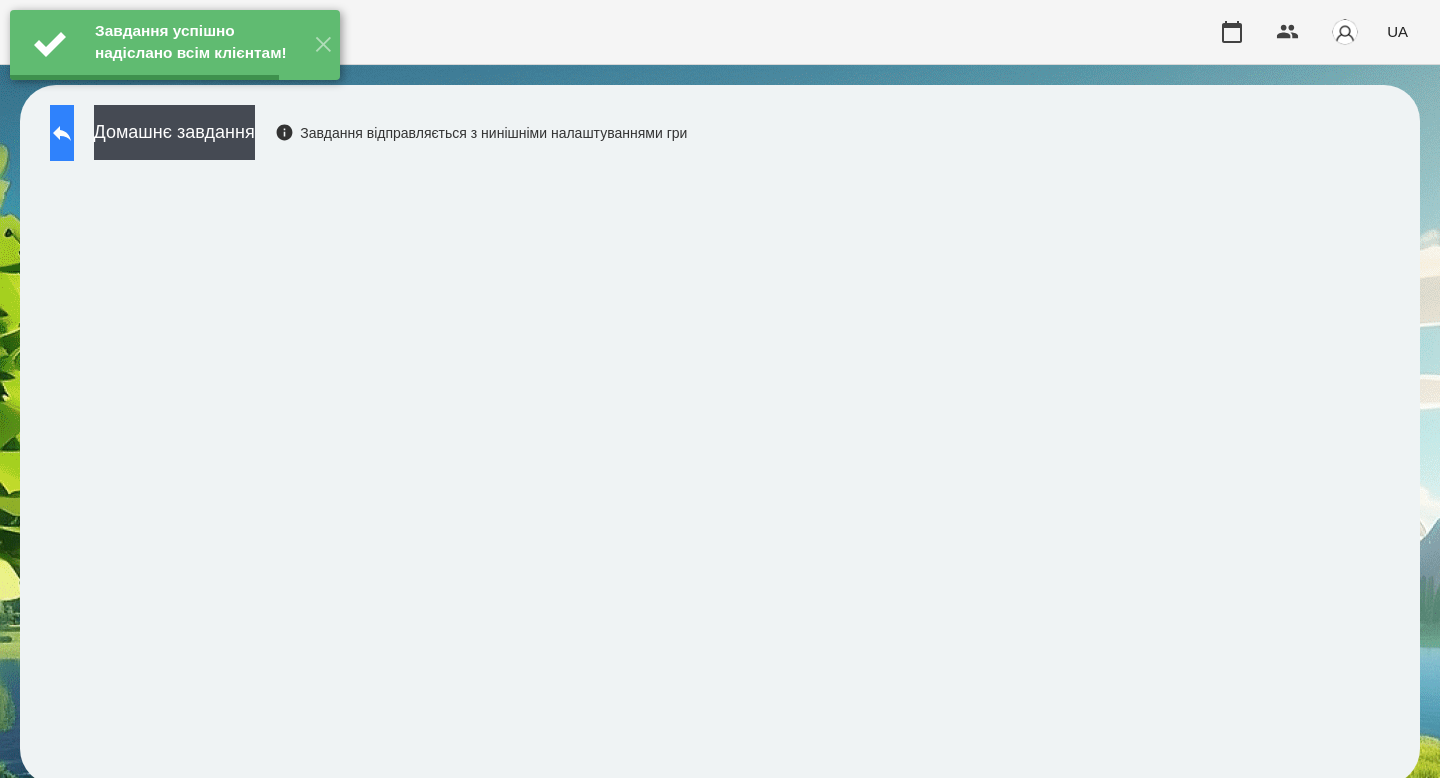 click 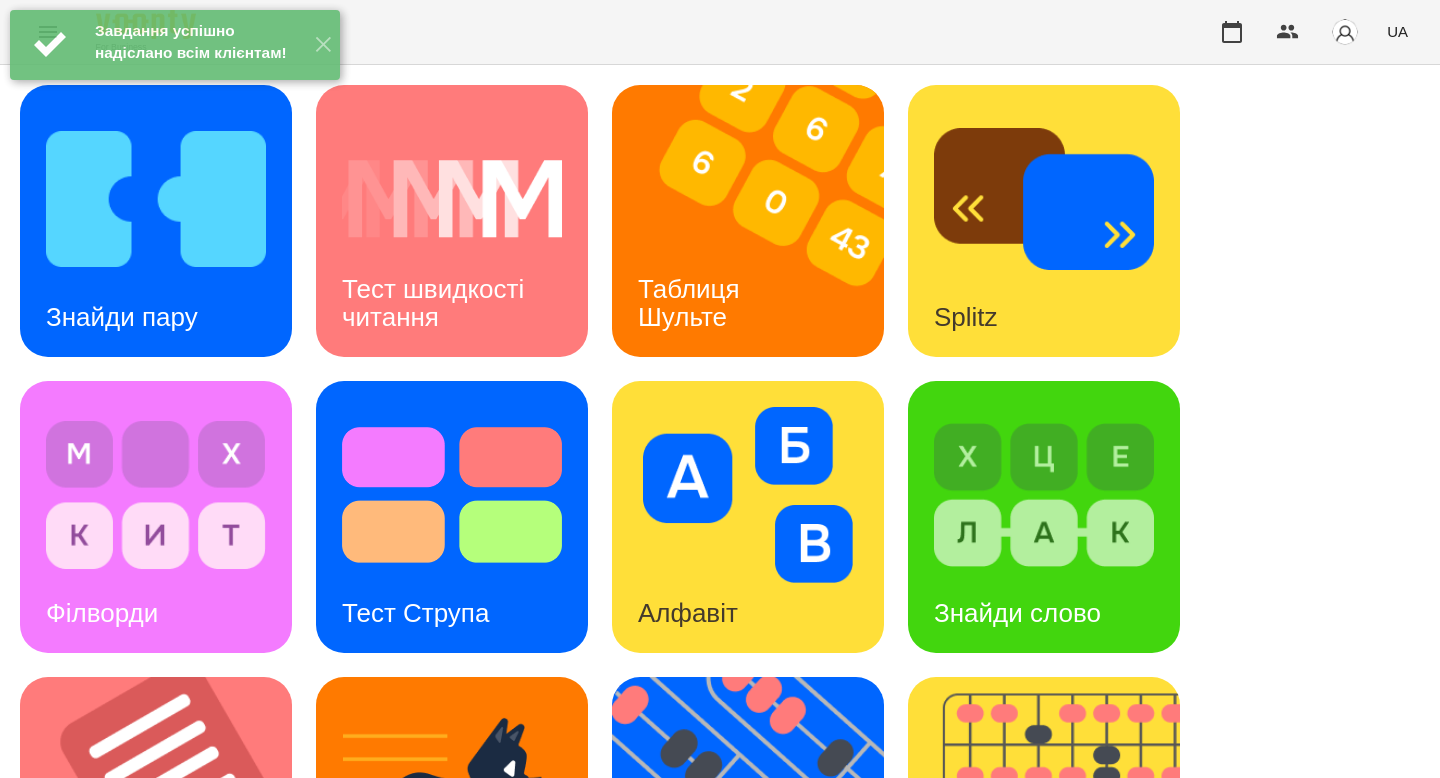 scroll, scrollTop: 252, scrollLeft: 0, axis: vertical 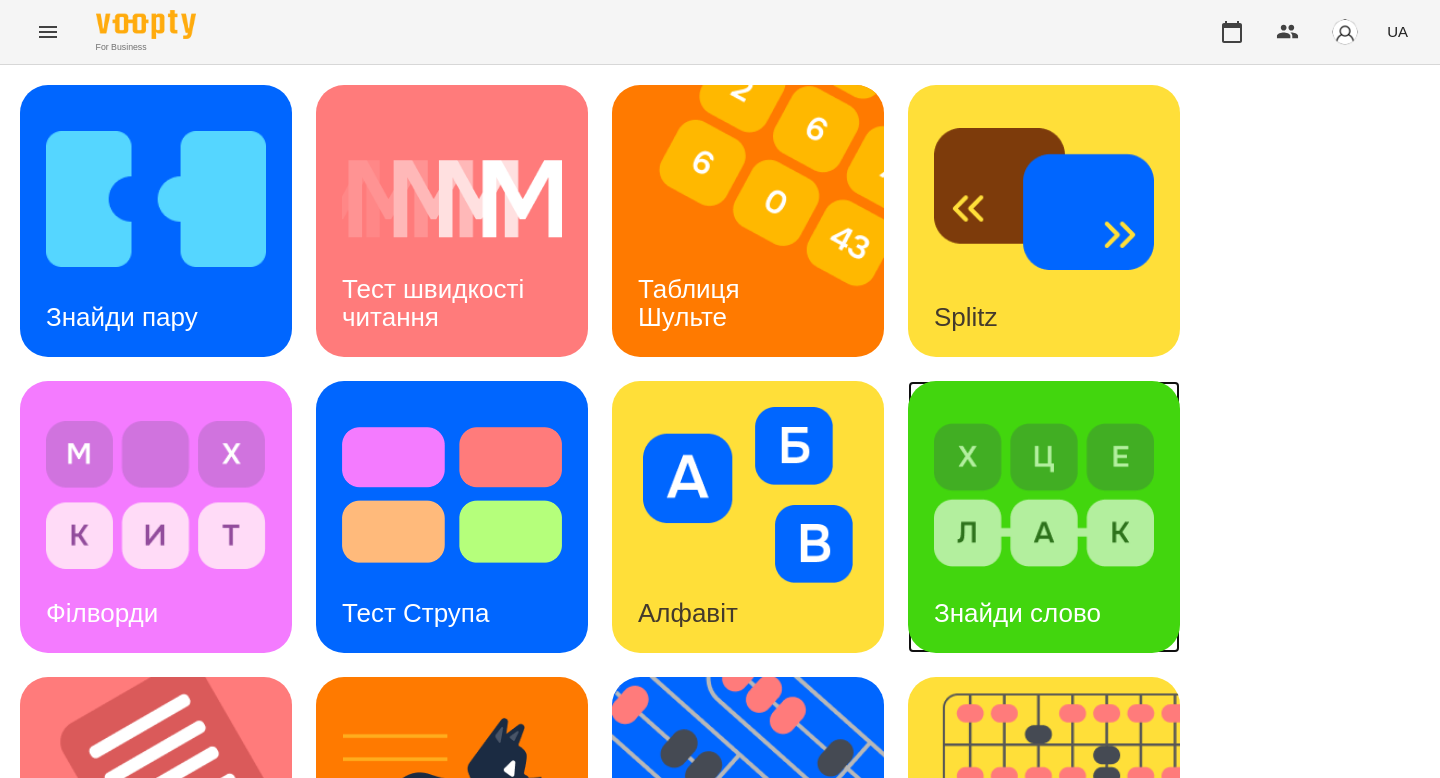 click at bounding box center [1044, 495] 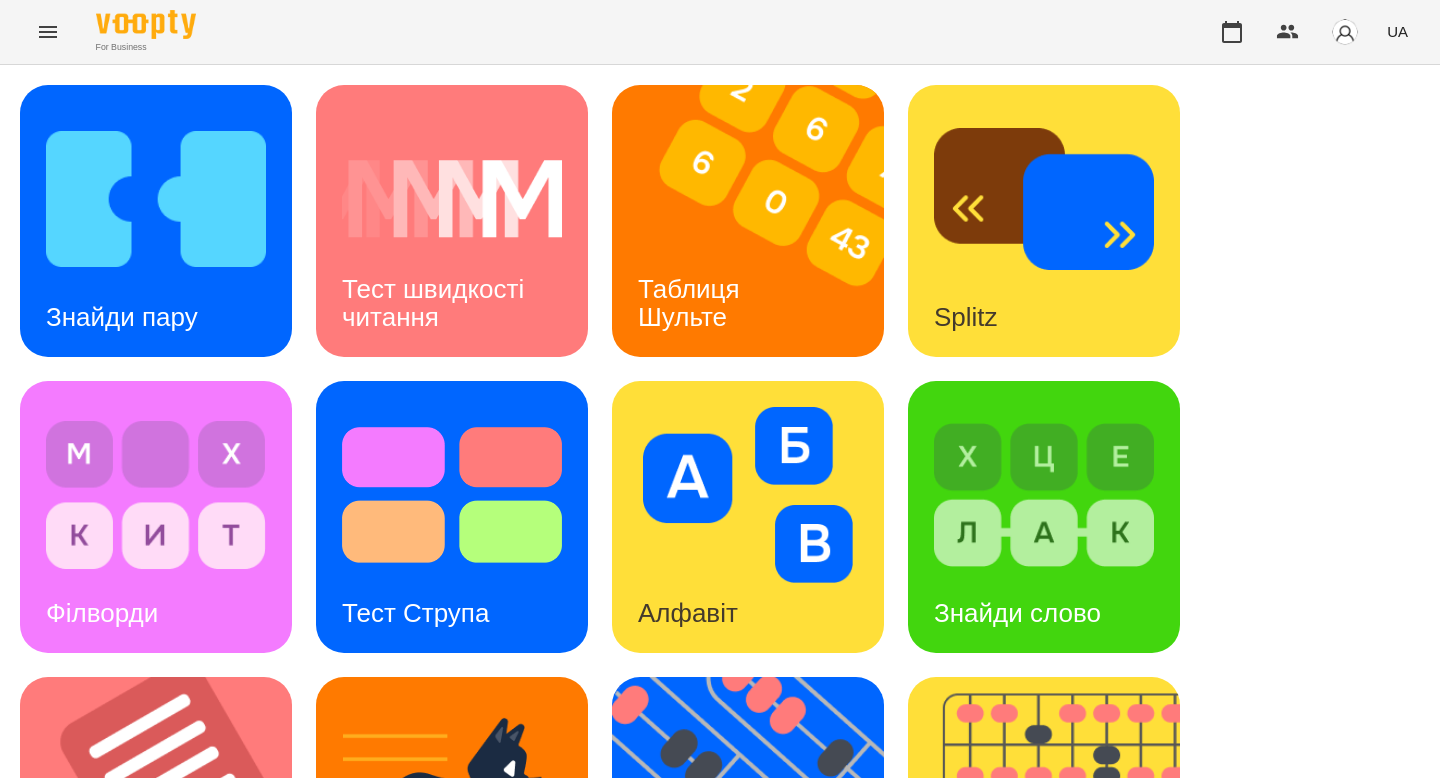 scroll, scrollTop: 0, scrollLeft: 0, axis: both 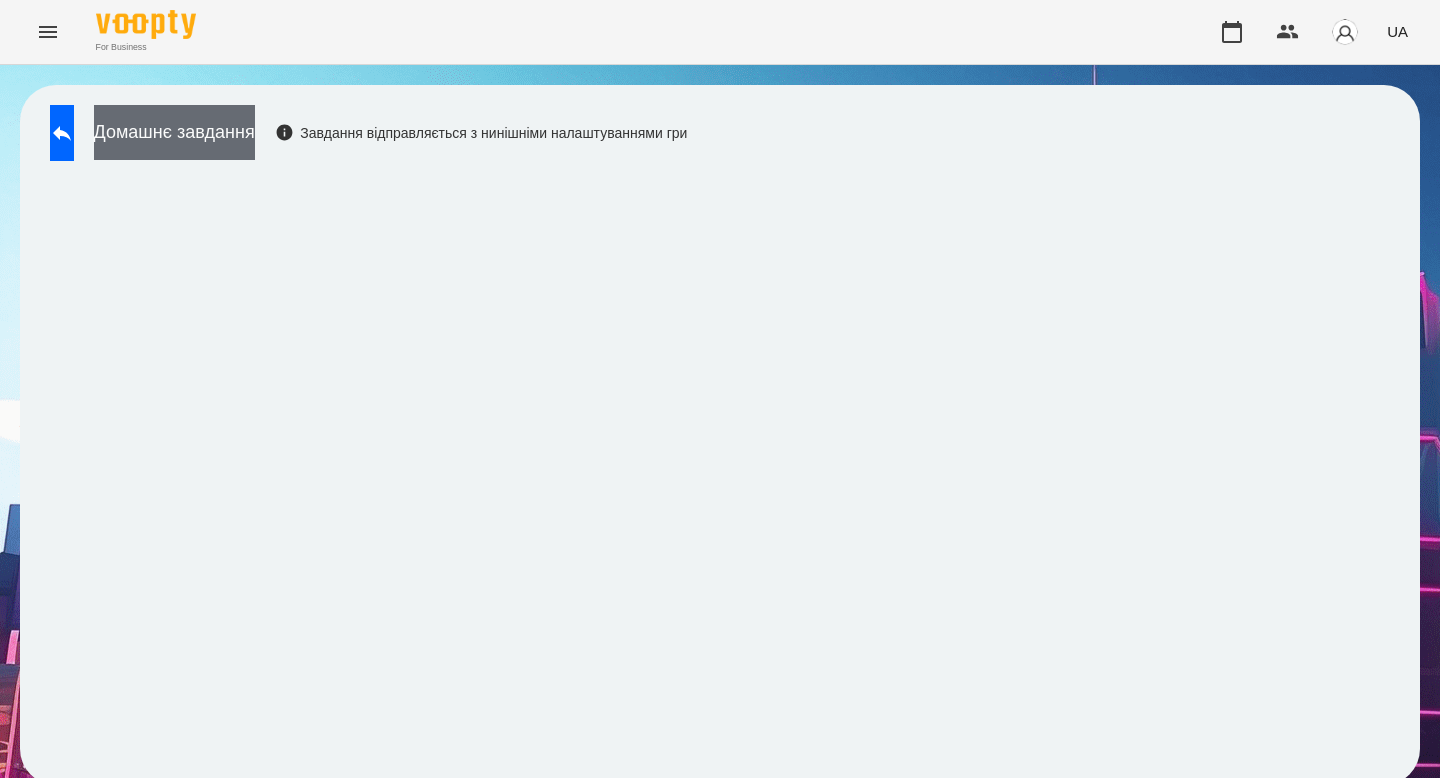 click on "Домашнє завдання" at bounding box center [174, 132] 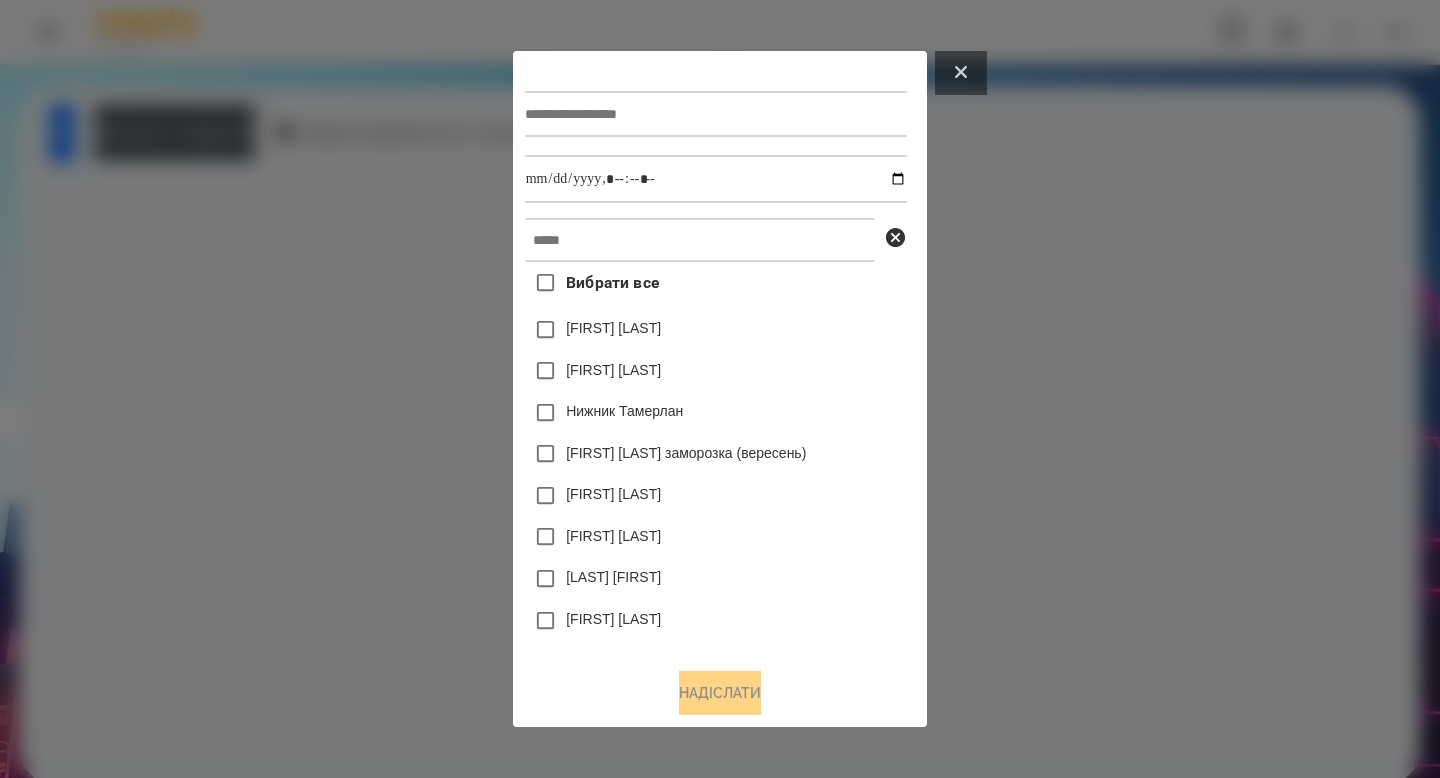 click at bounding box center [961, 73] 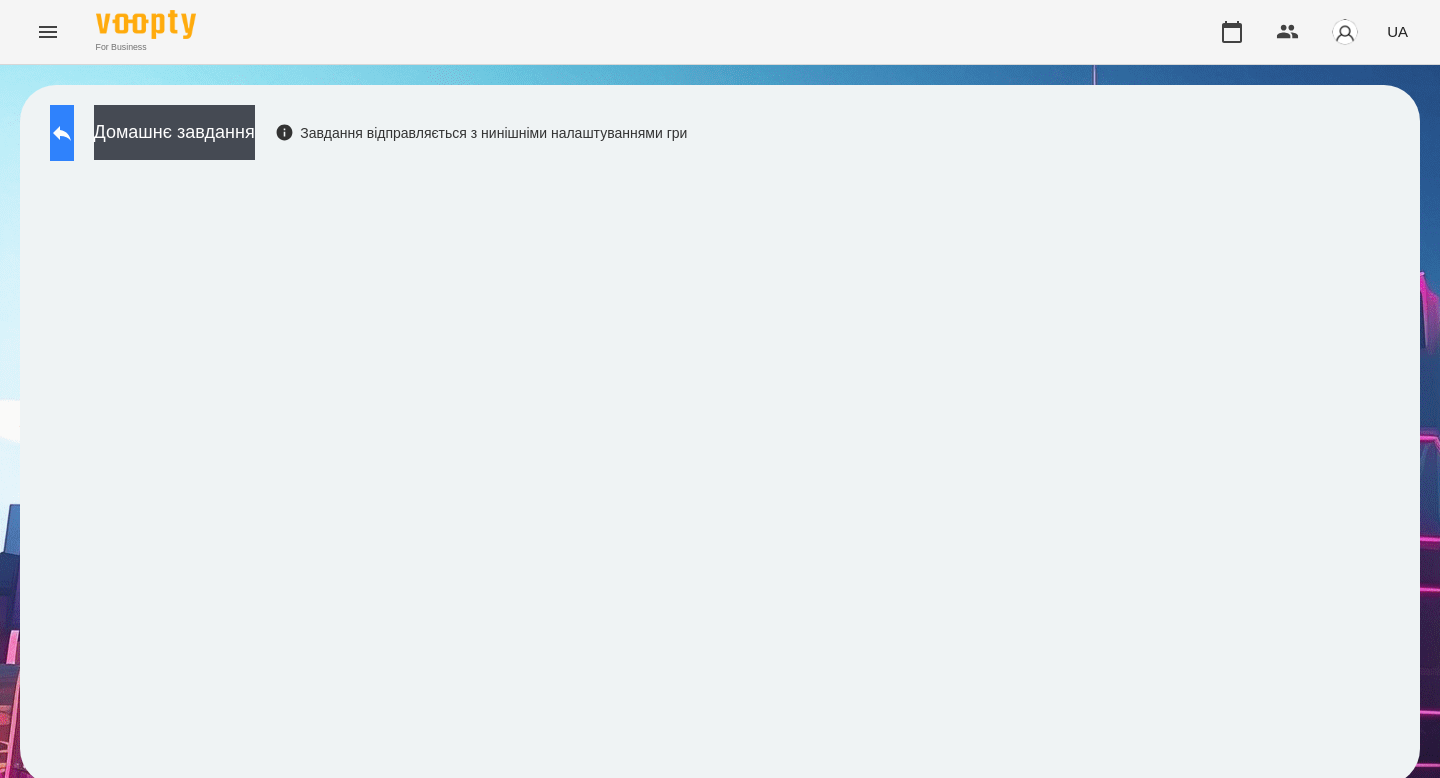 click 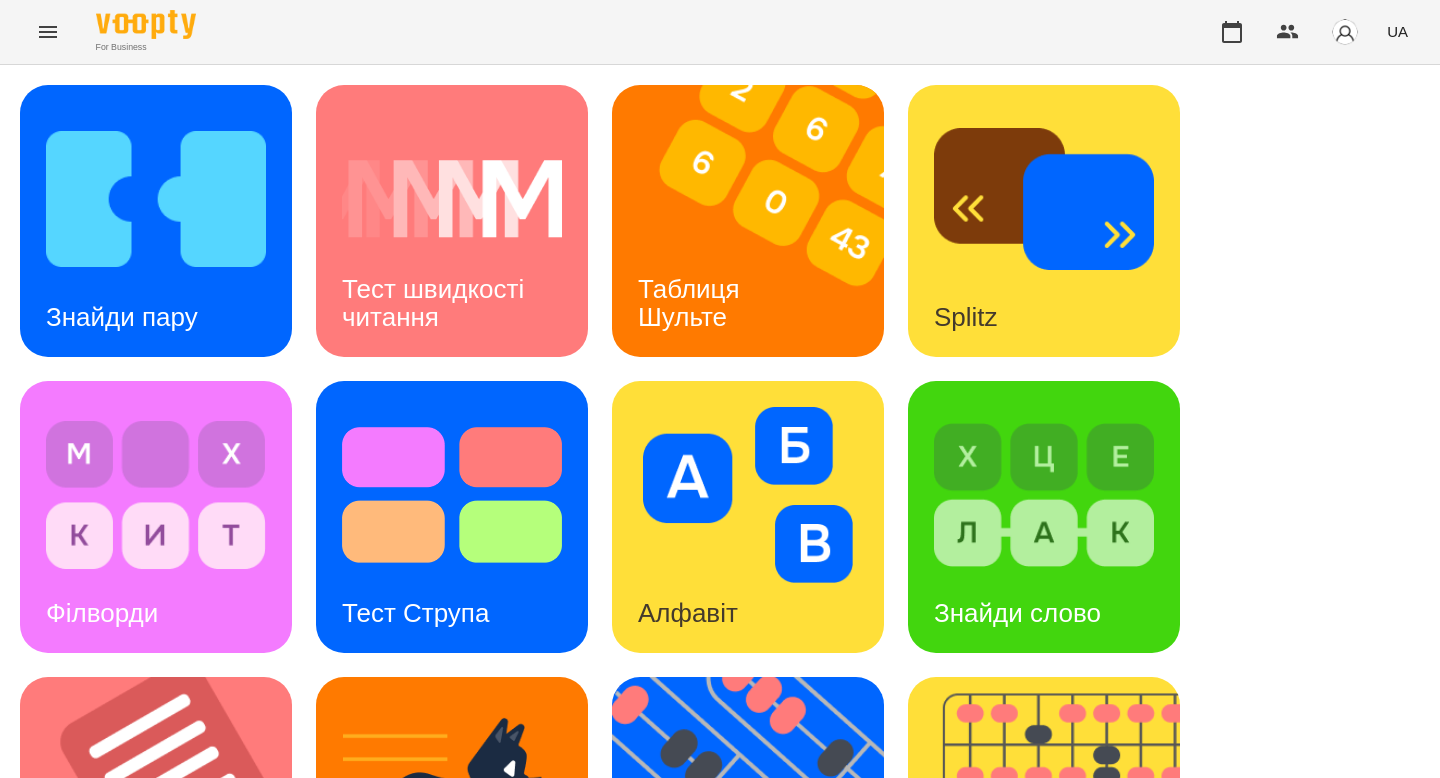 scroll, scrollTop: 783, scrollLeft: 0, axis: vertical 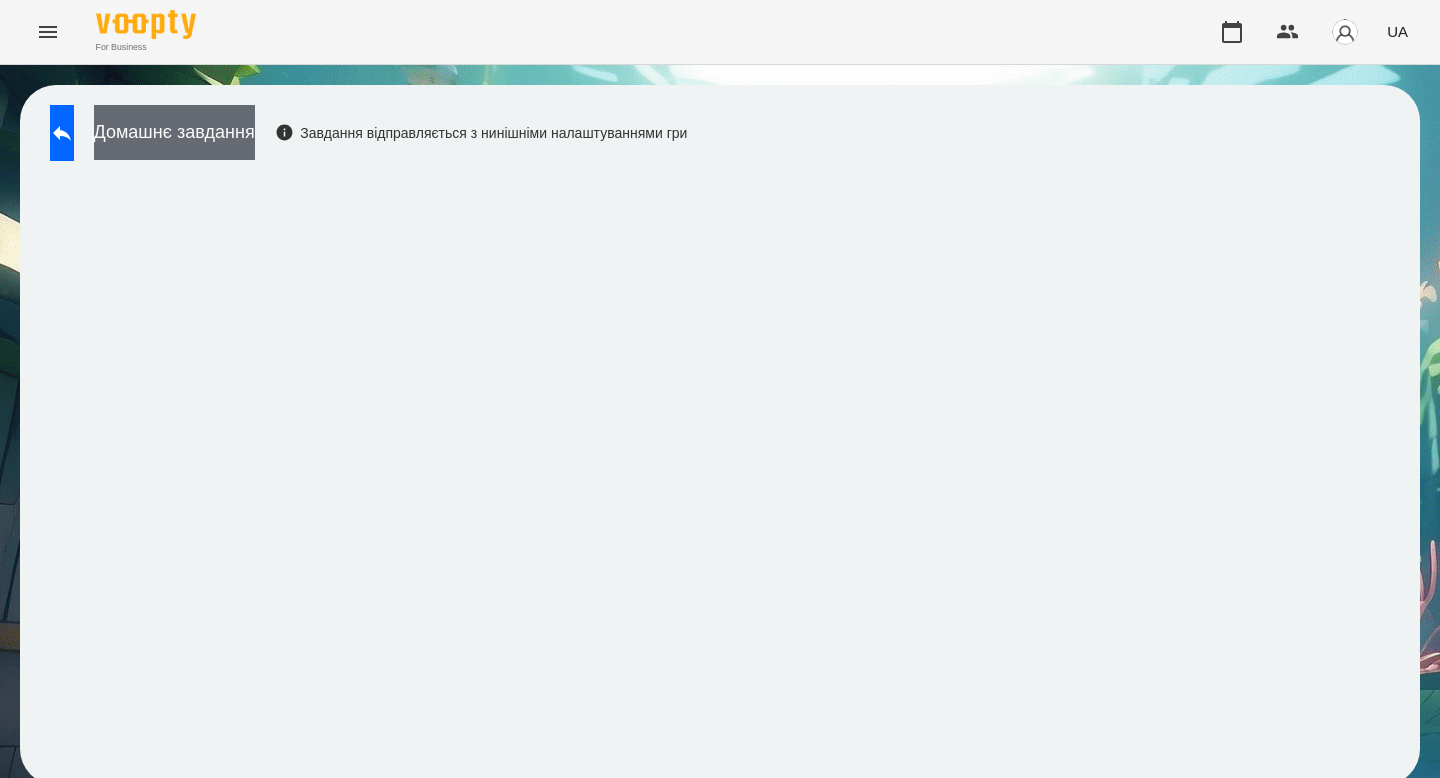 click on "Домашнє завдання" at bounding box center [174, 132] 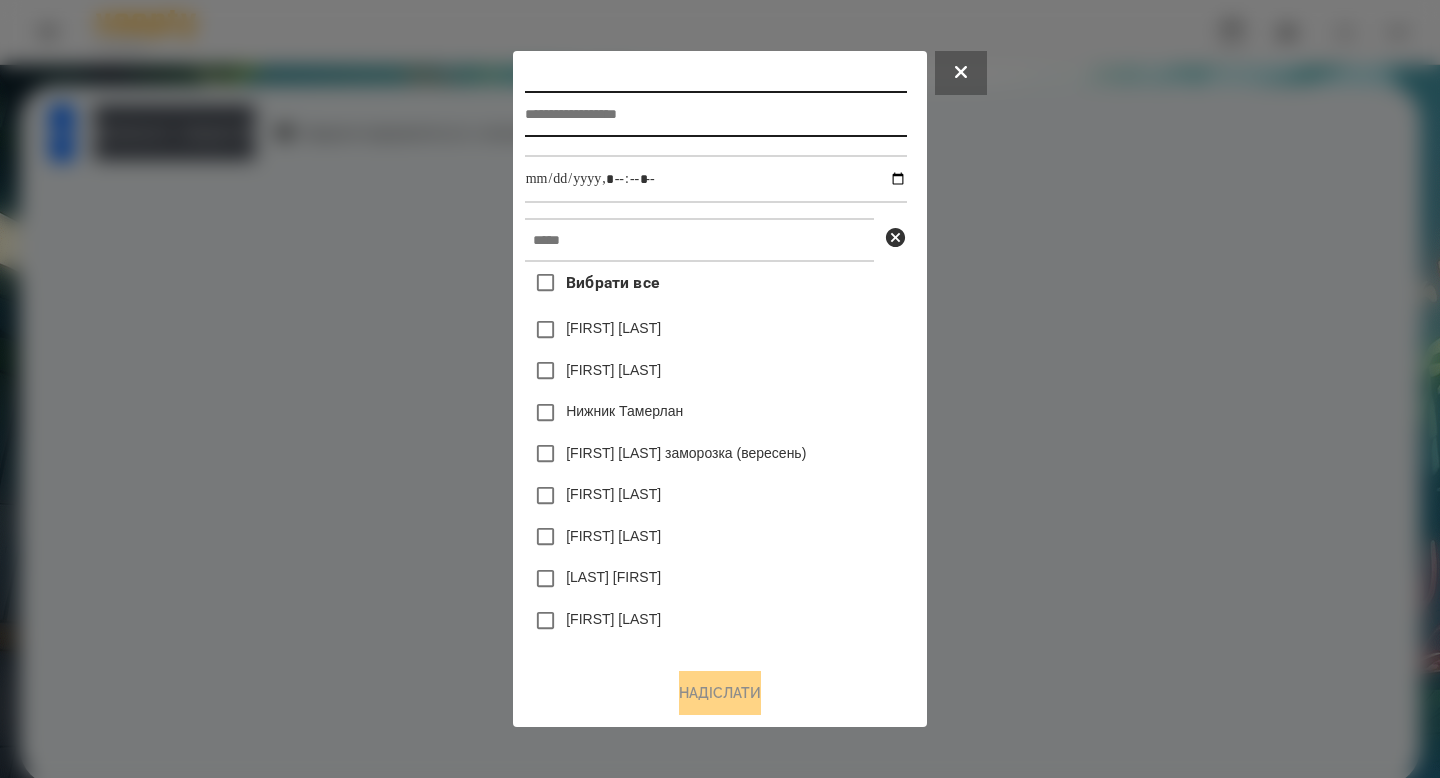click at bounding box center [716, 114] 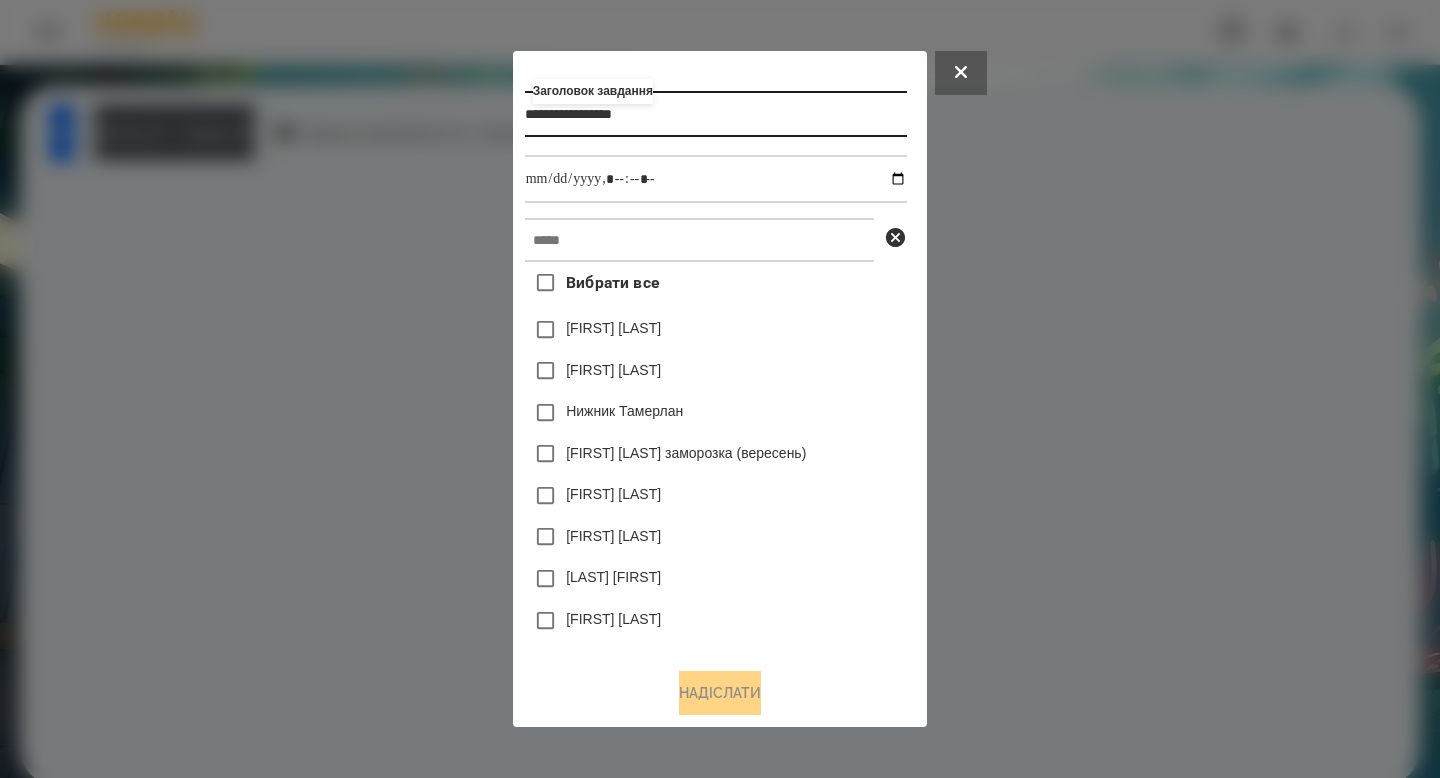 type on "**********" 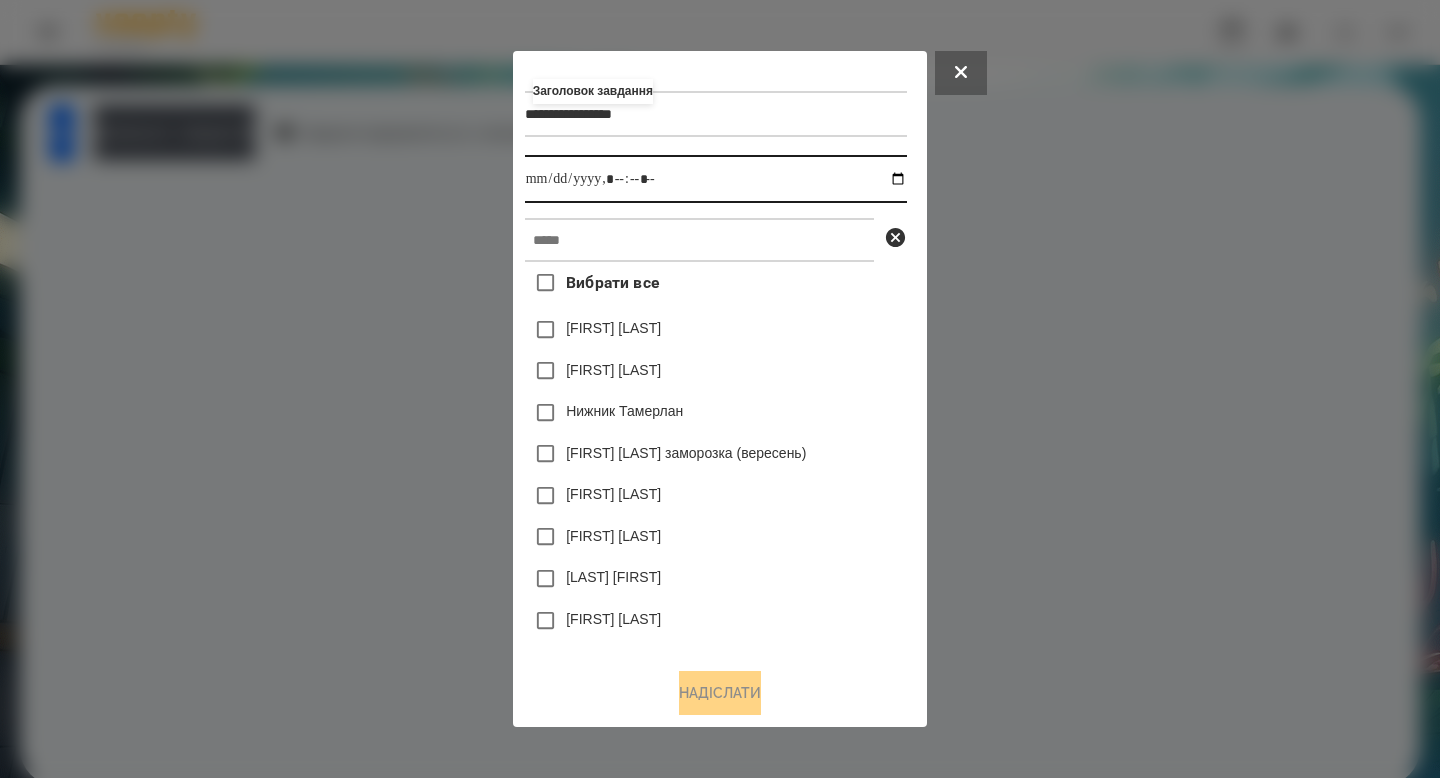 click at bounding box center (716, 179) 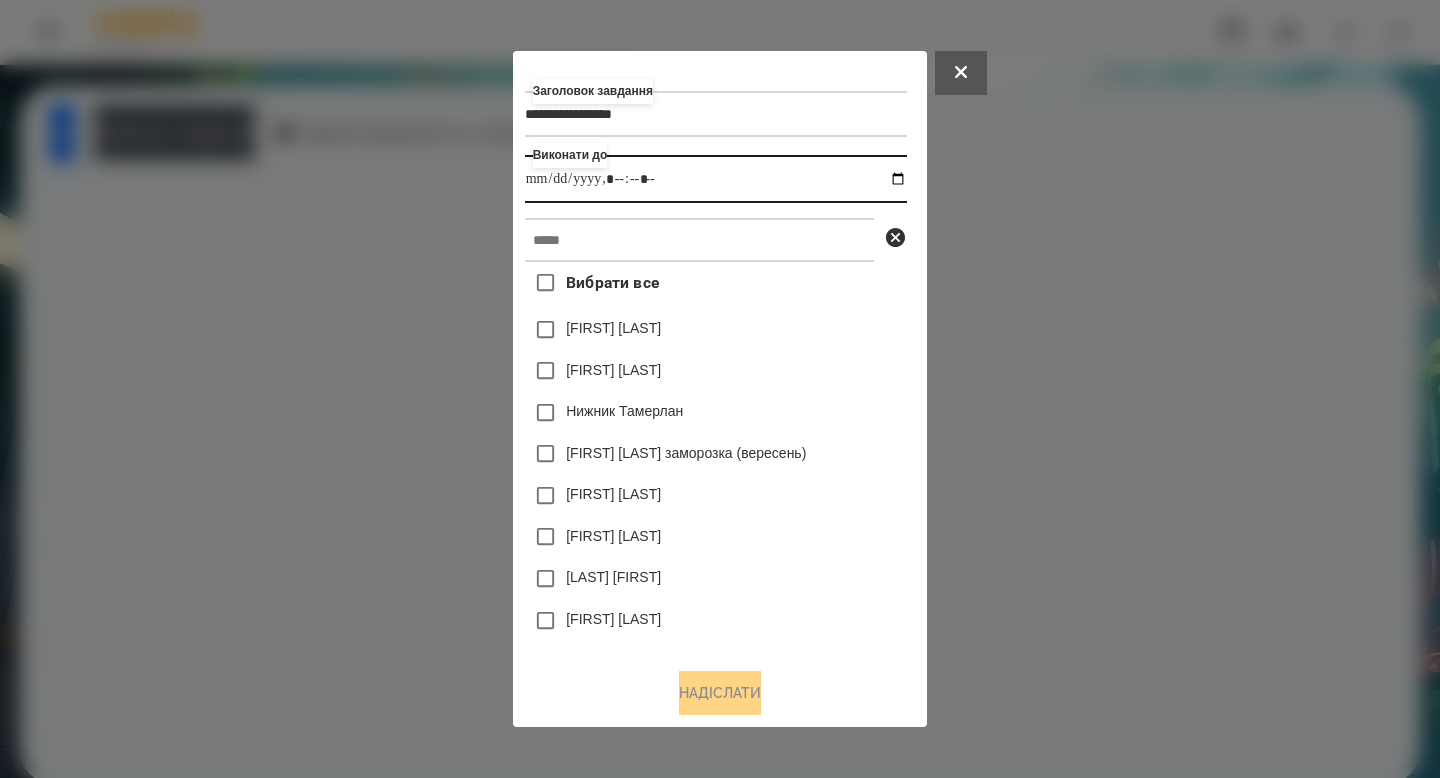 click at bounding box center (716, 179) 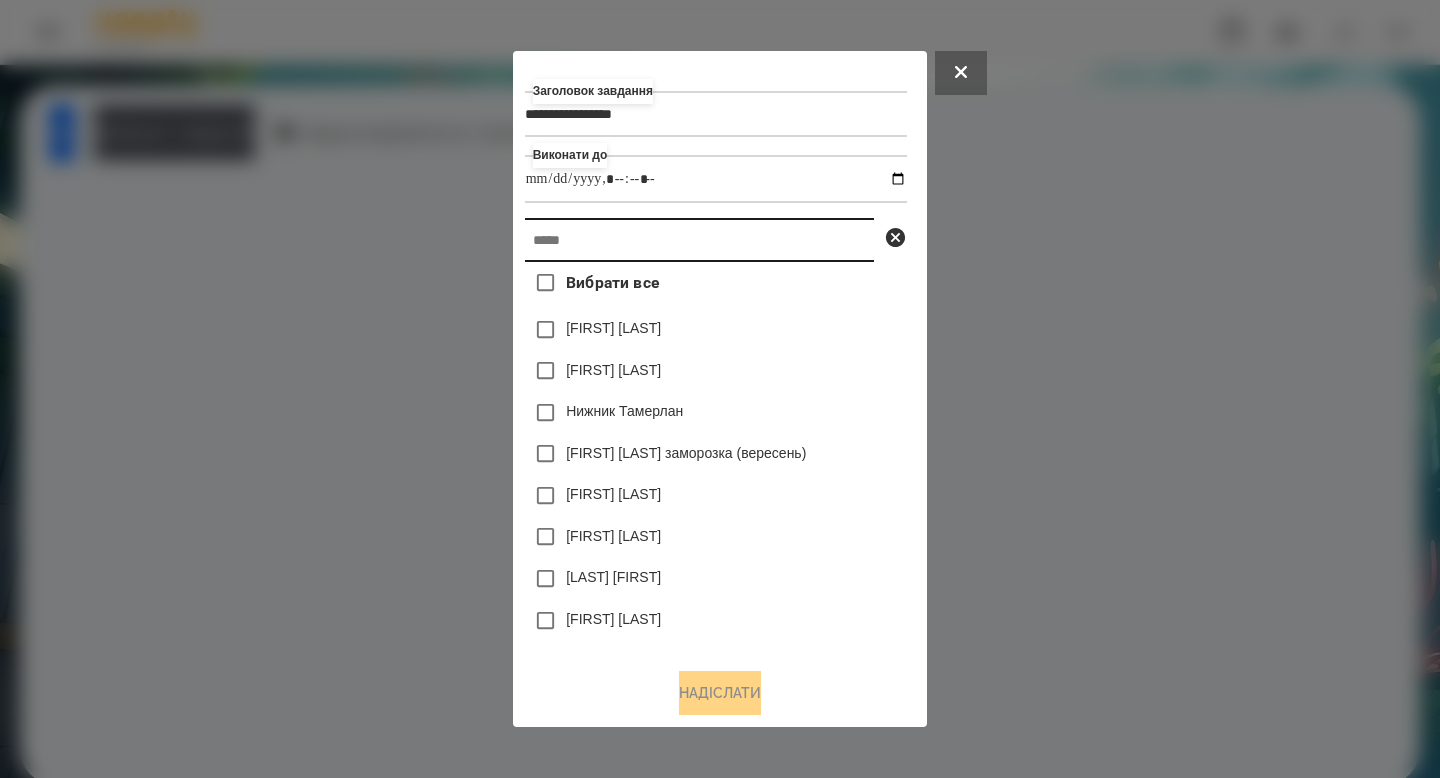 click at bounding box center [699, 240] 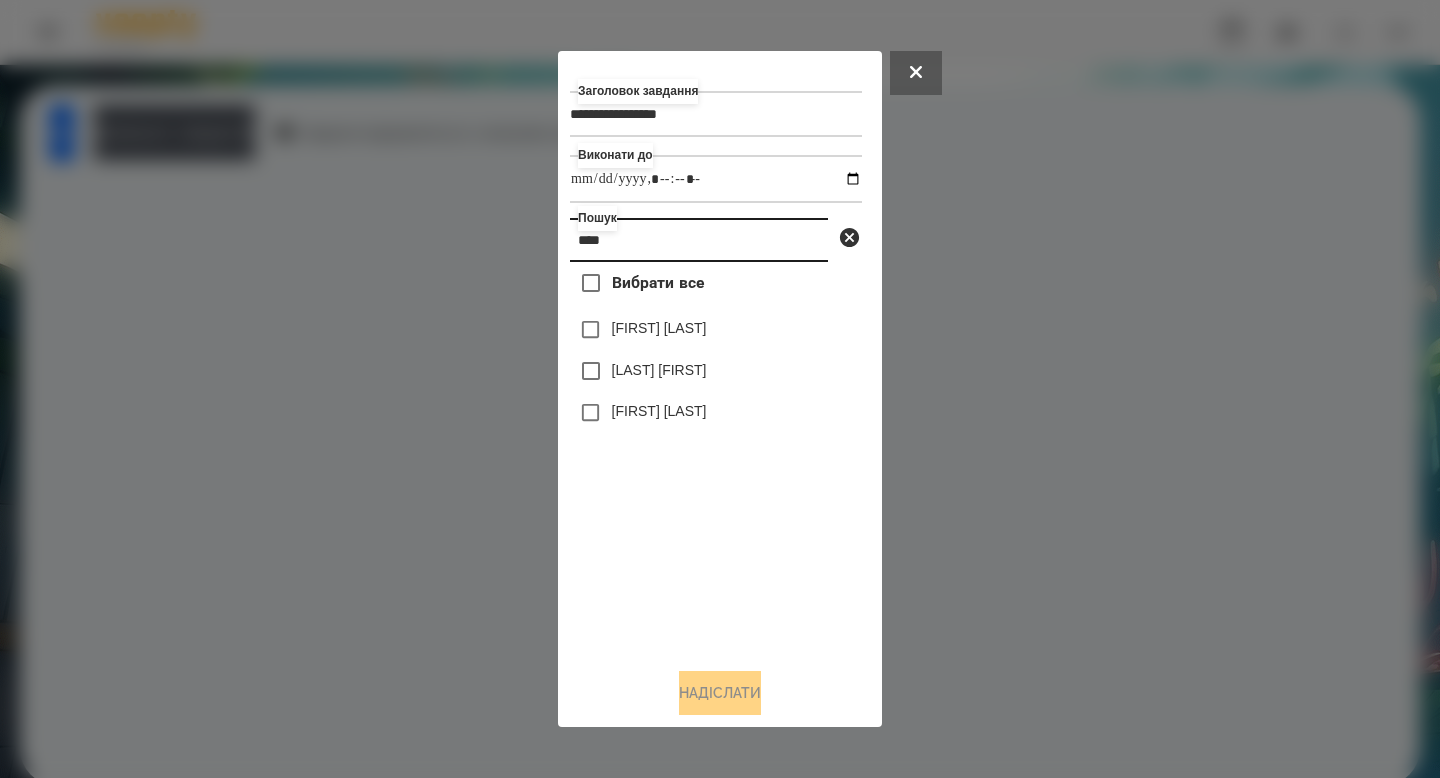 type on "****" 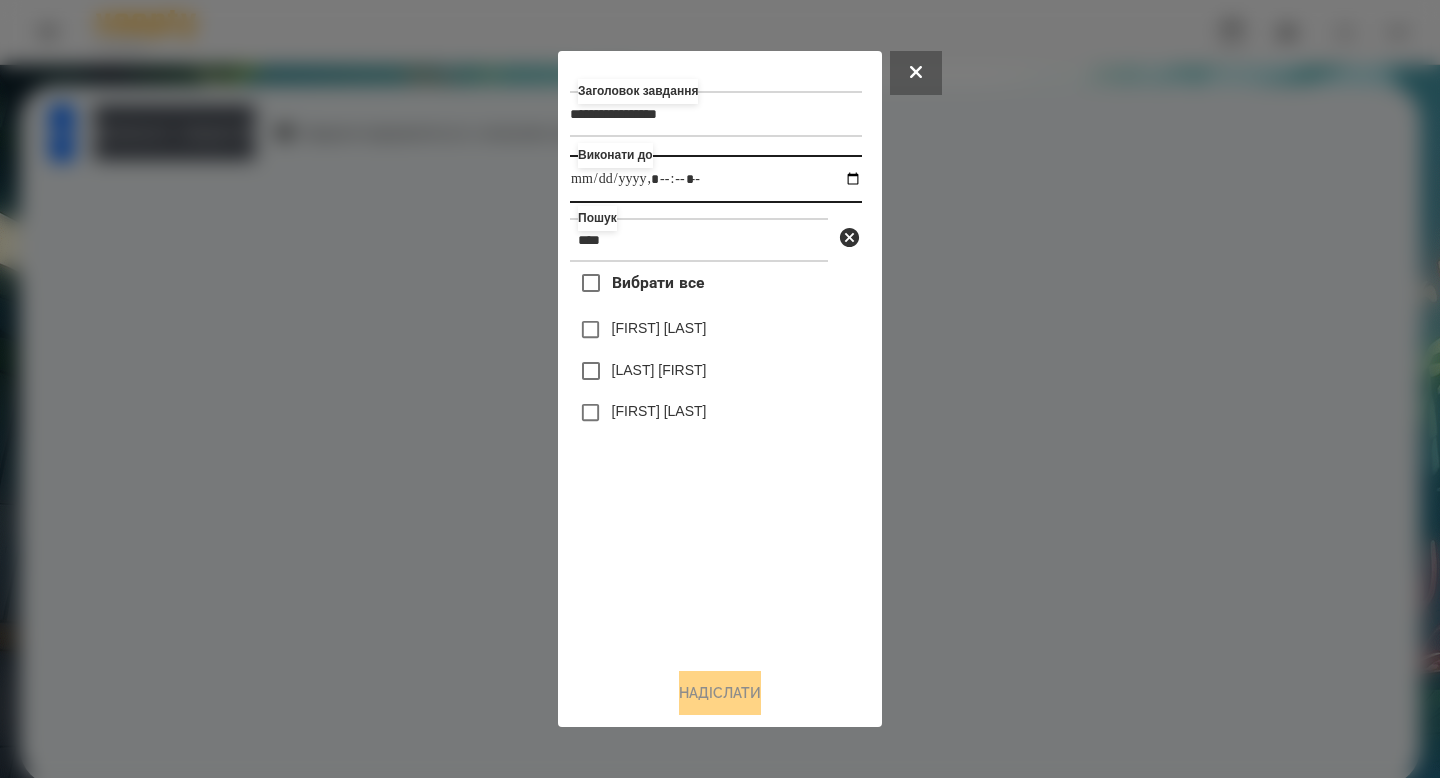 click at bounding box center [716, 179] 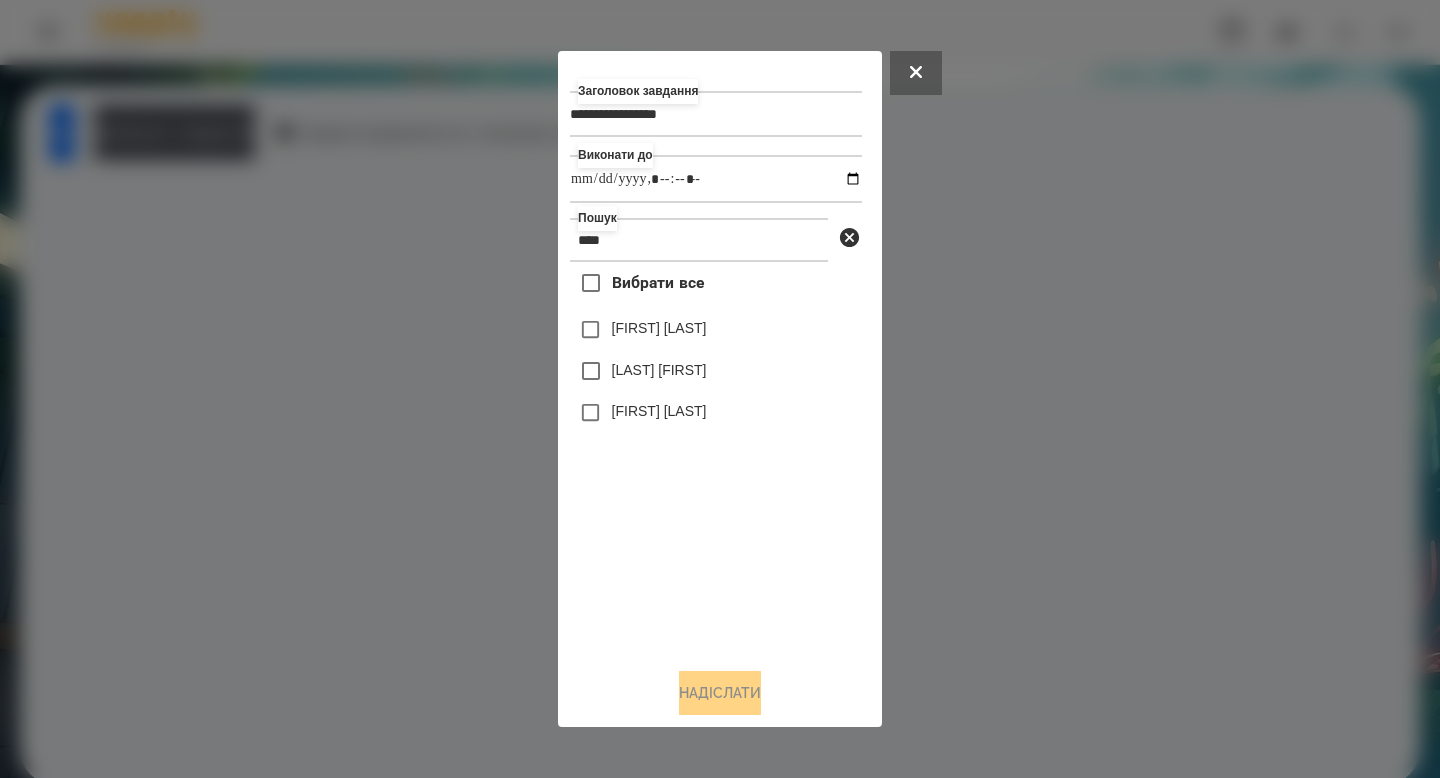 click on "[FIRST] [LAST]" at bounding box center (659, 328) 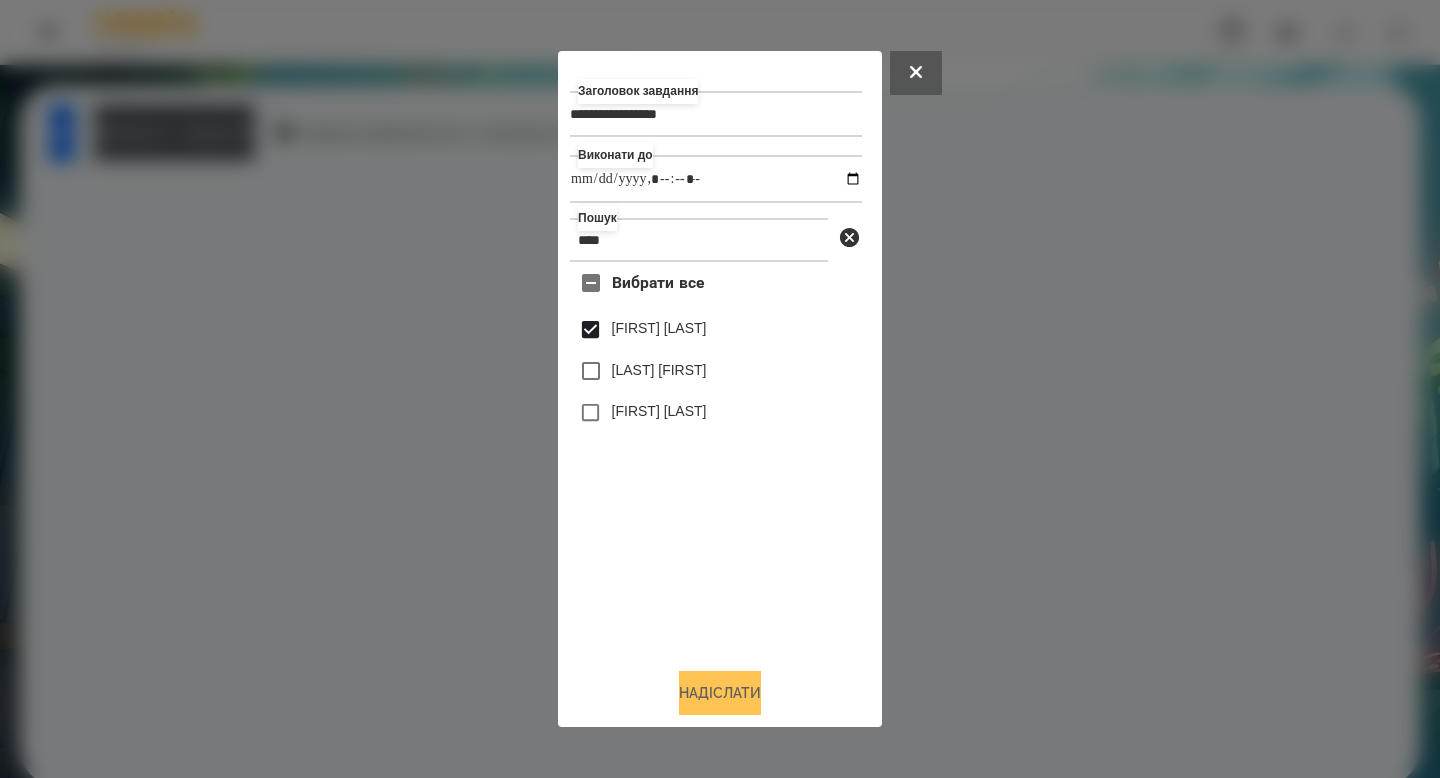 click on "Надіслати" at bounding box center [720, 693] 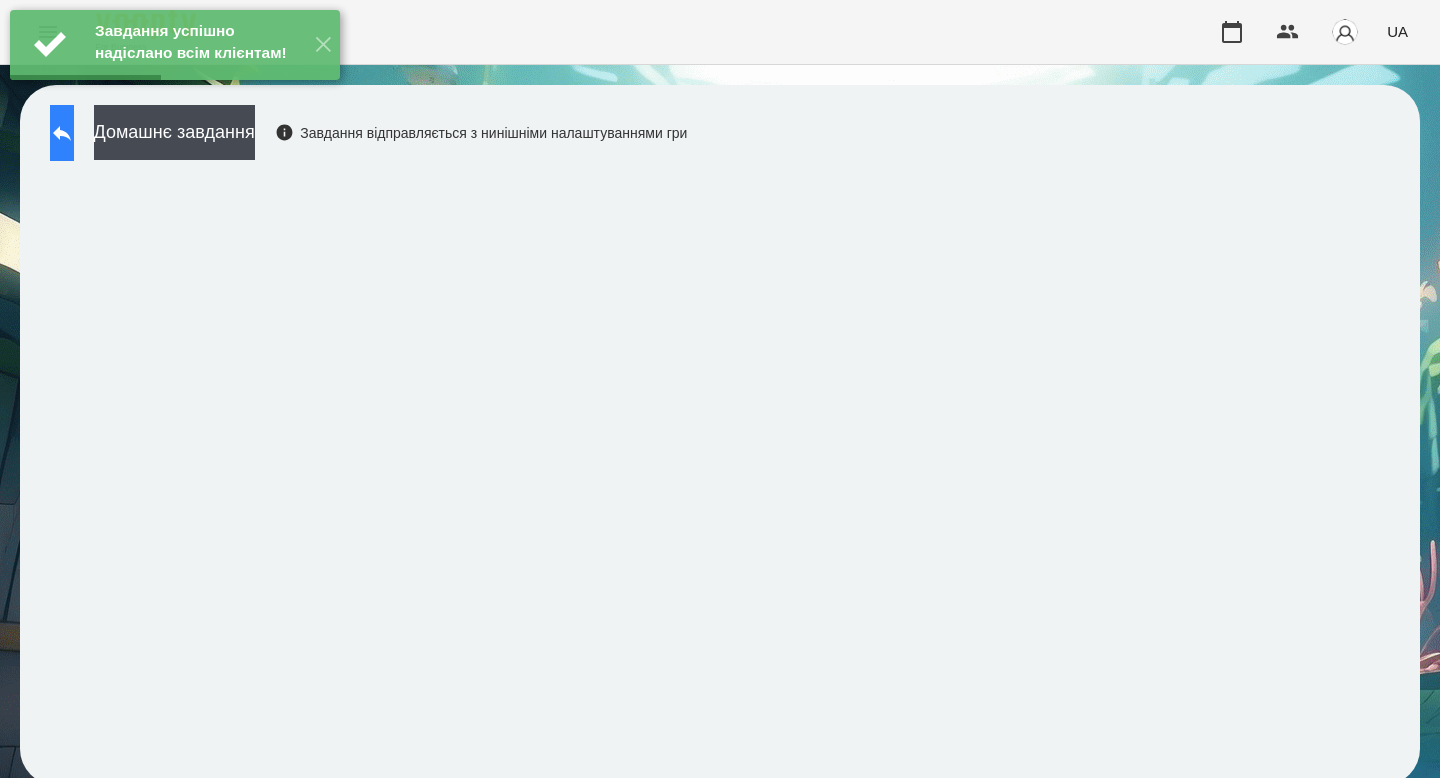 click 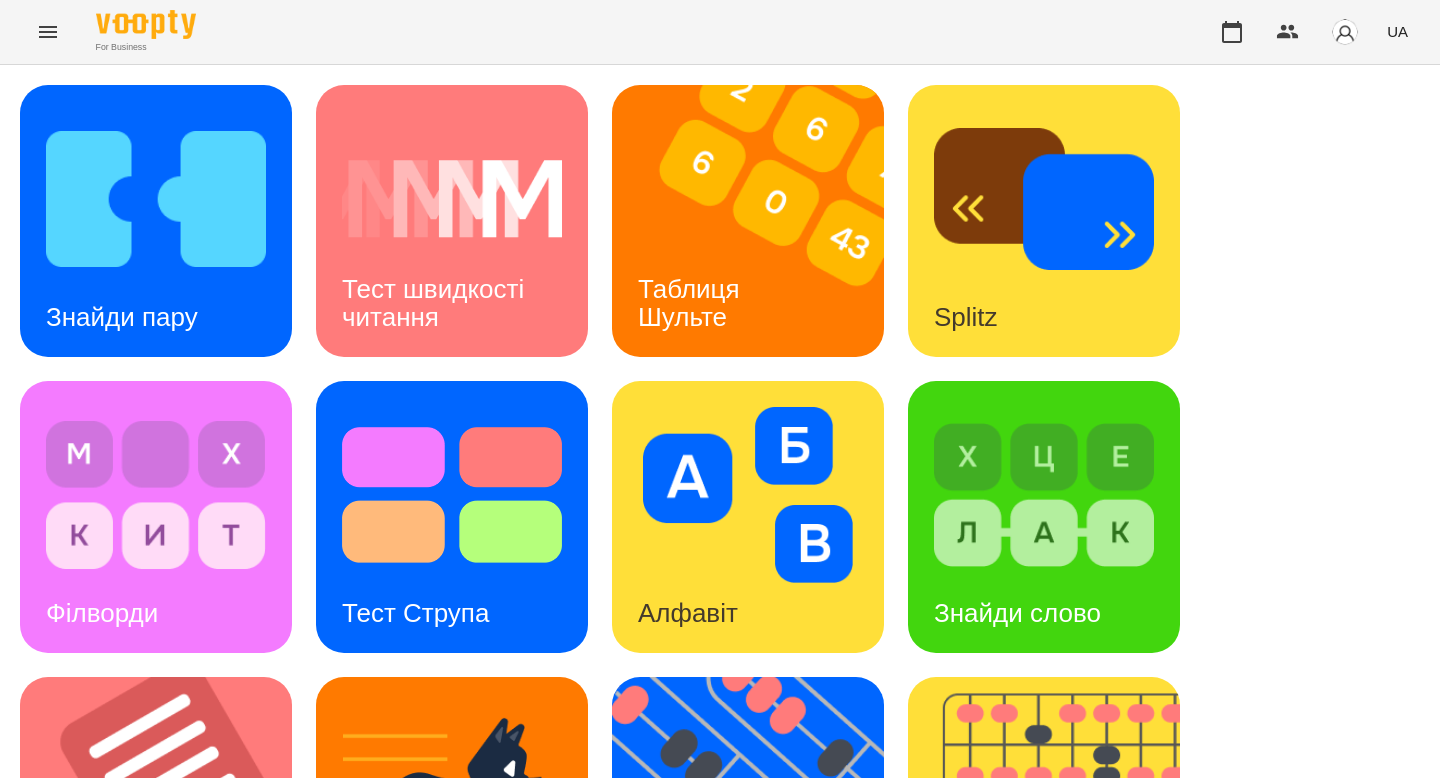 scroll, scrollTop: 783, scrollLeft: 0, axis: vertical 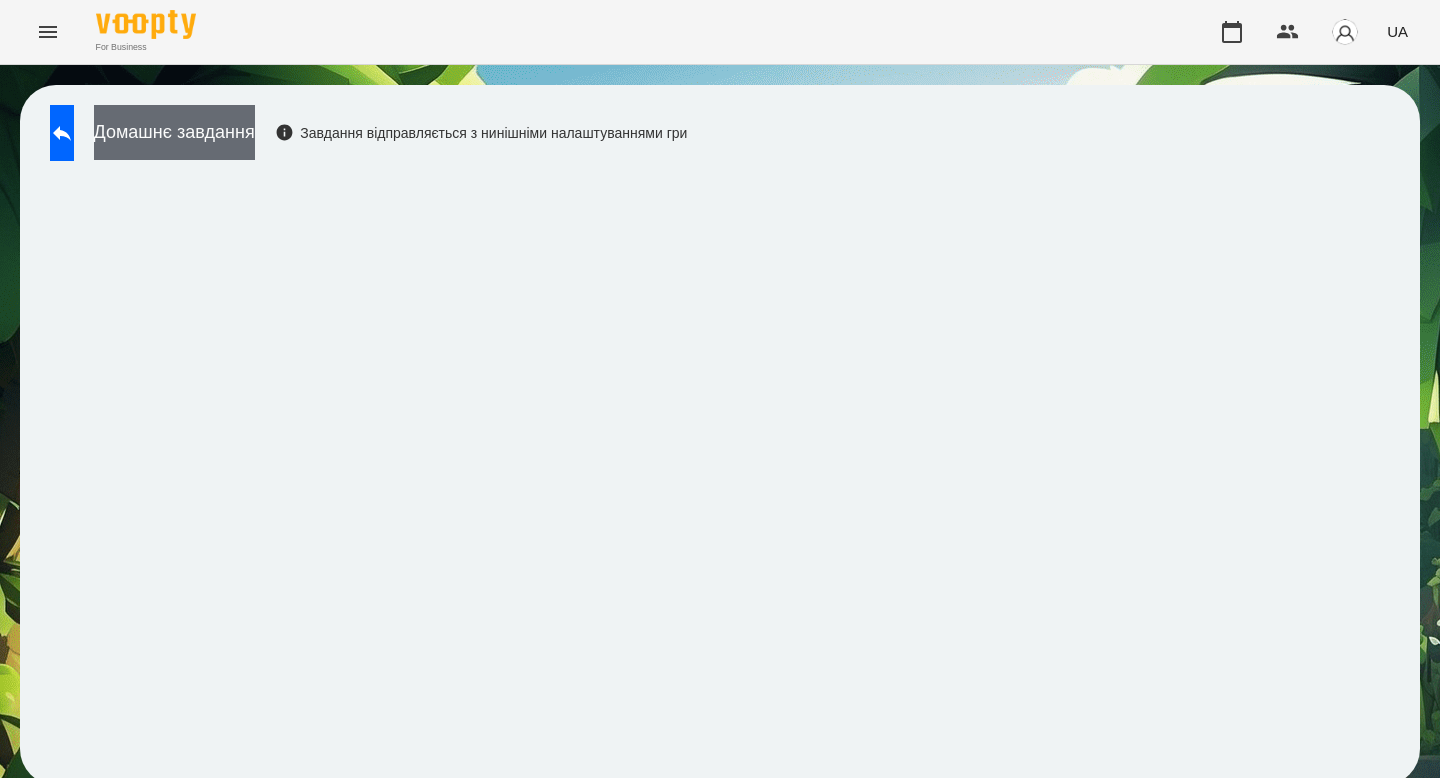 click on "Домашнє завдання" at bounding box center (174, 132) 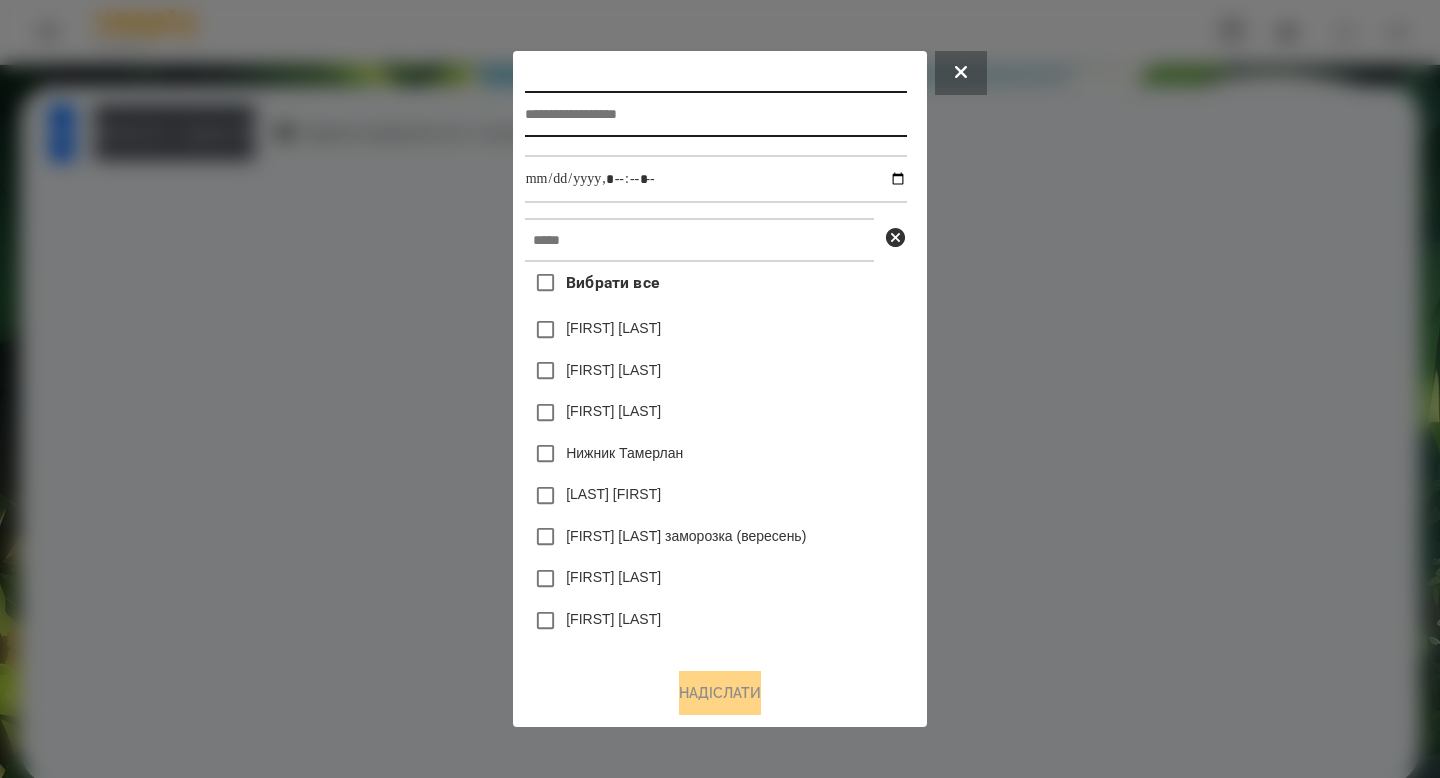 click at bounding box center [716, 114] 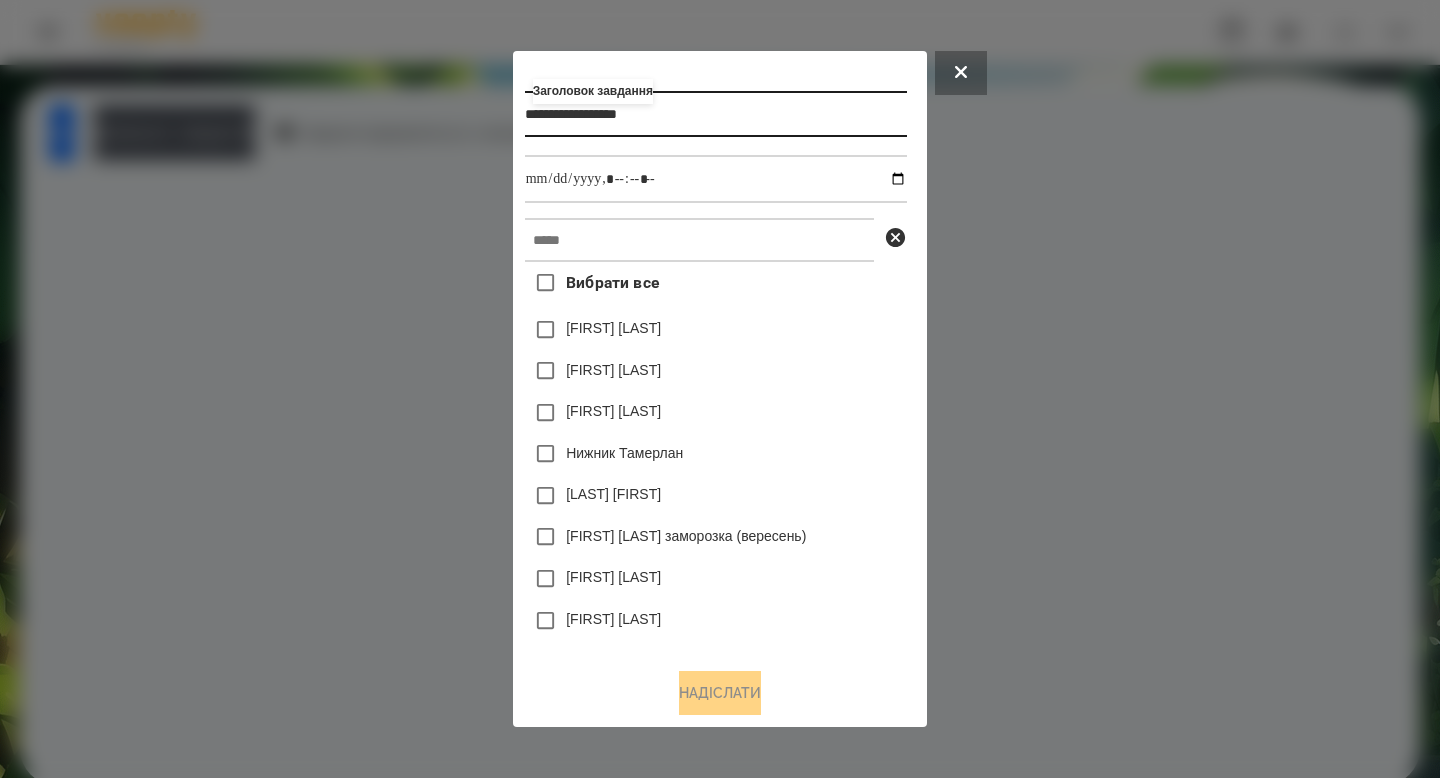 type on "**********" 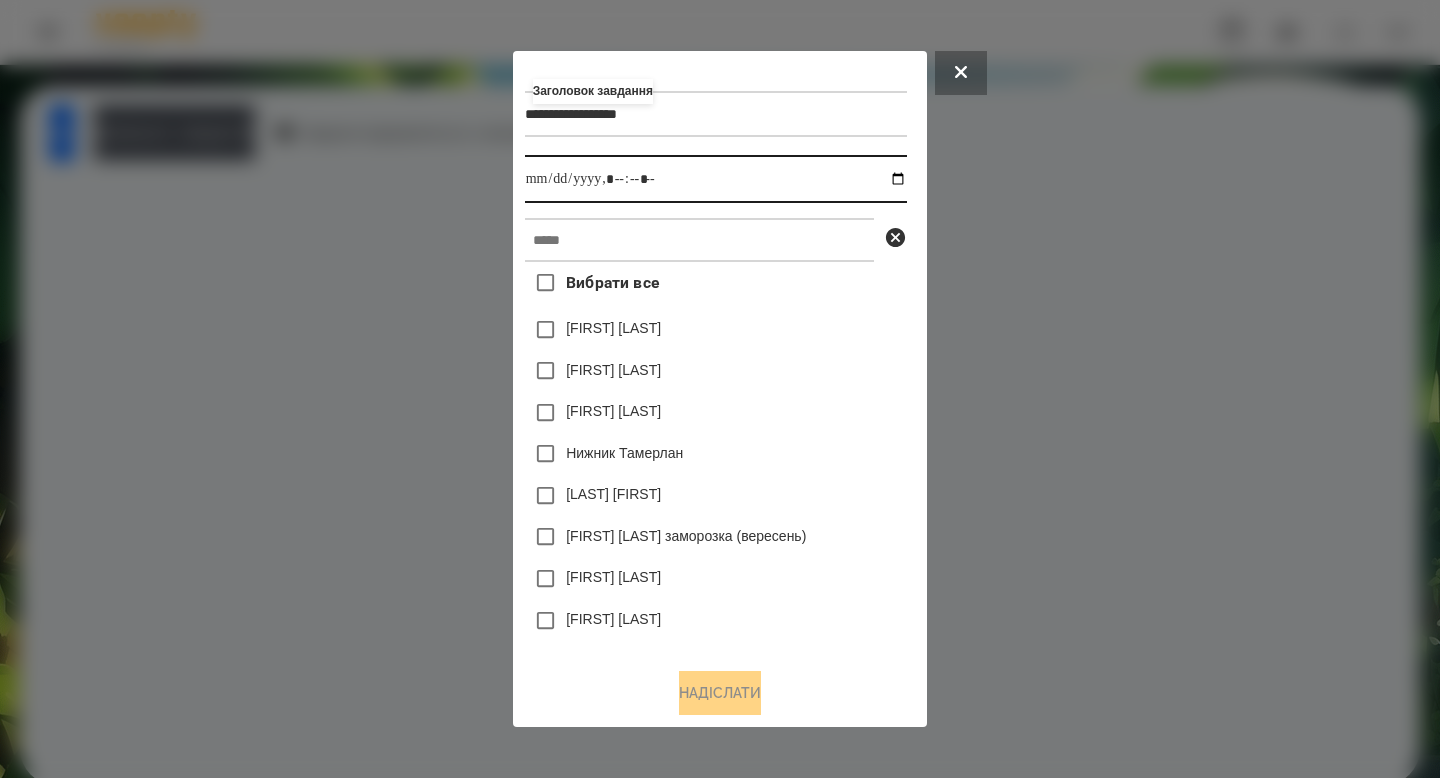 click at bounding box center (716, 179) 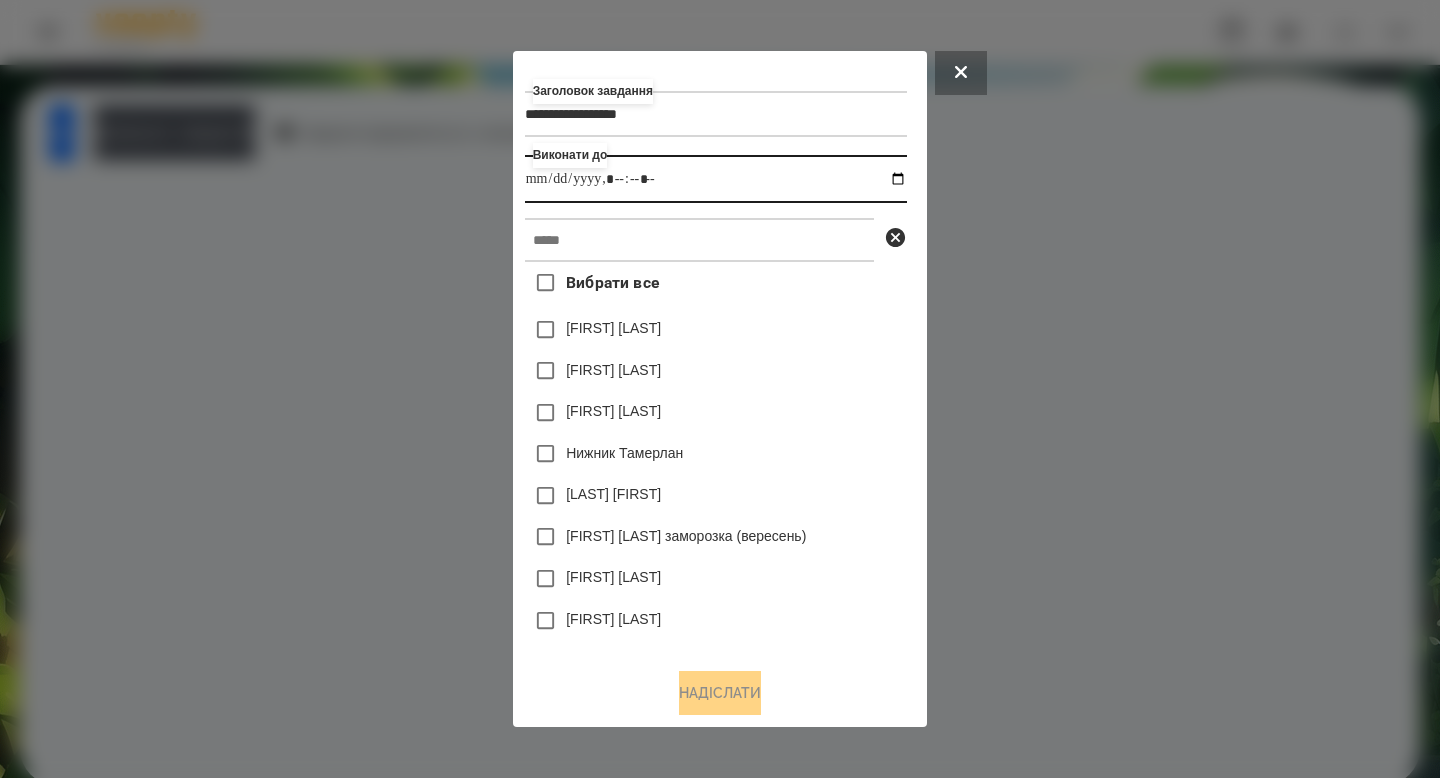click at bounding box center [716, 179] 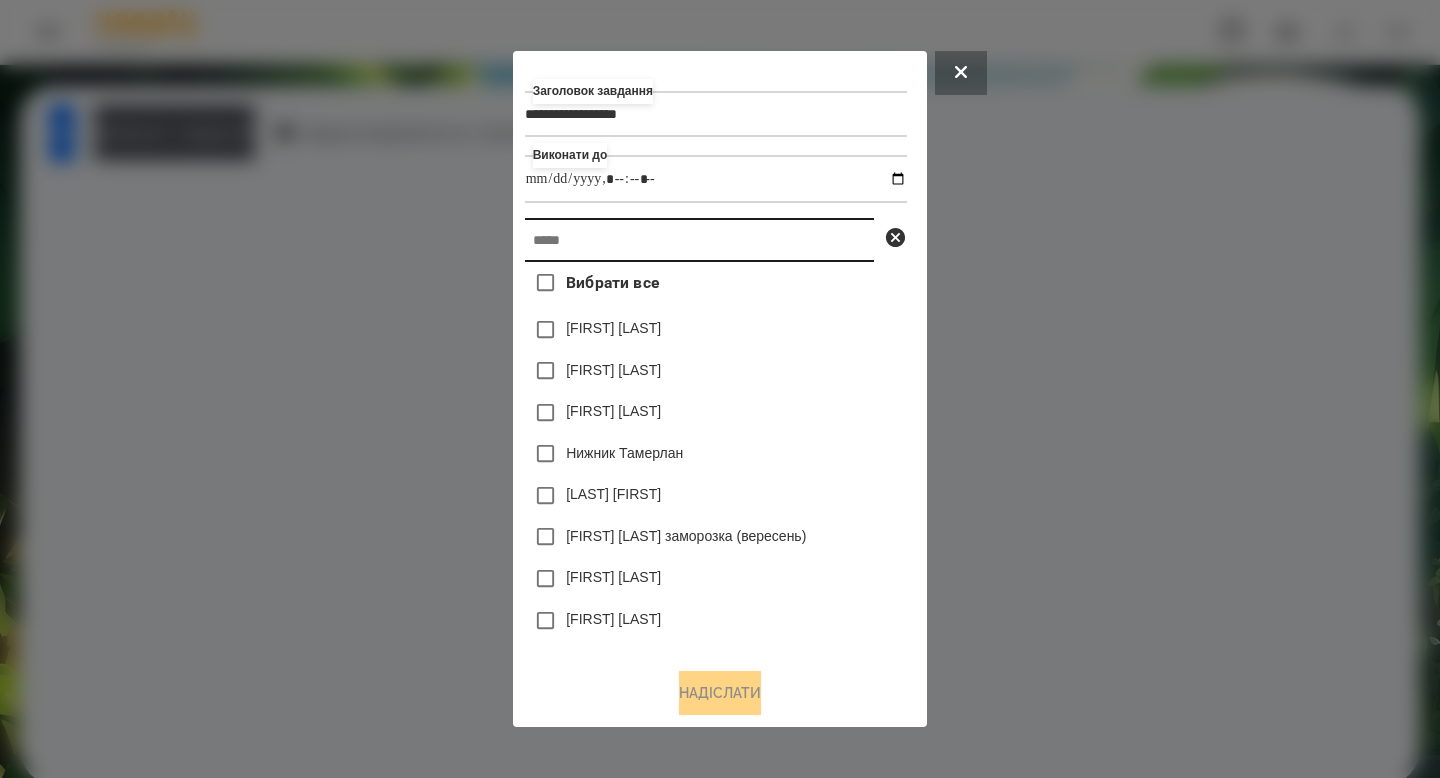 click at bounding box center [699, 240] 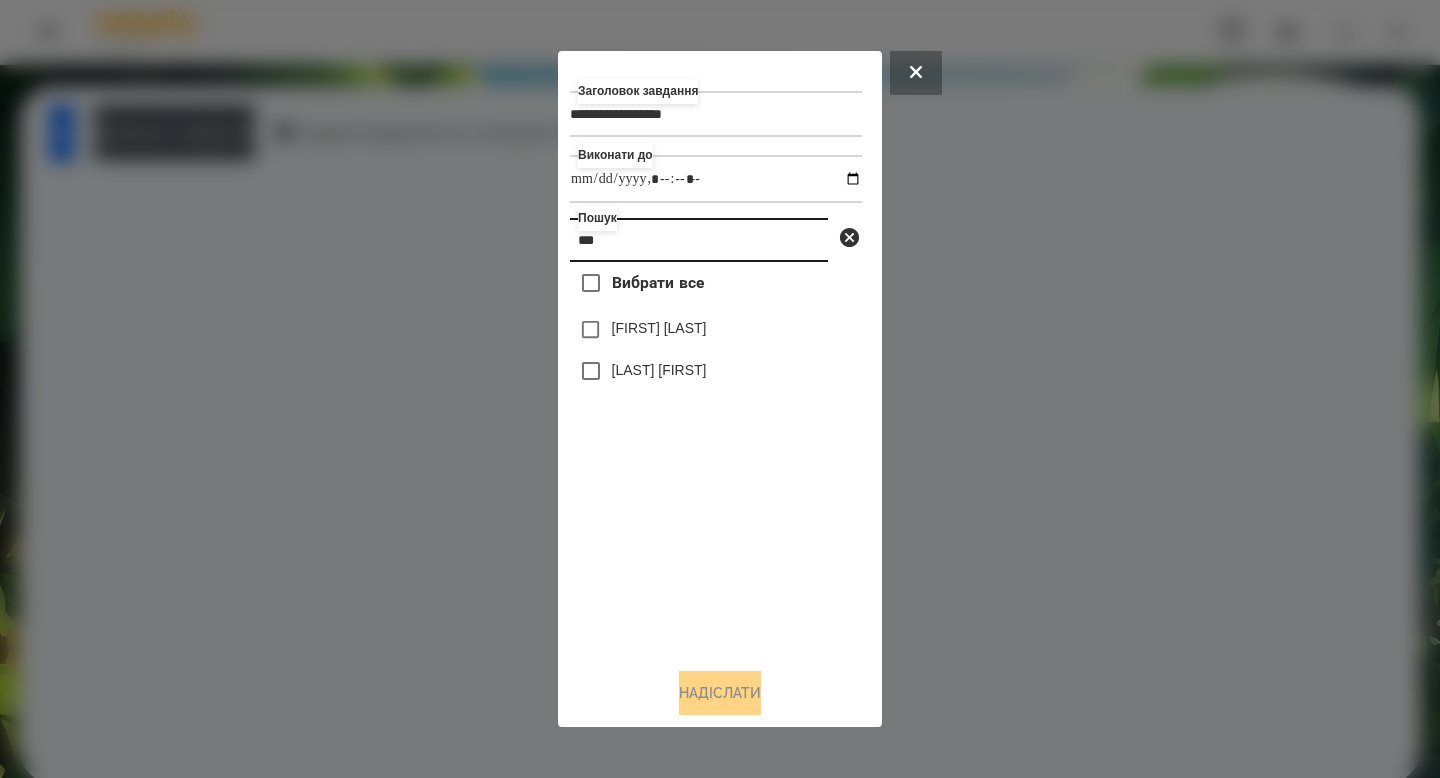type on "***" 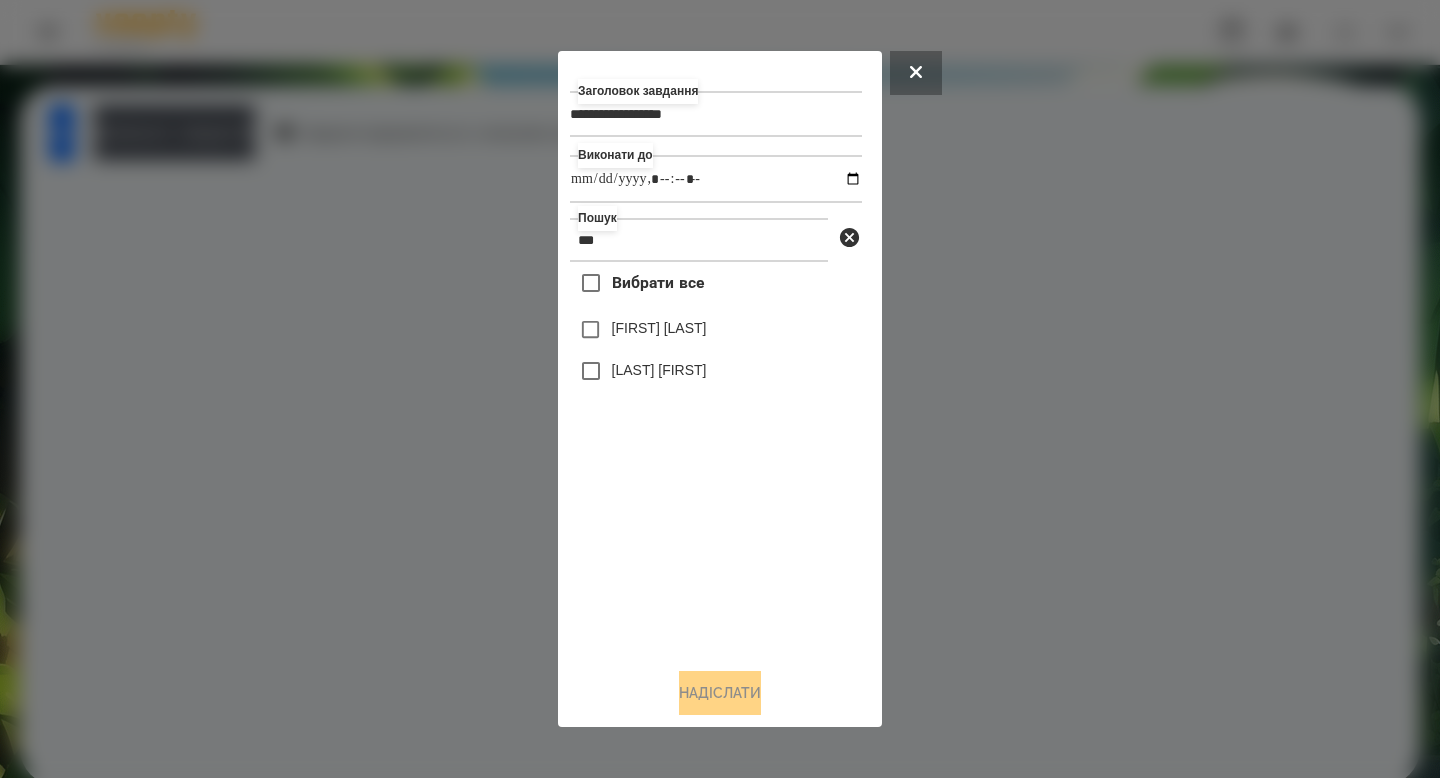 click on "[FIRST] [LAST]" at bounding box center [659, 328] 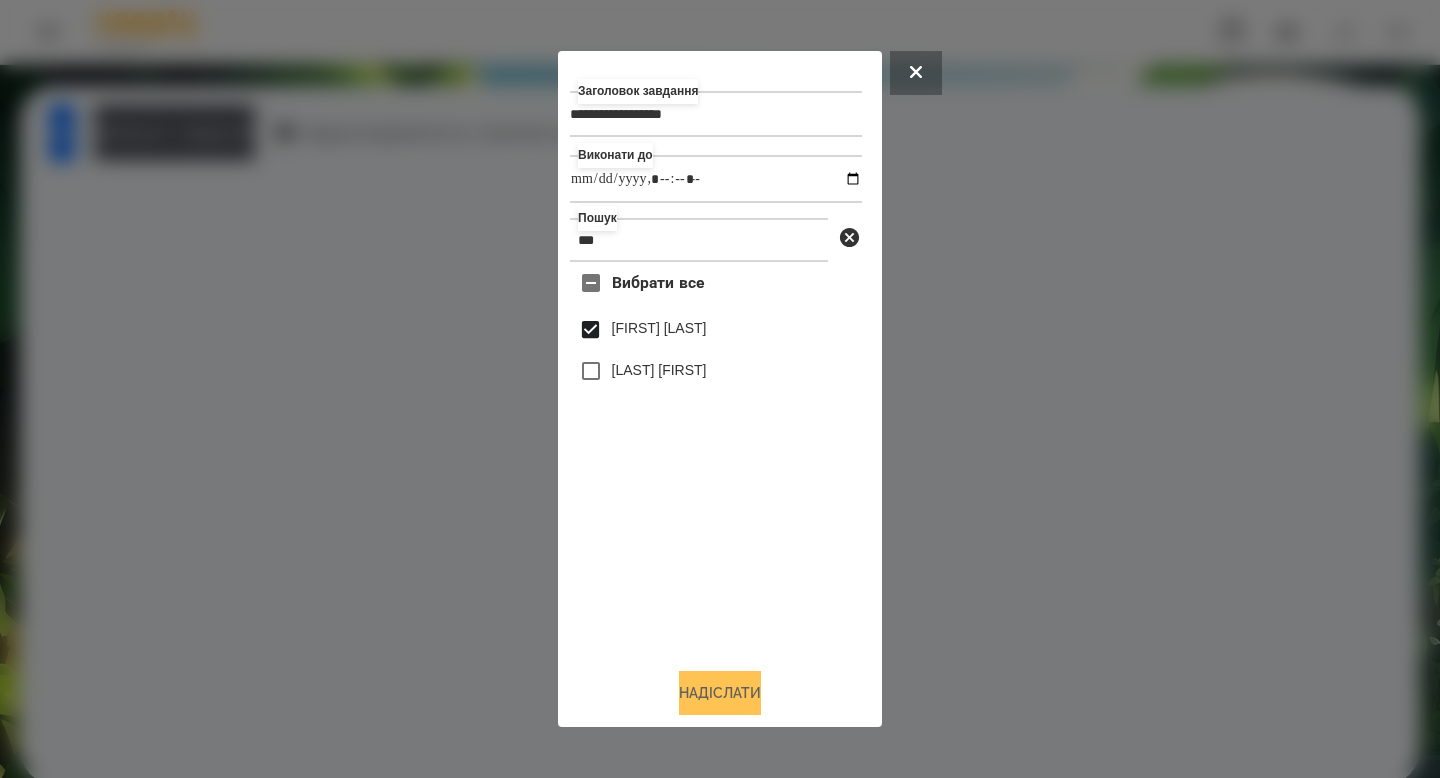click on "Надіслати" at bounding box center [720, 693] 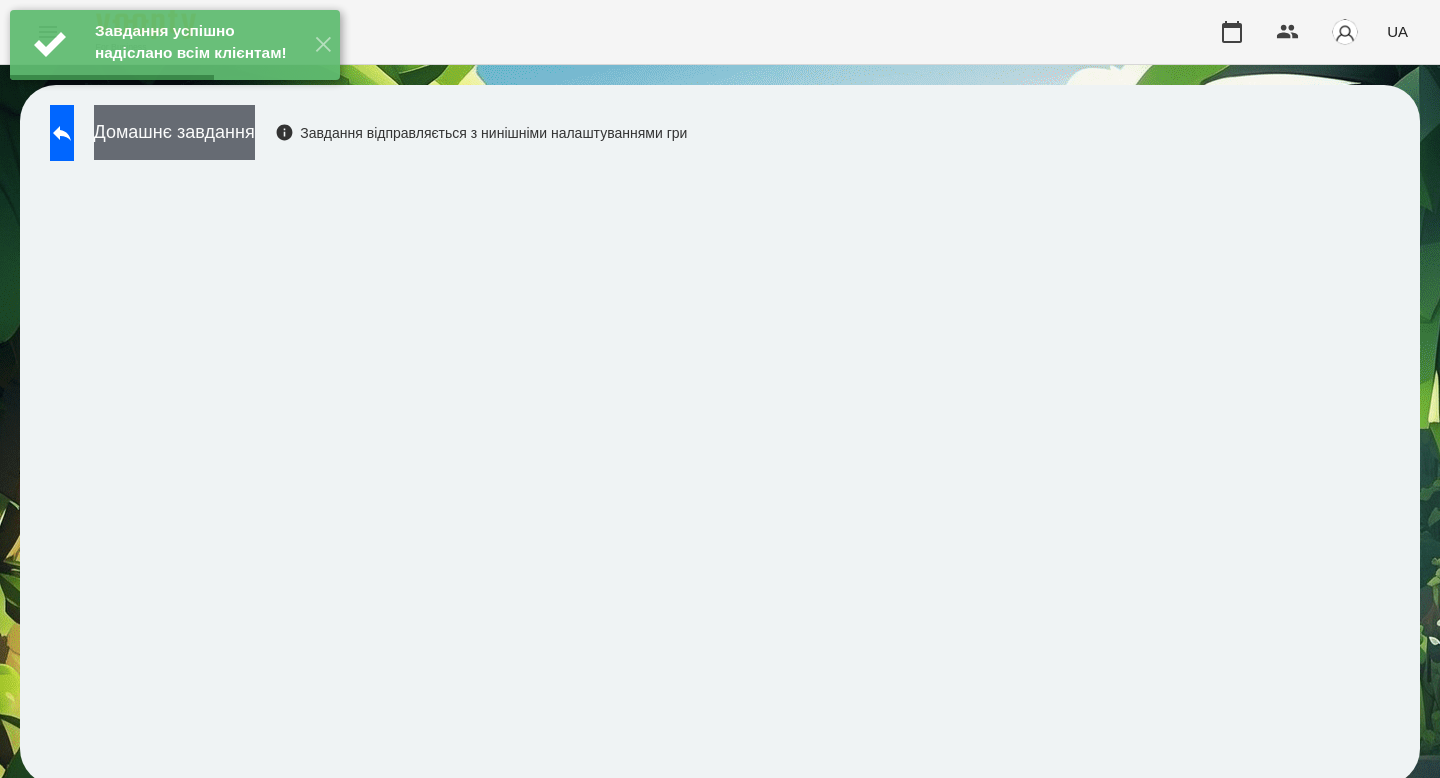 click on "Домашнє завдання" at bounding box center [174, 132] 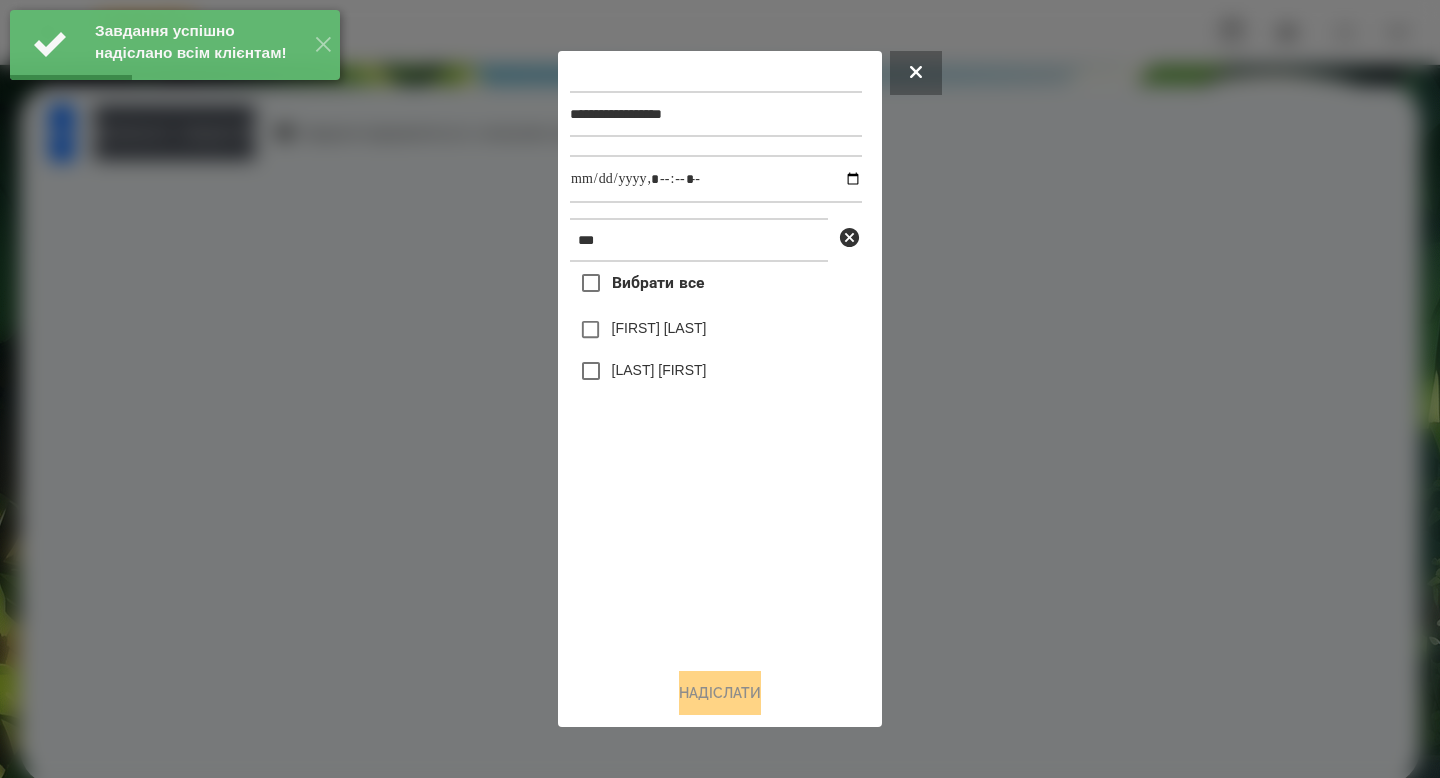 click on "[FIRST] [LAST]" at bounding box center (659, 328) 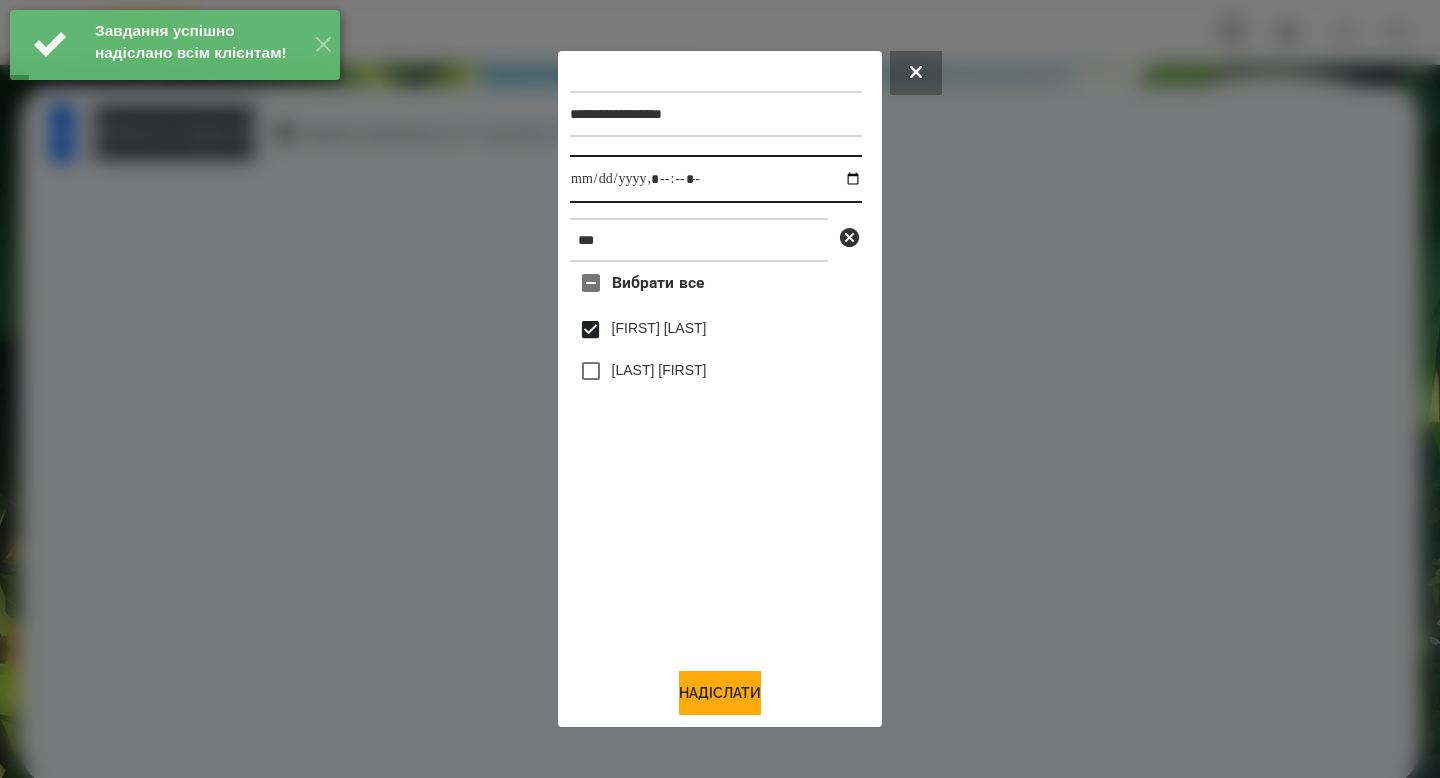 click at bounding box center (716, 179) 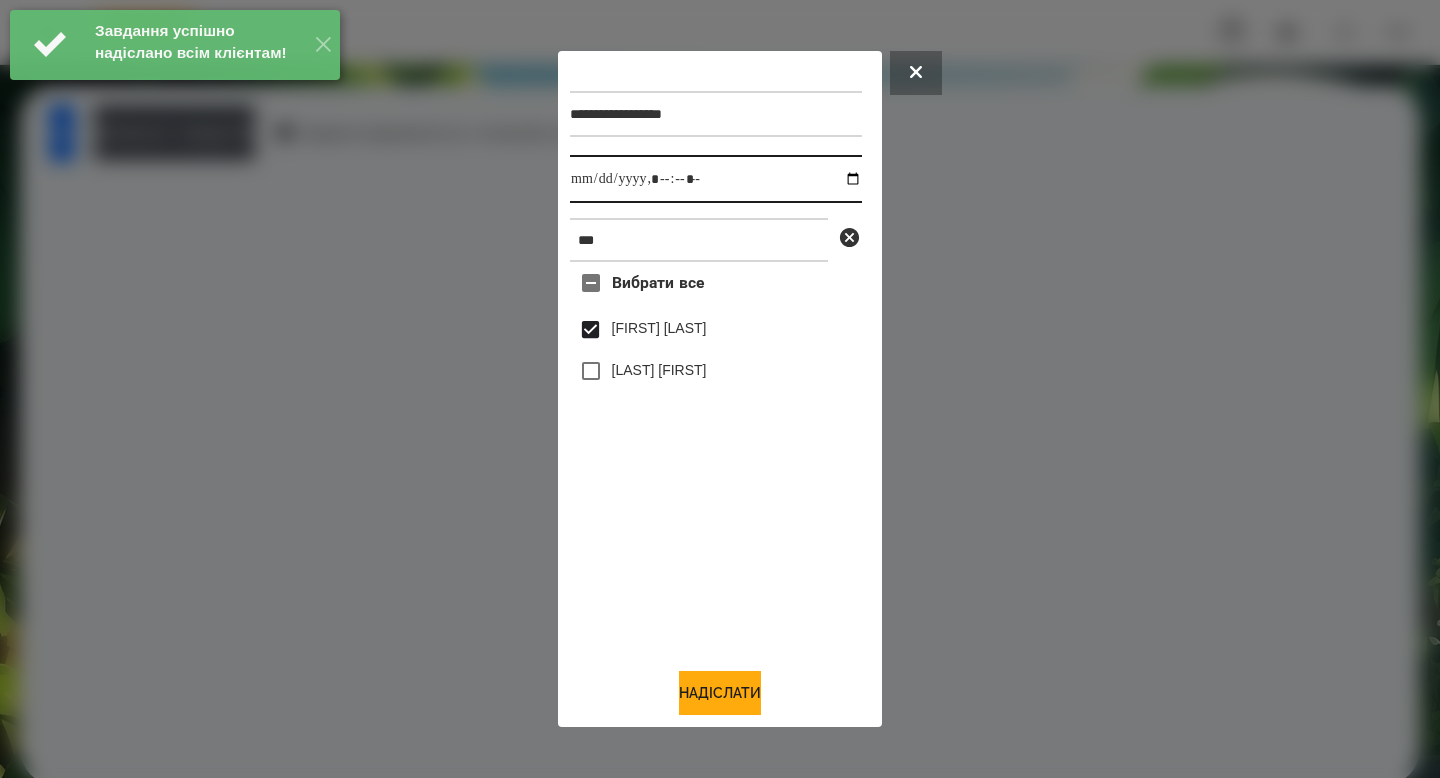 click at bounding box center (716, 179) 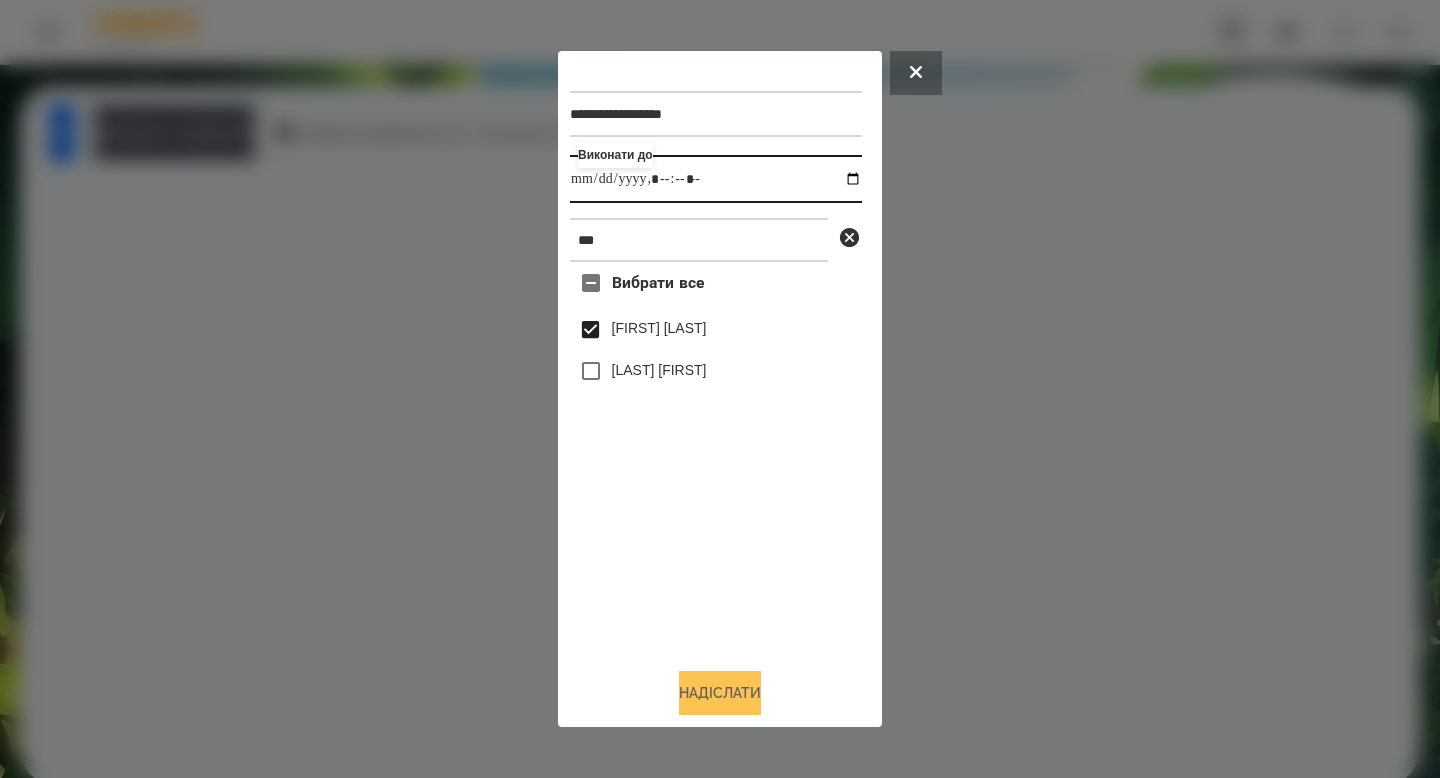 type on "**********" 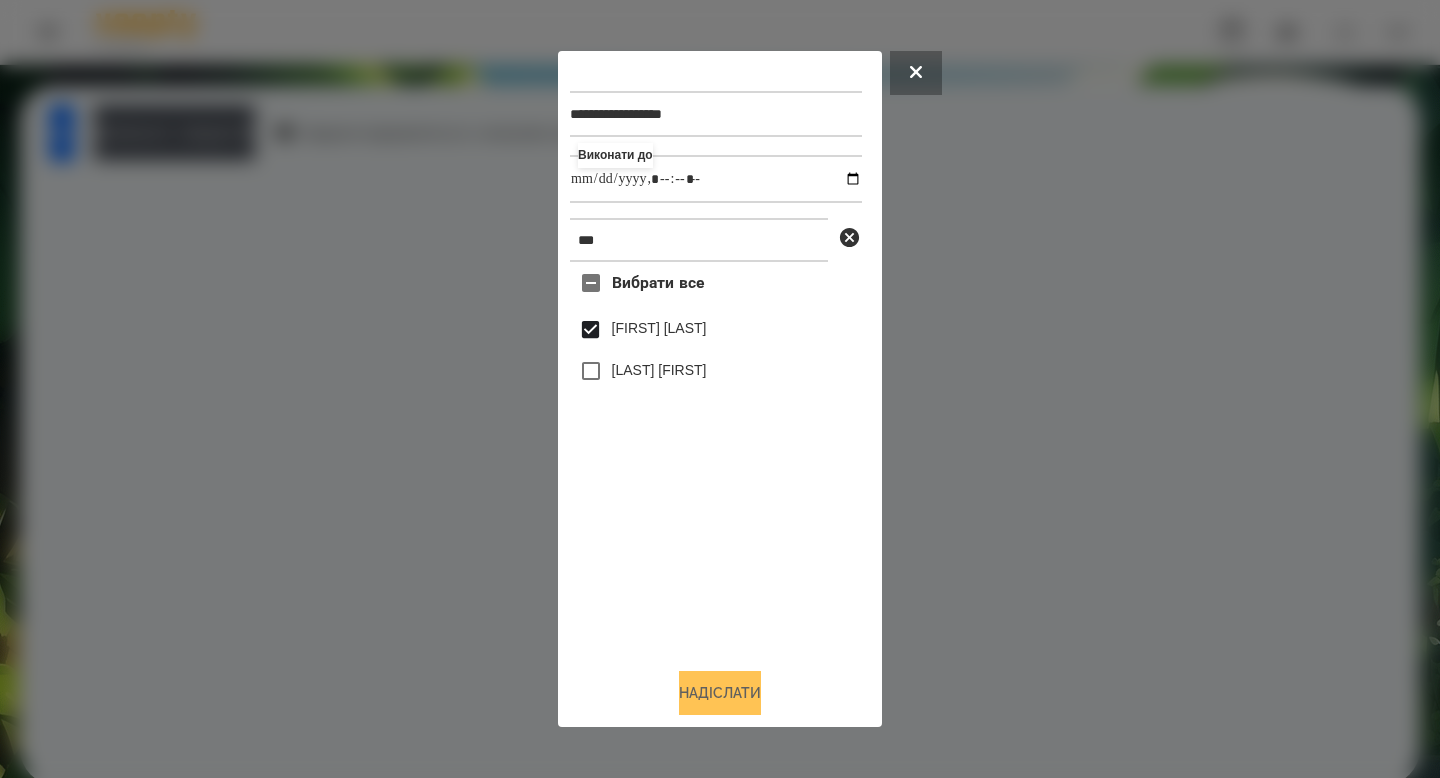 click on "Надіслати" at bounding box center (720, 693) 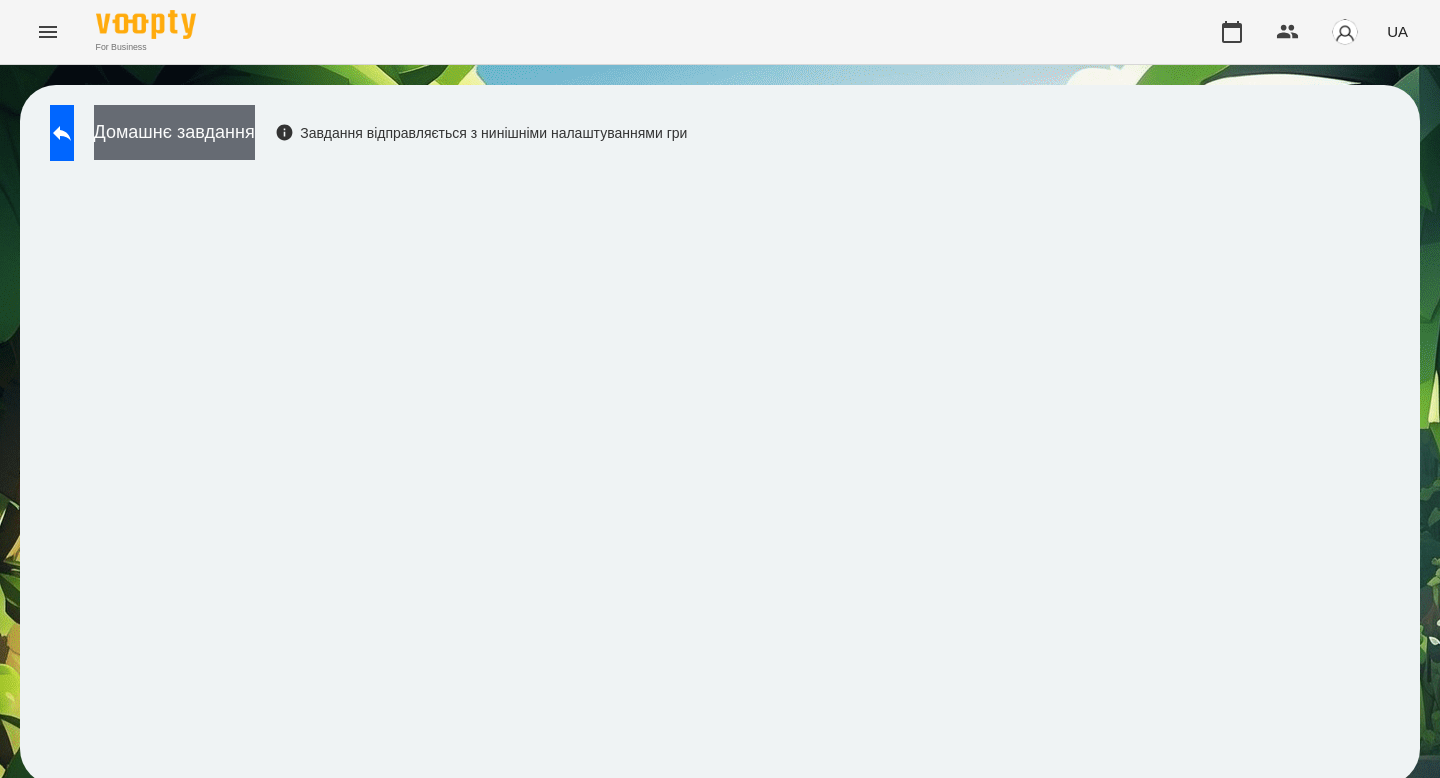 click on "Домашнє завдання" at bounding box center (174, 132) 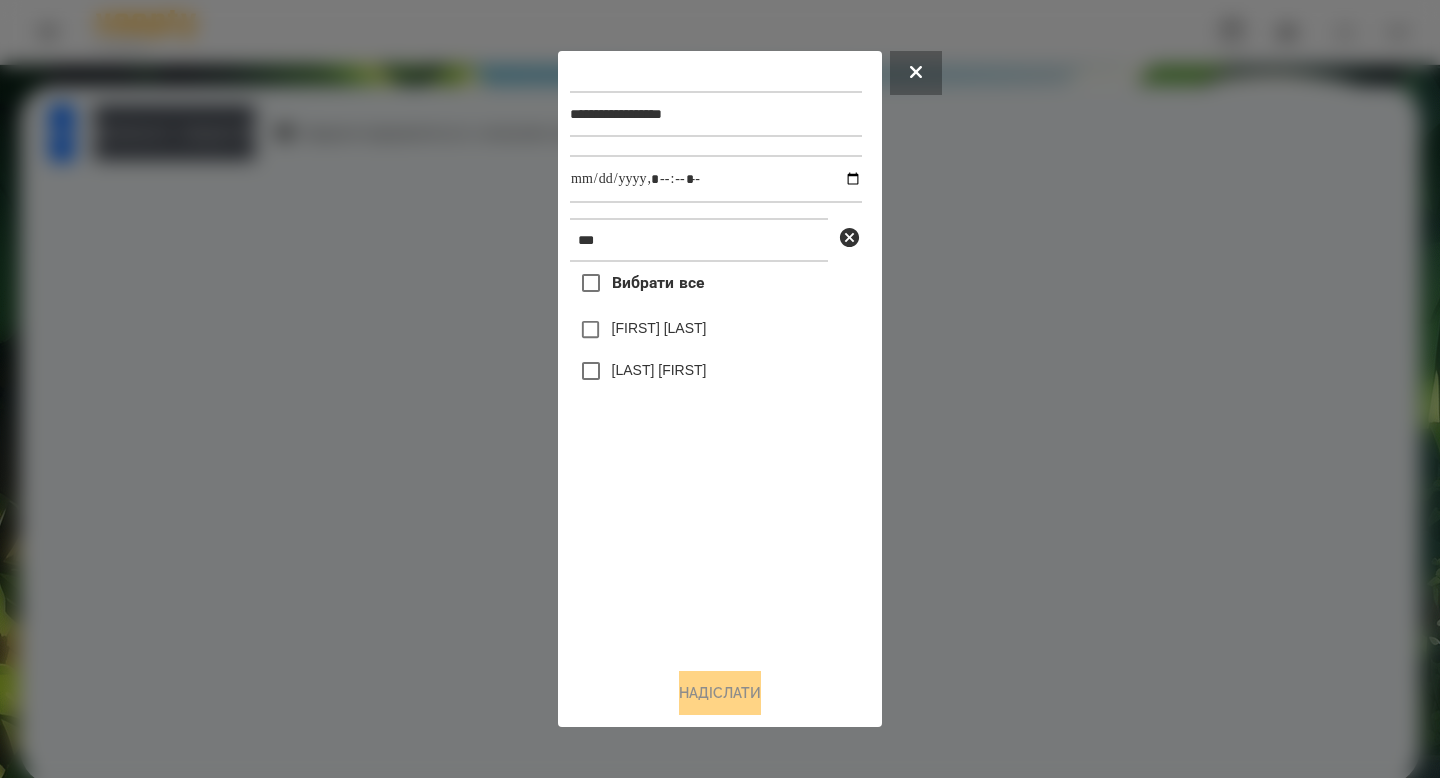 click on "[FIRST] [LAST]" at bounding box center (659, 328) 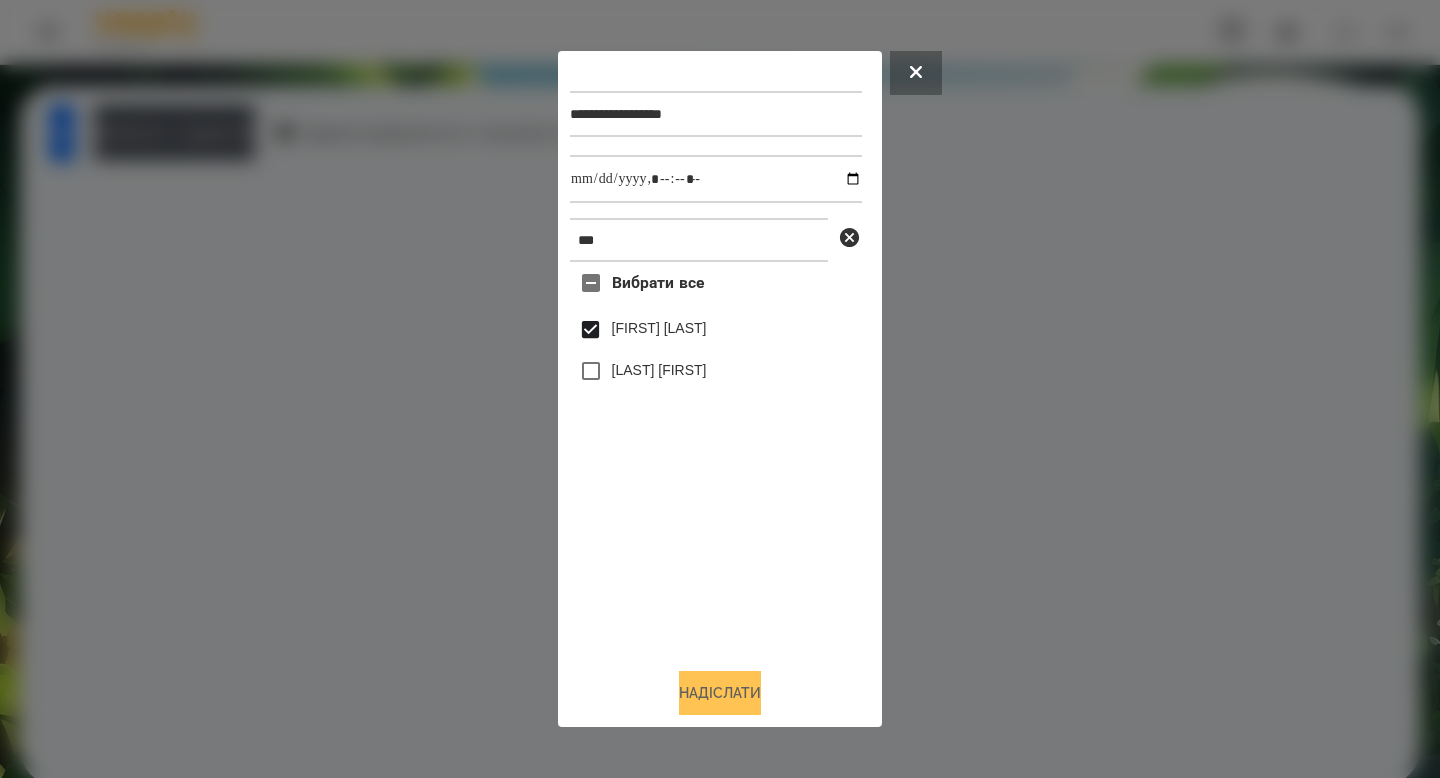 click on "Надіслати" at bounding box center (720, 693) 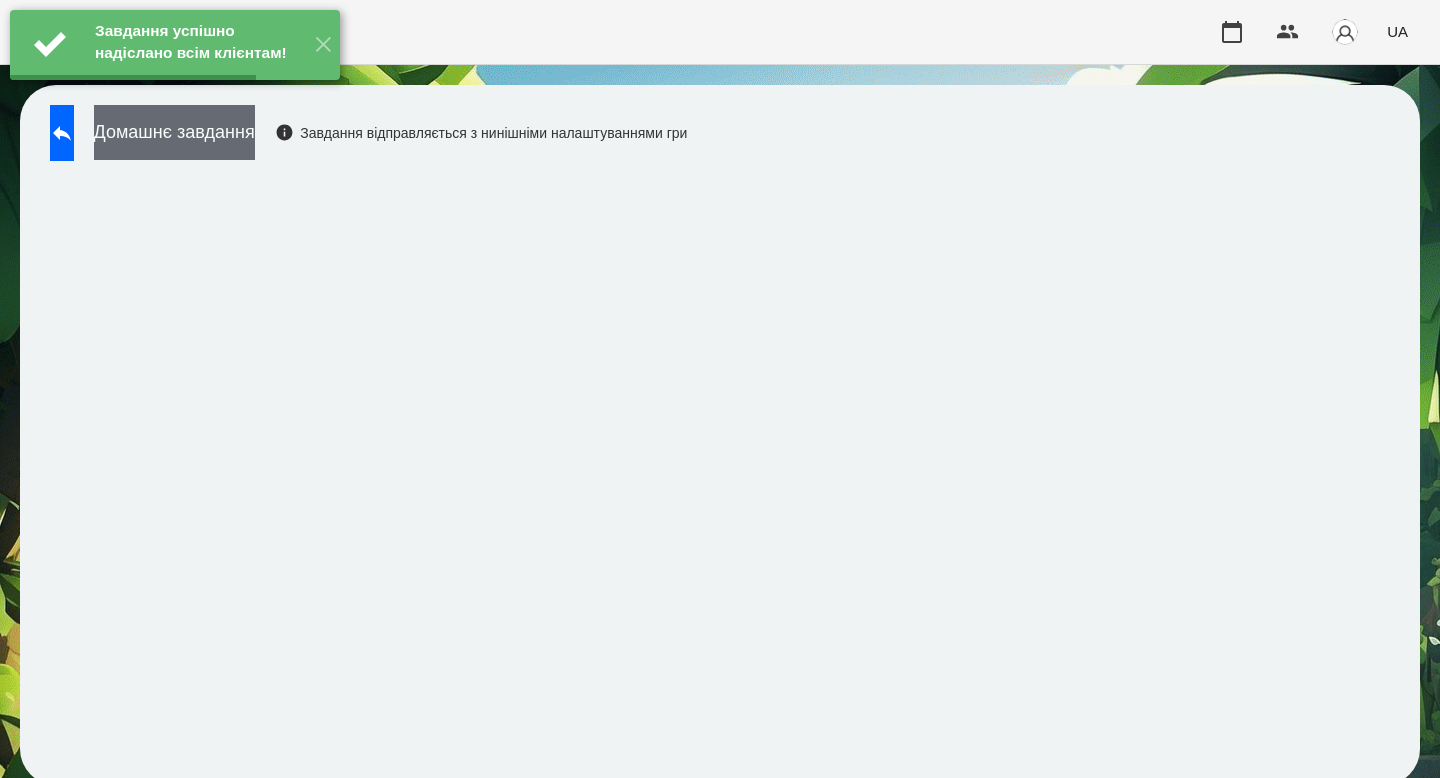 click on "Домашнє завдання" at bounding box center [174, 132] 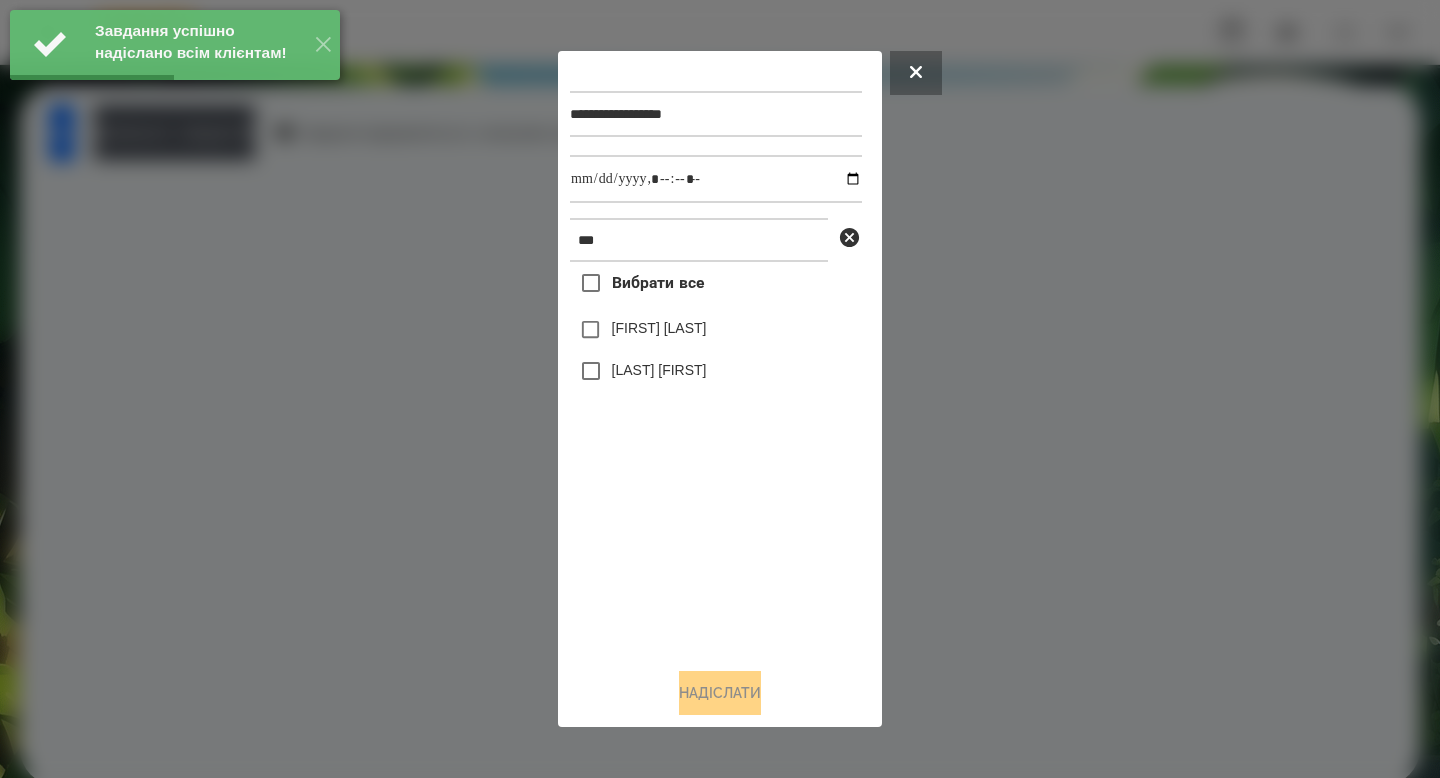 click on "[FIRST] [LAST]" at bounding box center (659, 328) 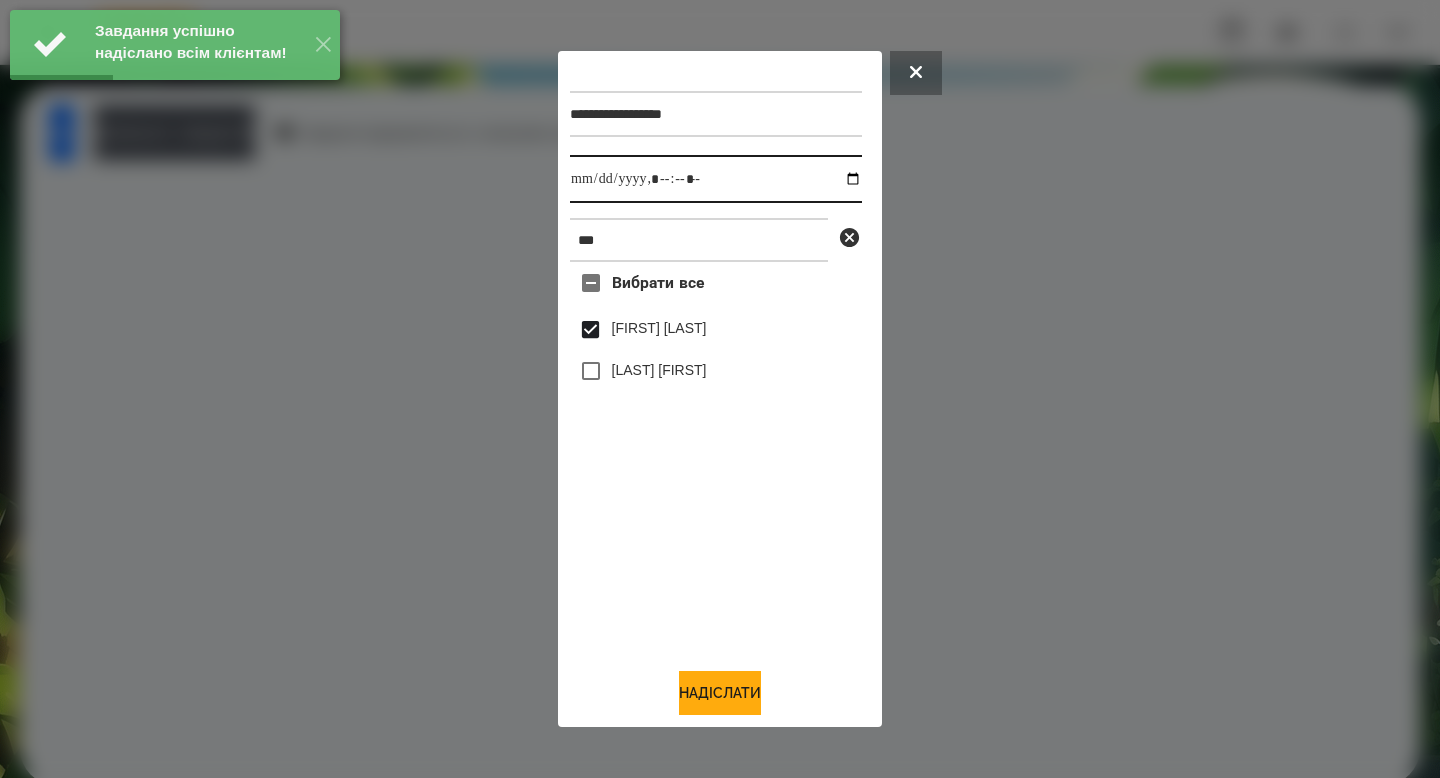 click at bounding box center (716, 179) 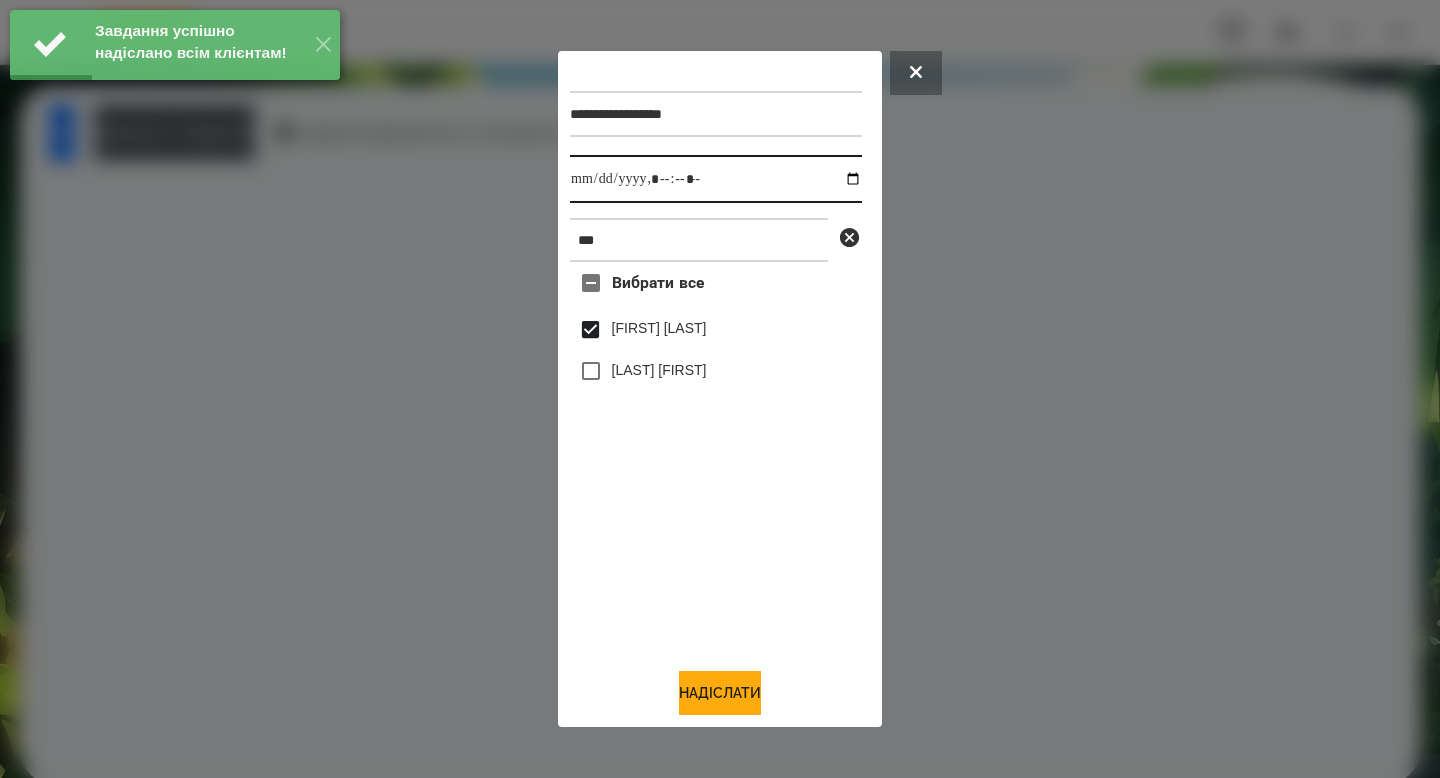 click at bounding box center (716, 179) 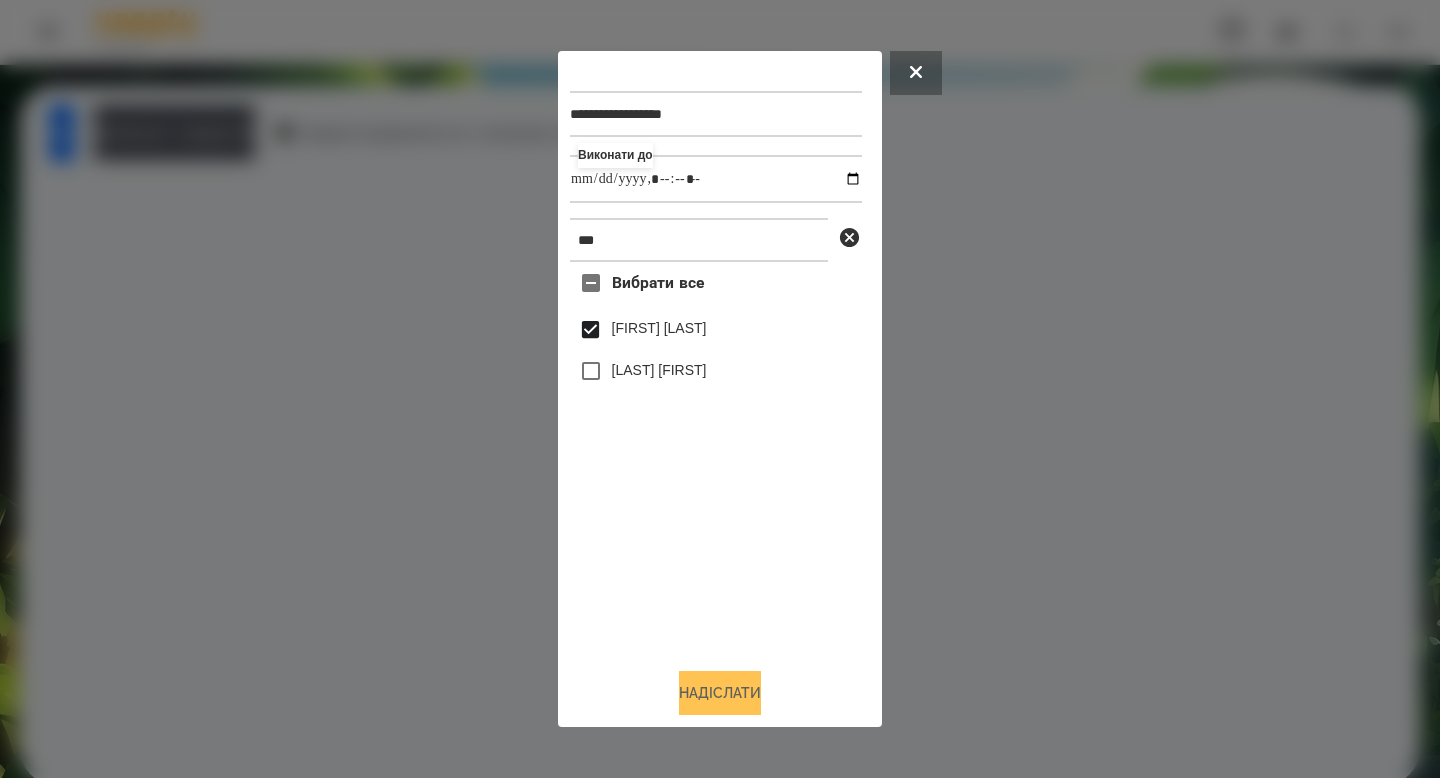 type on "**********" 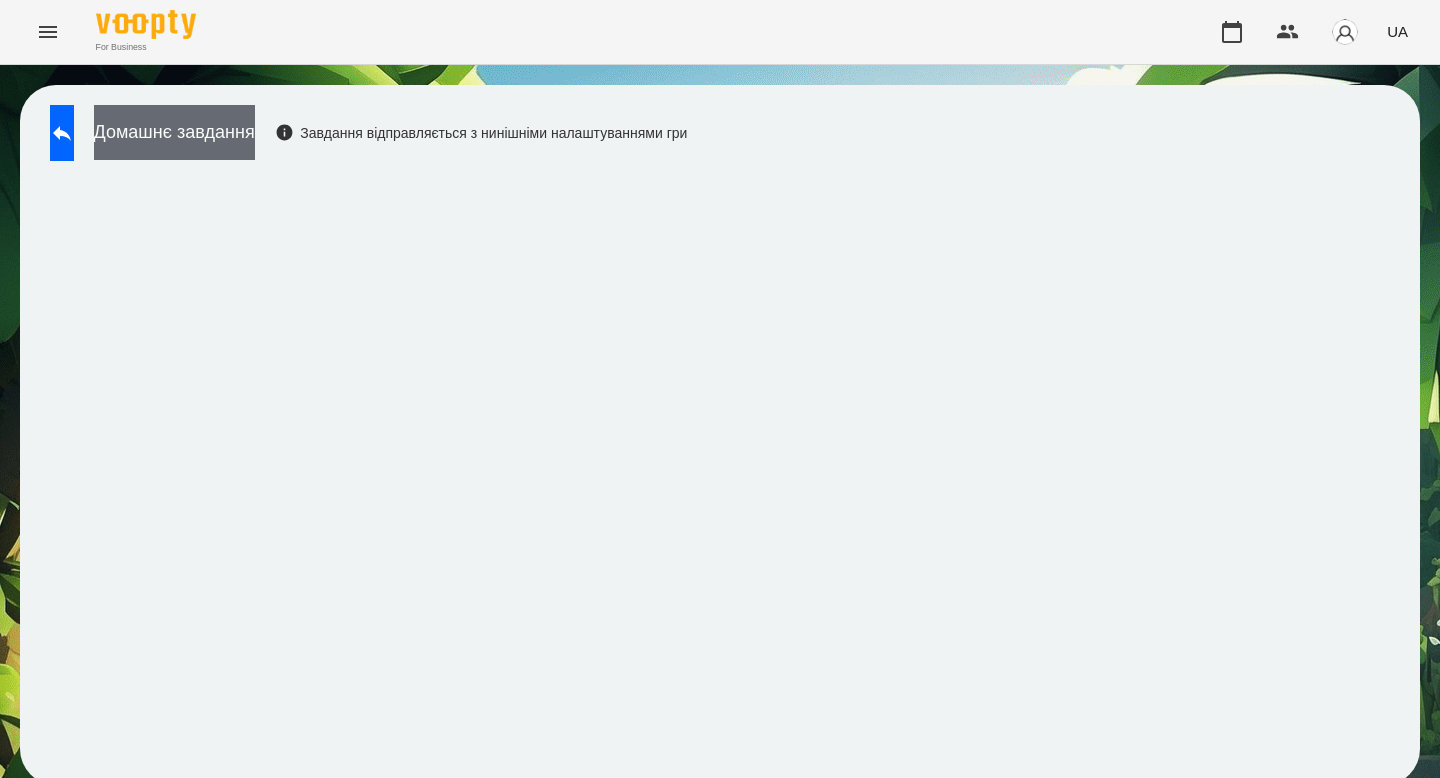 click on "Домашнє завдання" at bounding box center [174, 132] 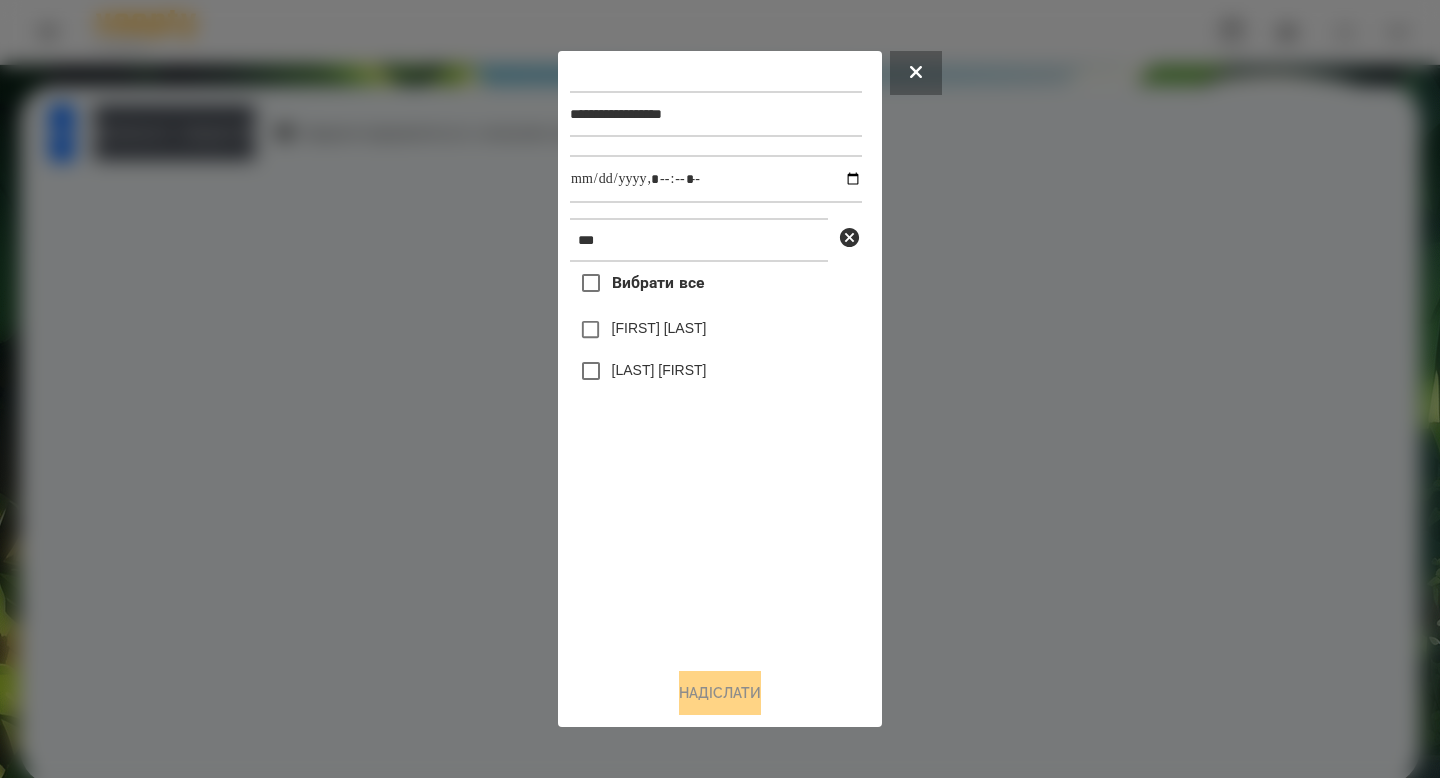 click on "[FIRST] [LAST]" at bounding box center [659, 328] 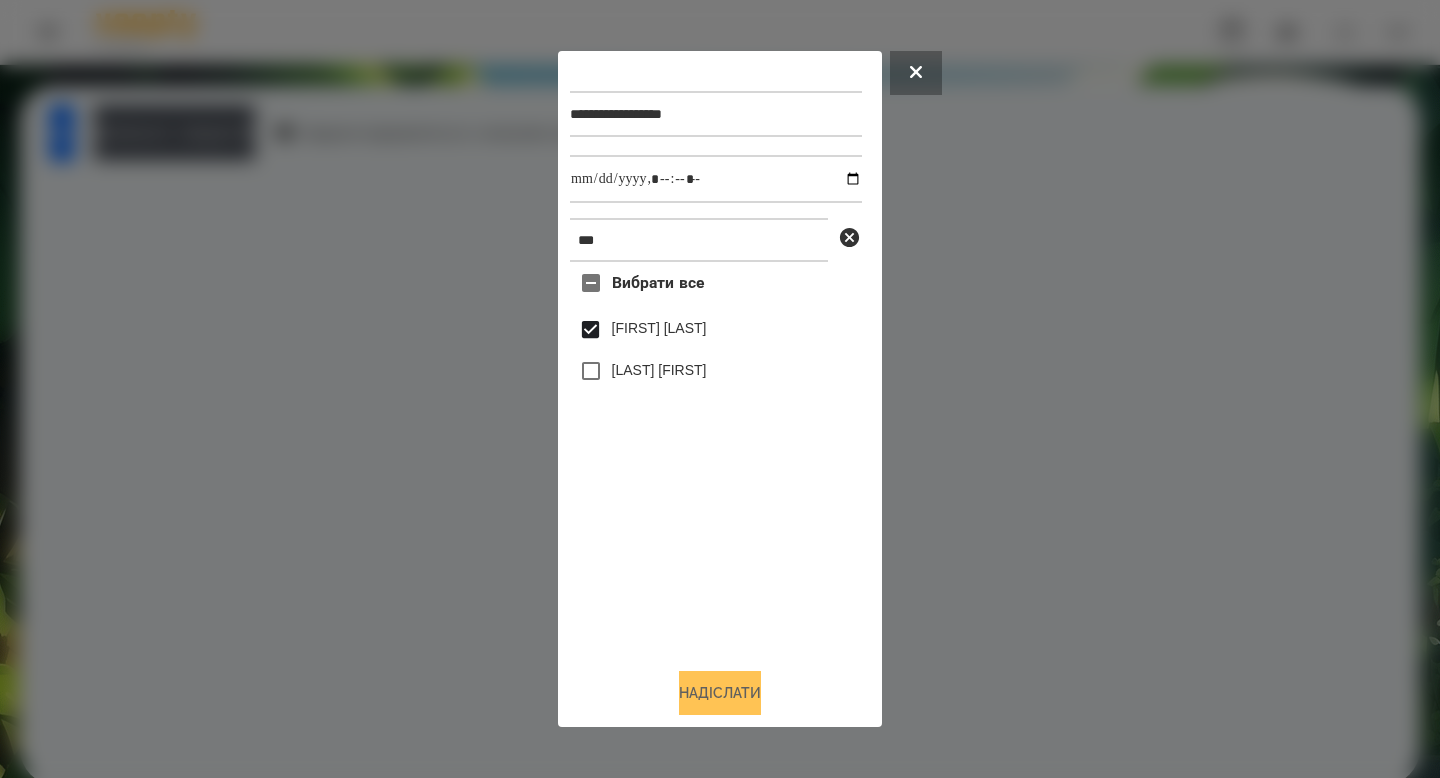 click on "Надіслати" at bounding box center [720, 693] 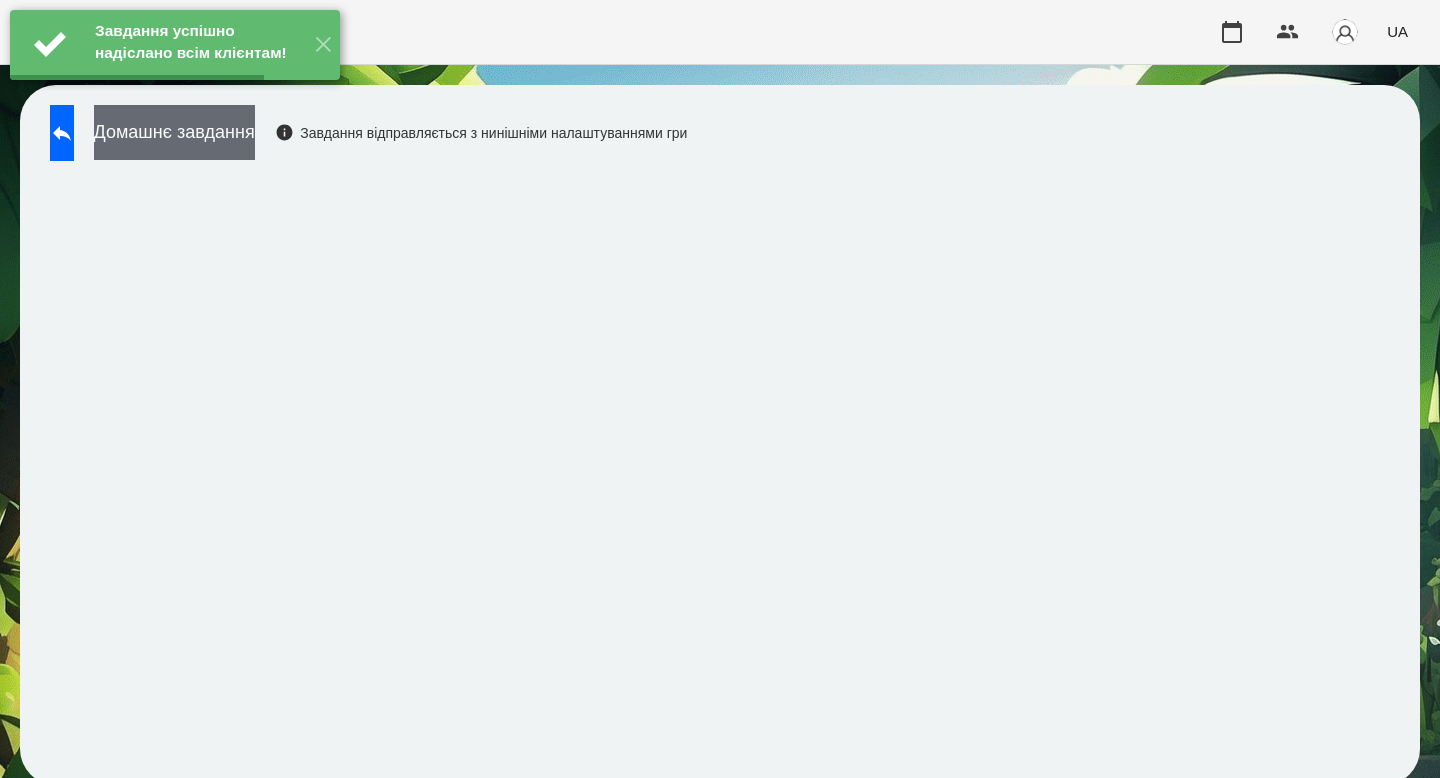 click on "Домашнє завдання" at bounding box center [174, 132] 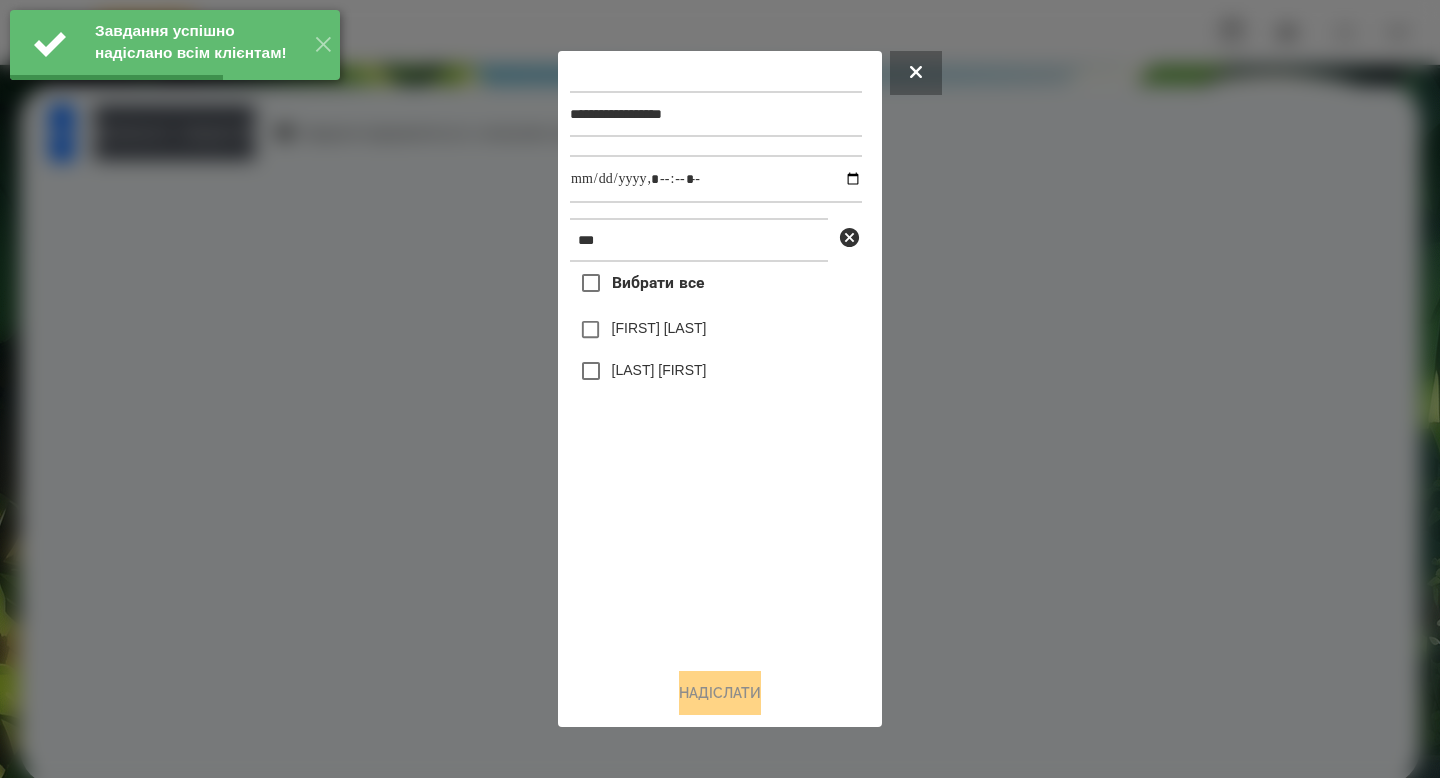 click on "[FIRST] [LAST]" at bounding box center [716, 330] 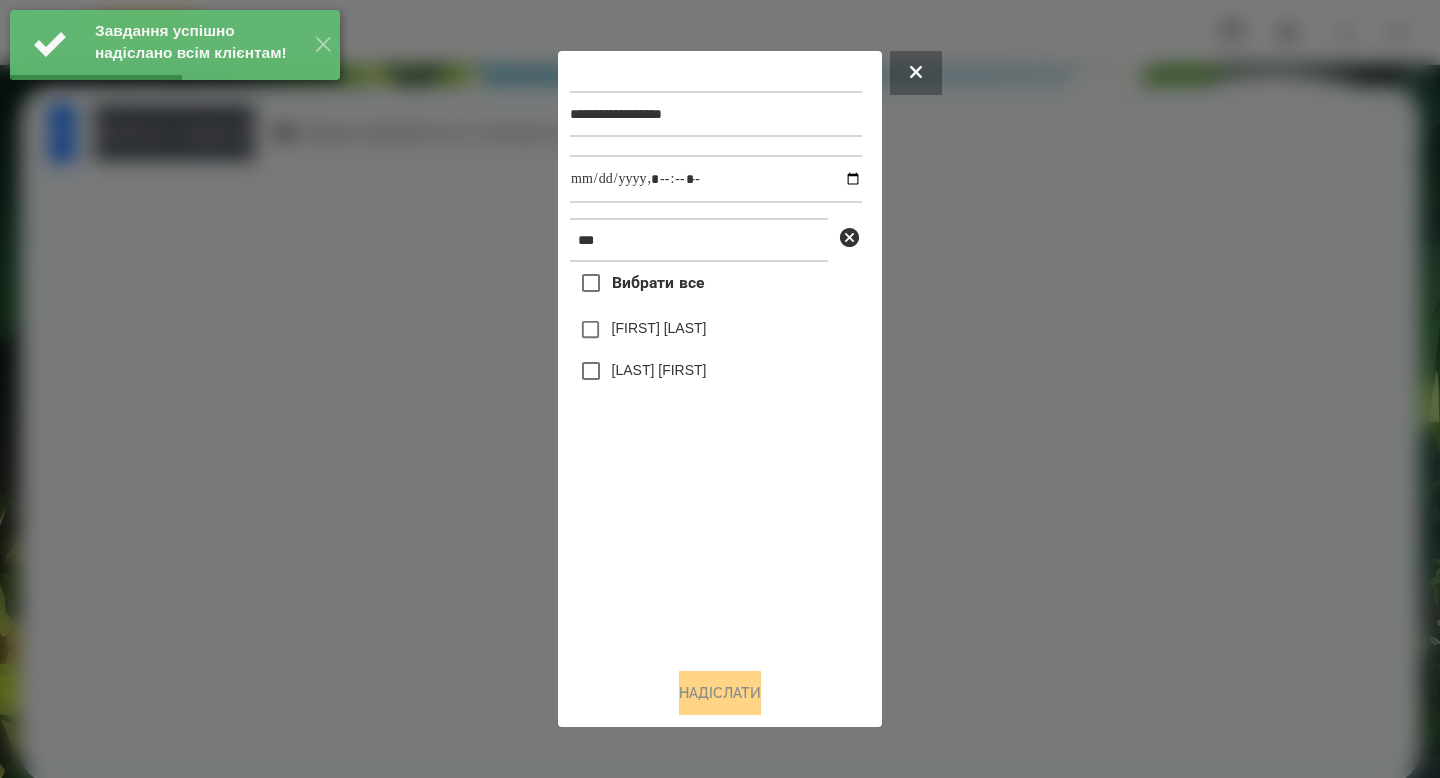 click on "[FIRST] [LAST]" at bounding box center (659, 328) 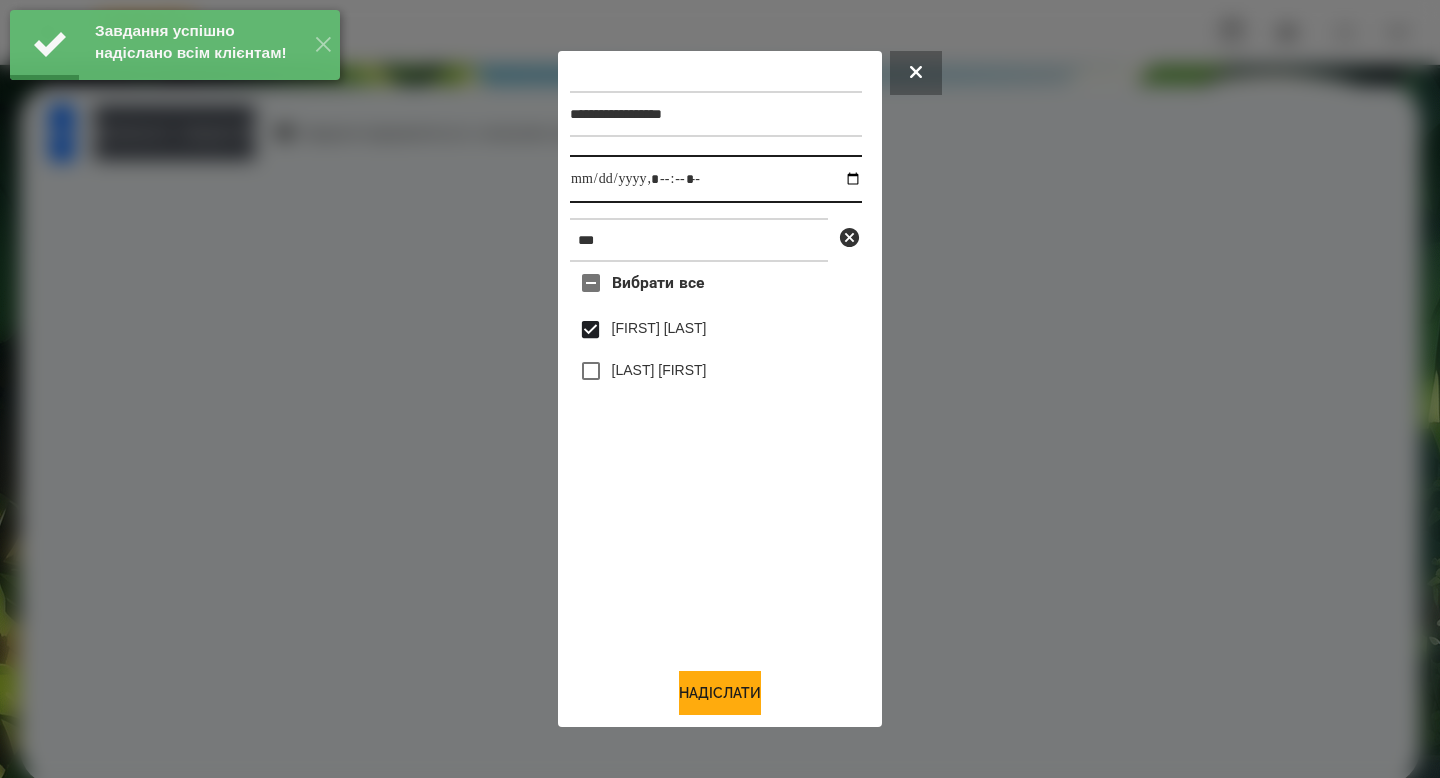 click at bounding box center [716, 179] 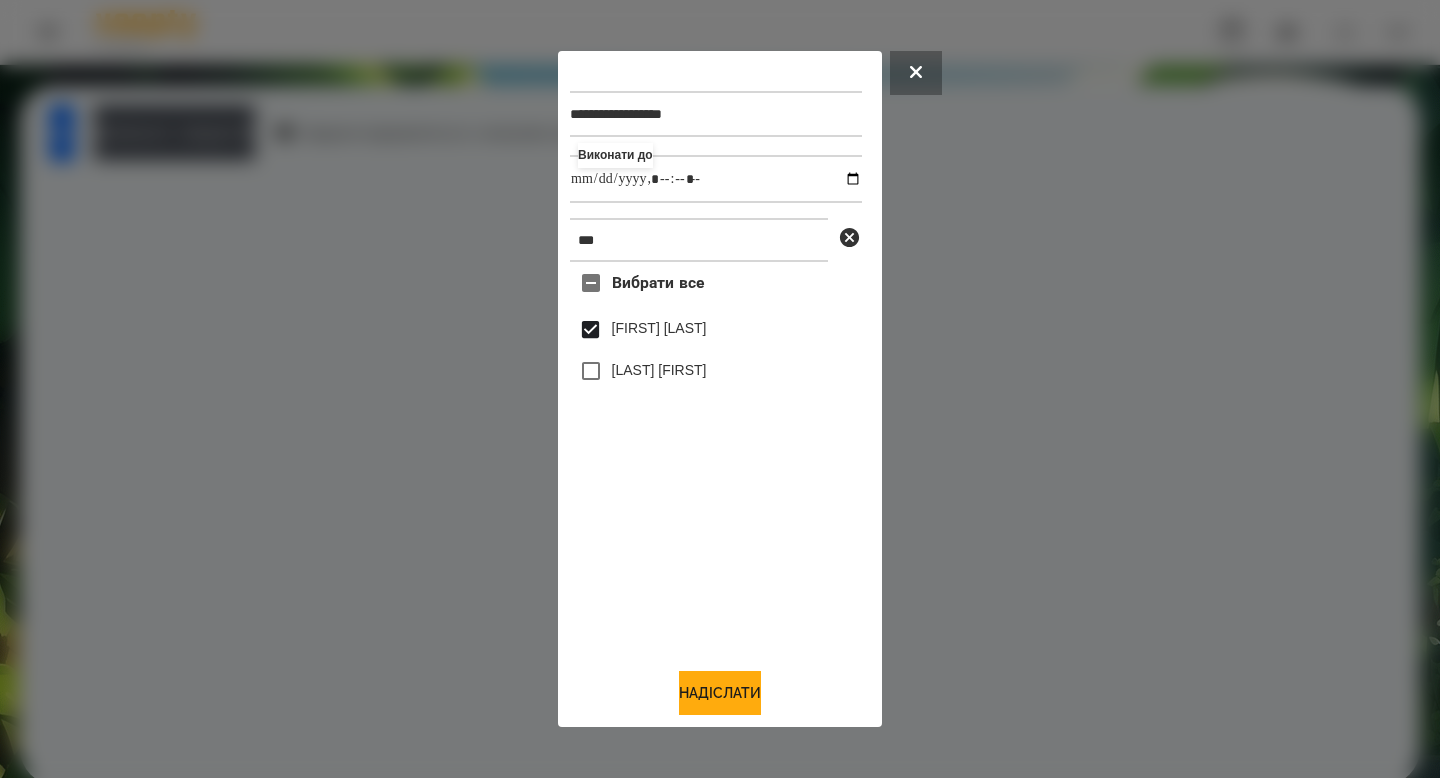 type on "**********" 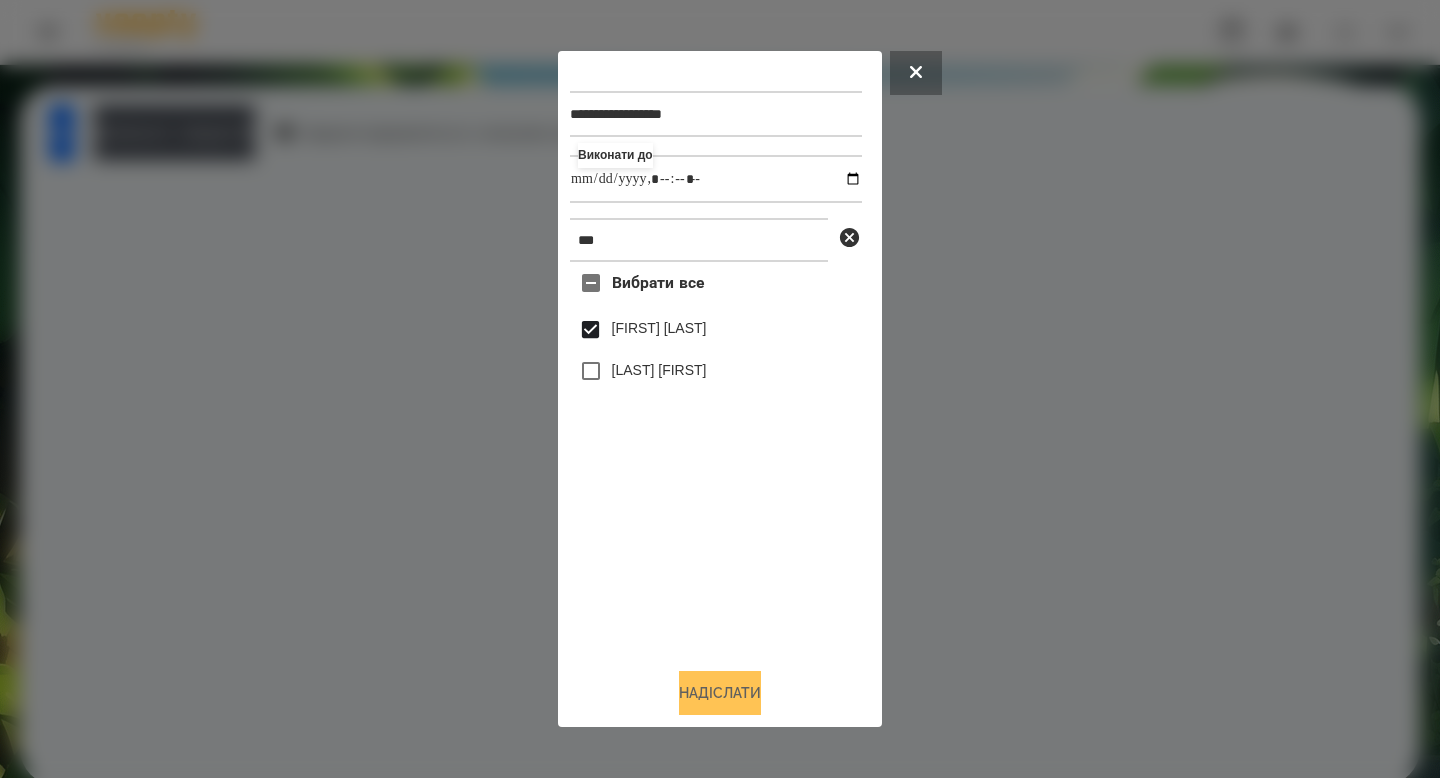 click on "Надіслати" at bounding box center [720, 693] 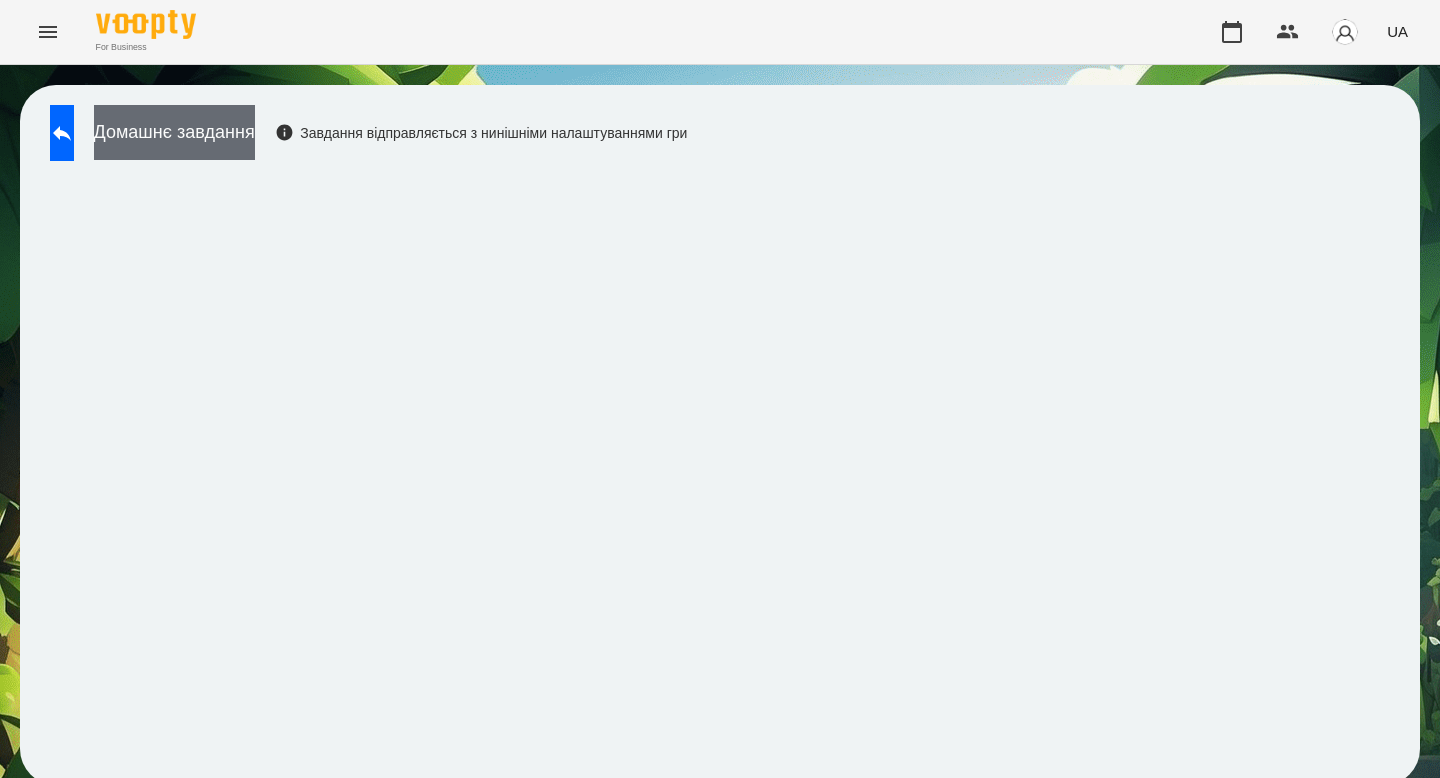 click on "Домашнє завдання" at bounding box center (174, 132) 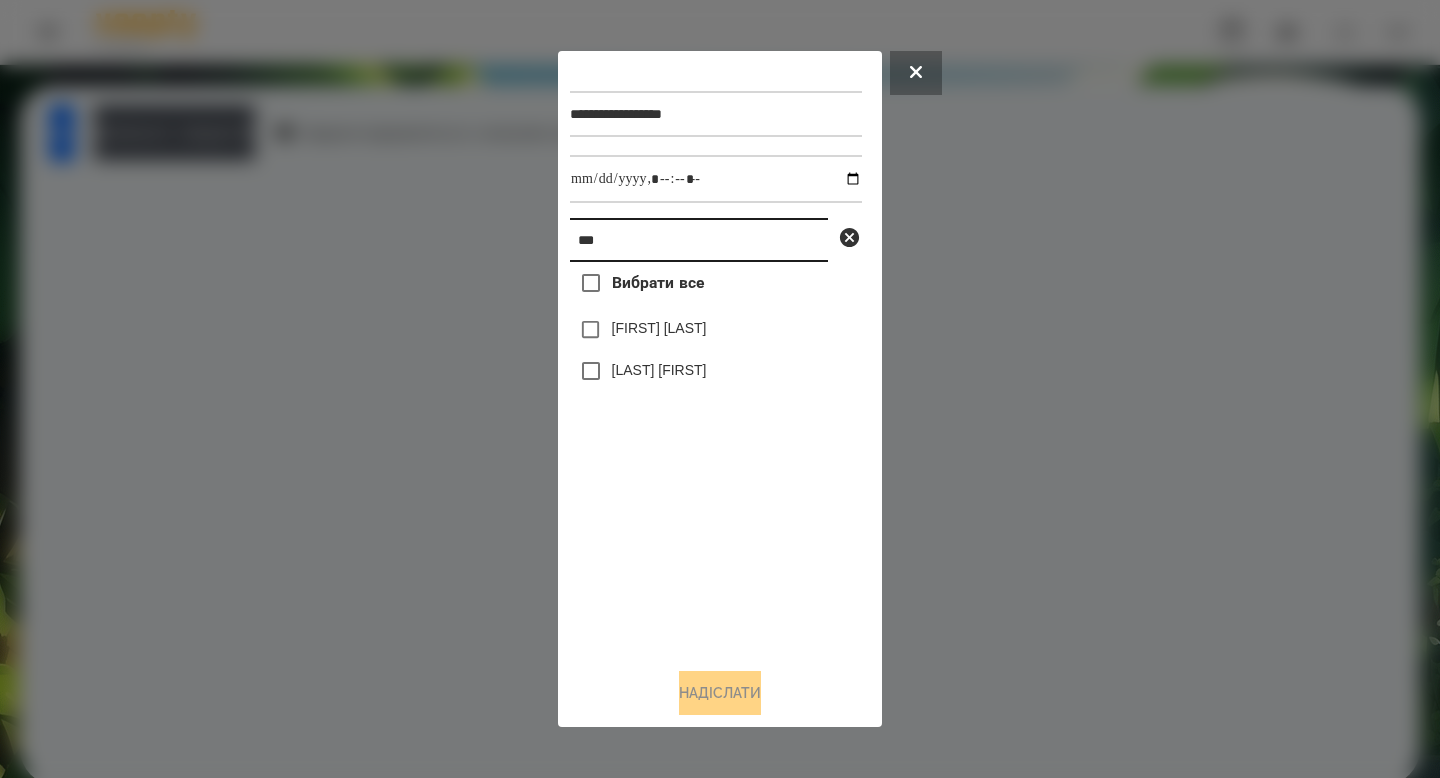 drag, startPoint x: 667, startPoint y: 240, endPoint x: 502, endPoint y: 218, distance: 166.4602 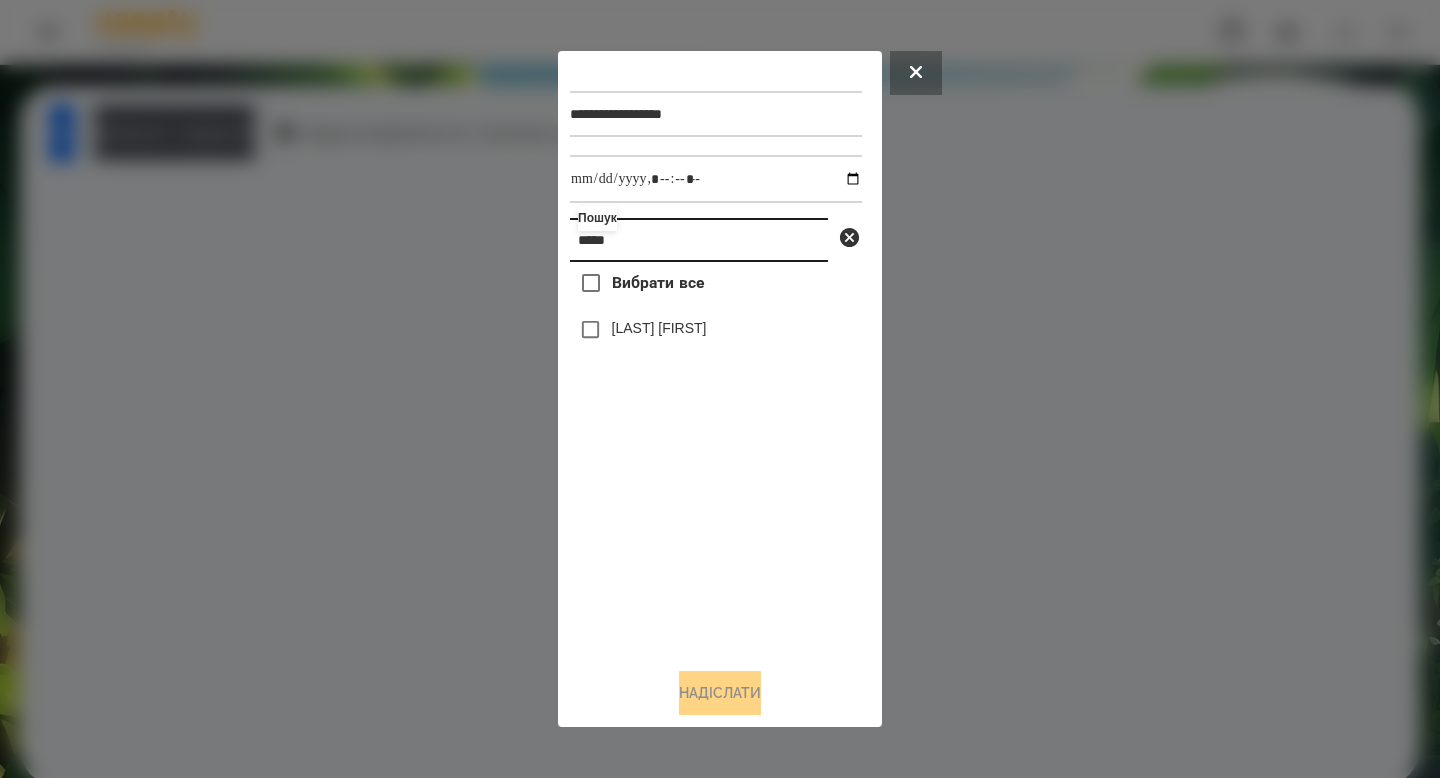 type on "*****" 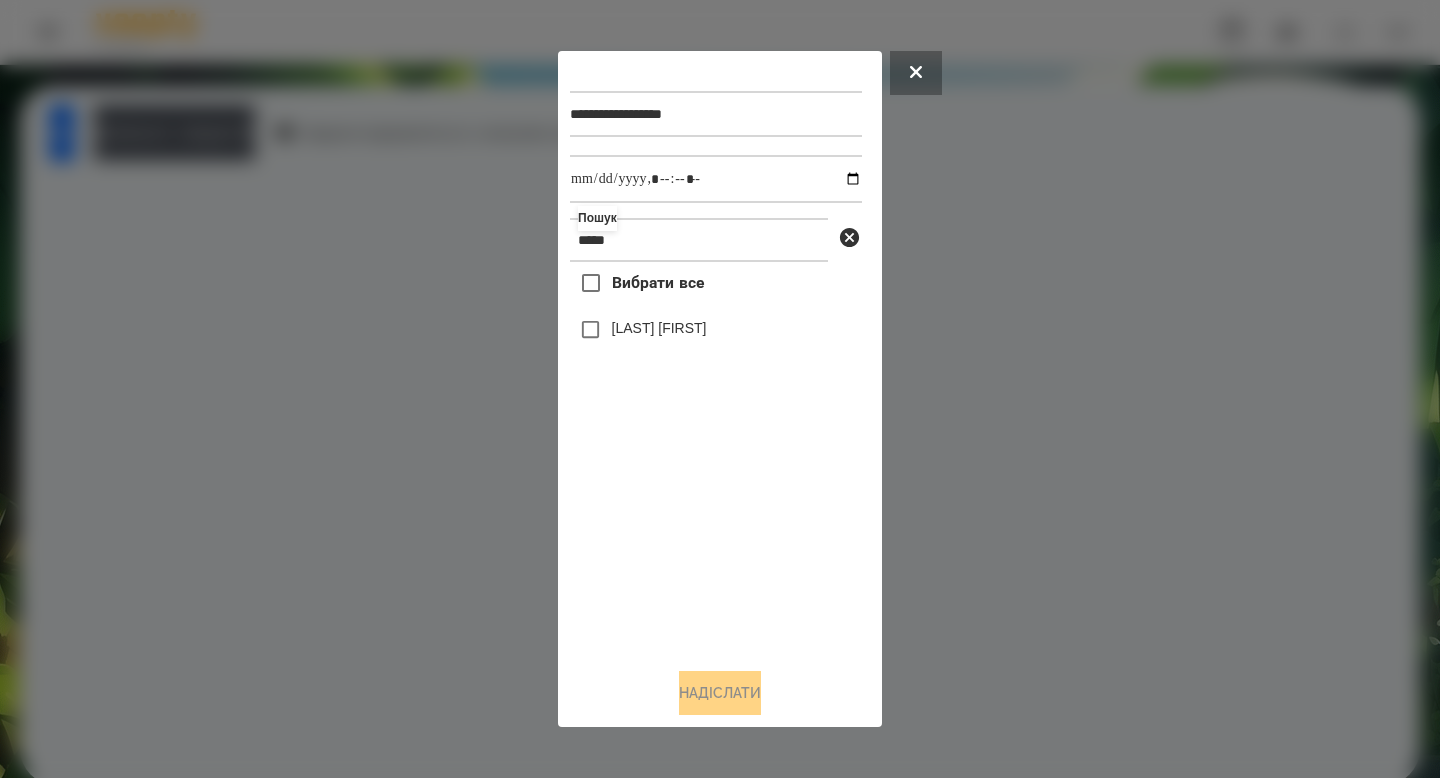 click on "[LAST] [FIRST]" at bounding box center [659, 328] 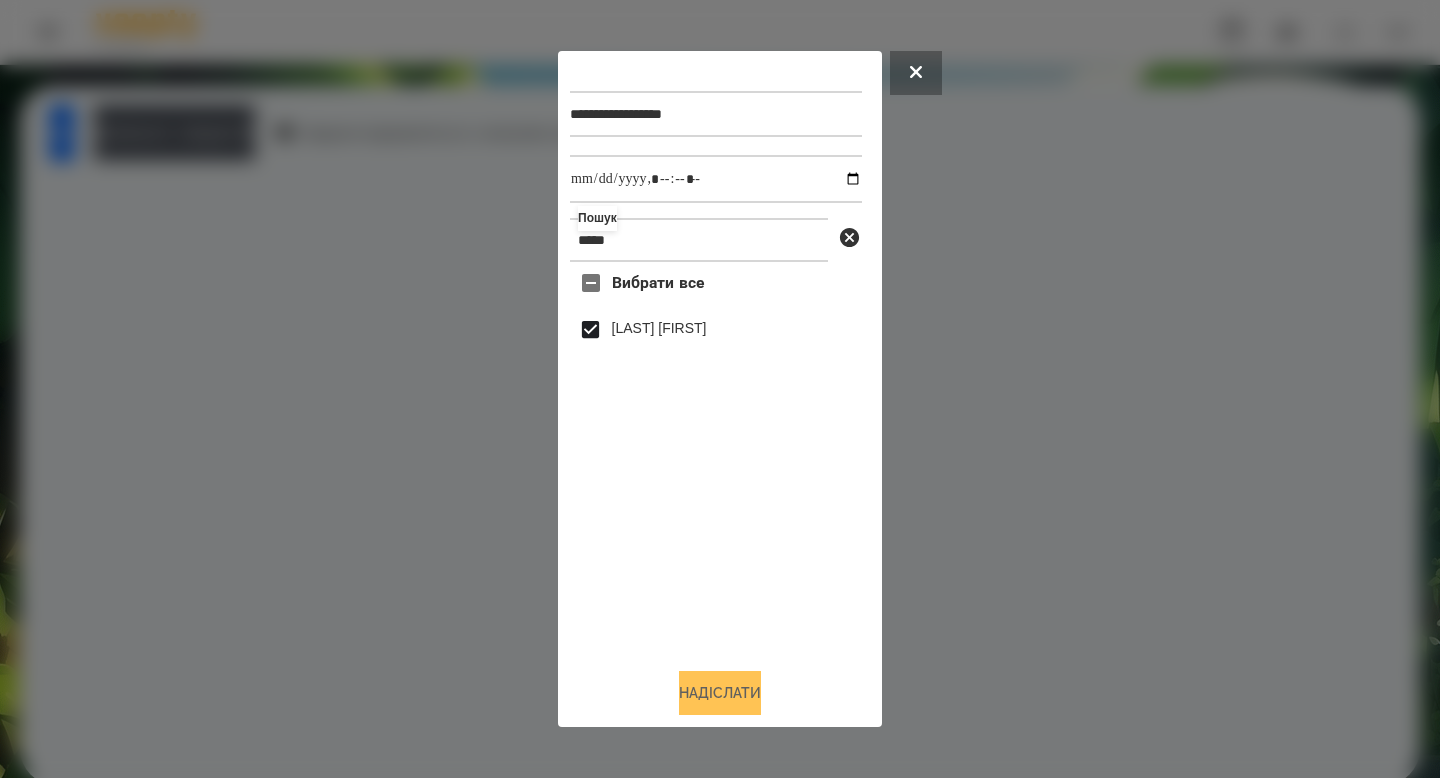 click on "Надіслати" at bounding box center (720, 693) 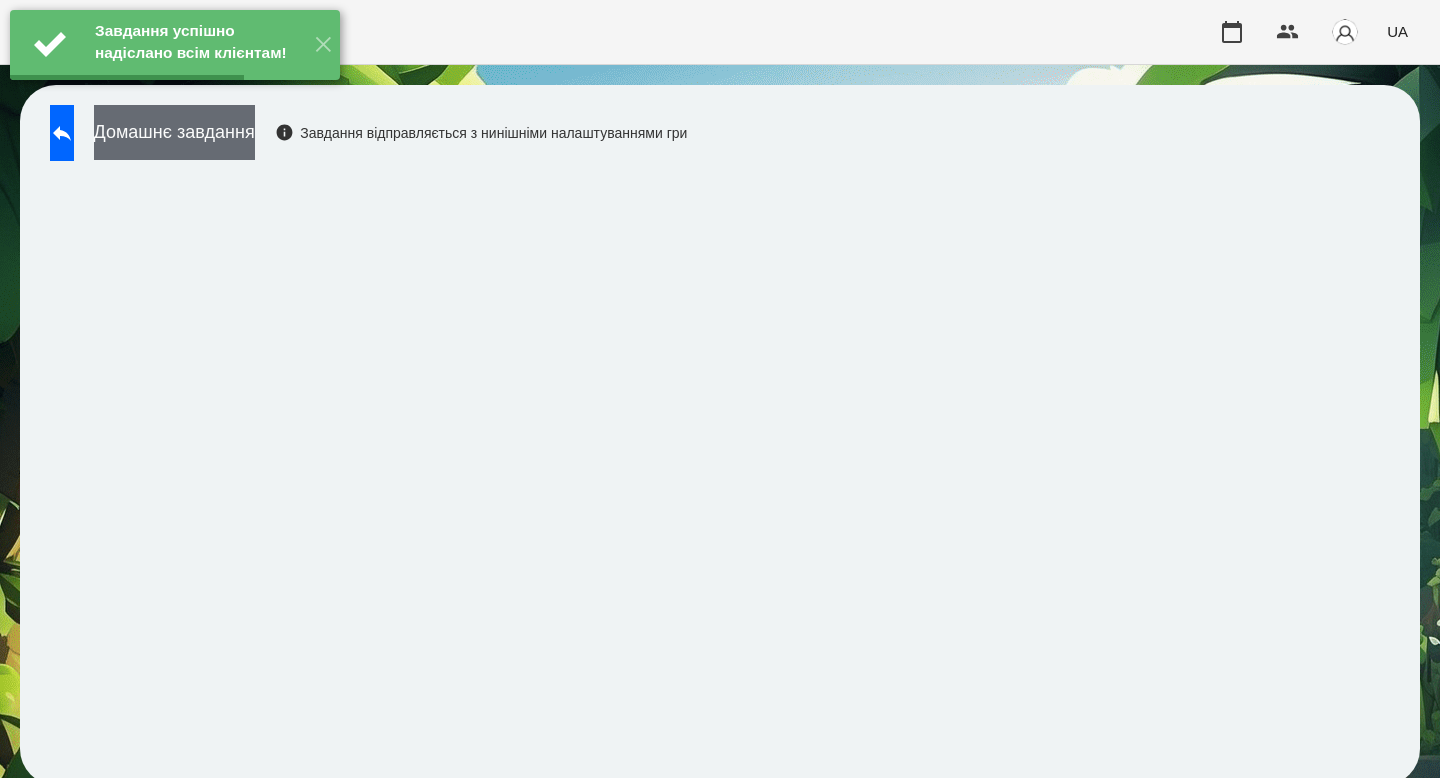 click on "Домашнє завдання" at bounding box center [174, 132] 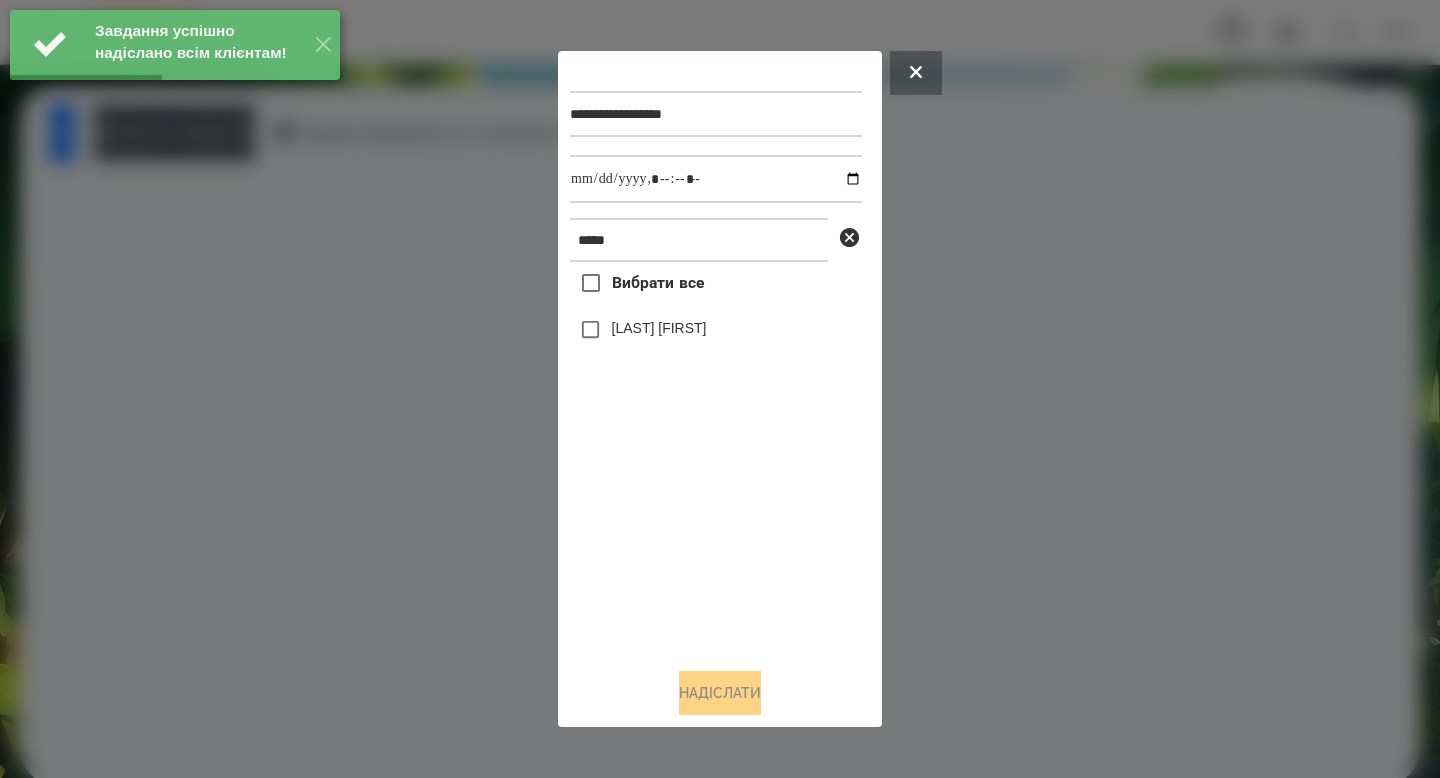 click on "[LAST] [FIRST]" at bounding box center [659, 328] 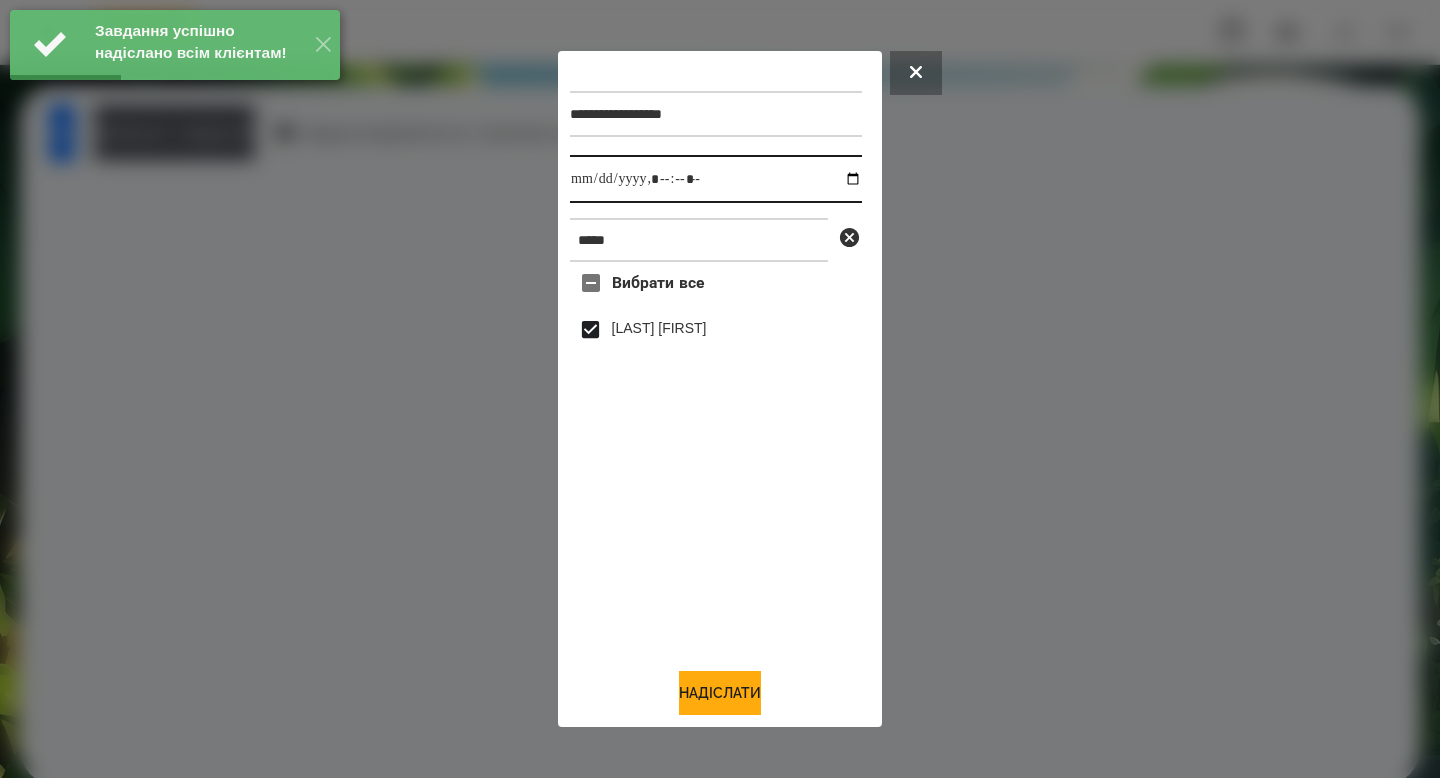 click at bounding box center [716, 179] 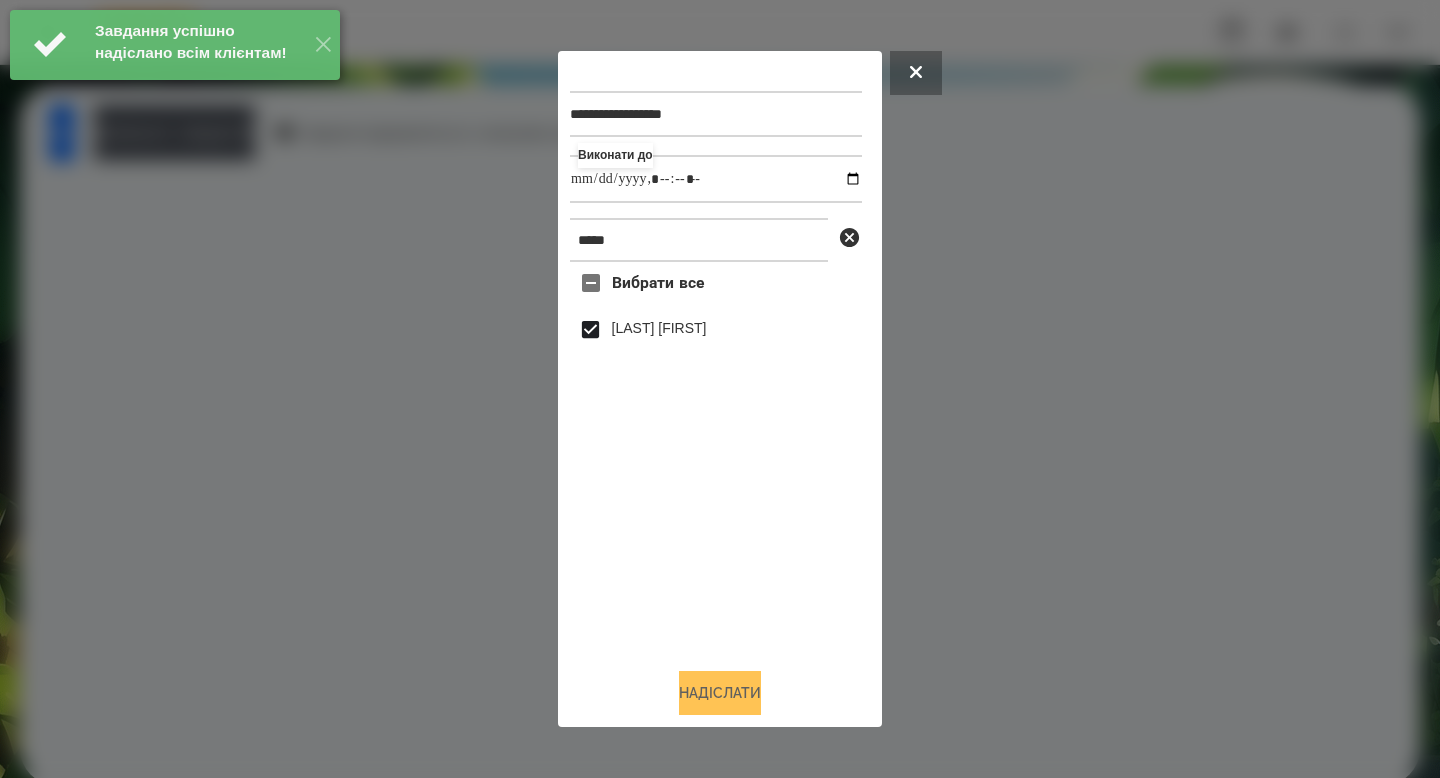 type on "**********" 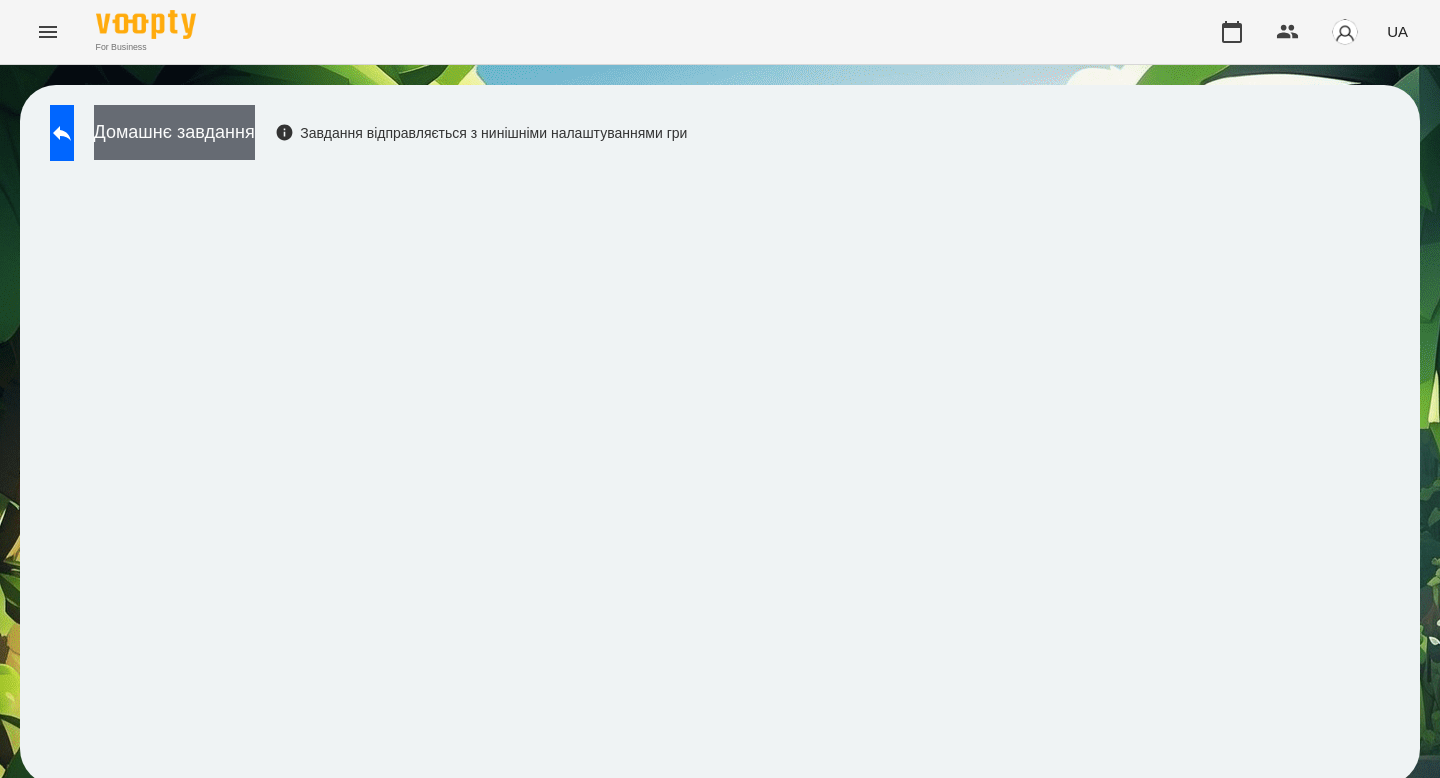 click on "Домашнє завдання" at bounding box center (174, 132) 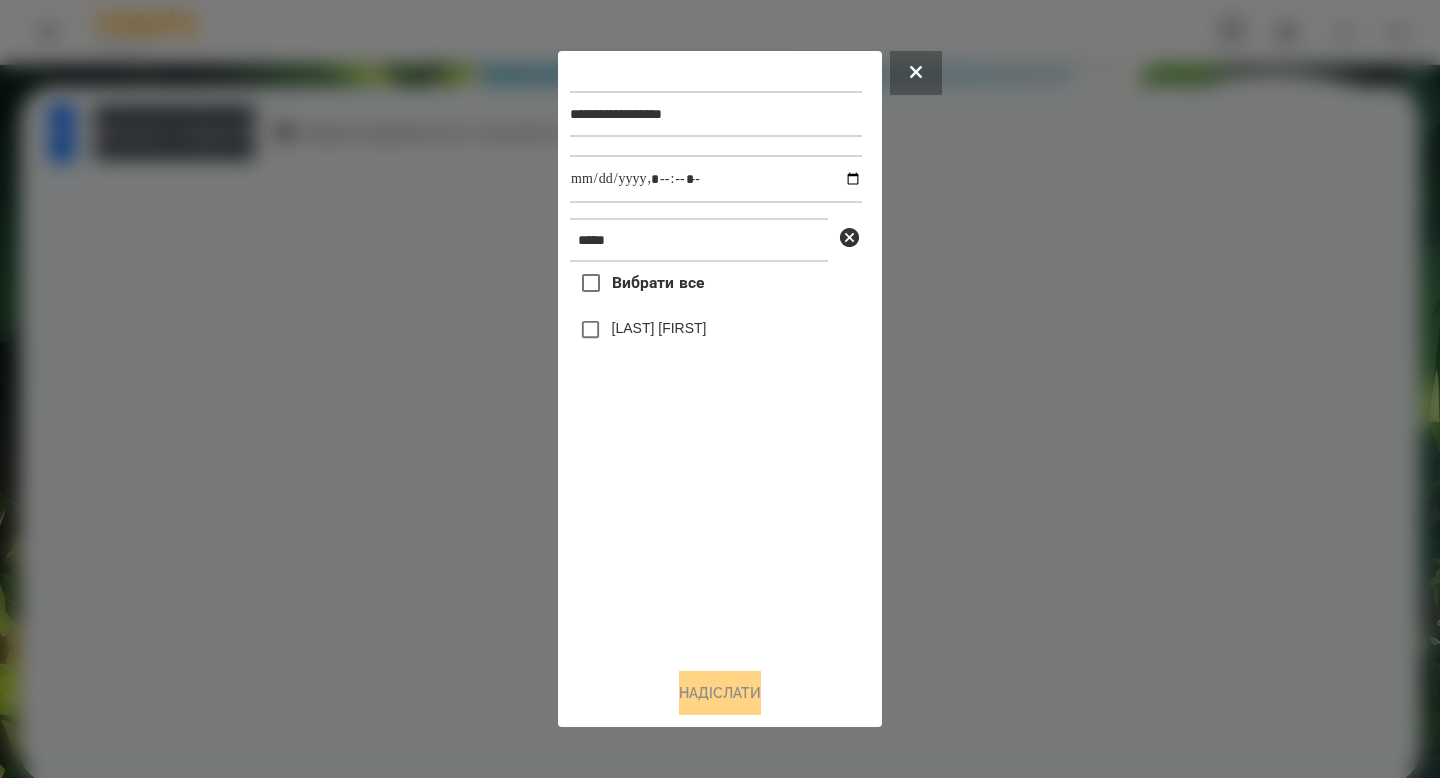 click on "[LAST] [FIRST]" at bounding box center [659, 328] 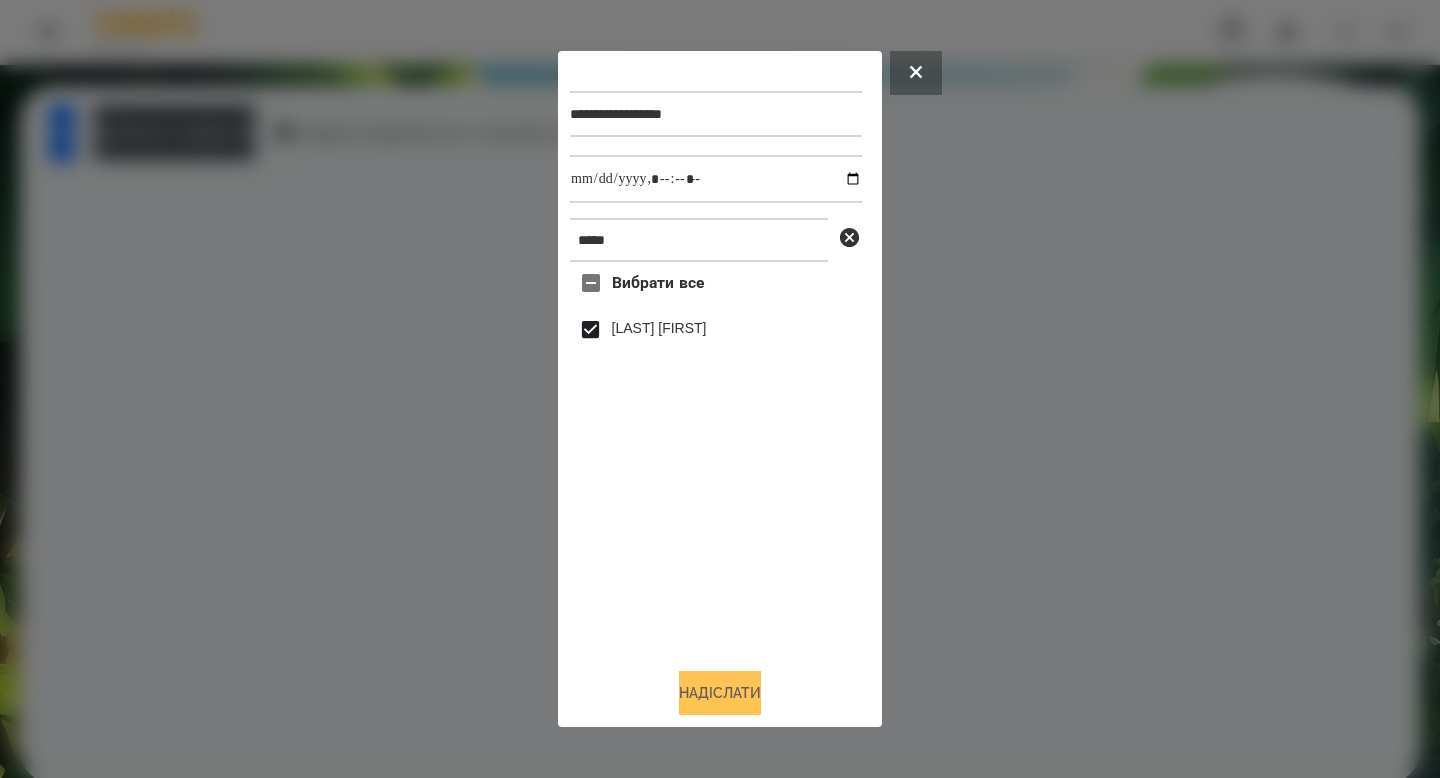 click on "Надіслати" at bounding box center (720, 693) 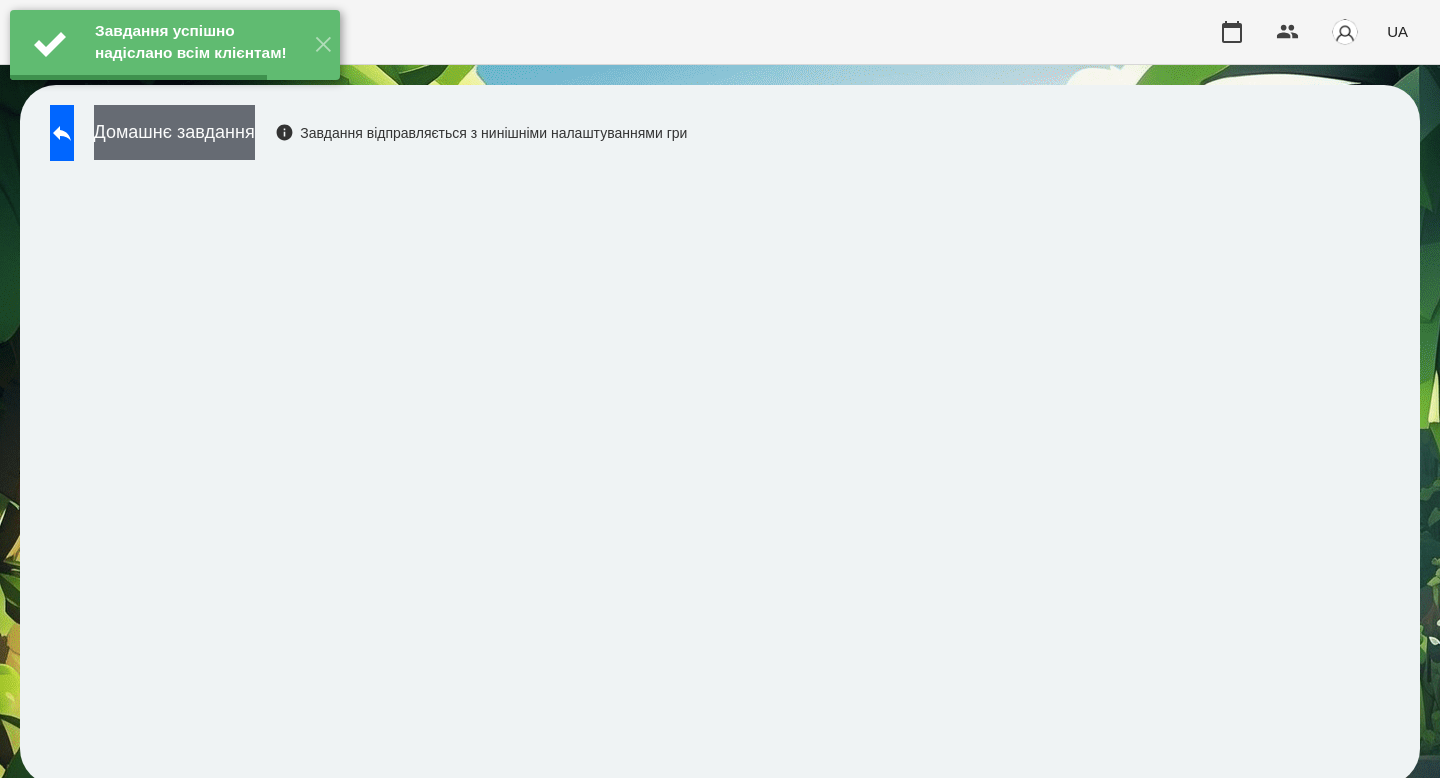 click on "Домашнє завдання" at bounding box center [174, 132] 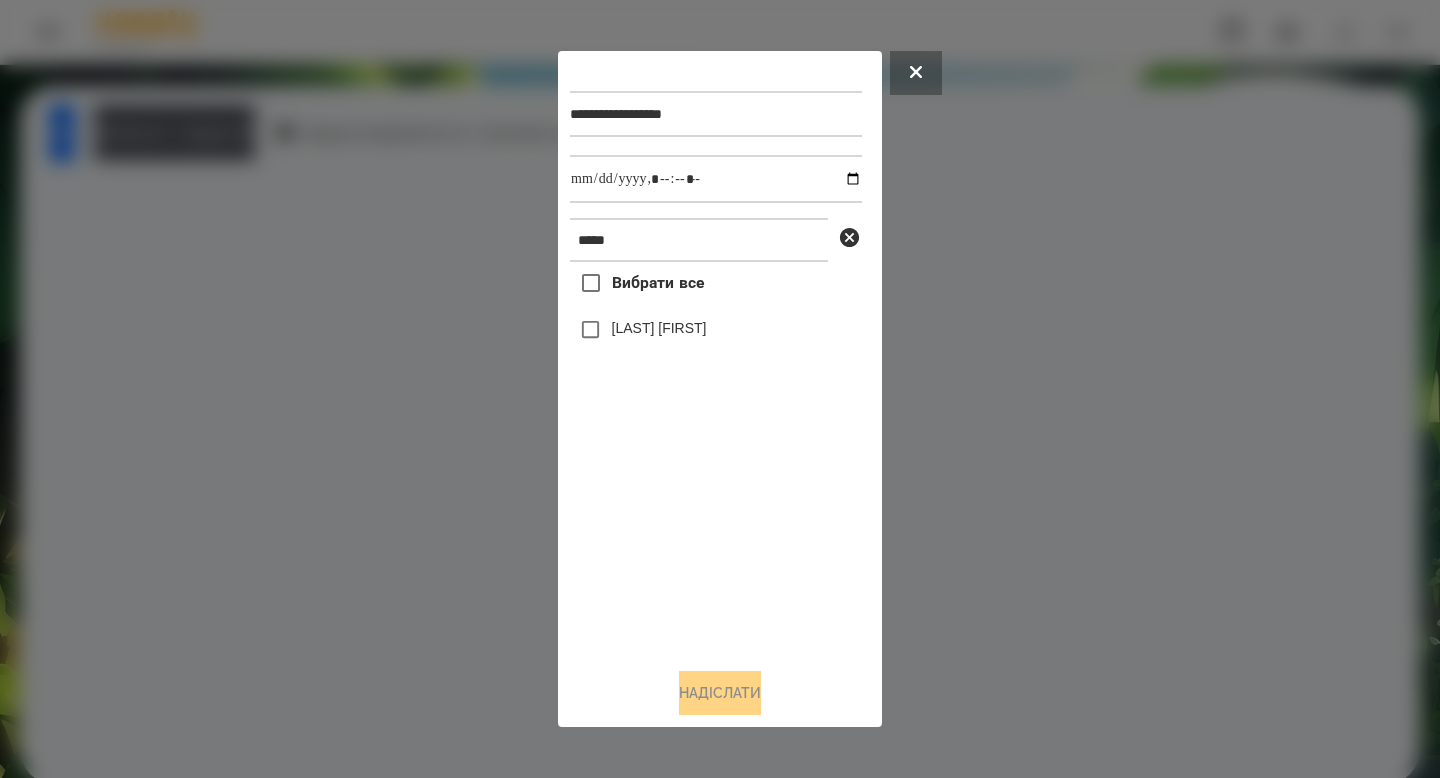 click on "[LAST] [FIRST]" at bounding box center (659, 328) 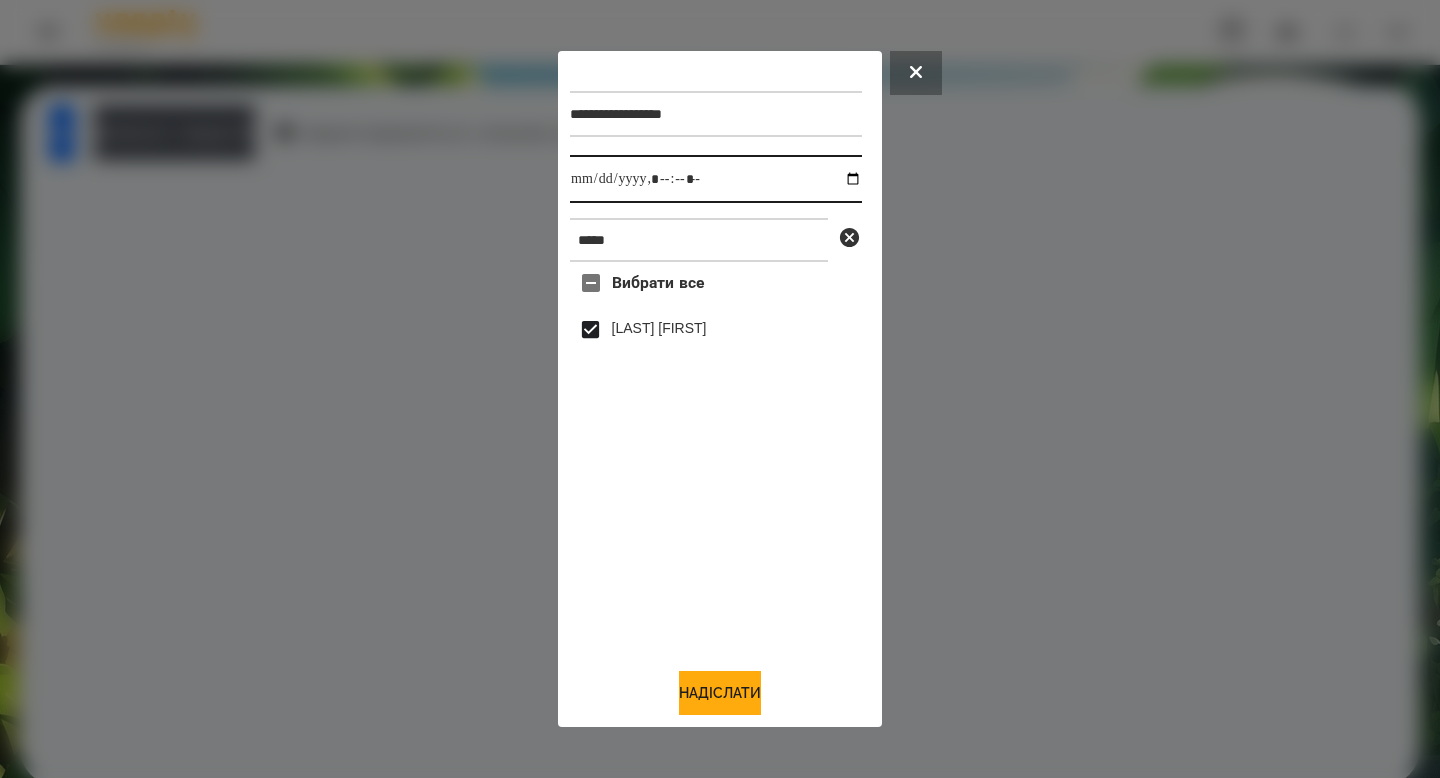 click at bounding box center (716, 179) 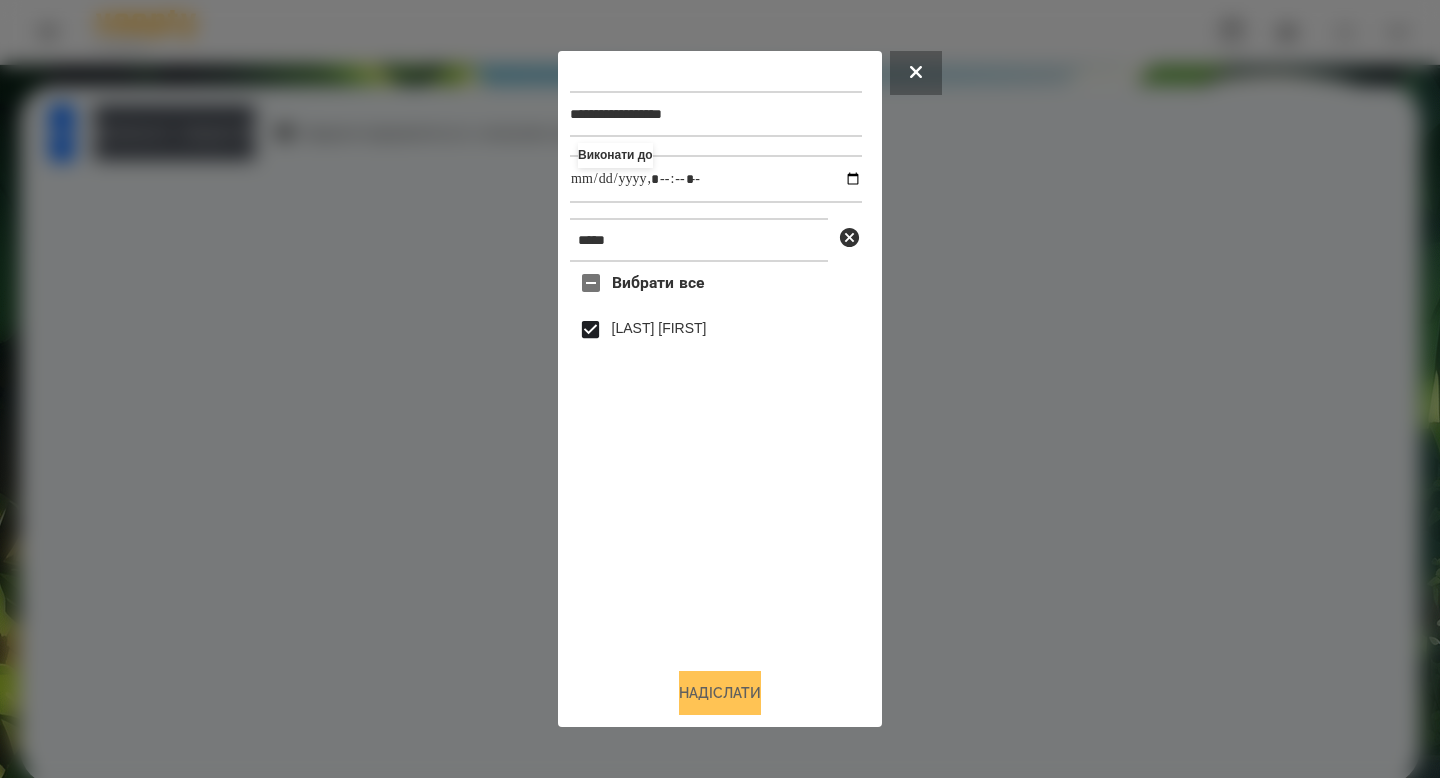 type on "**********" 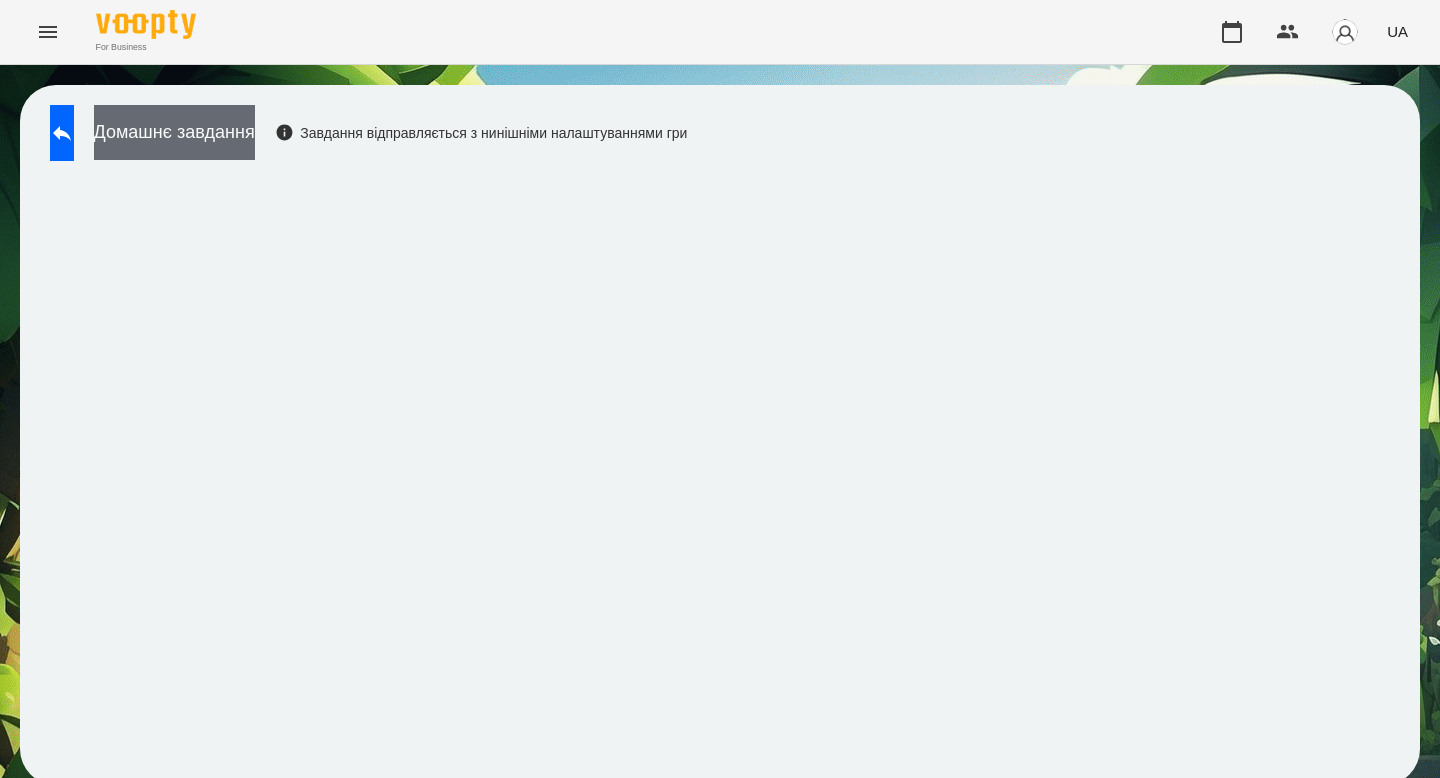 click on "Домашнє завдання" at bounding box center [174, 132] 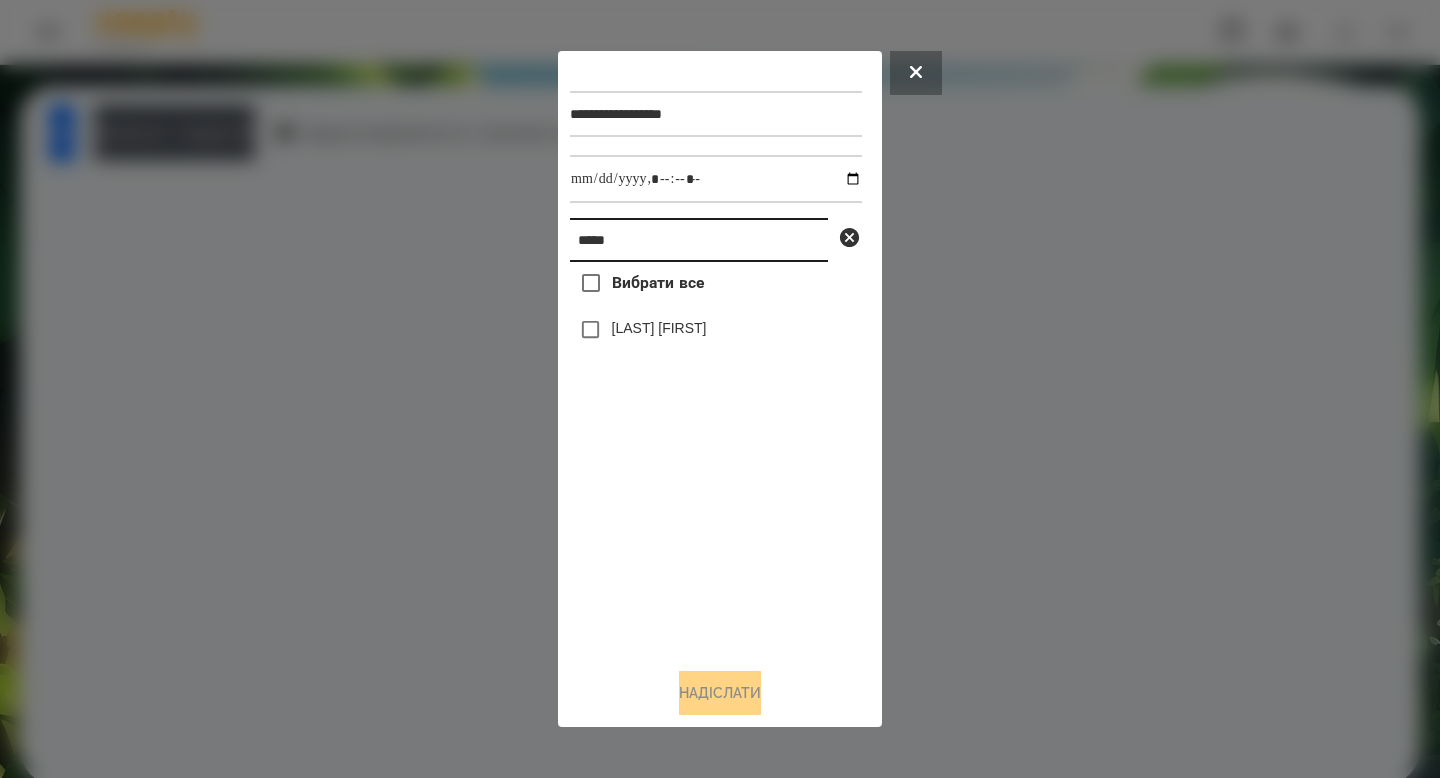 drag, startPoint x: 629, startPoint y: 236, endPoint x: 476, endPoint y: 208, distance: 155.54099 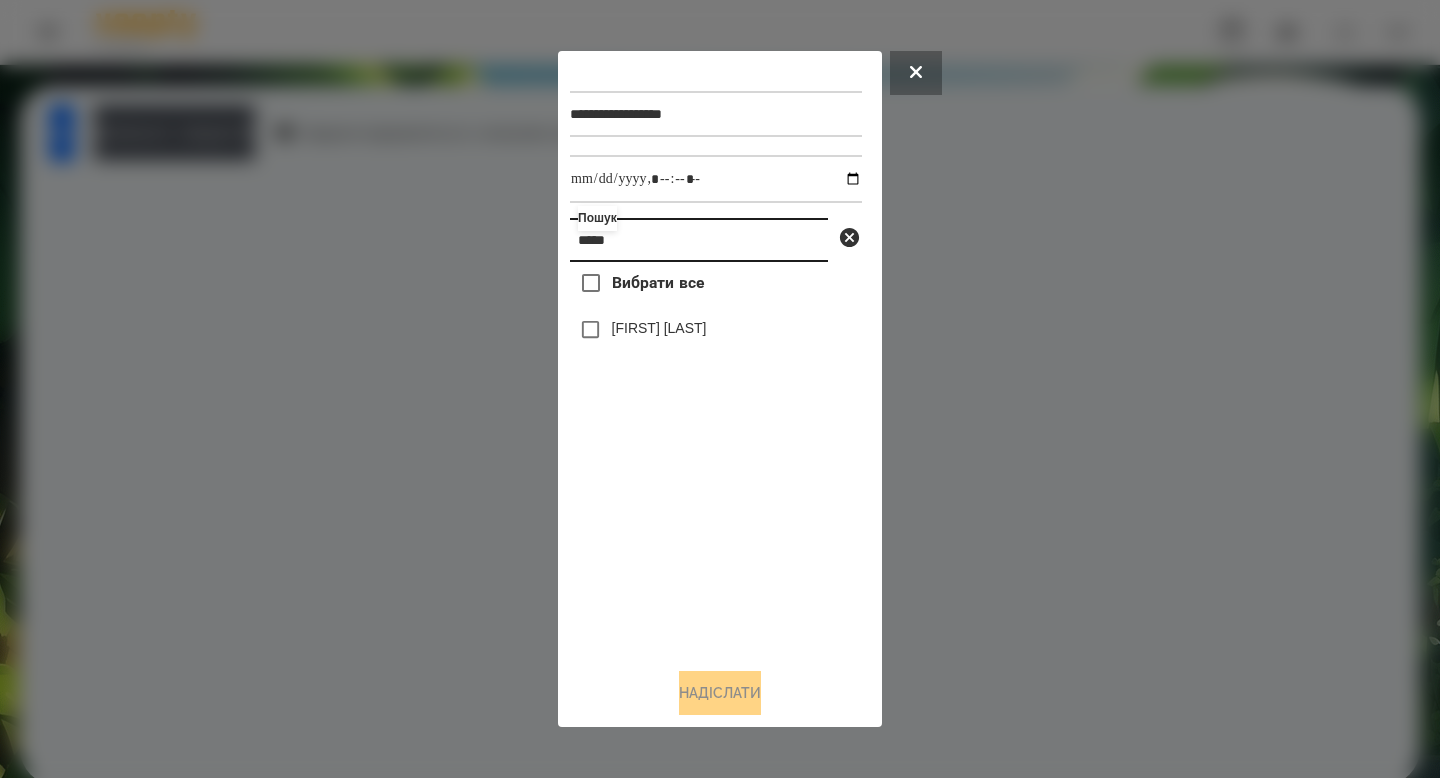 type on "*****" 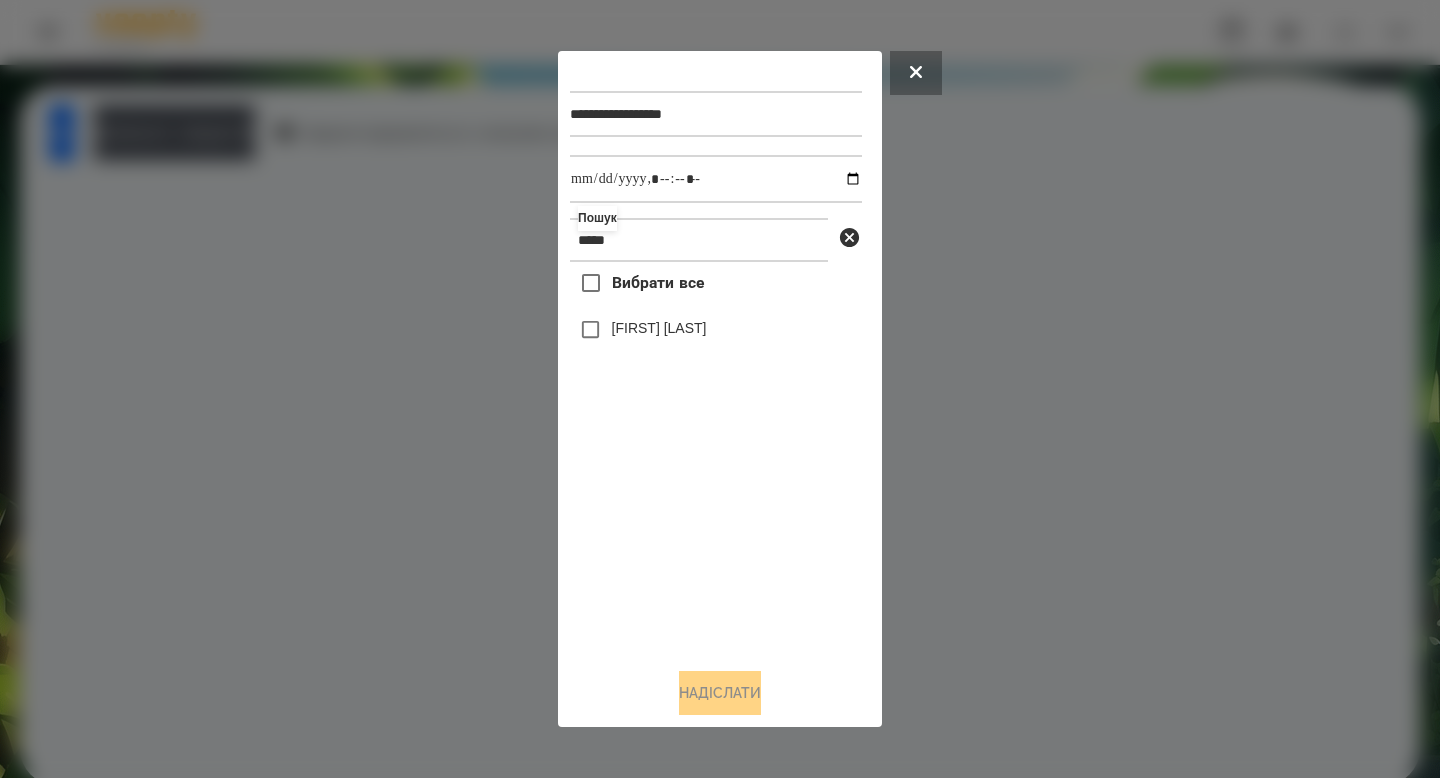 click on "[FIRST] [LAST]" at bounding box center [659, 328] 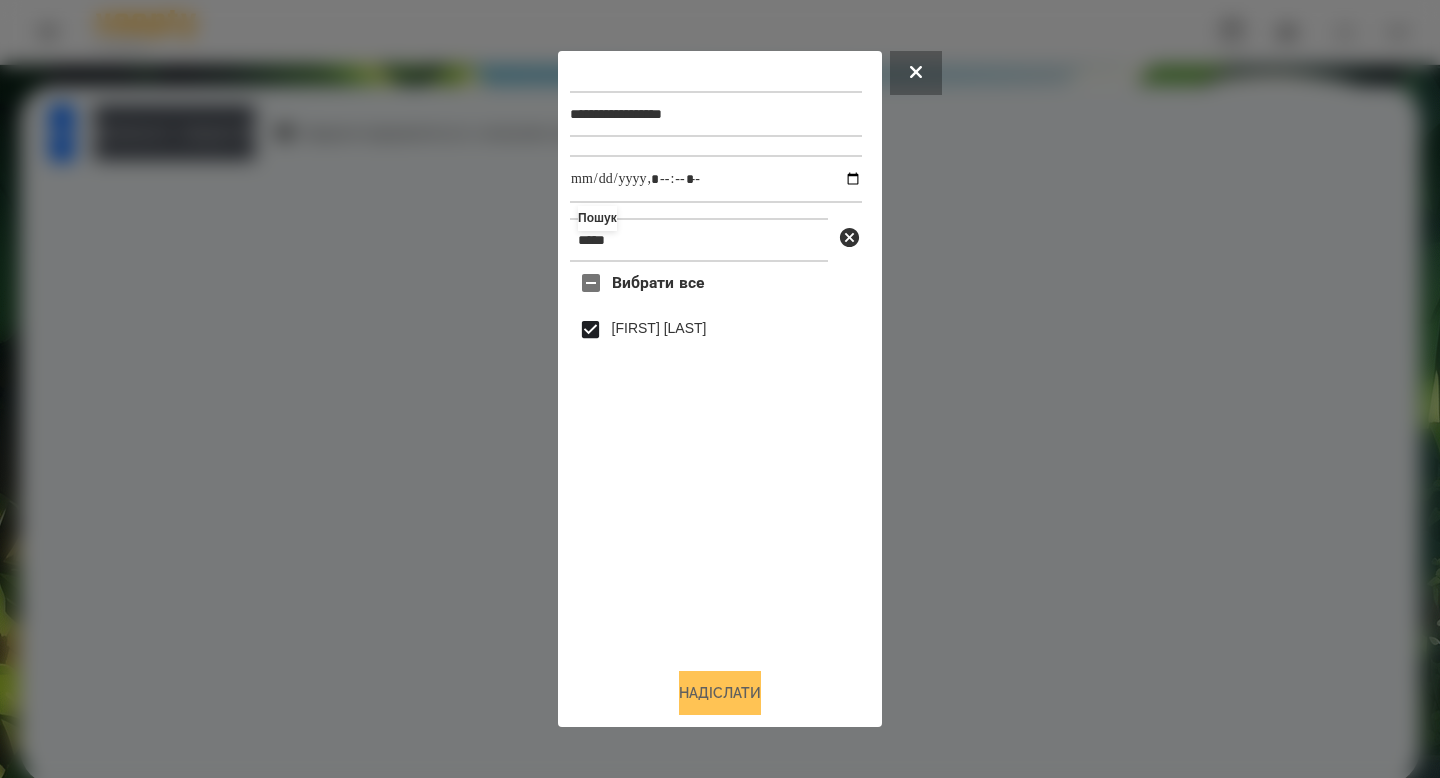 click on "Надіслати" at bounding box center (720, 693) 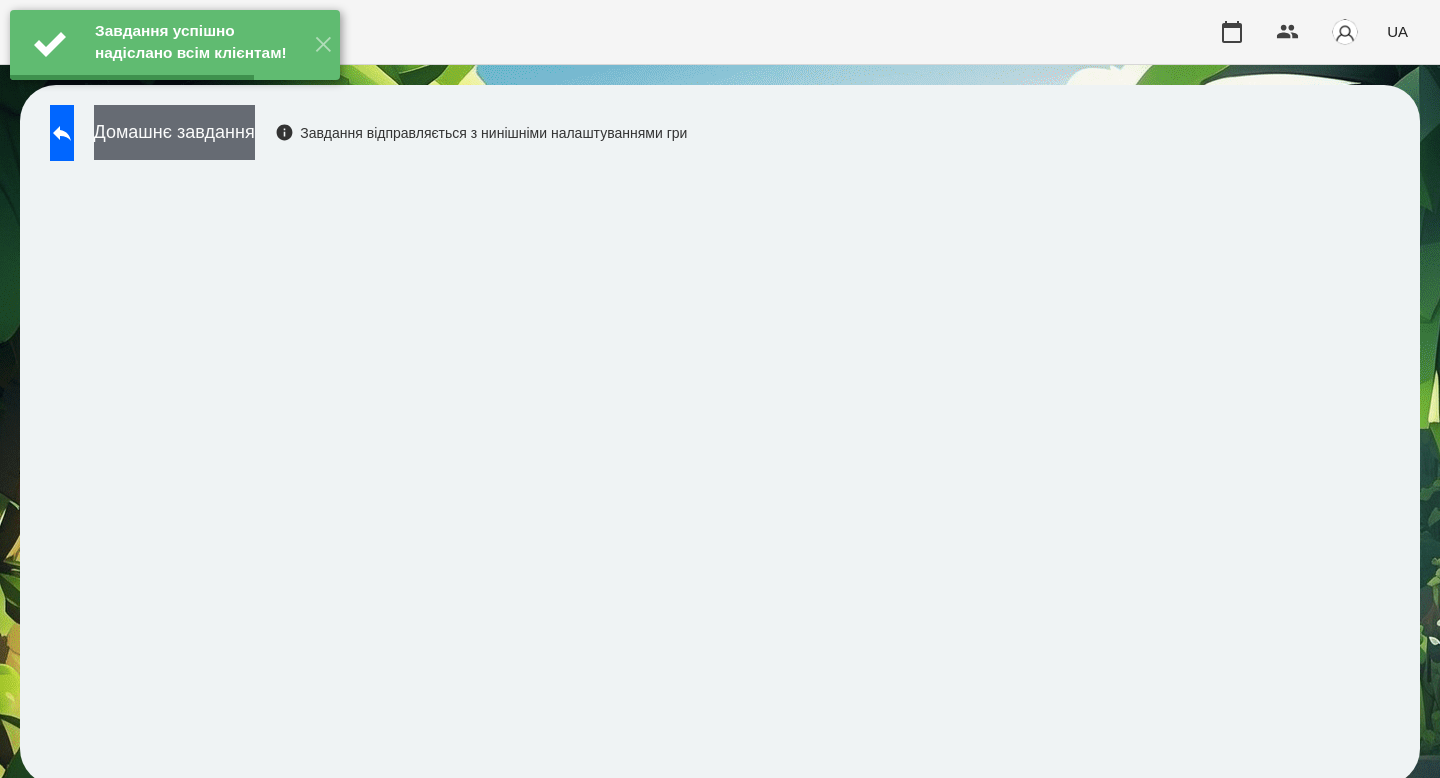 click on "Домашнє завдання" at bounding box center [174, 132] 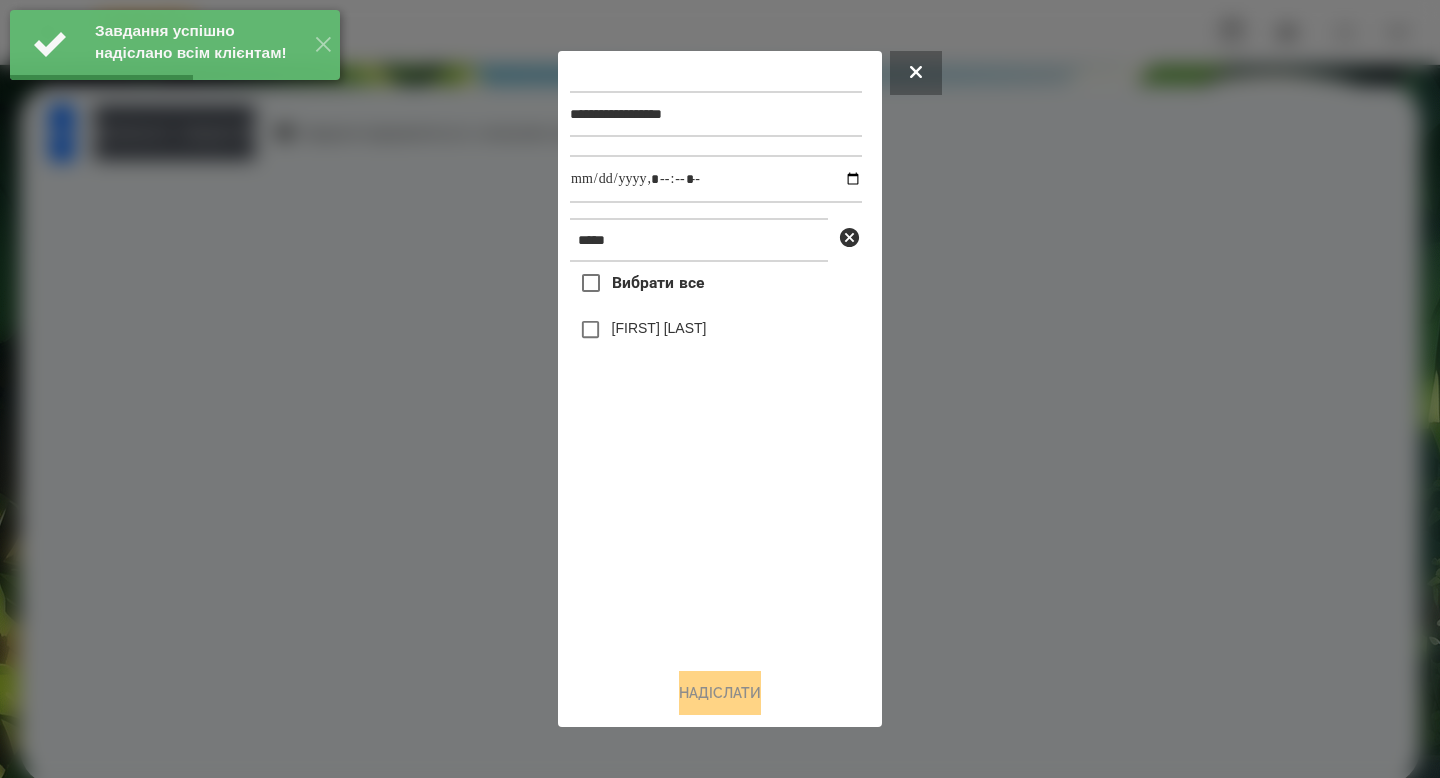 click on "[FIRST] [LAST]" at bounding box center (659, 328) 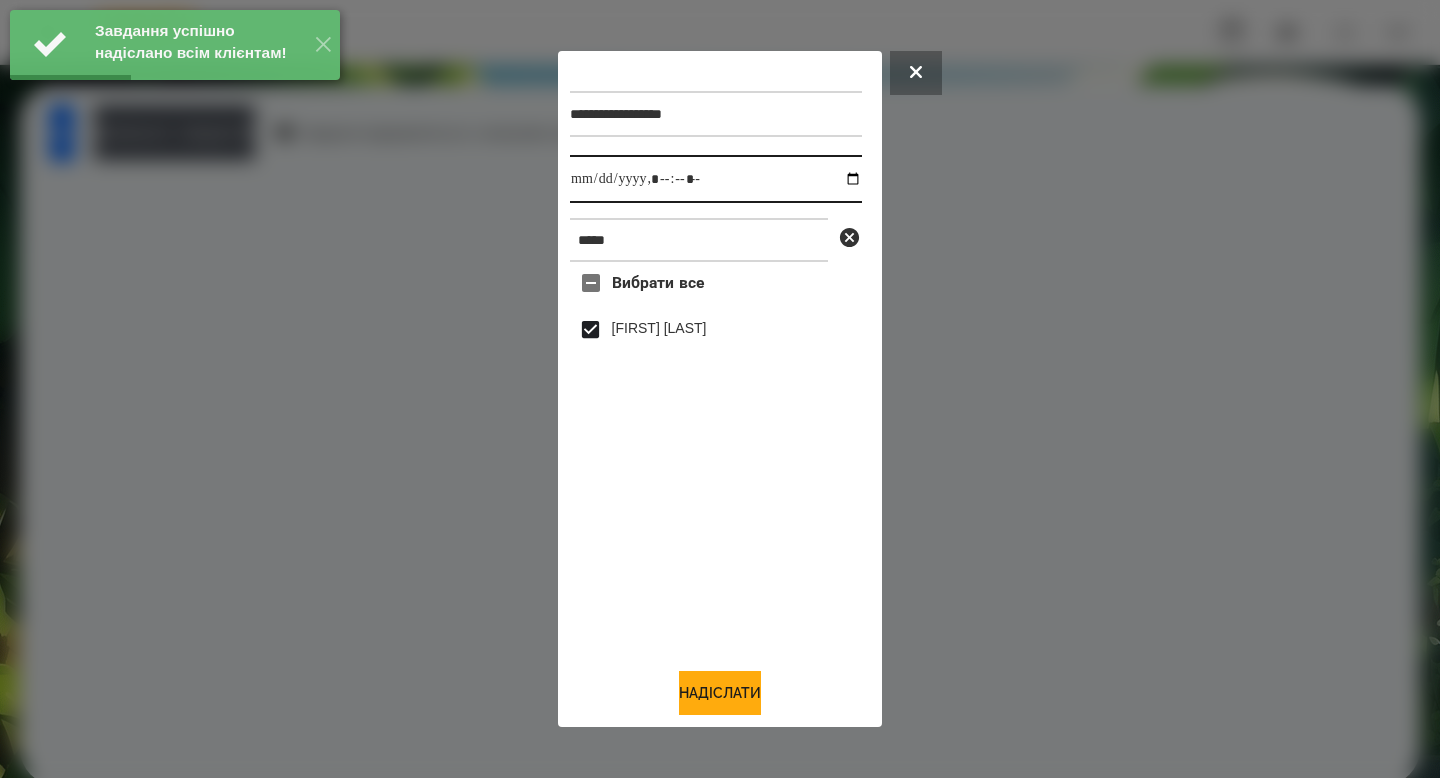 click at bounding box center (716, 179) 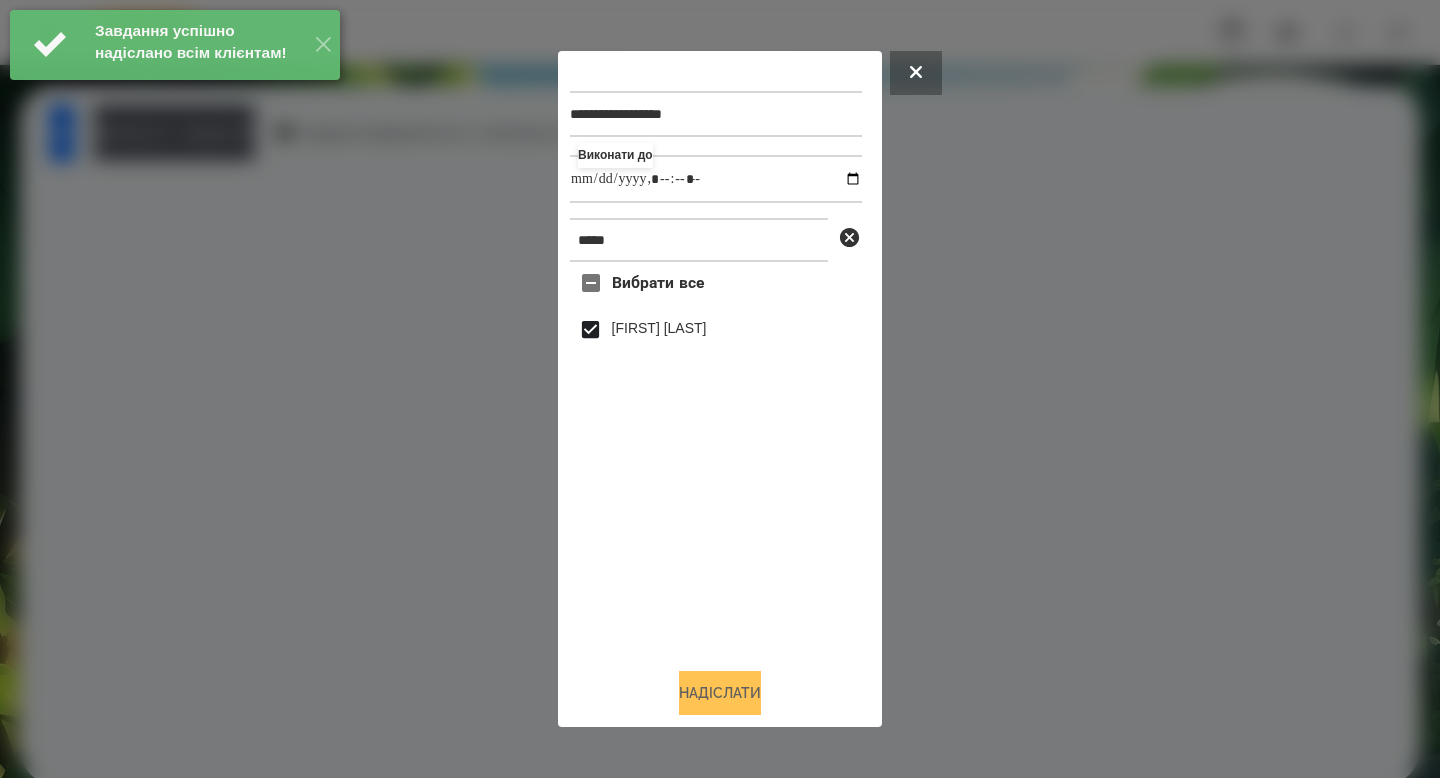 type on "**********" 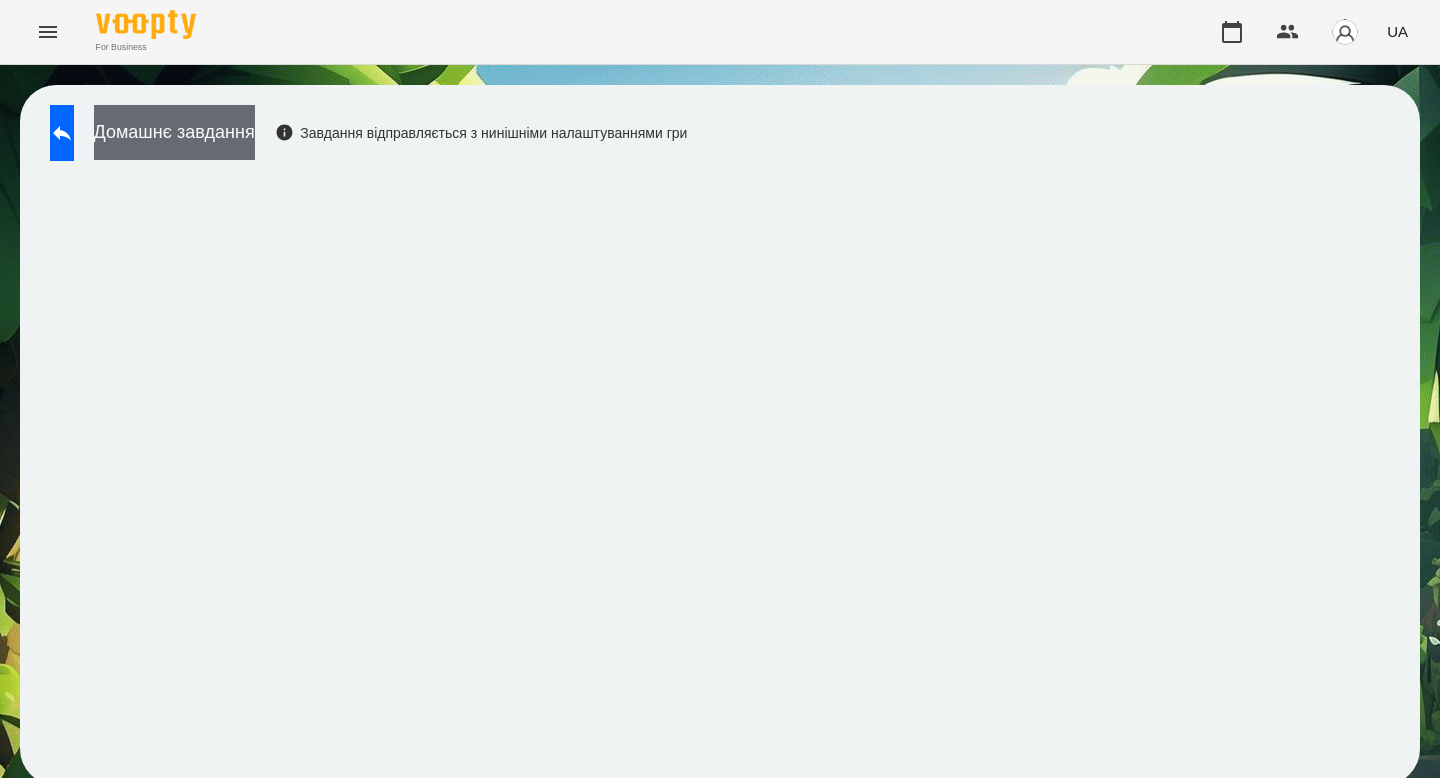 click on "Домашнє завдання" at bounding box center [174, 132] 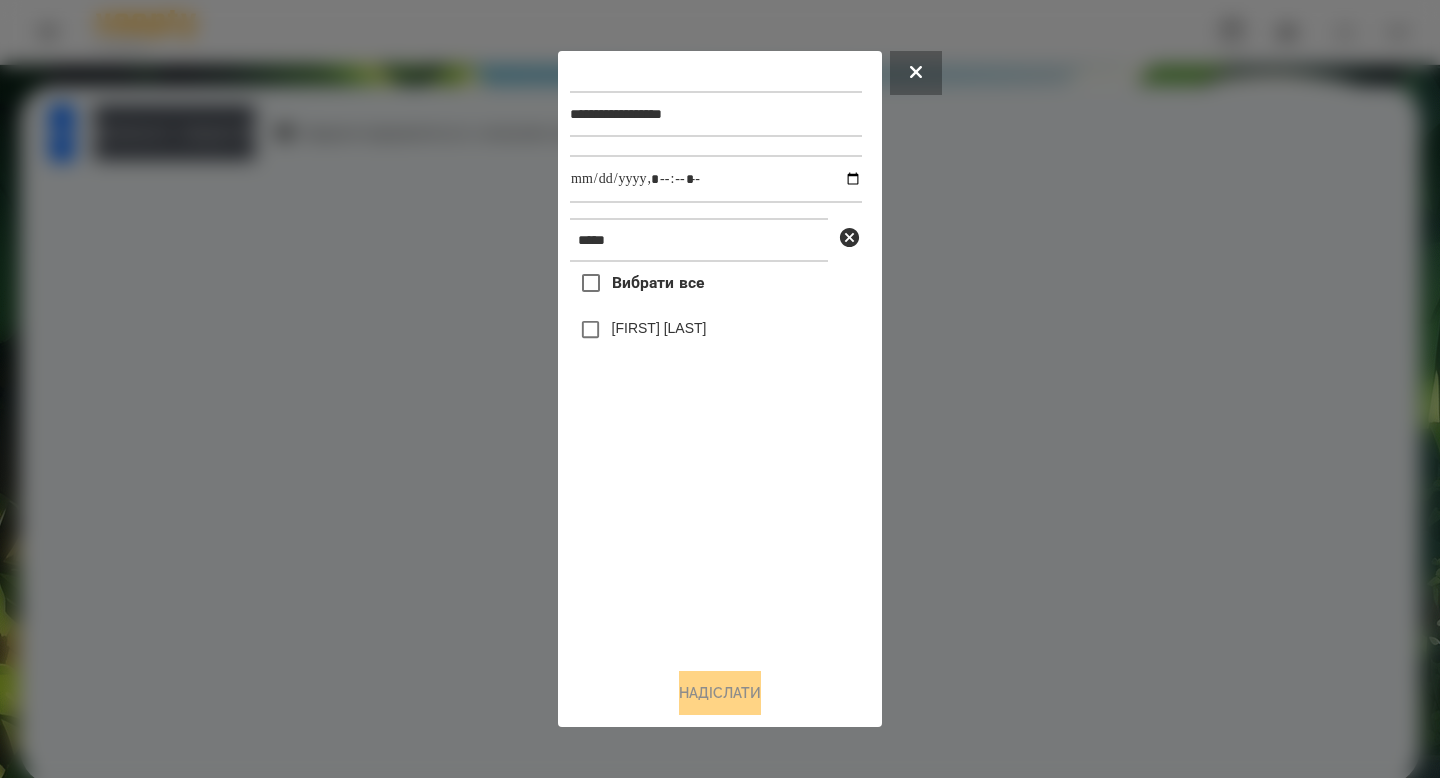 click on "[FIRST] [LAST]" at bounding box center [659, 328] 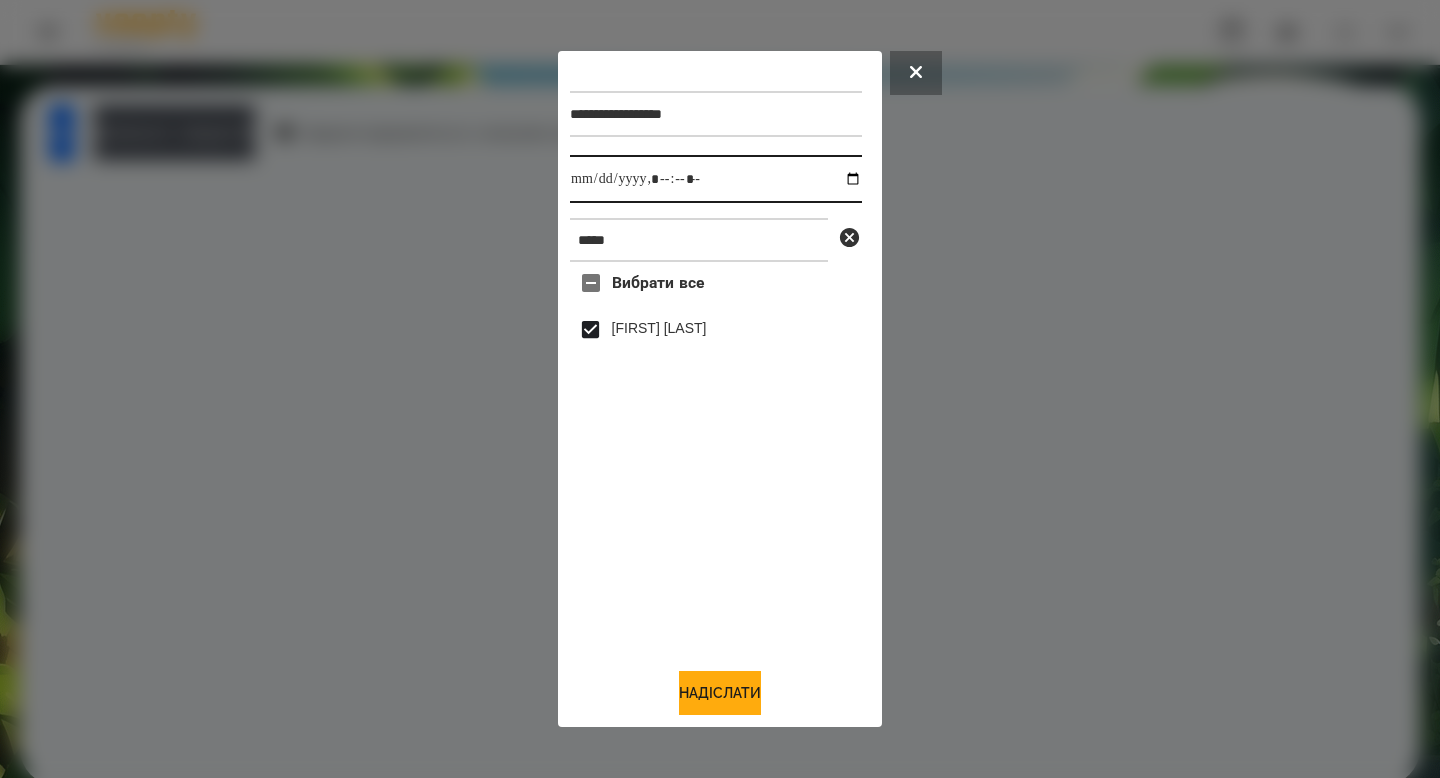 click at bounding box center [716, 179] 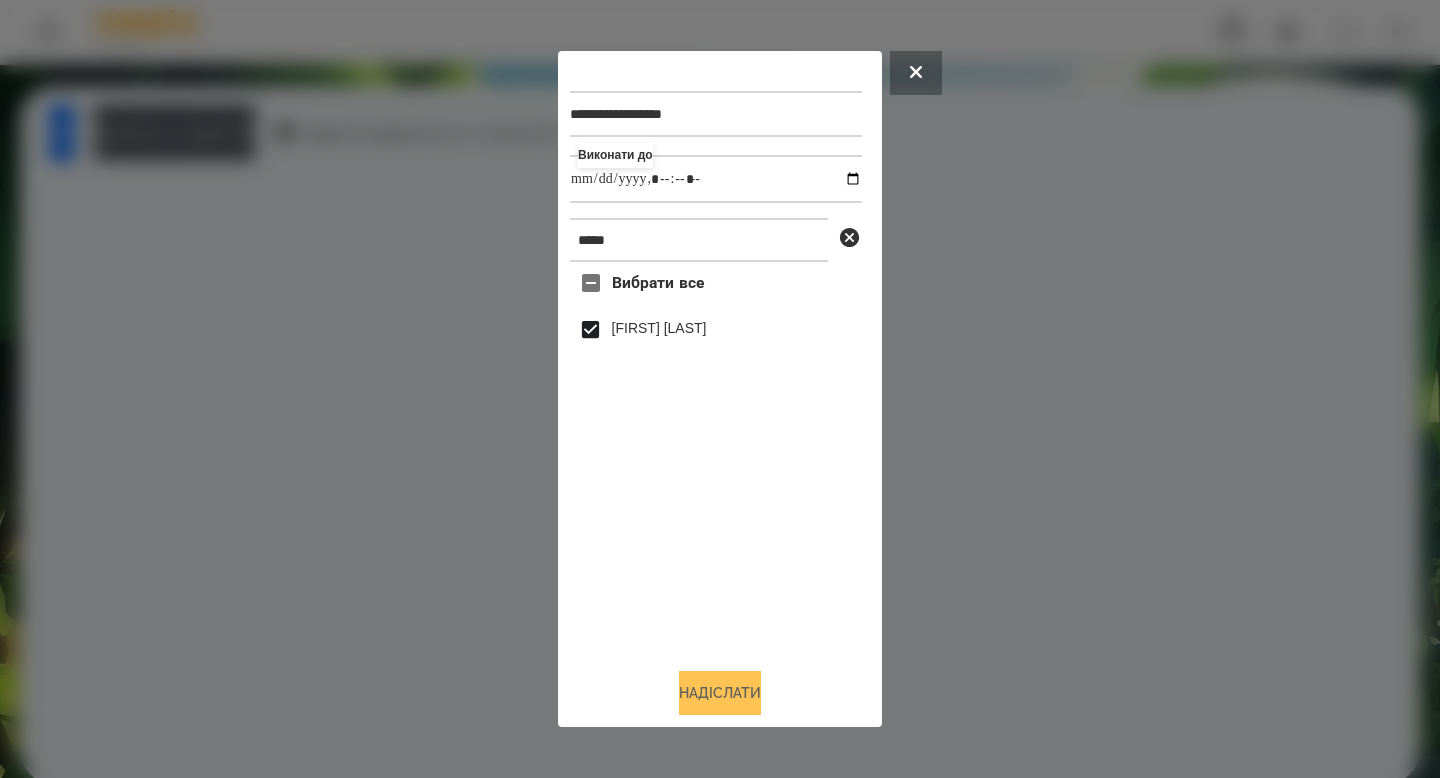 type on "**********" 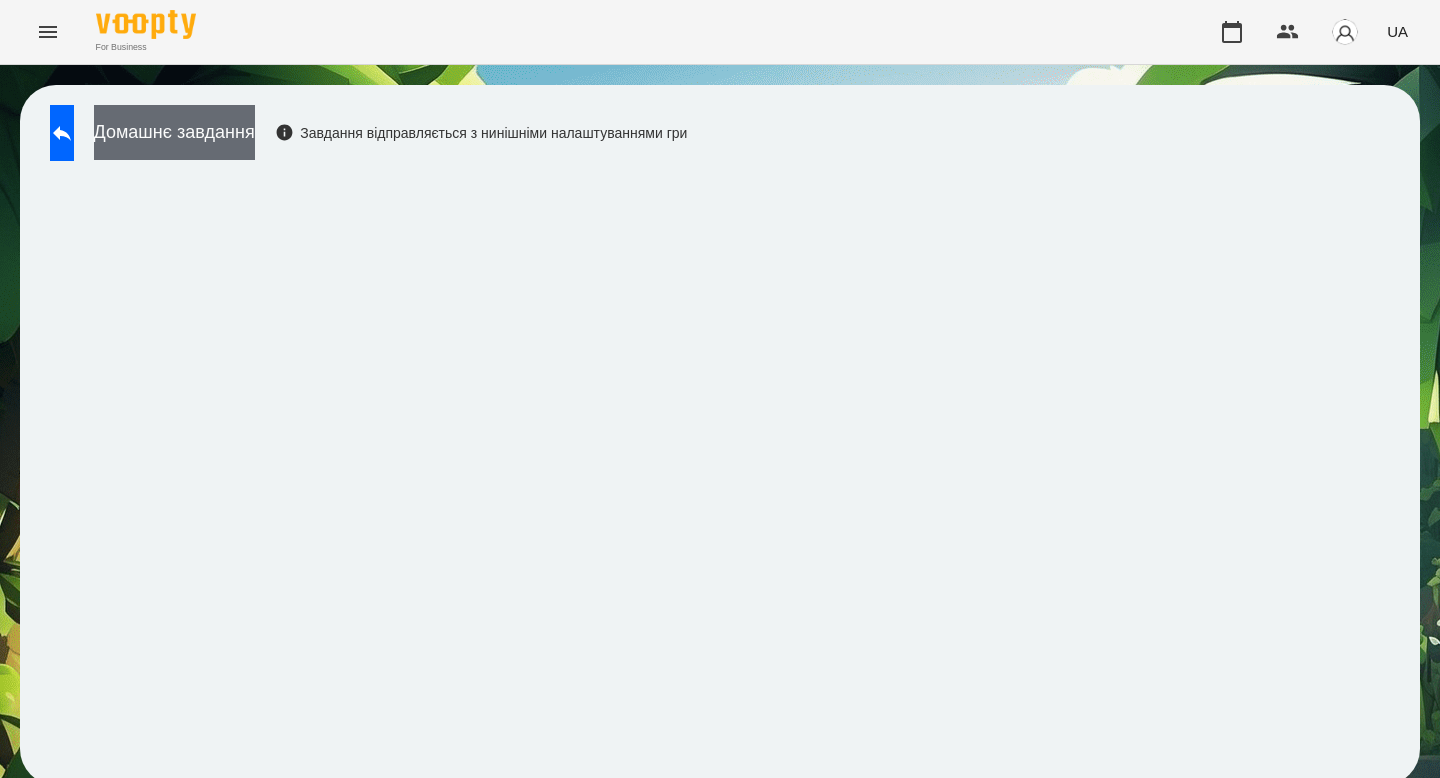 click on "Домашнє завдання" at bounding box center [174, 132] 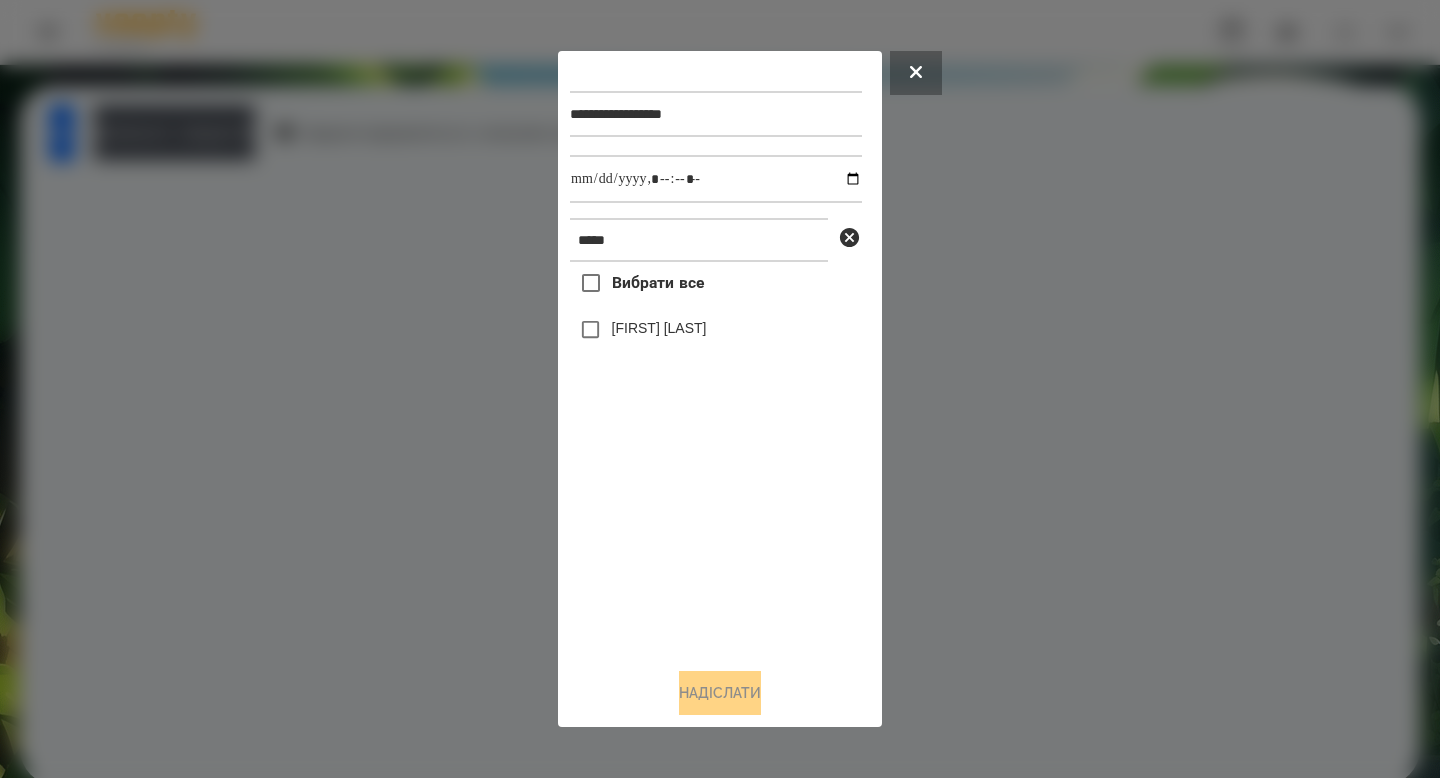click on "[FIRST] [LAST]" at bounding box center [659, 328] 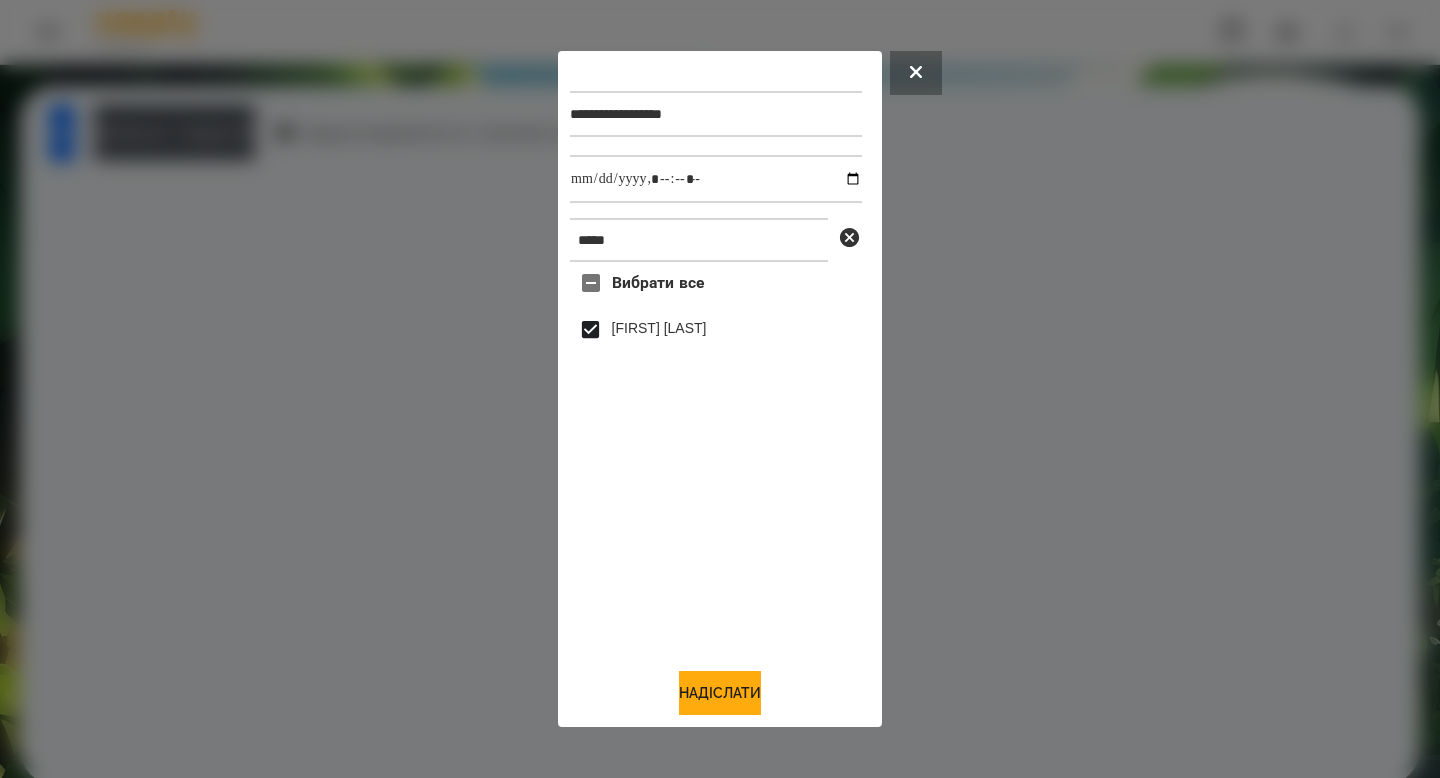 click on "**********" at bounding box center [720, 389] 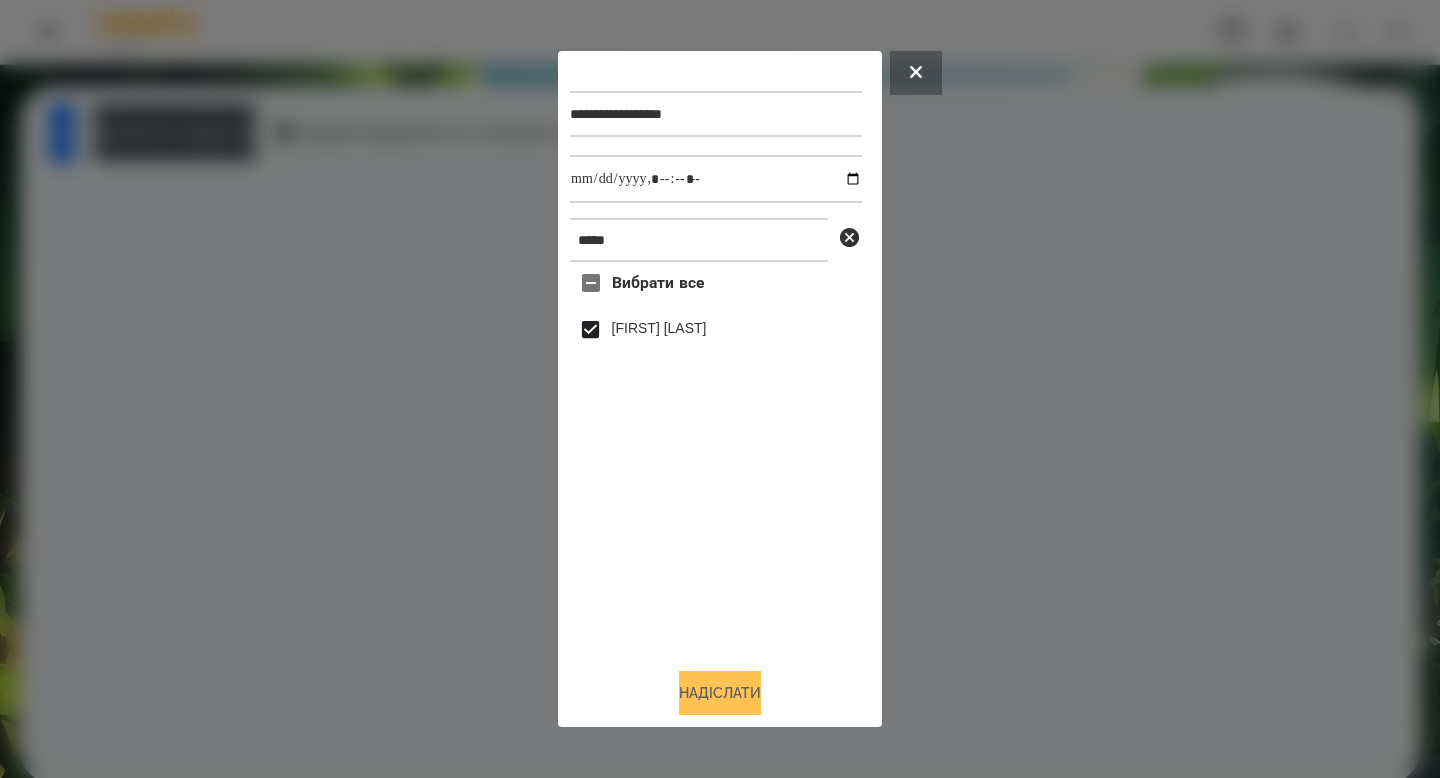 click on "Надіслати" at bounding box center (720, 693) 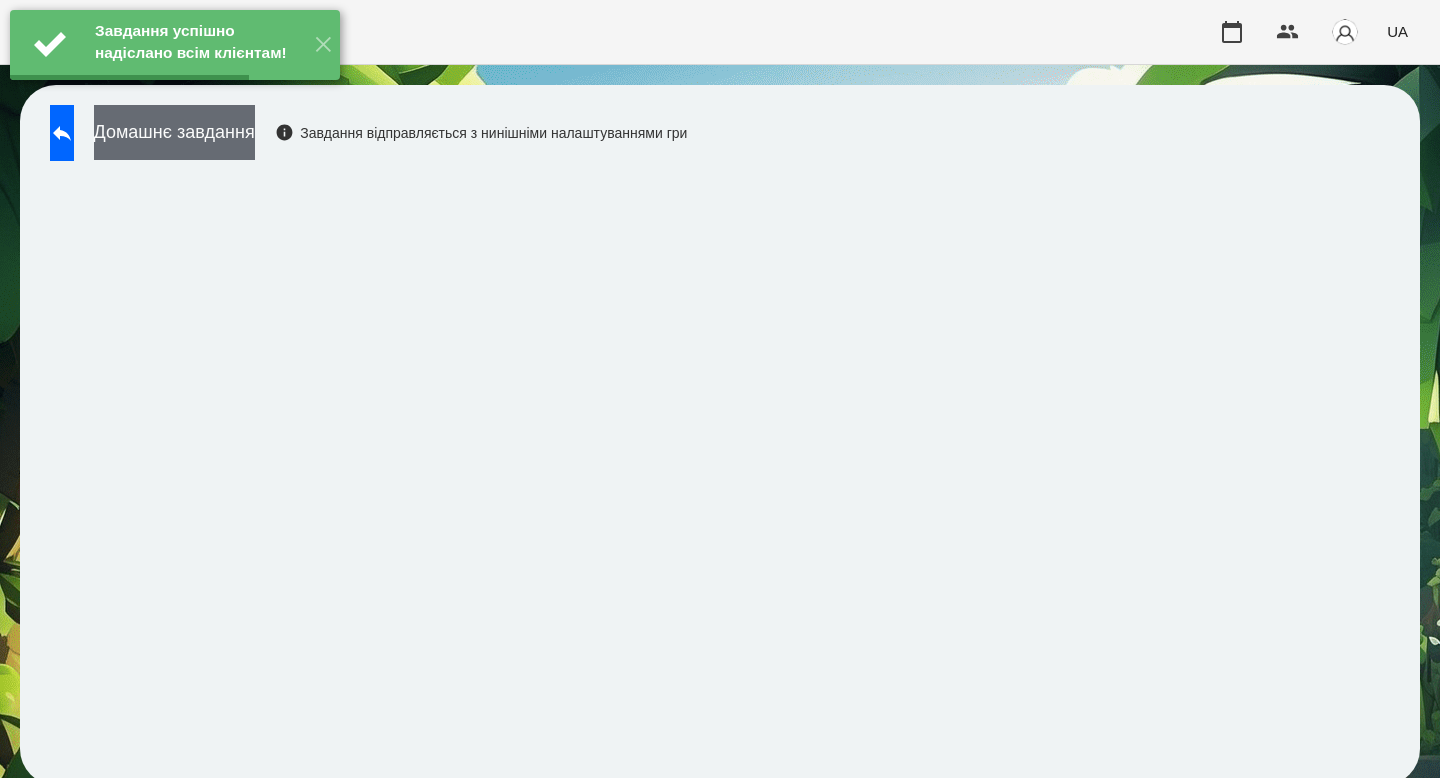 click on "Домашнє завдання" at bounding box center (174, 132) 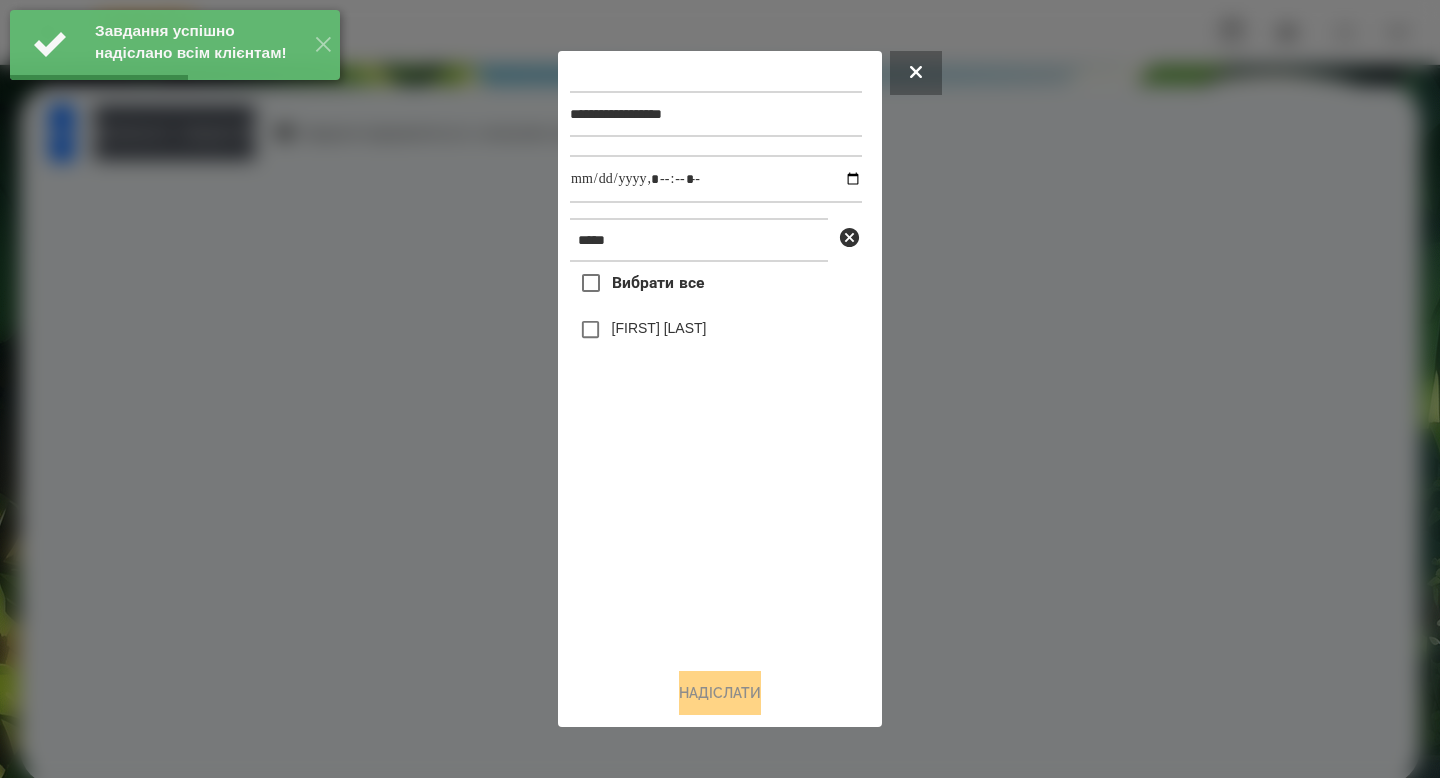 click on "[FIRST] [LAST]" at bounding box center (716, 330) 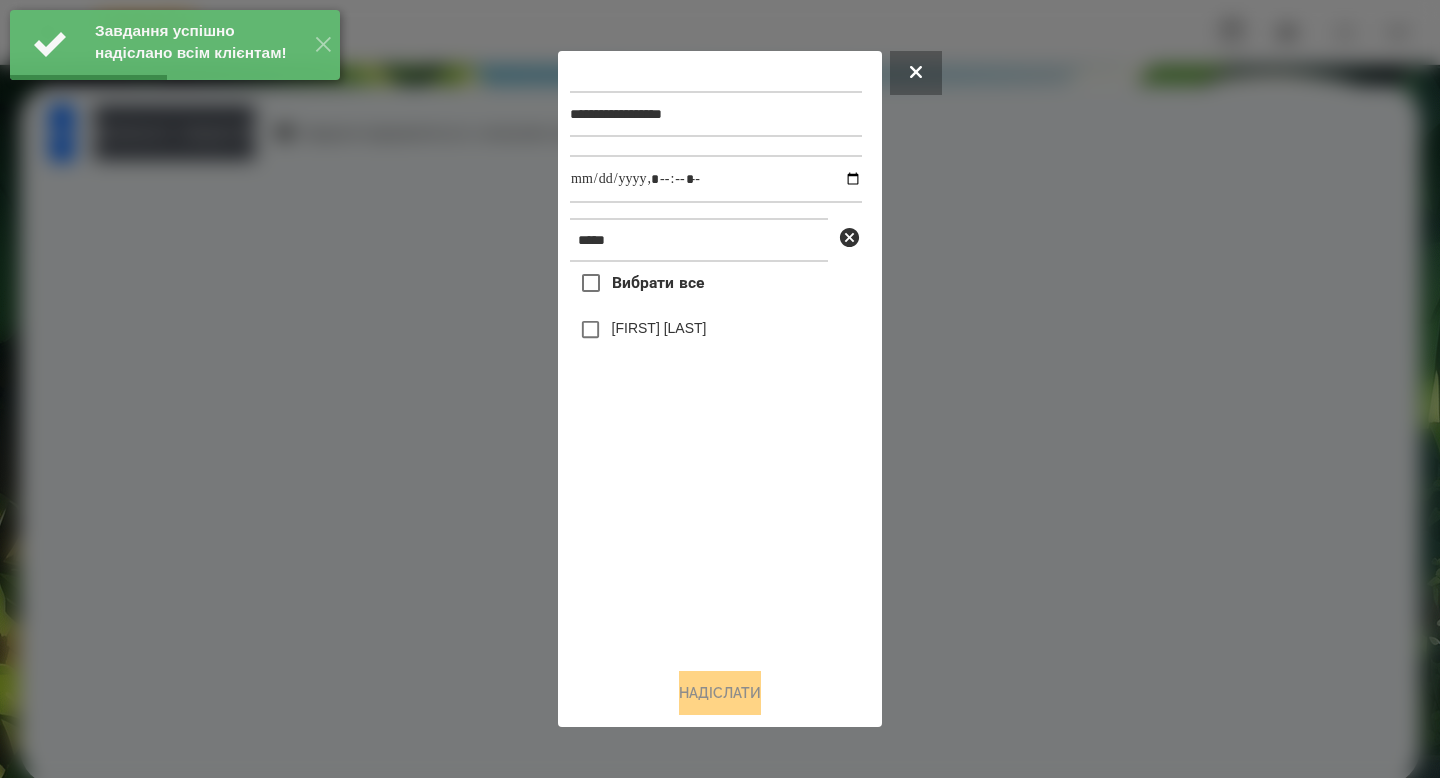 click on "[FIRST] [LAST]" at bounding box center (659, 328) 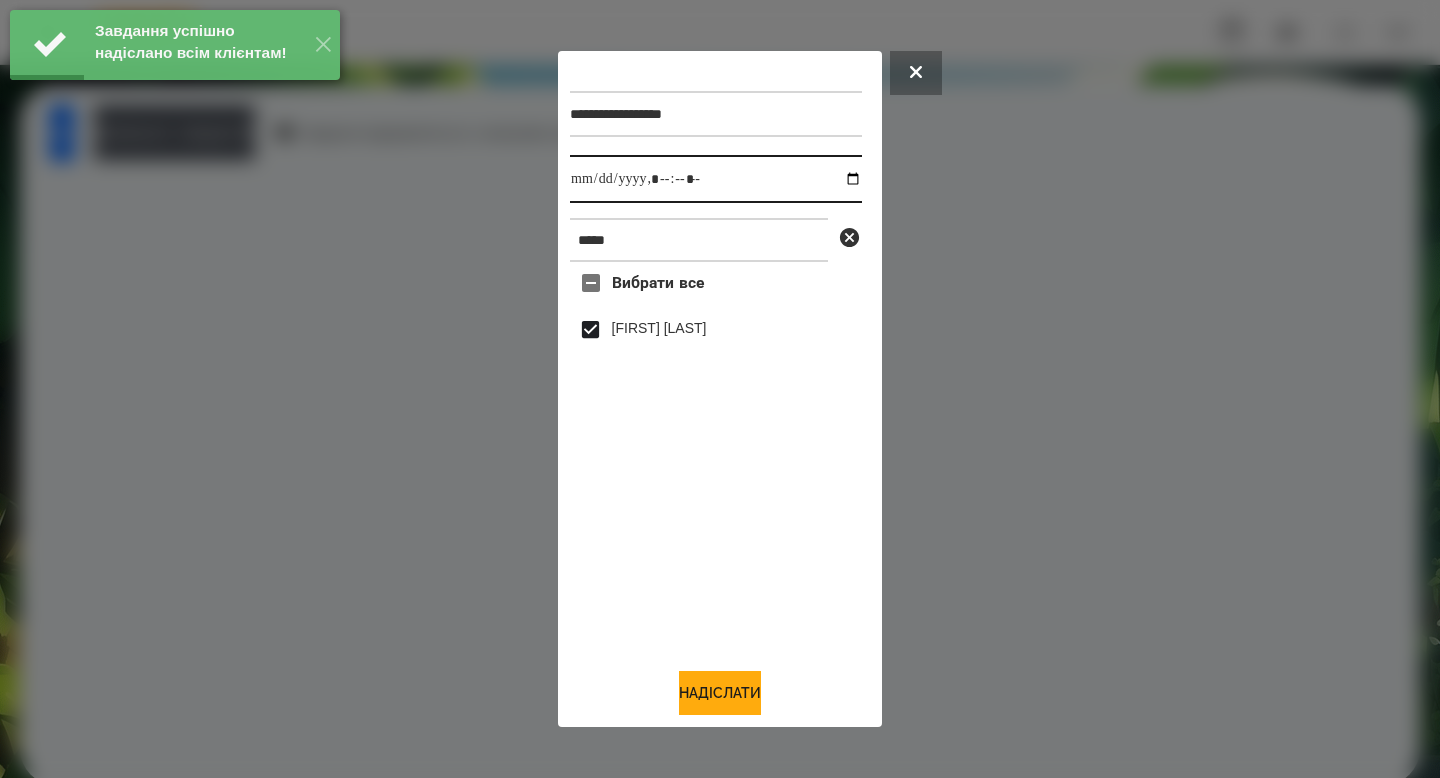 click at bounding box center [716, 179] 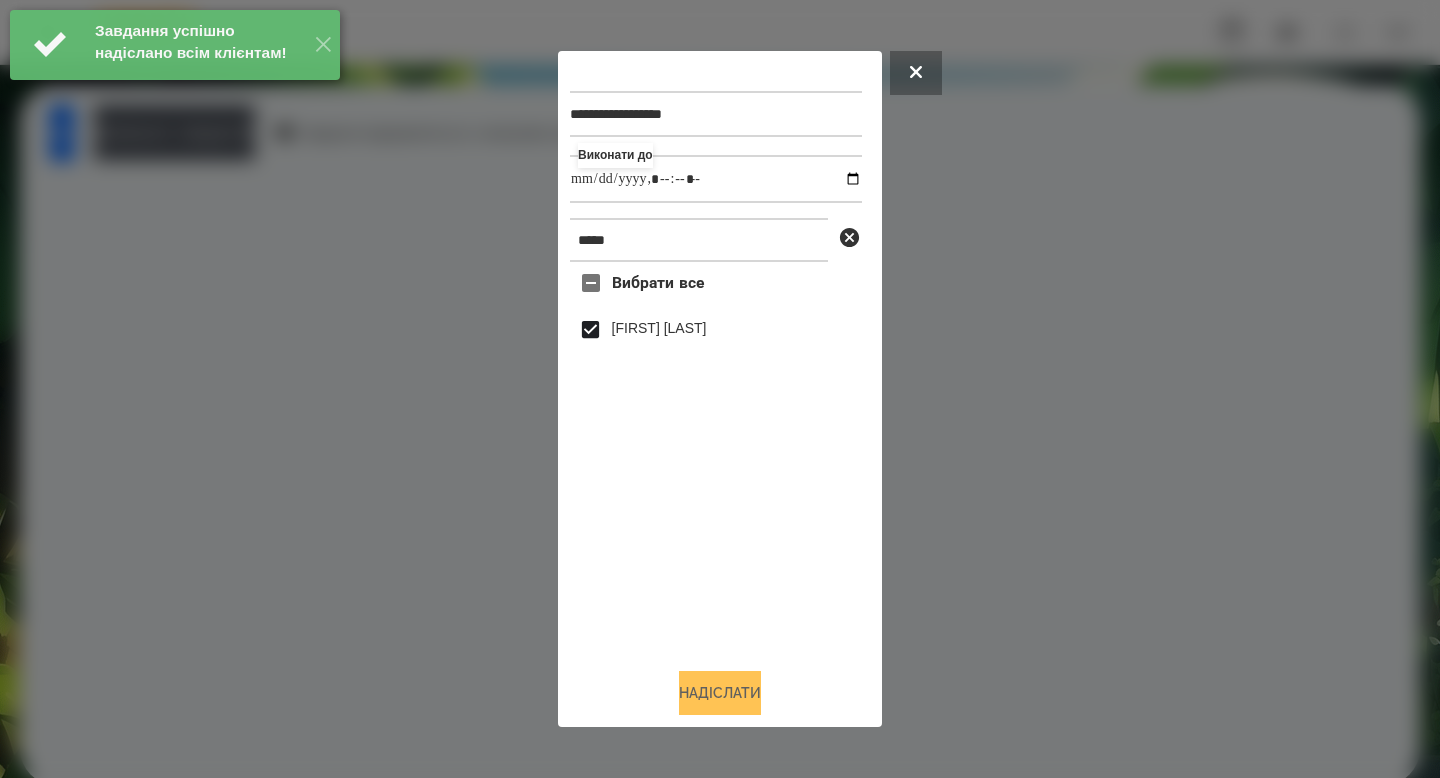 type on "**********" 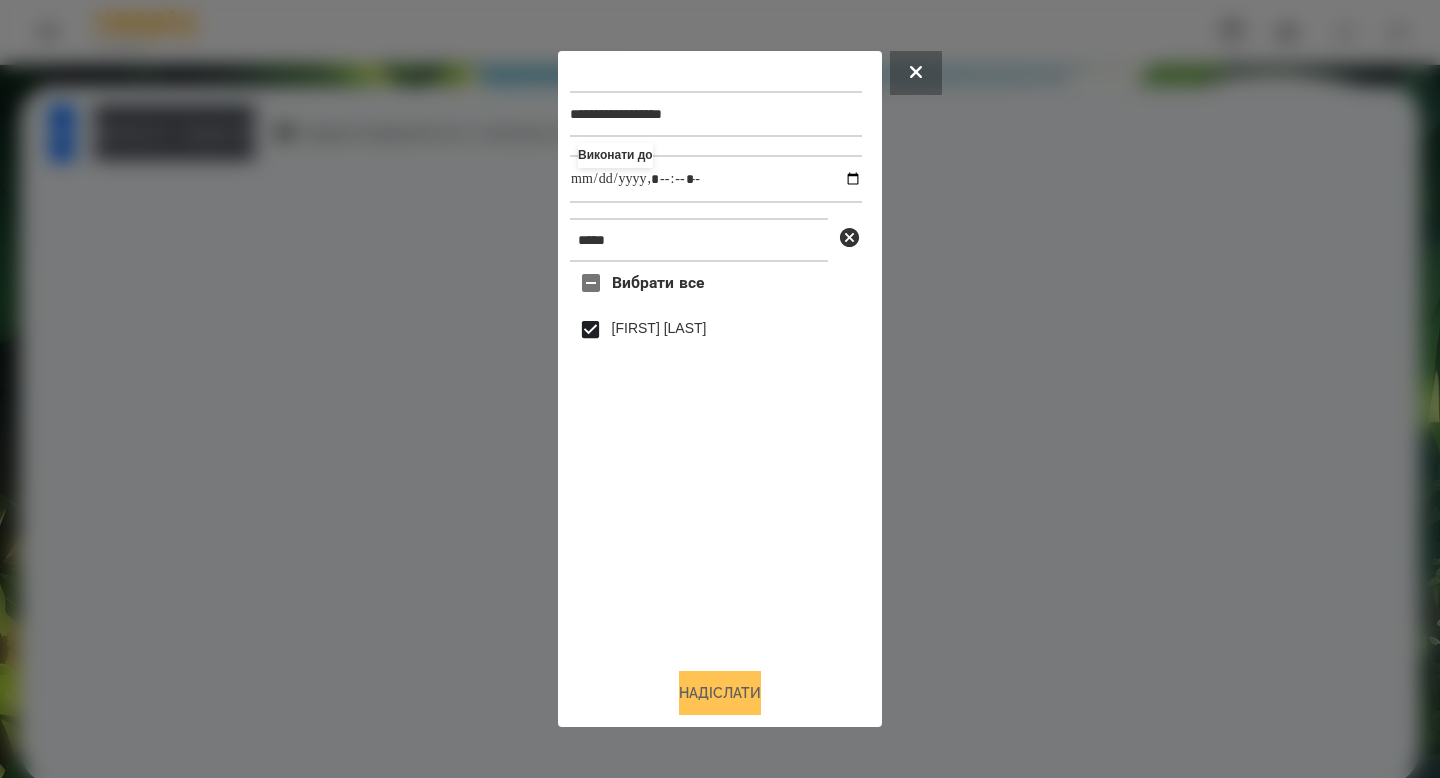 click on "Надіслати" at bounding box center [720, 693] 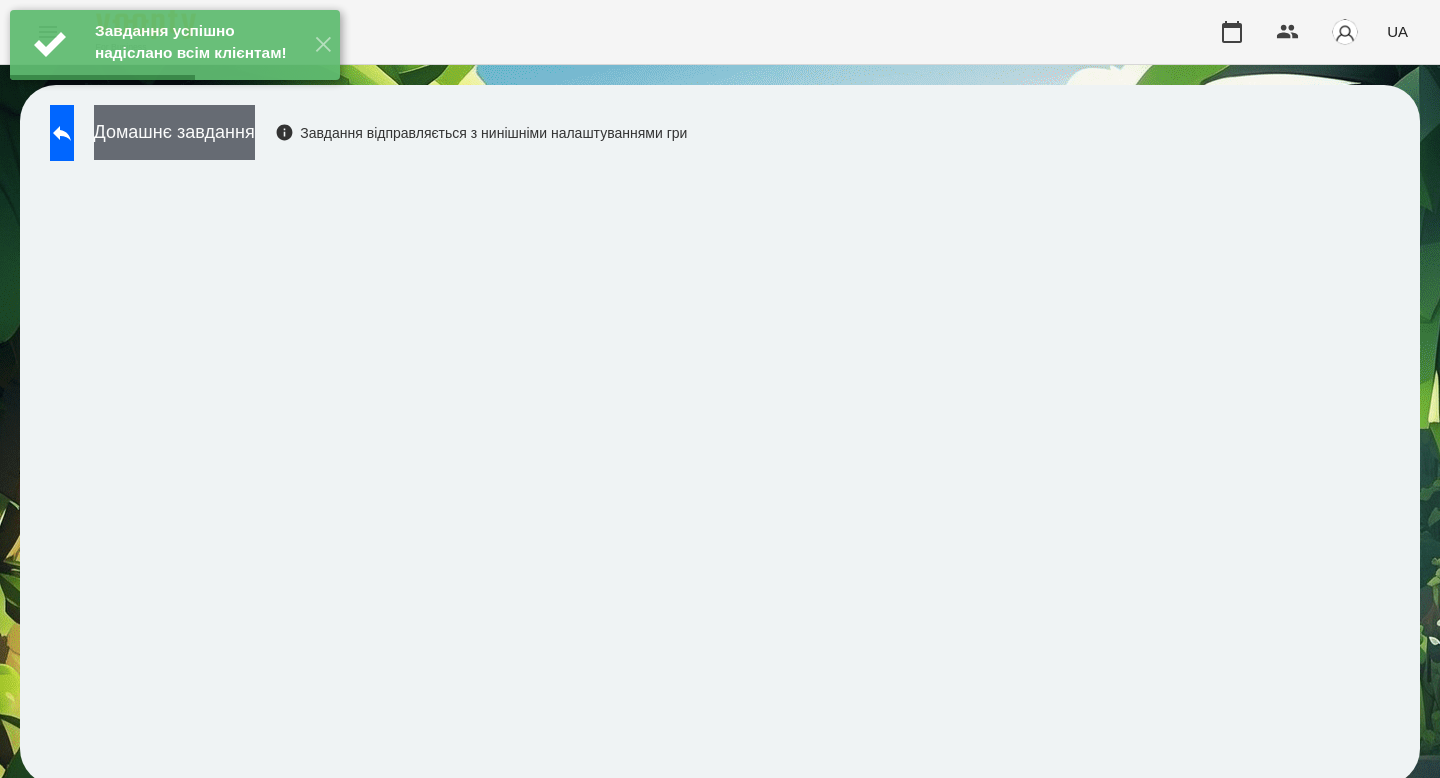 click on "Домашнє завдання" at bounding box center [174, 132] 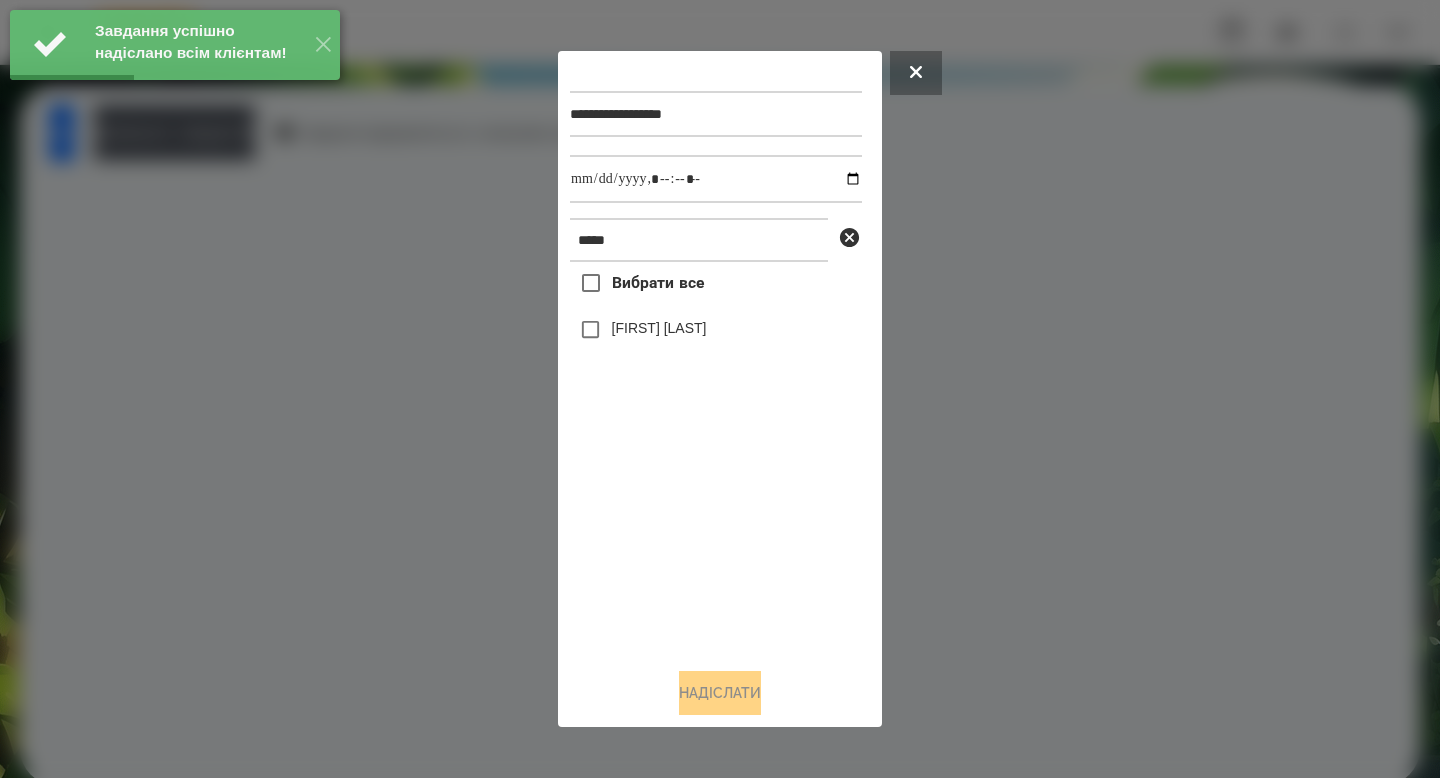 click on "[FIRST] [LAST]" at bounding box center (716, 330) 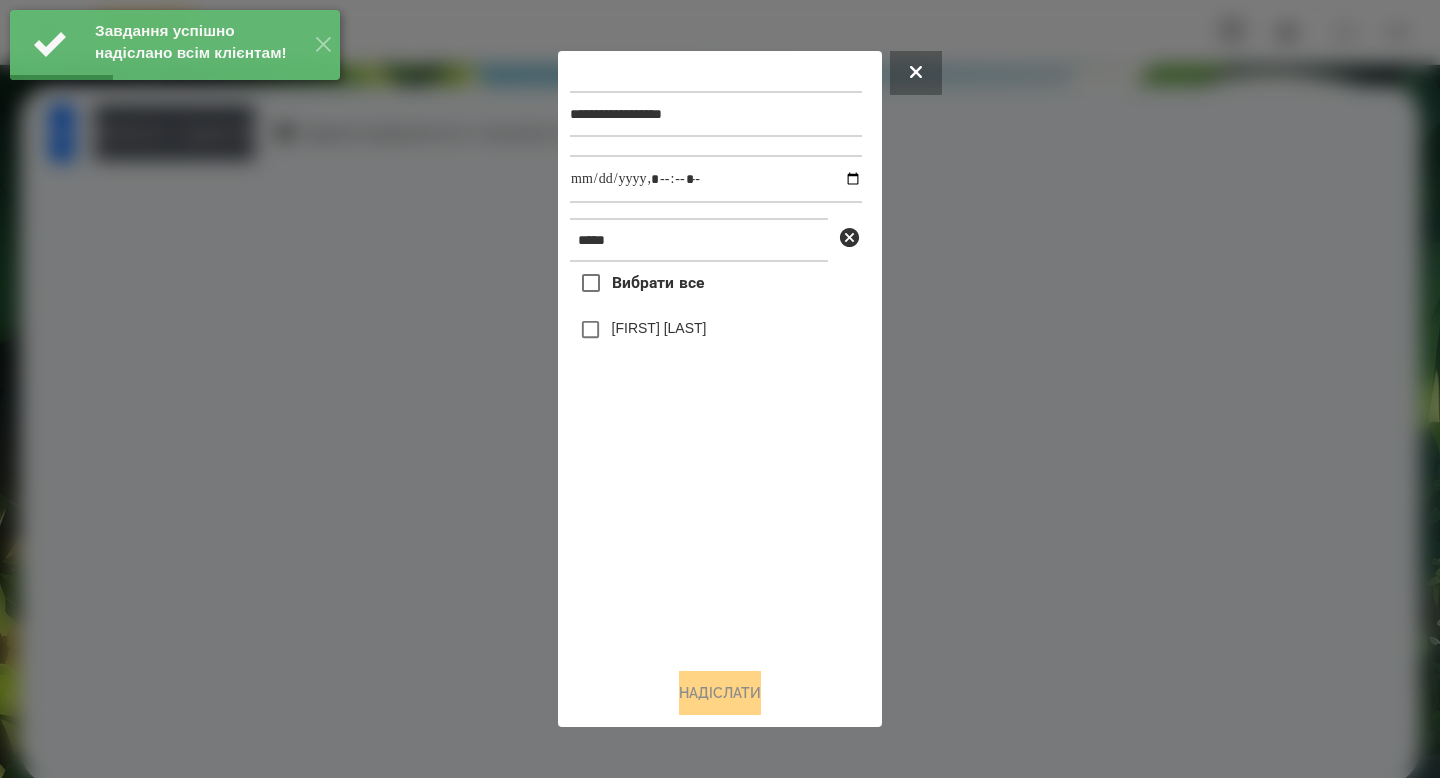 click on "[FIRST] [LAST]" at bounding box center [659, 328] 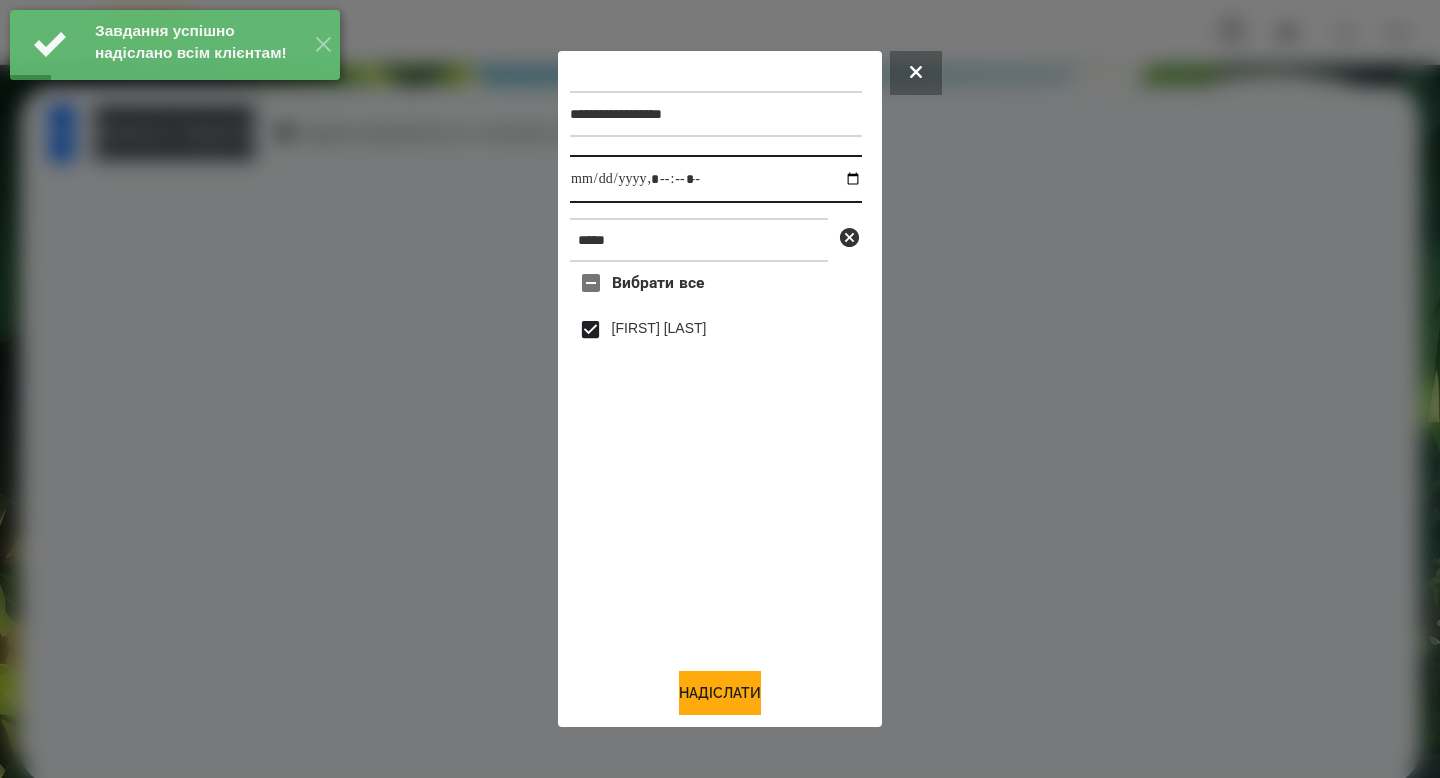 click at bounding box center (716, 179) 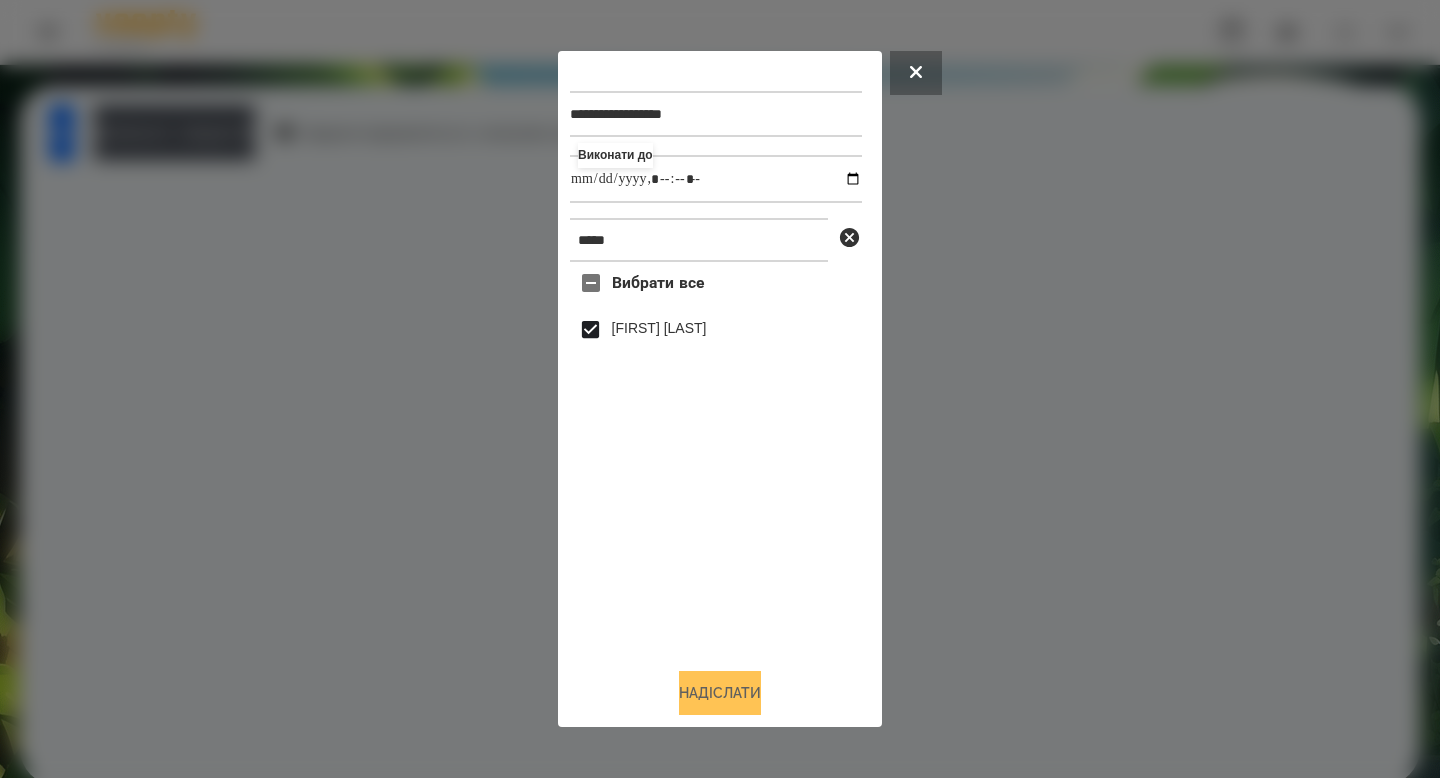 type on "**********" 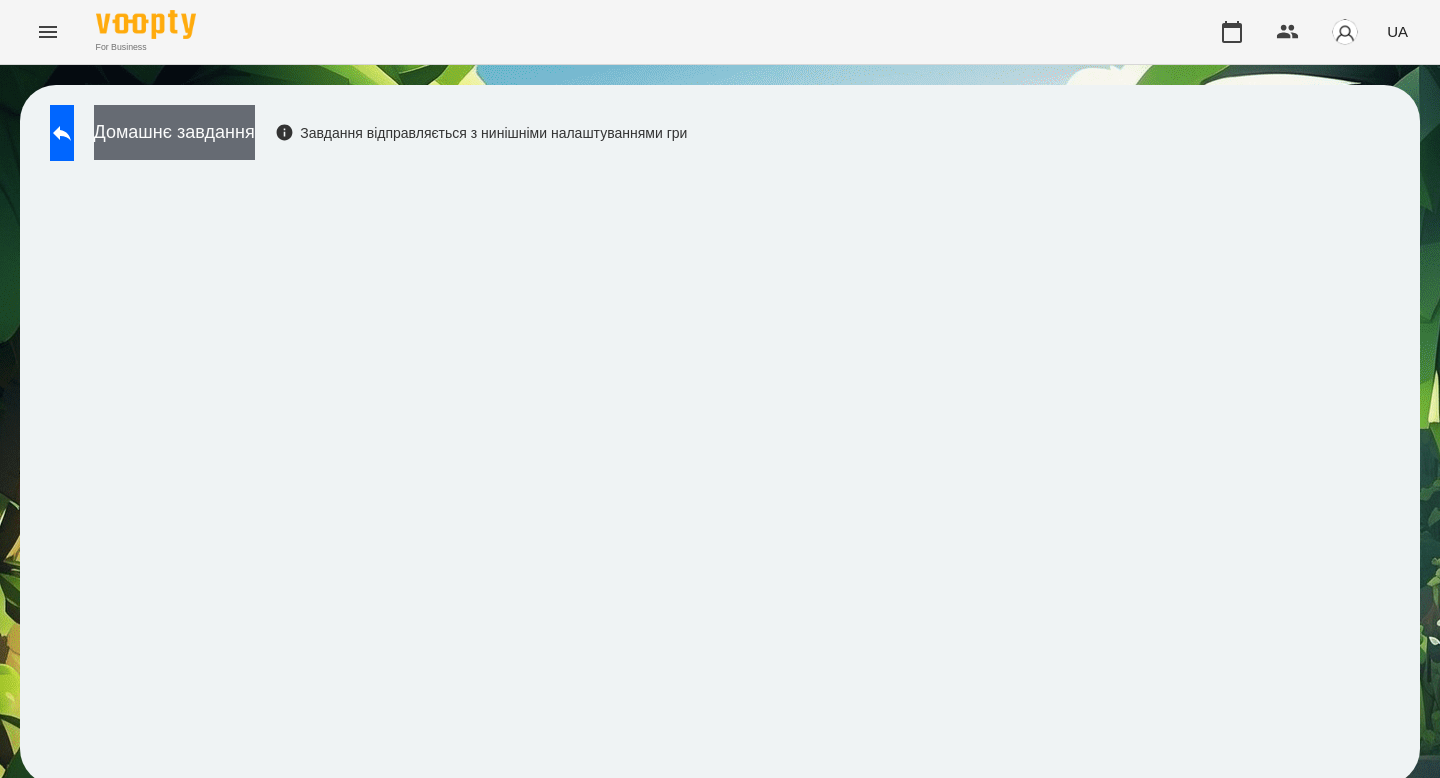 click on "Домашнє завдання" at bounding box center (174, 132) 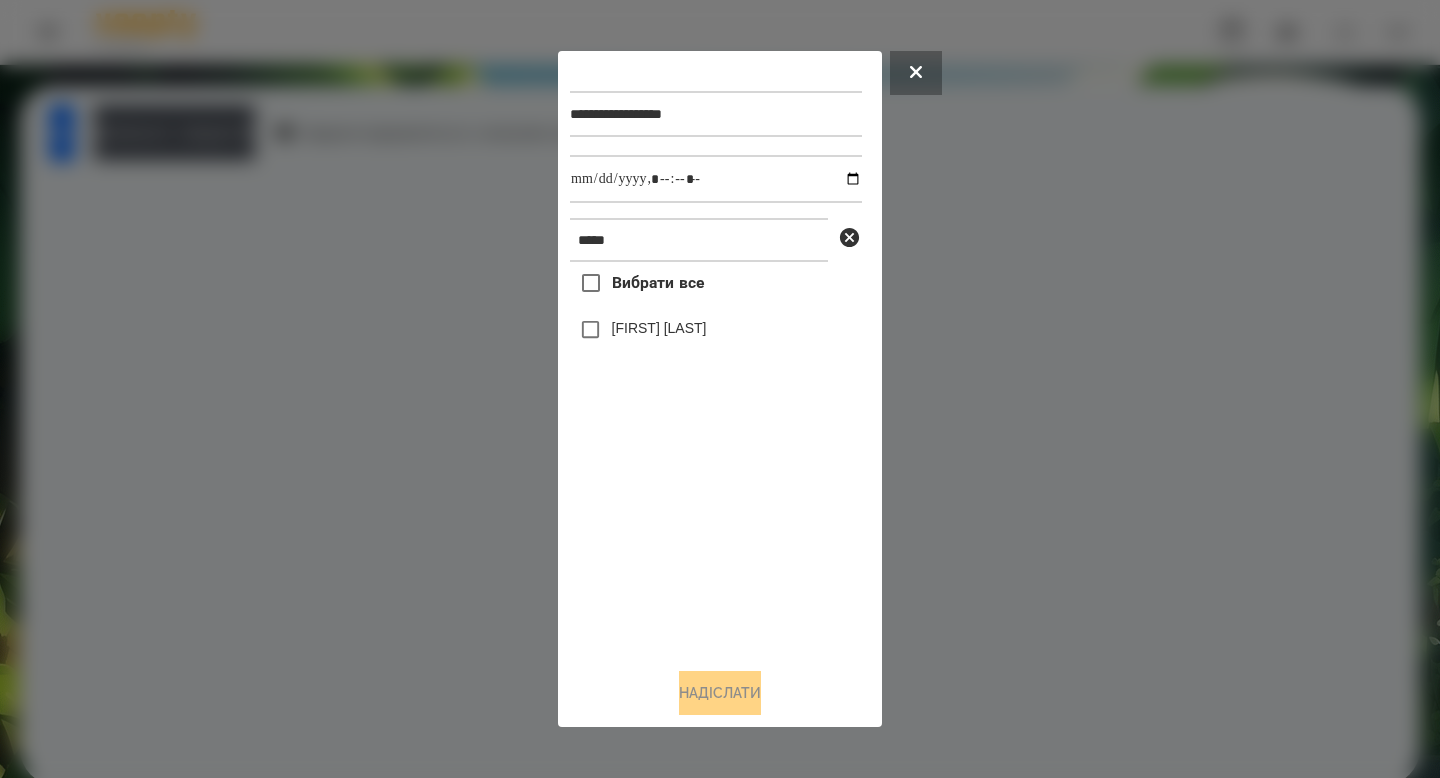 click on "[FIRST] [LAST]" at bounding box center (659, 328) 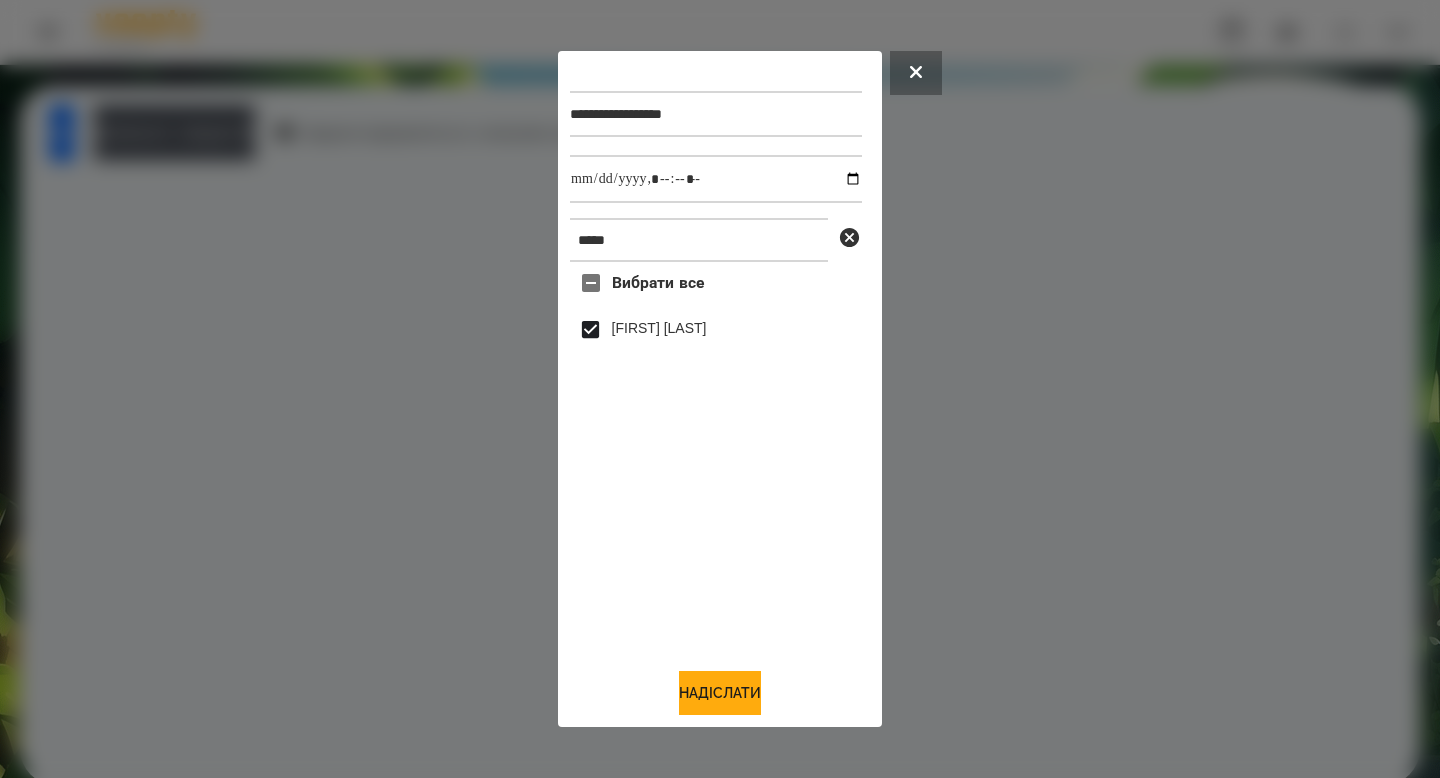click on "**********" at bounding box center (720, 389) 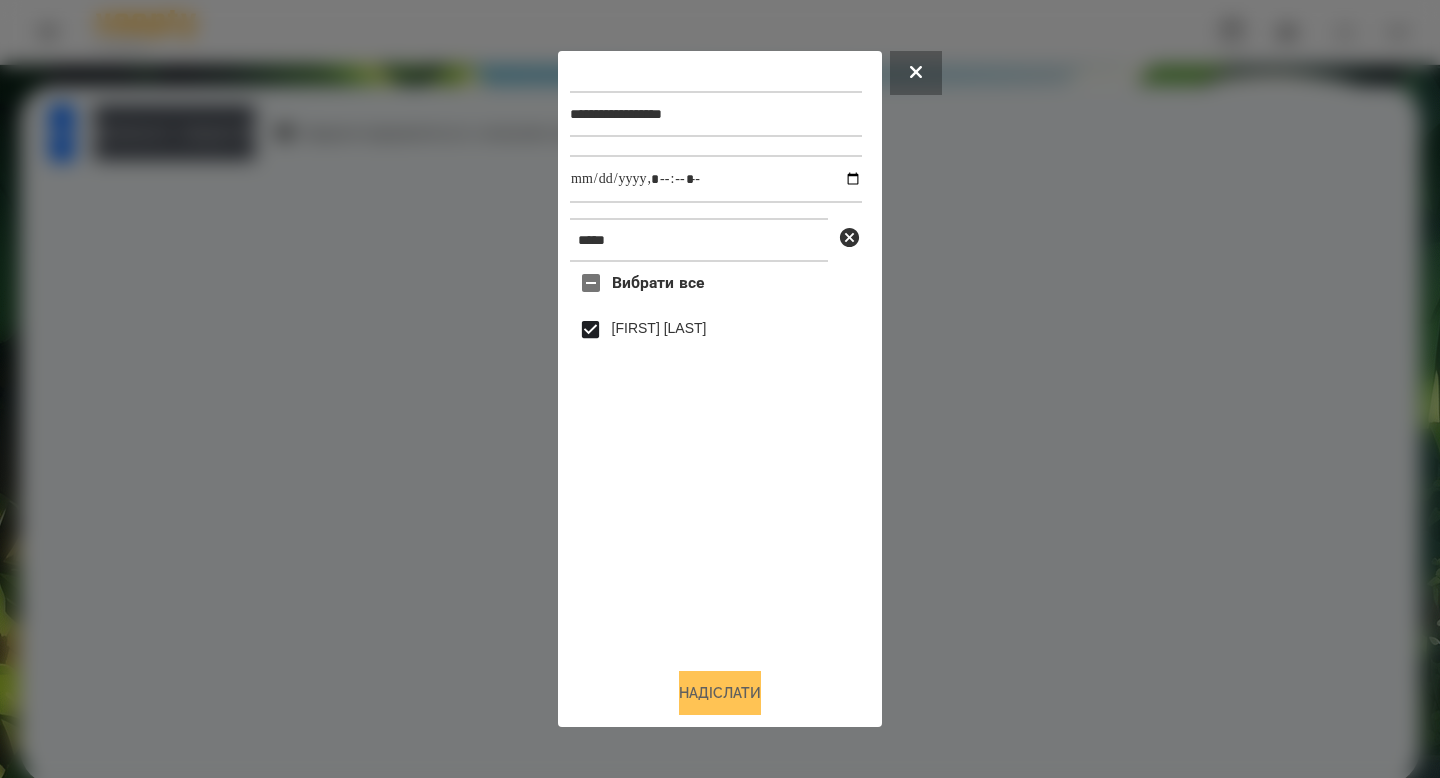 click on "Надіслати" at bounding box center [720, 693] 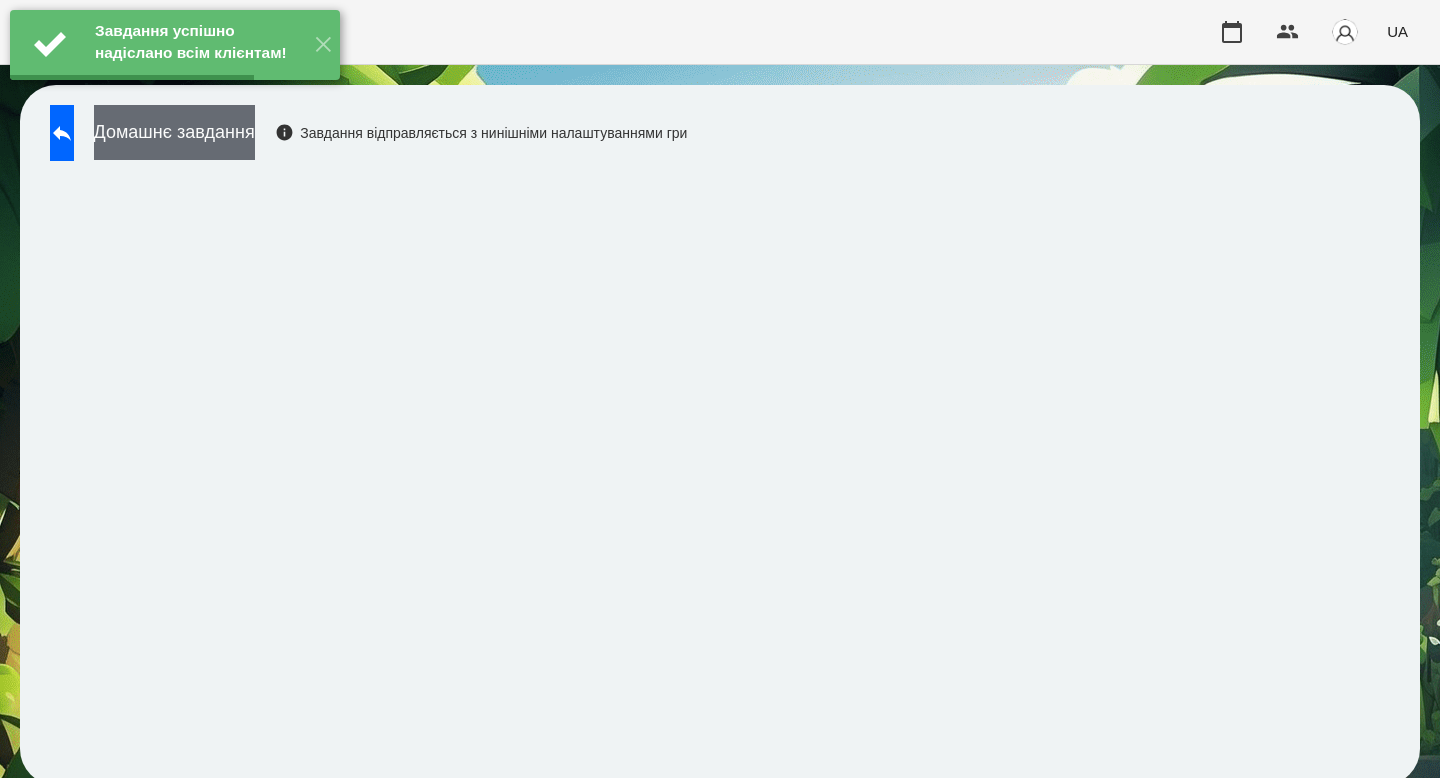 click on "Домашнє завдання" at bounding box center [174, 132] 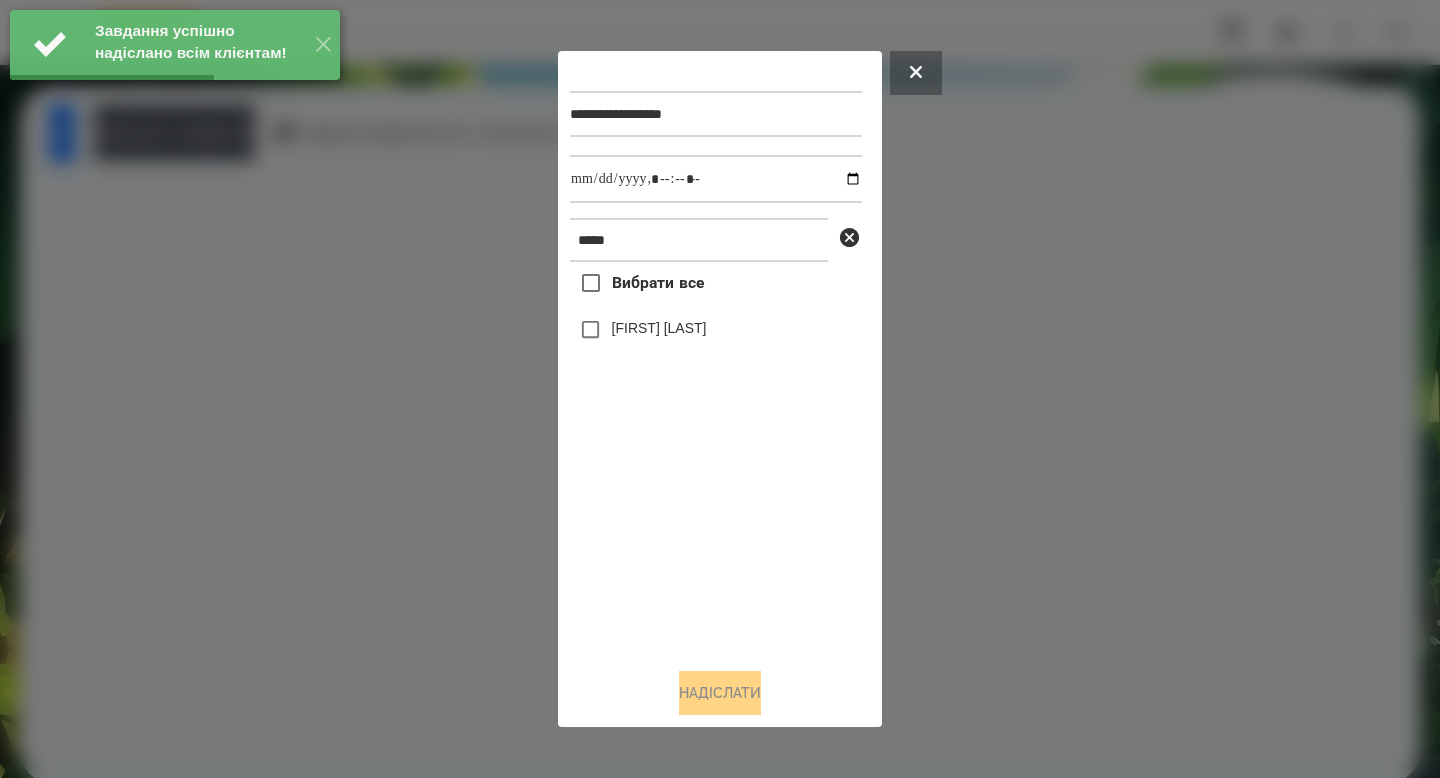 click on "Вибрати все [FIRST] [LAST]" at bounding box center [716, 456] 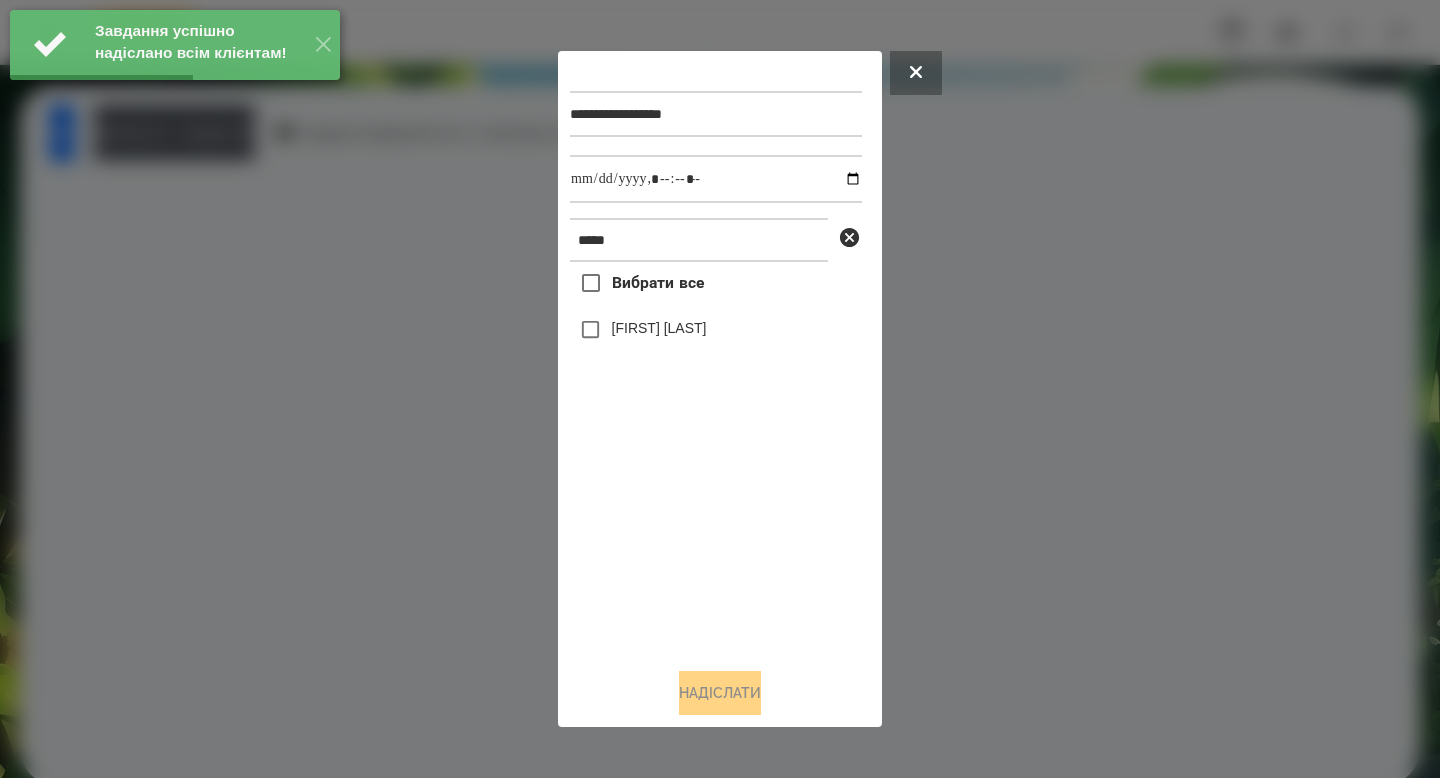 click on "Вибрати все" at bounding box center [658, 283] 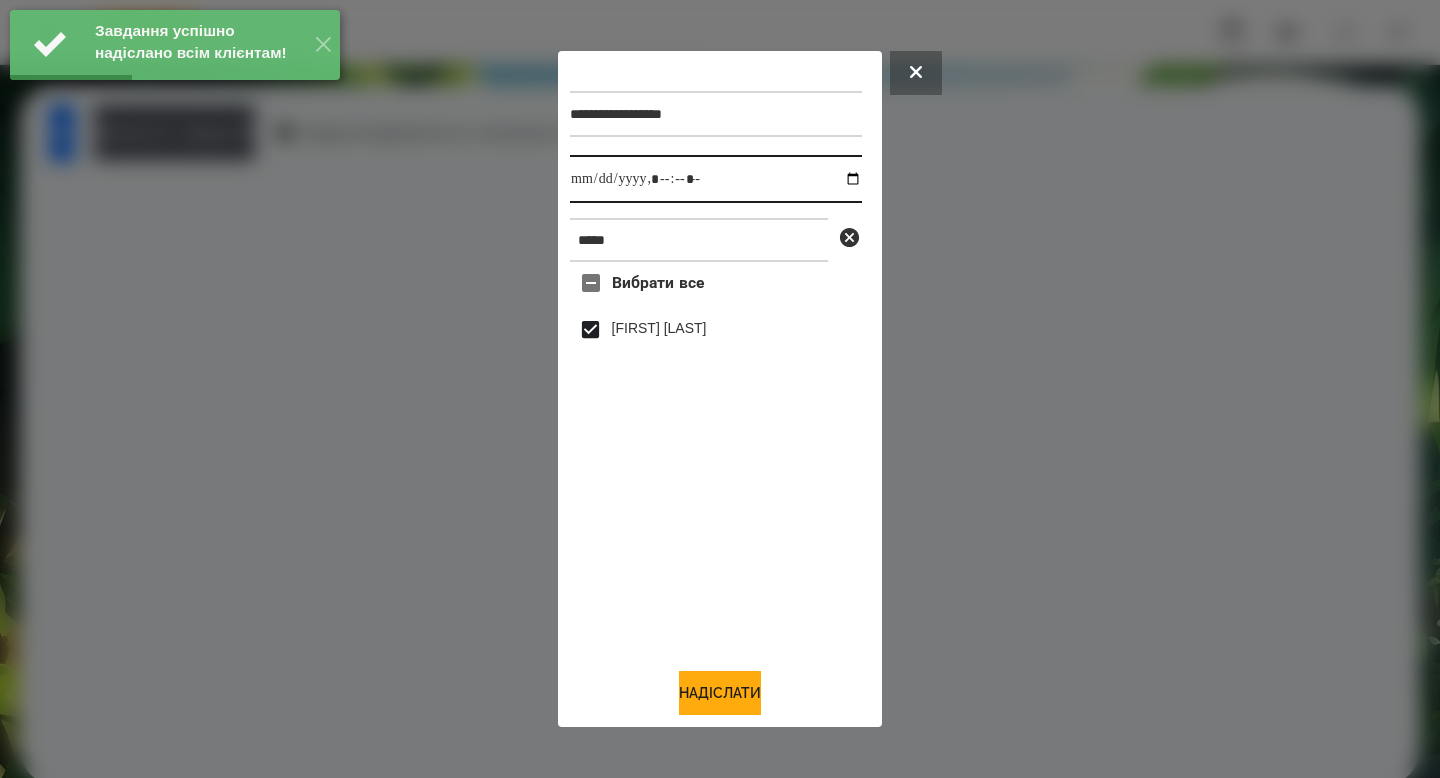 click at bounding box center (716, 179) 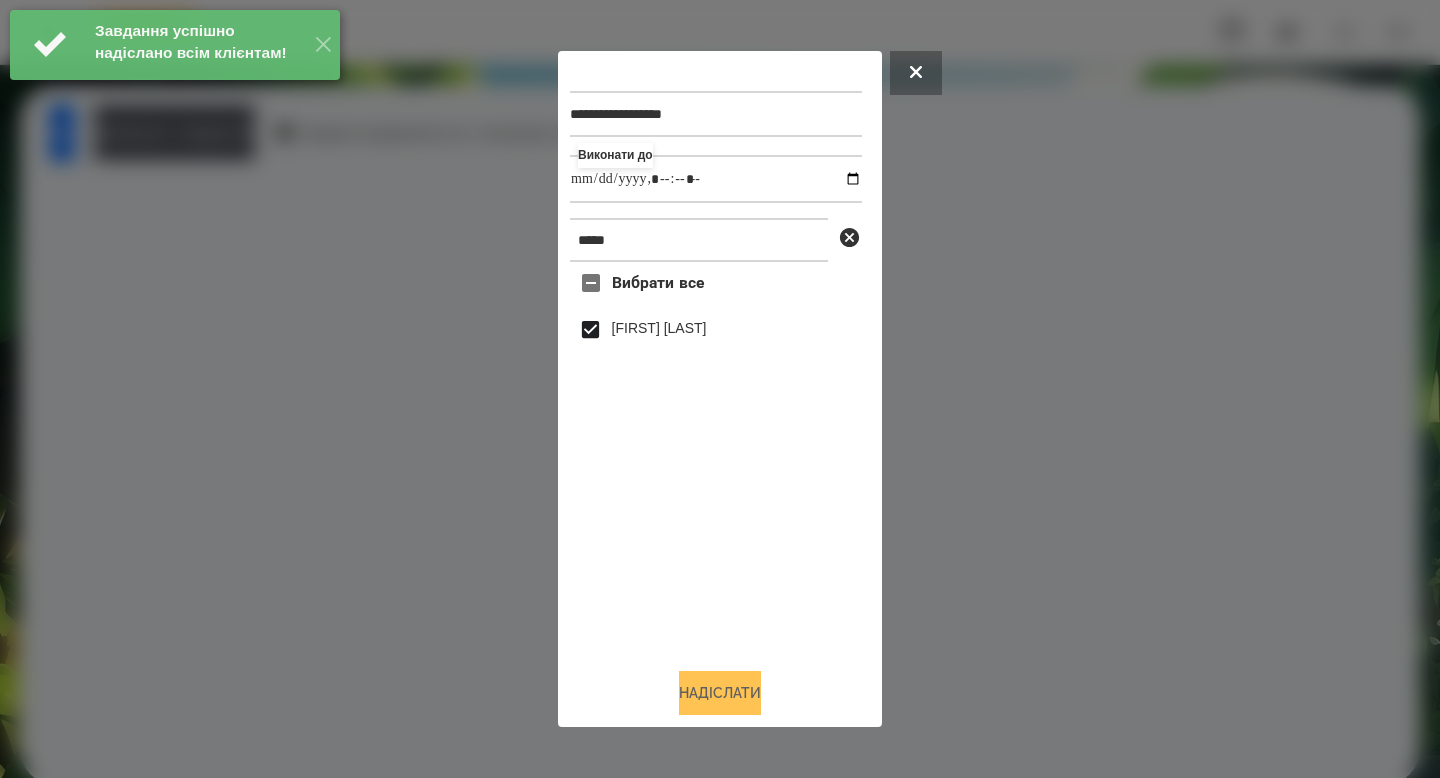 type on "**********" 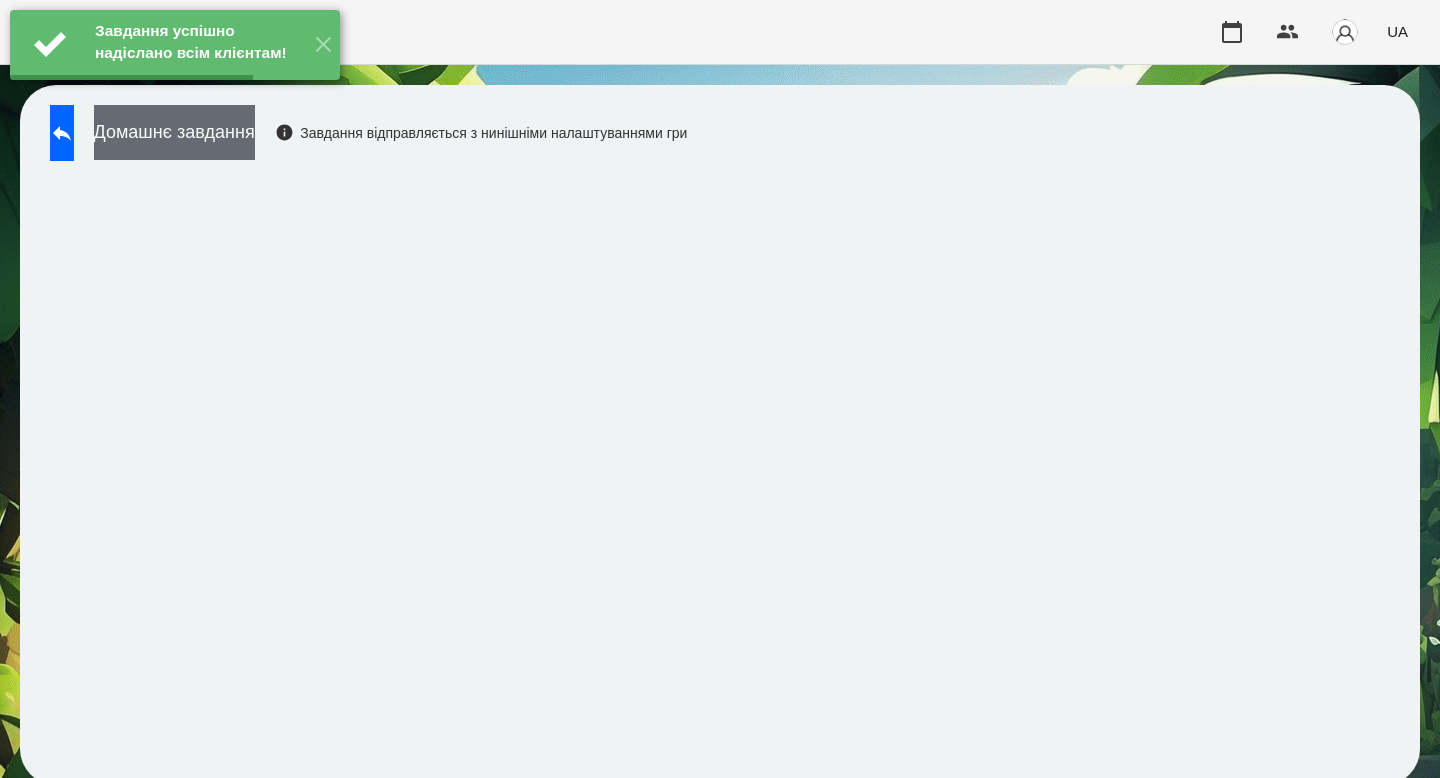 click on "Домашнє завдання" at bounding box center [174, 132] 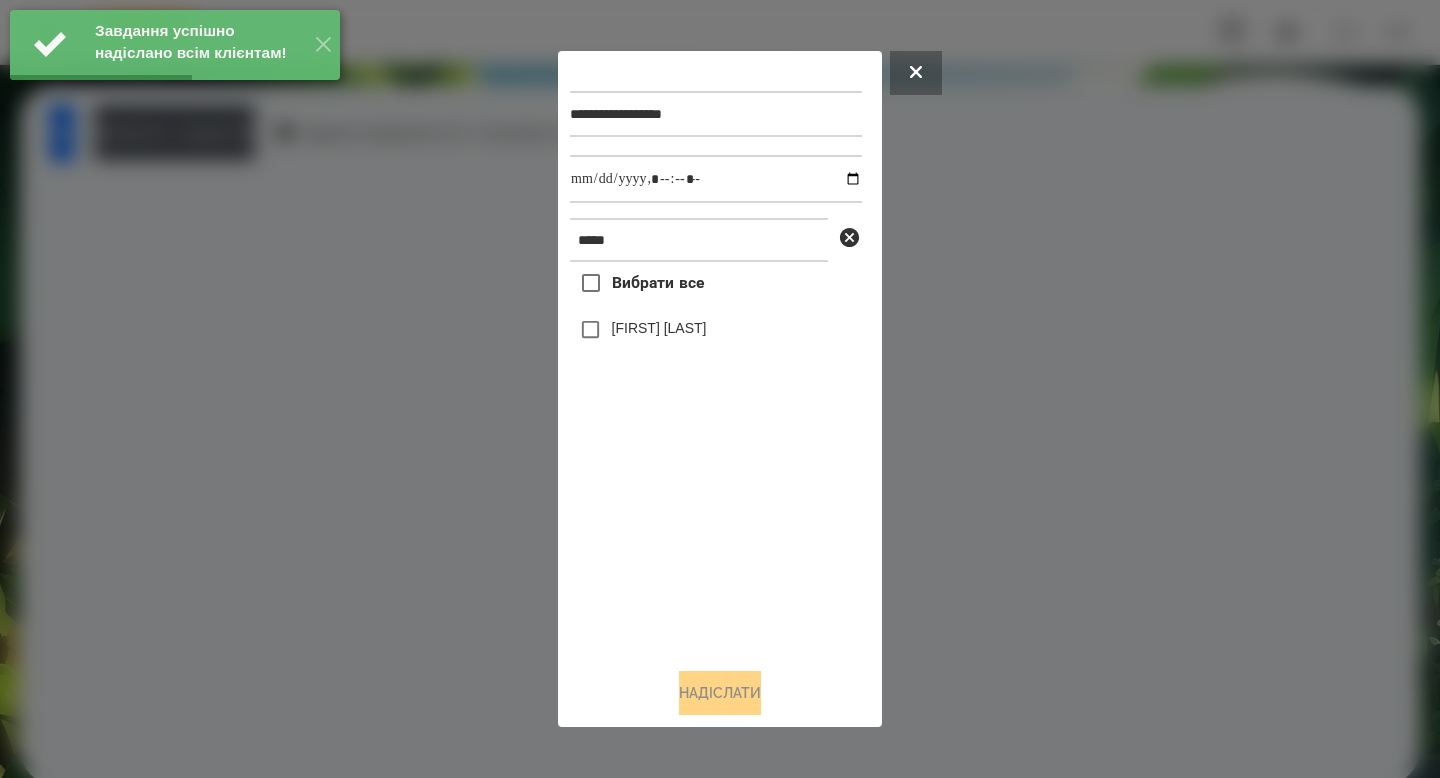 click on "Вибрати все" at bounding box center (637, 283) 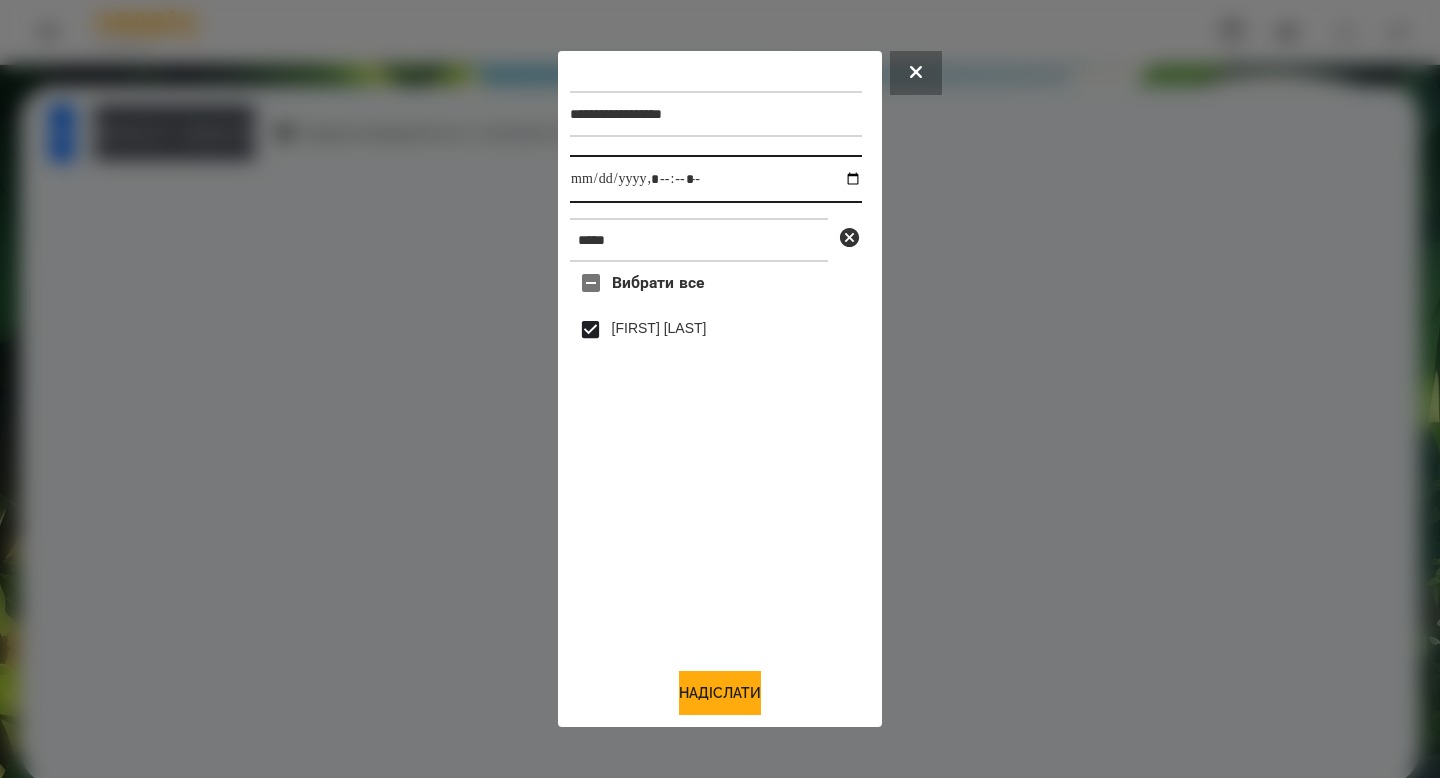 click at bounding box center [716, 179] 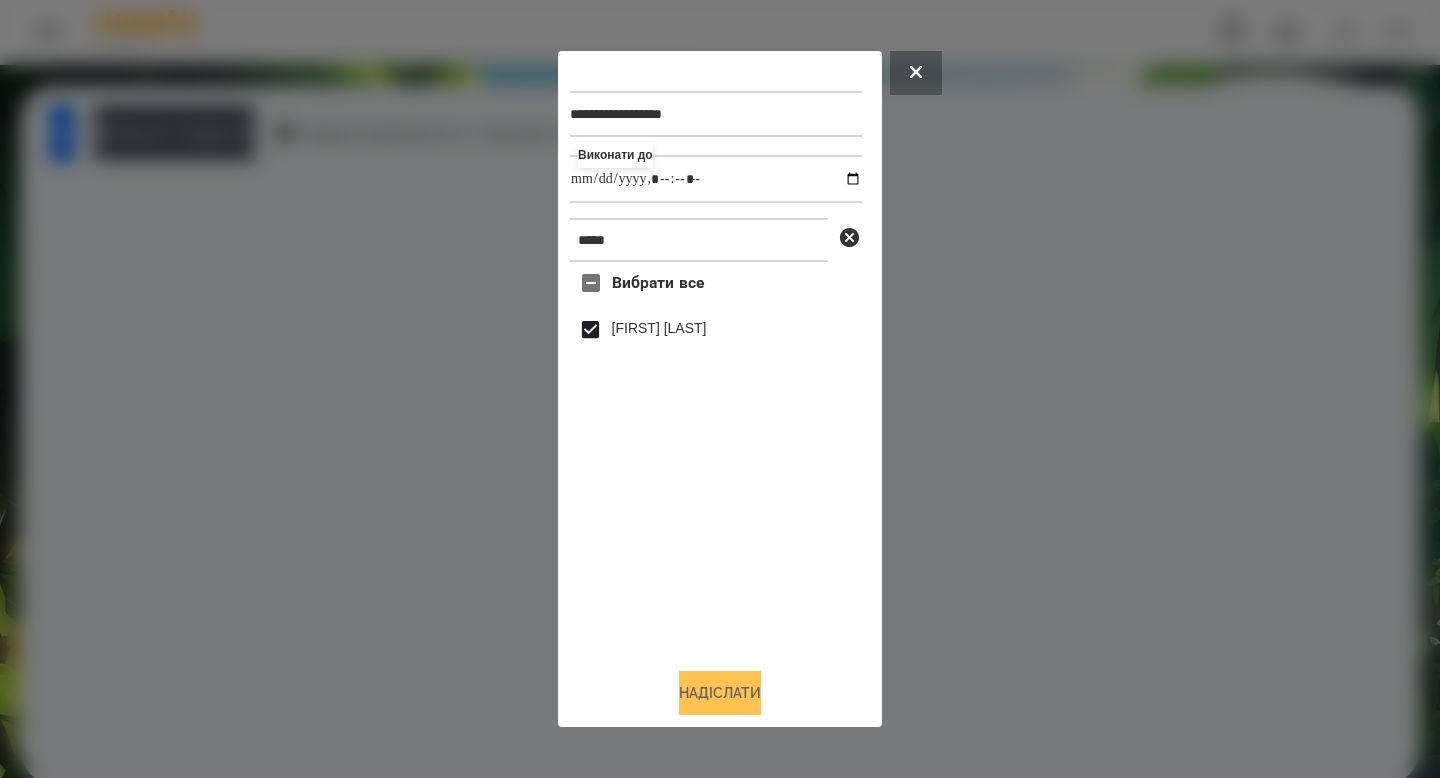 type on "**********" 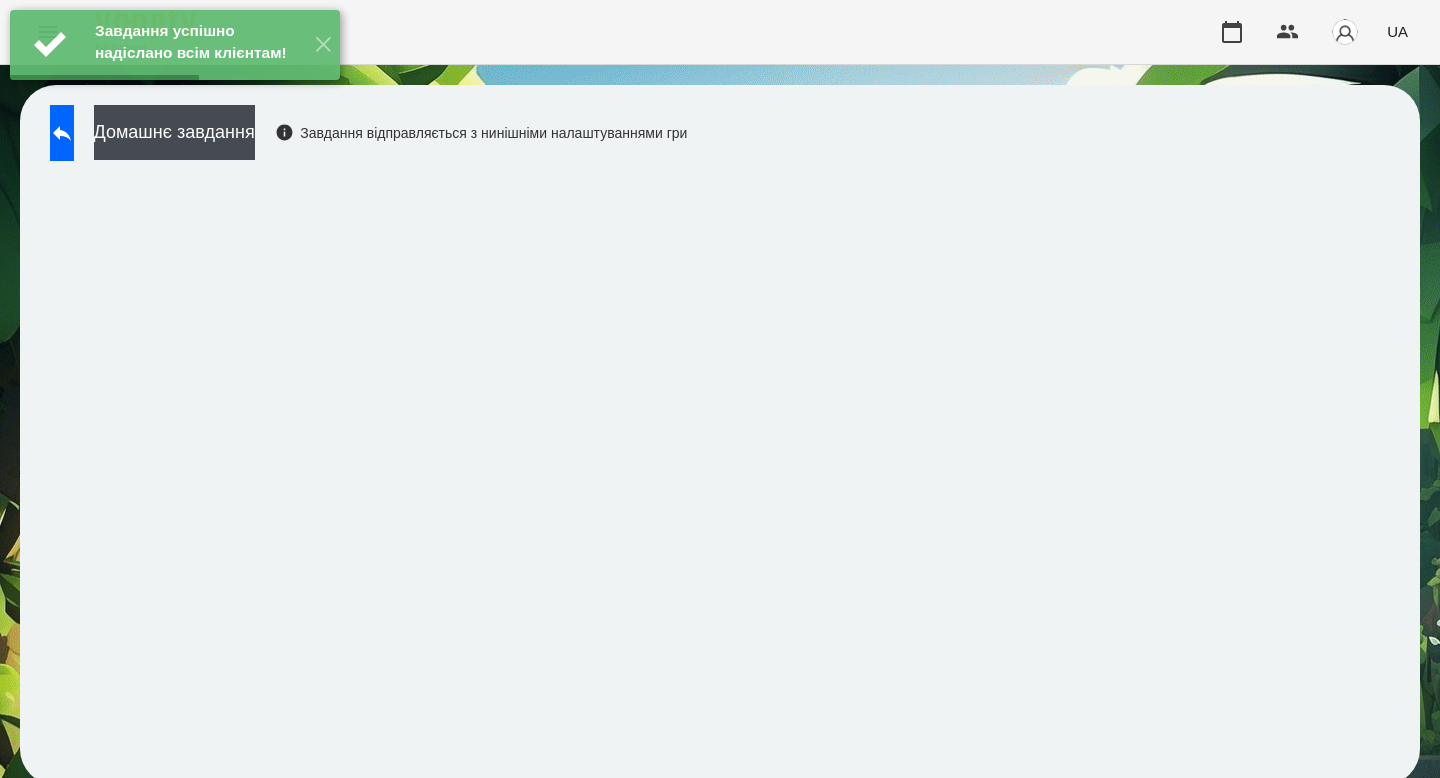 click on "Домашнє завдання Завдання відправляється з нинішніми налаштуваннями гри" at bounding box center [363, 138] 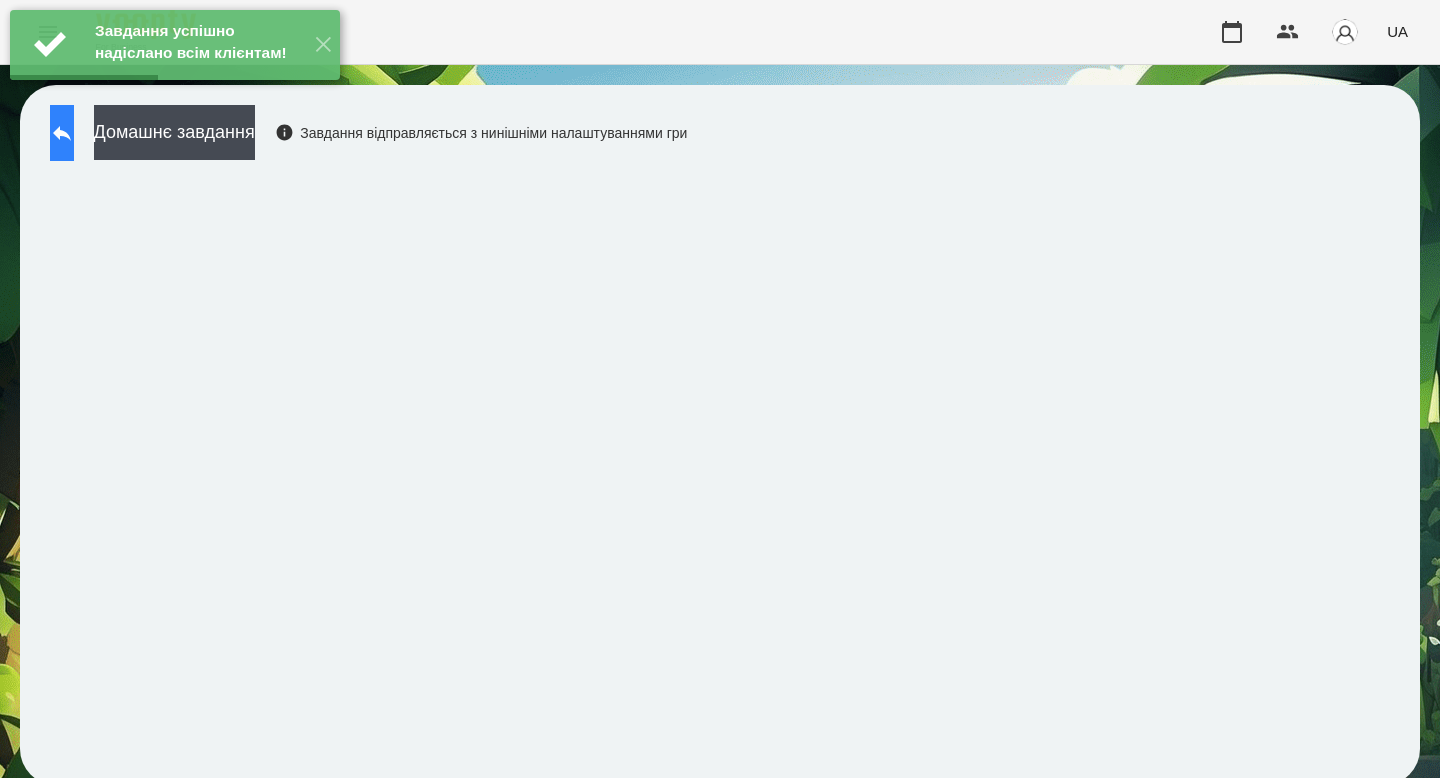 click 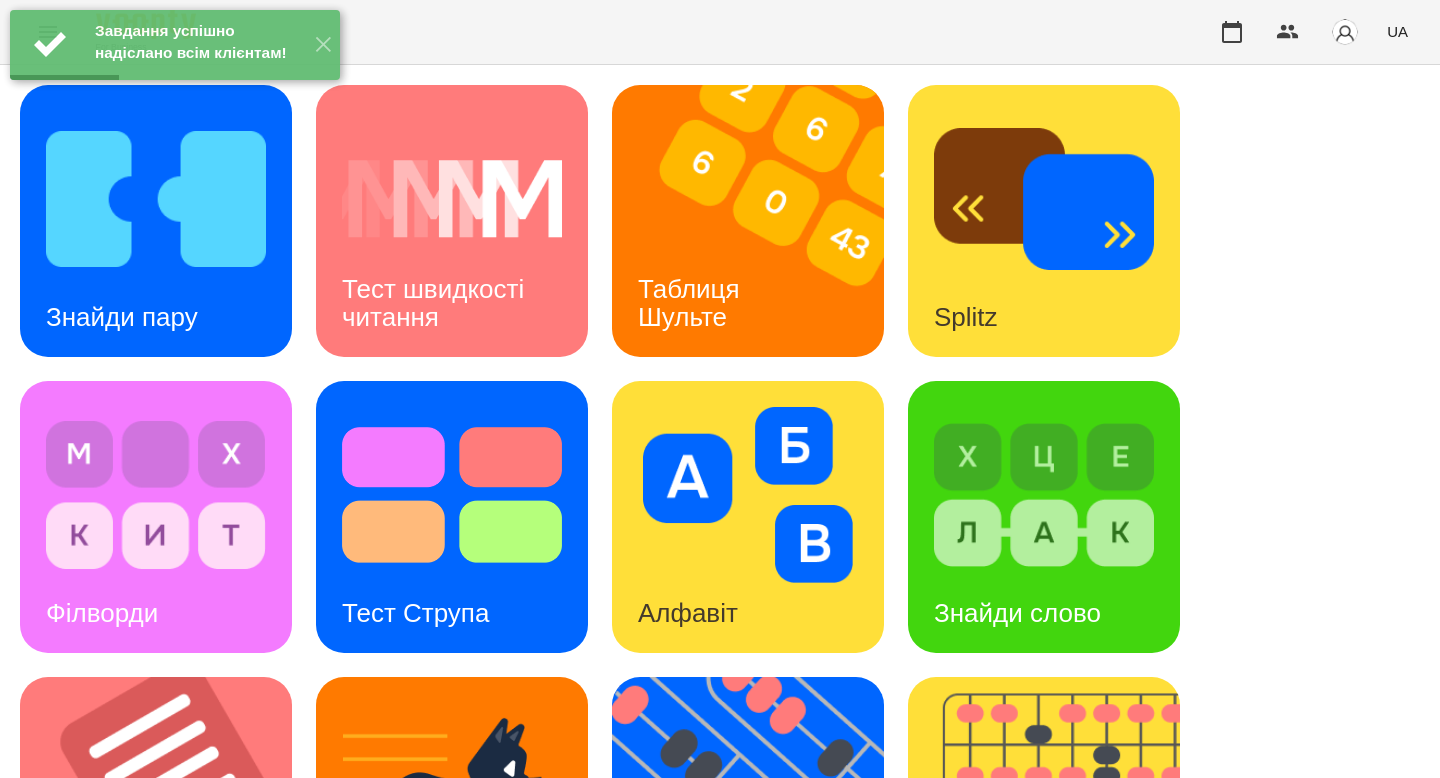 scroll, scrollTop: 783, scrollLeft: 0, axis: vertical 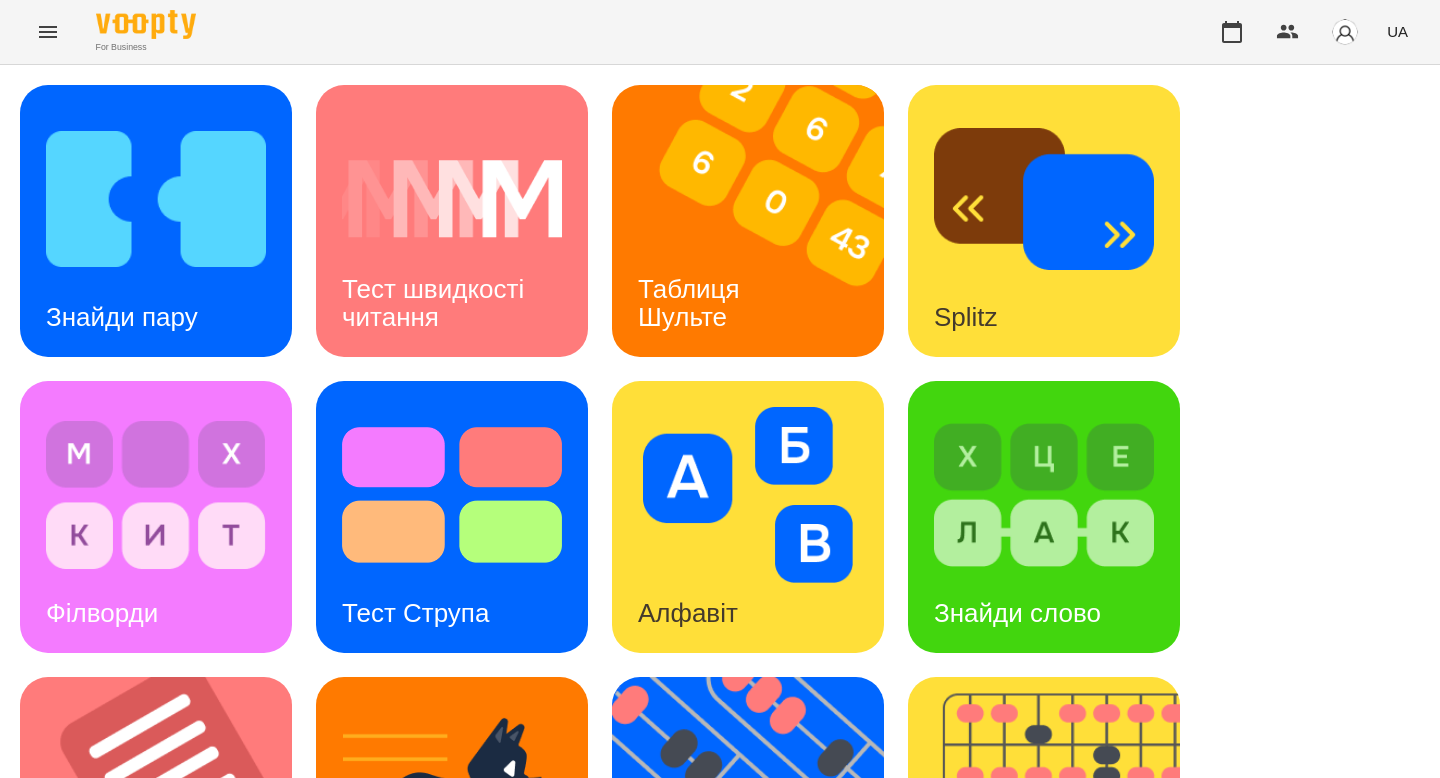 click at bounding box center [1057, 1109] 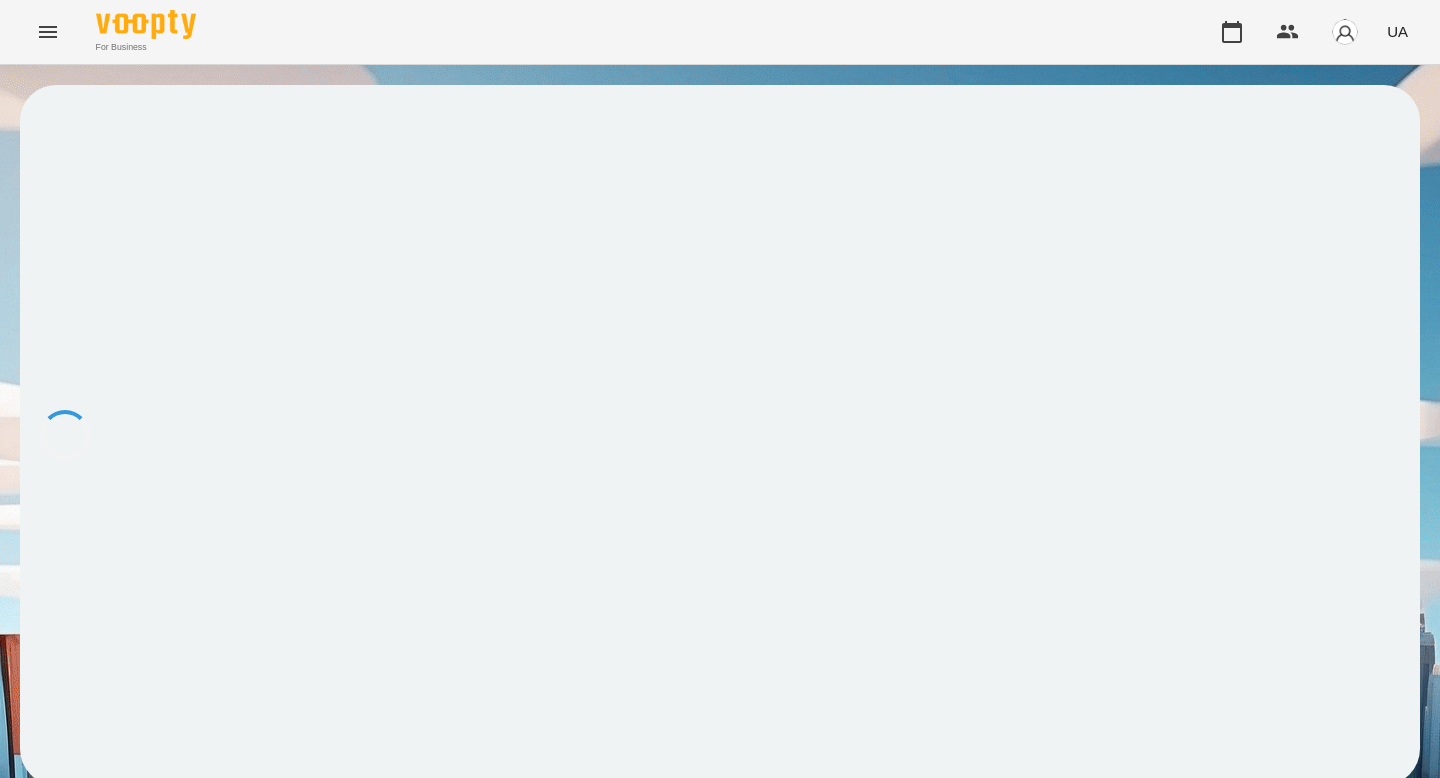 scroll, scrollTop: 0, scrollLeft: 0, axis: both 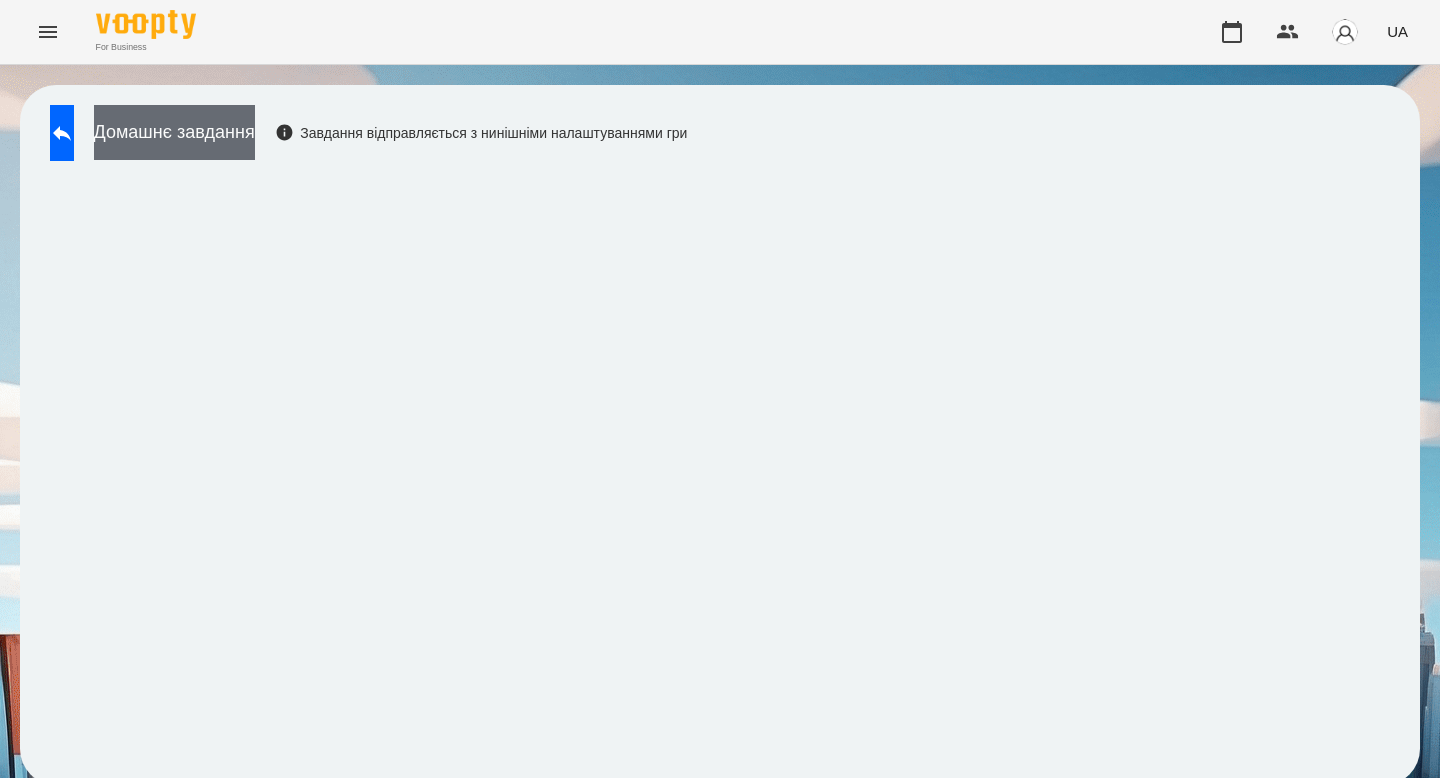 click on "Домашнє завдання" at bounding box center [174, 132] 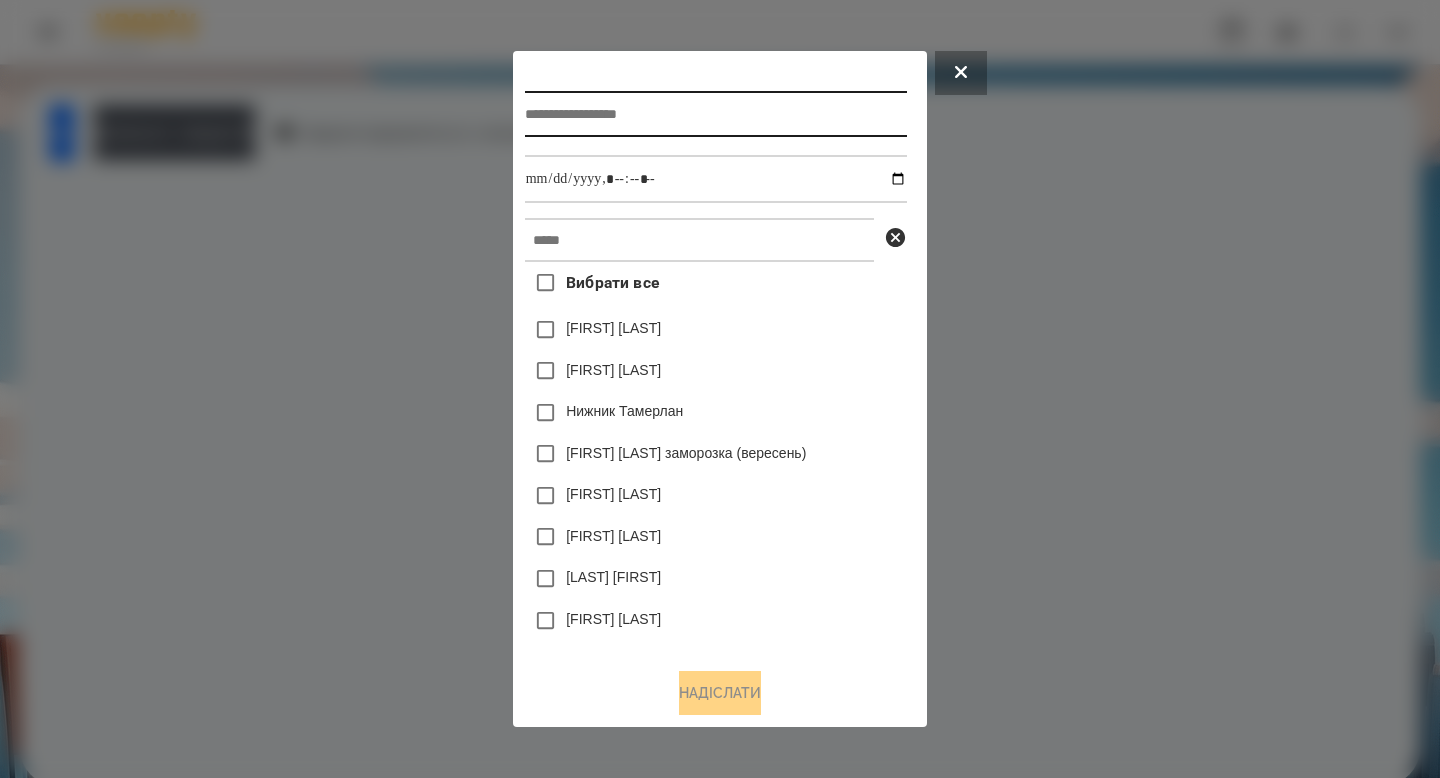 click at bounding box center (716, 114) 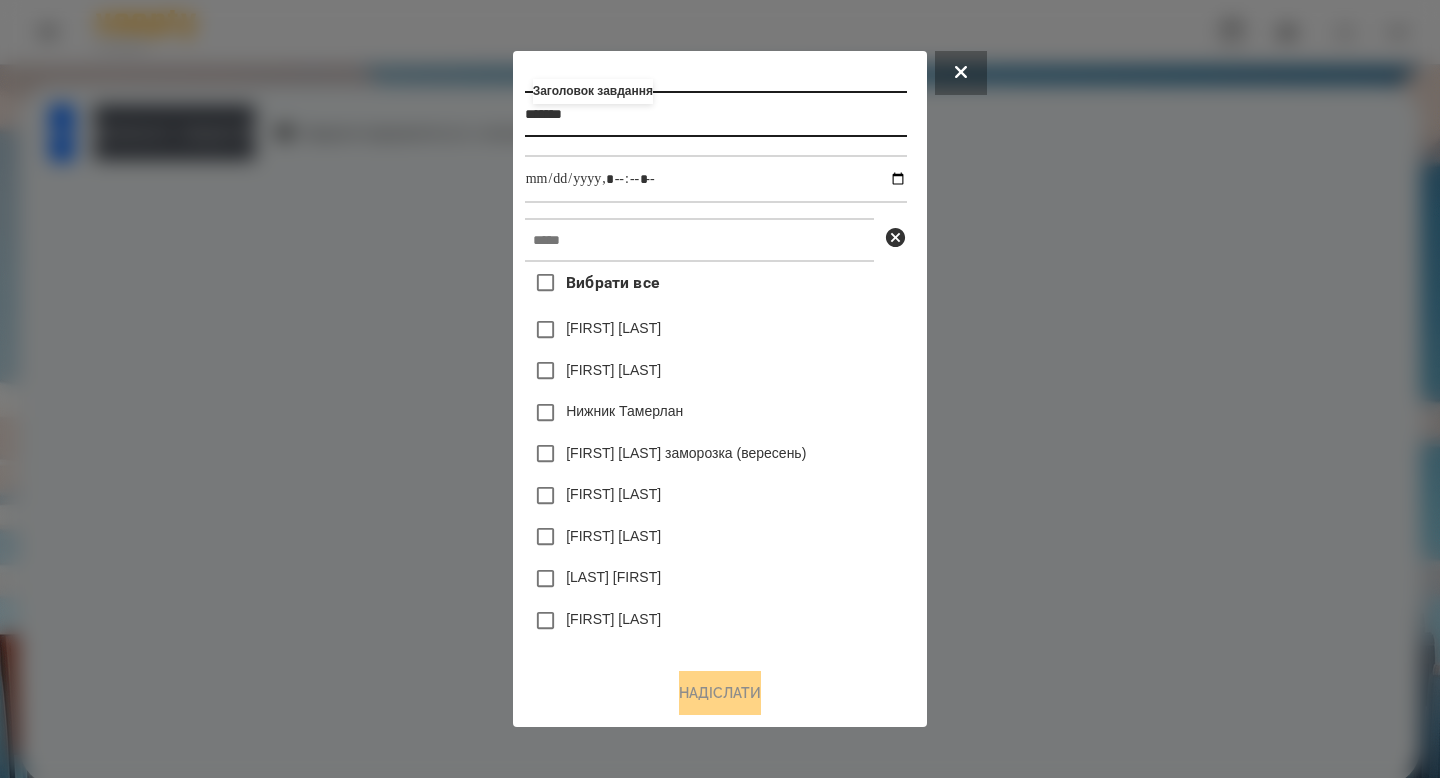 type on "*******" 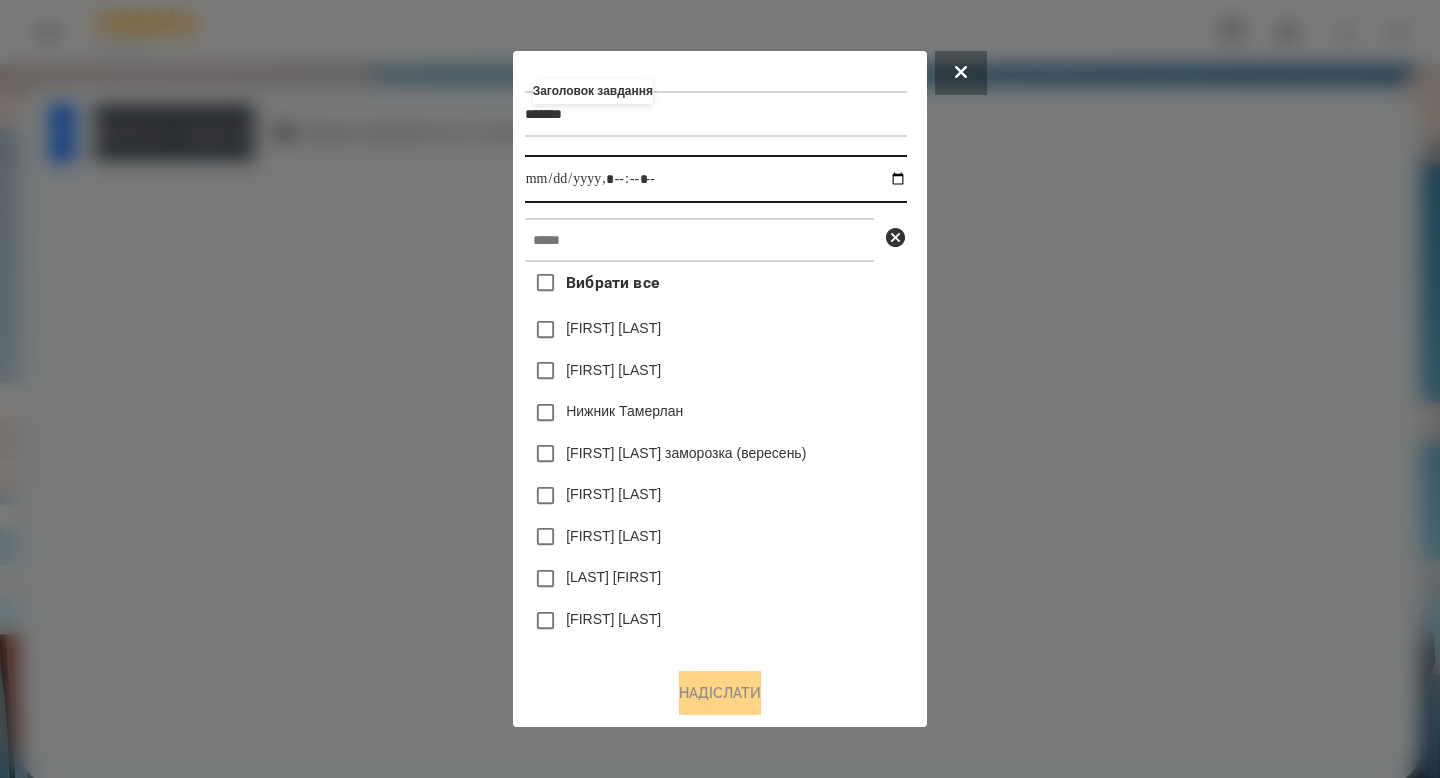 click at bounding box center [716, 179] 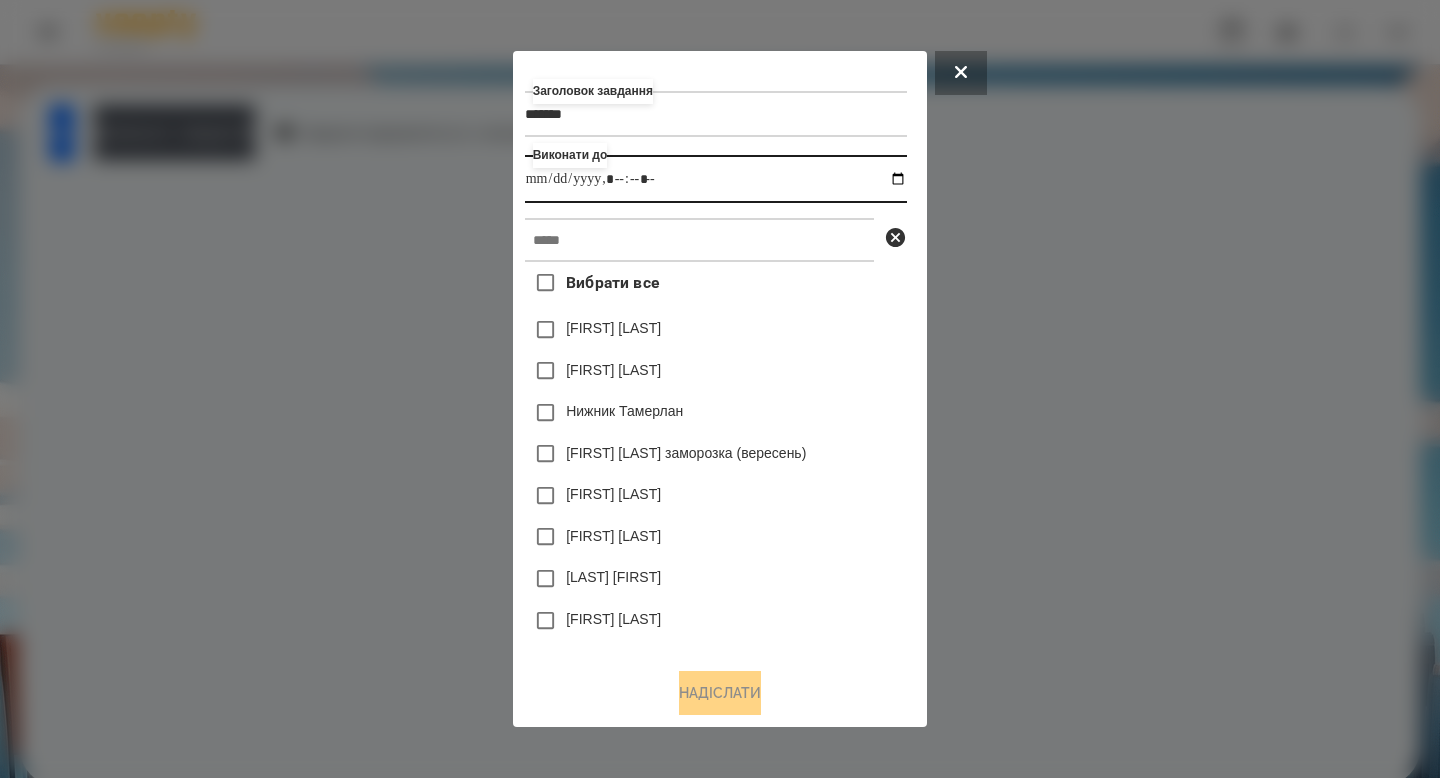 click at bounding box center [716, 179] 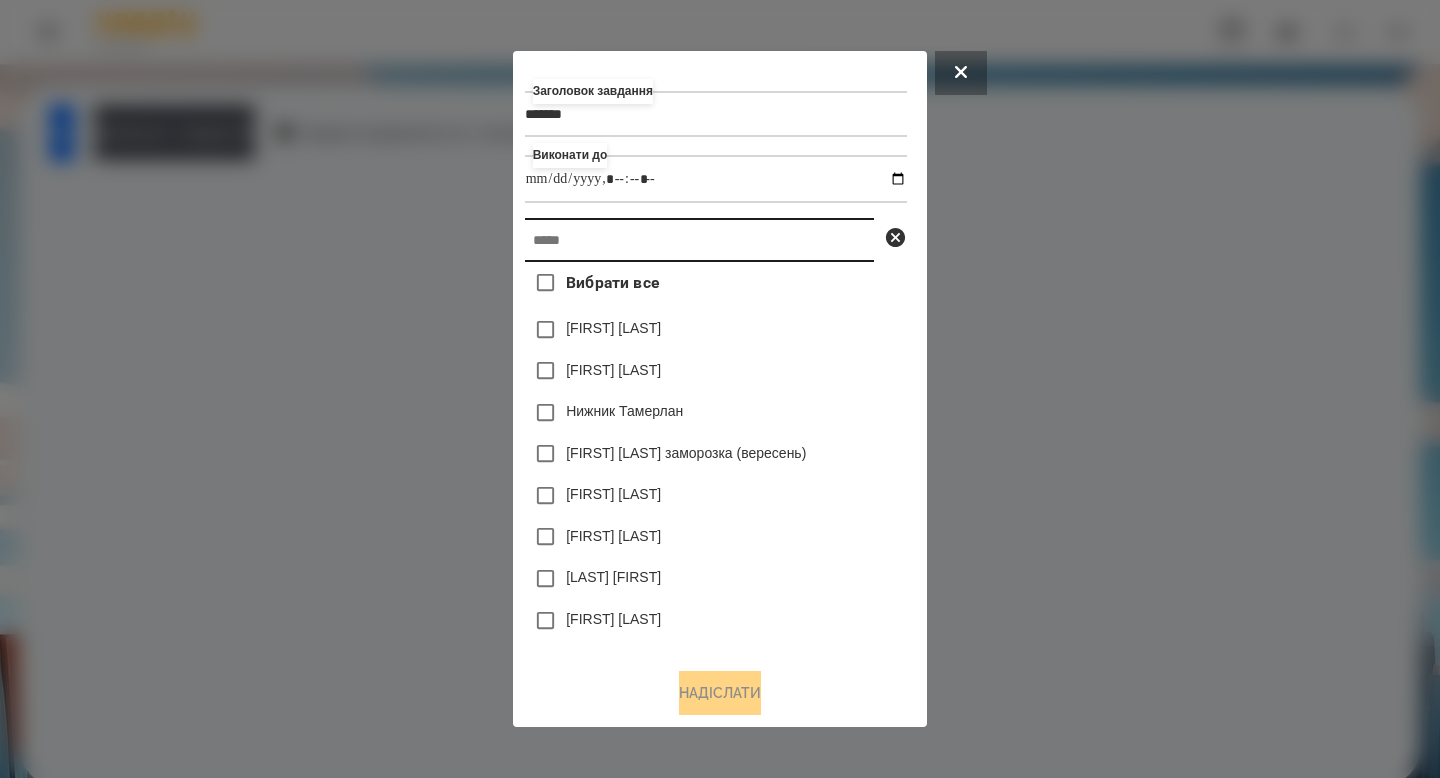 click at bounding box center (699, 240) 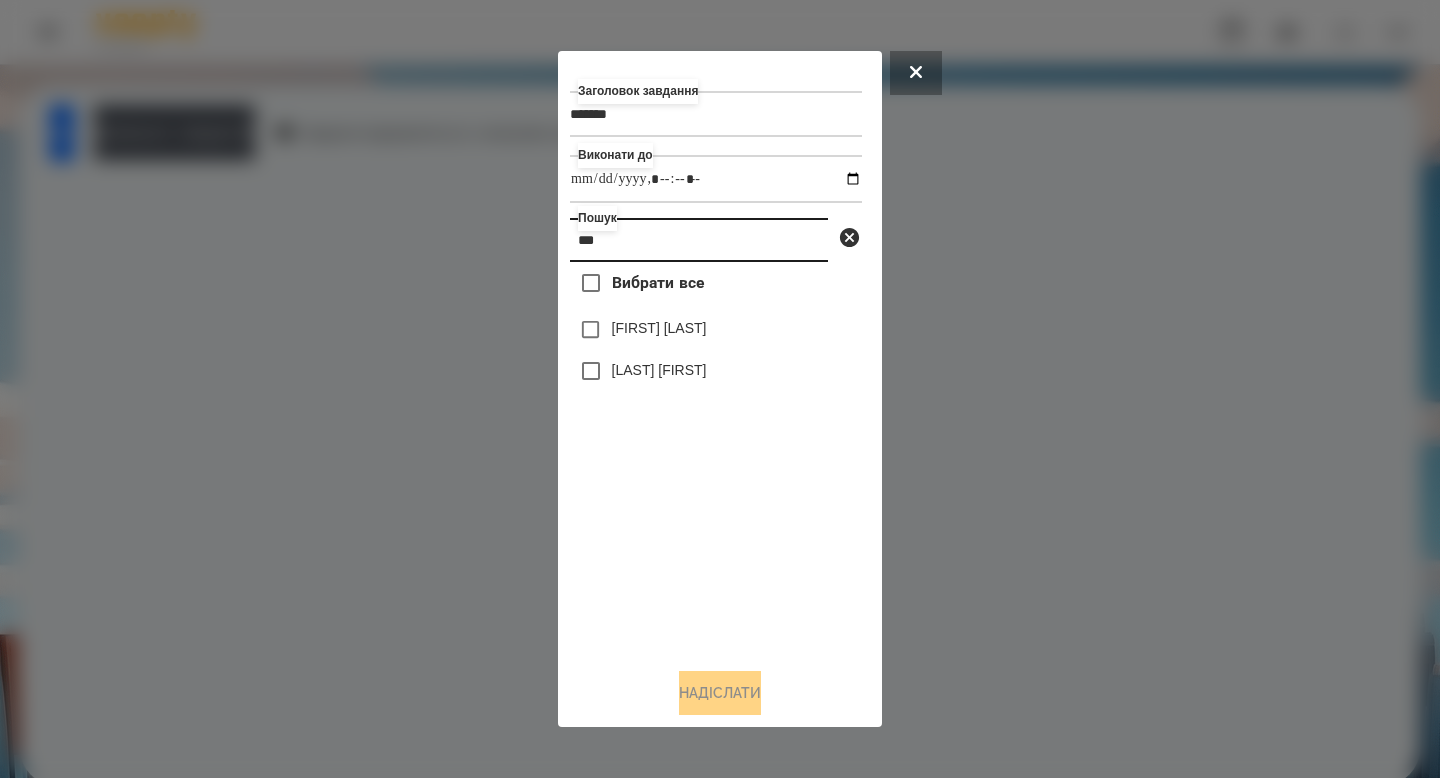 type on "***" 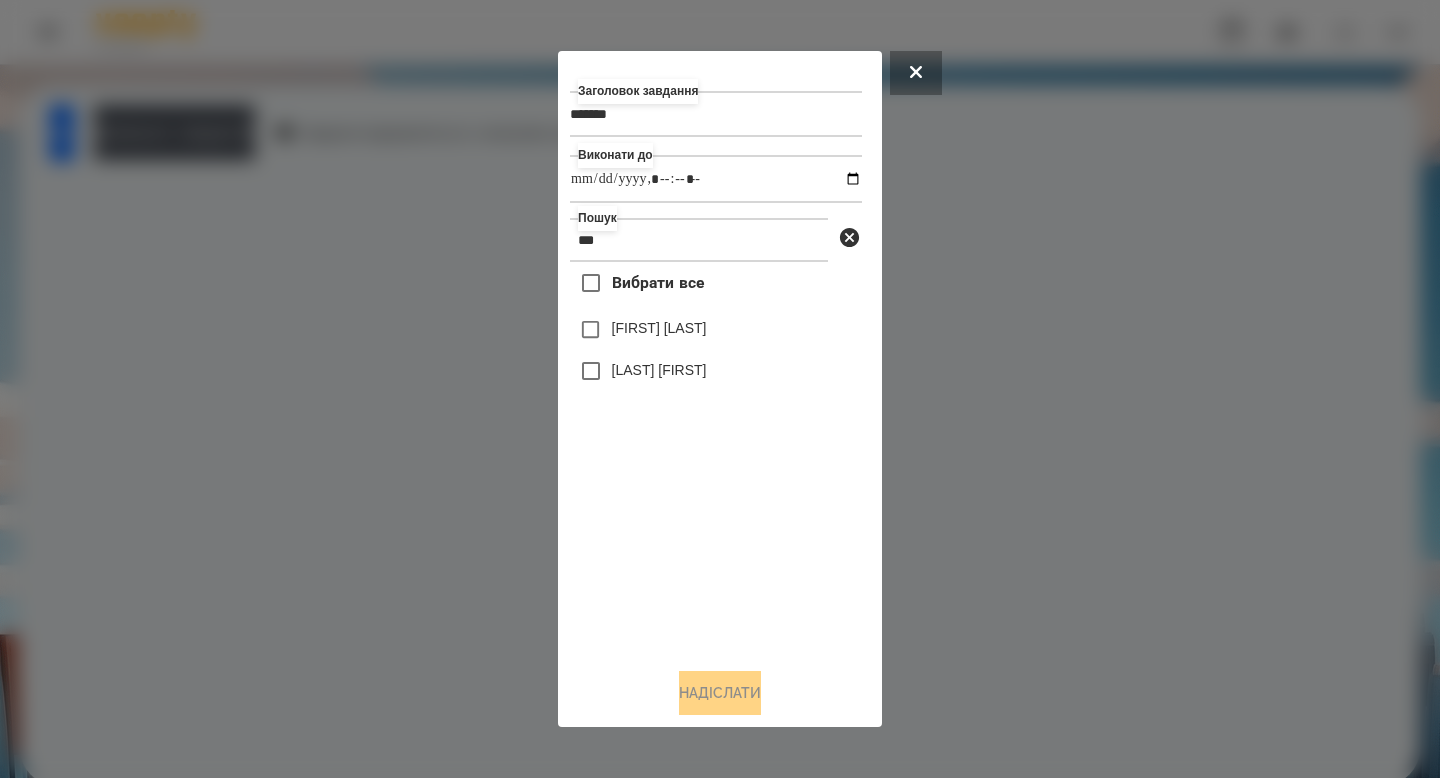 click on "[FIRST] [LAST]" at bounding box center [716, 330] 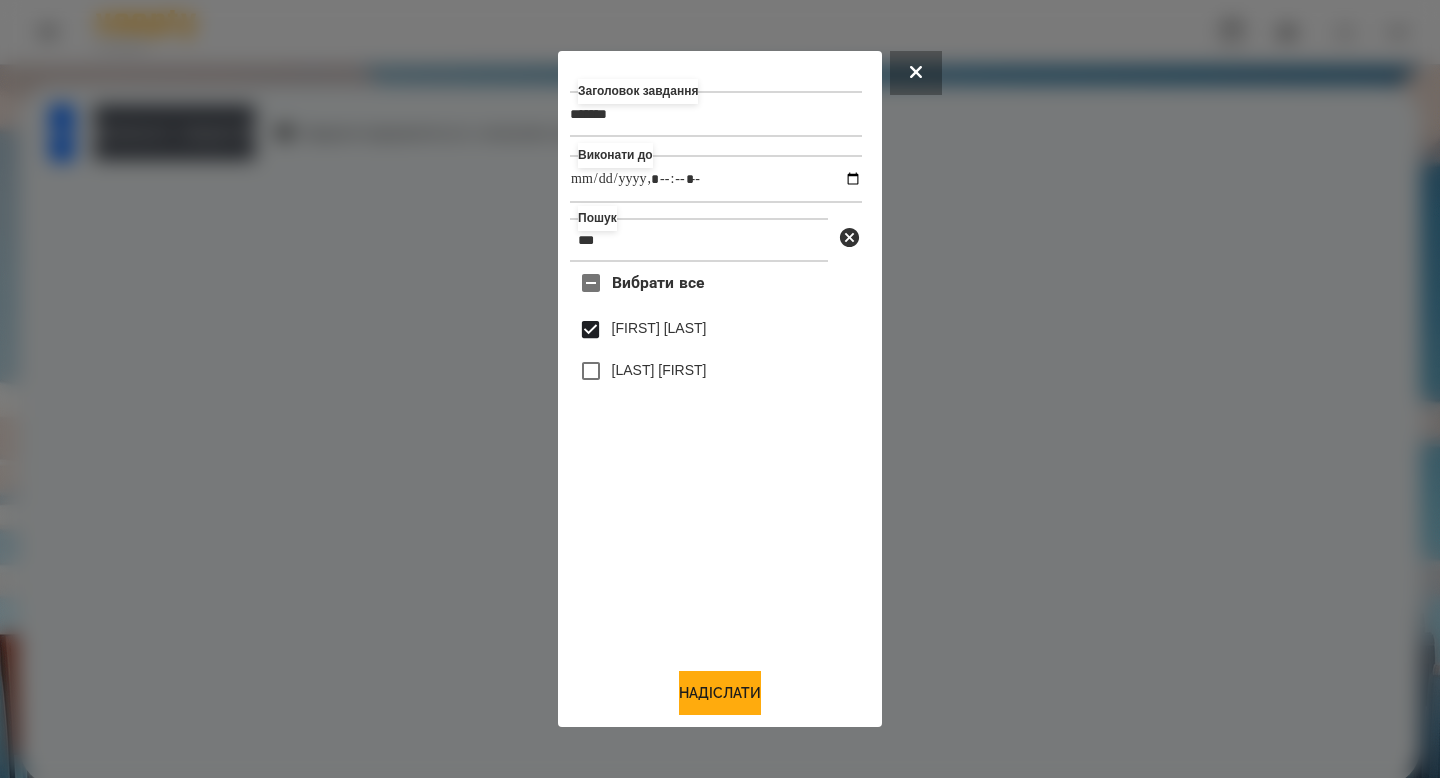 click on "Заголовок завдання ******* Виконати до Пошук *** Вибрати все [FIRST] [LAST] [LAST] [FIRST] Надіслати" at bounding box center (720, 389) 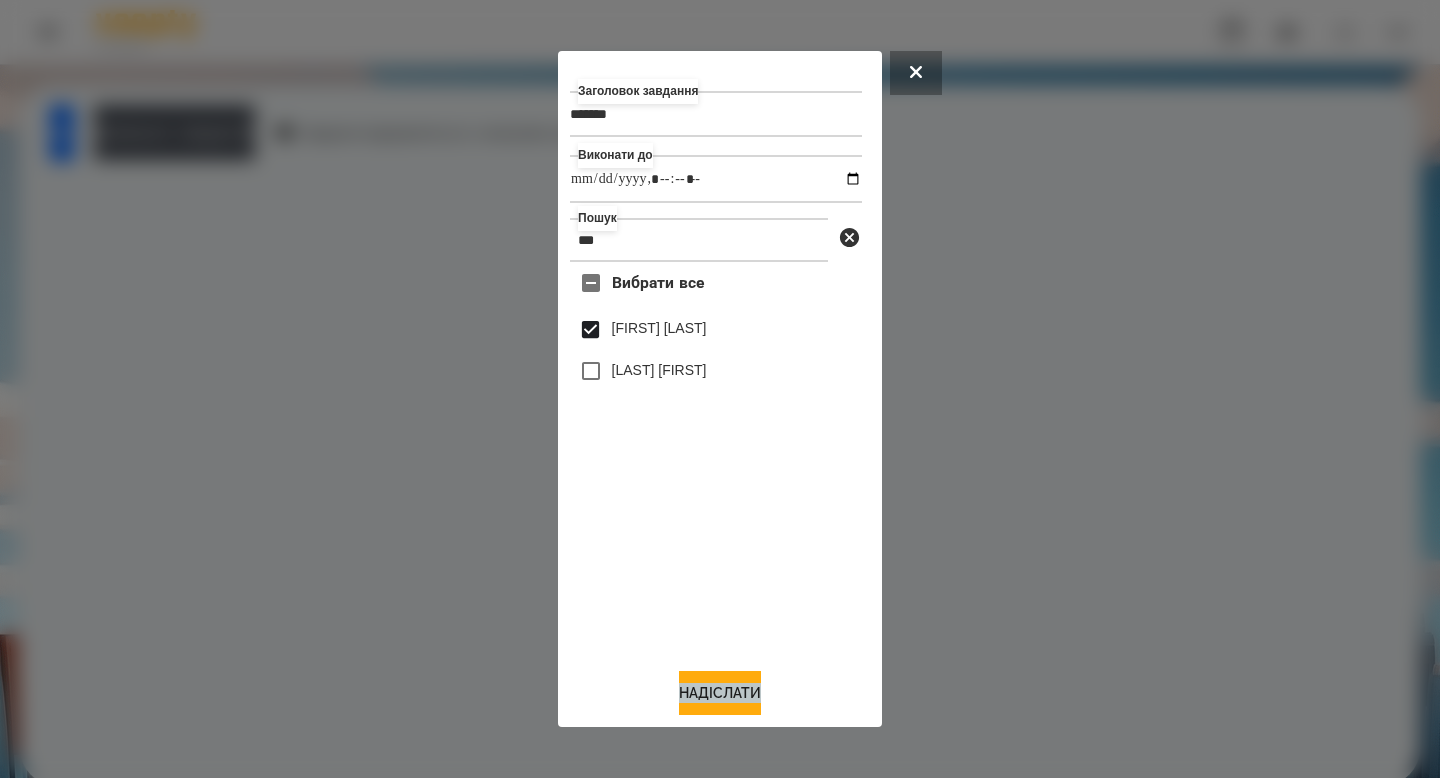 click on "Заголовок завдання ******* Виконати до Пошук *** Вибрати все [FIRST] [LAST] [LAST] [FIRST] Надіслати" at bounding box center [720, 389] 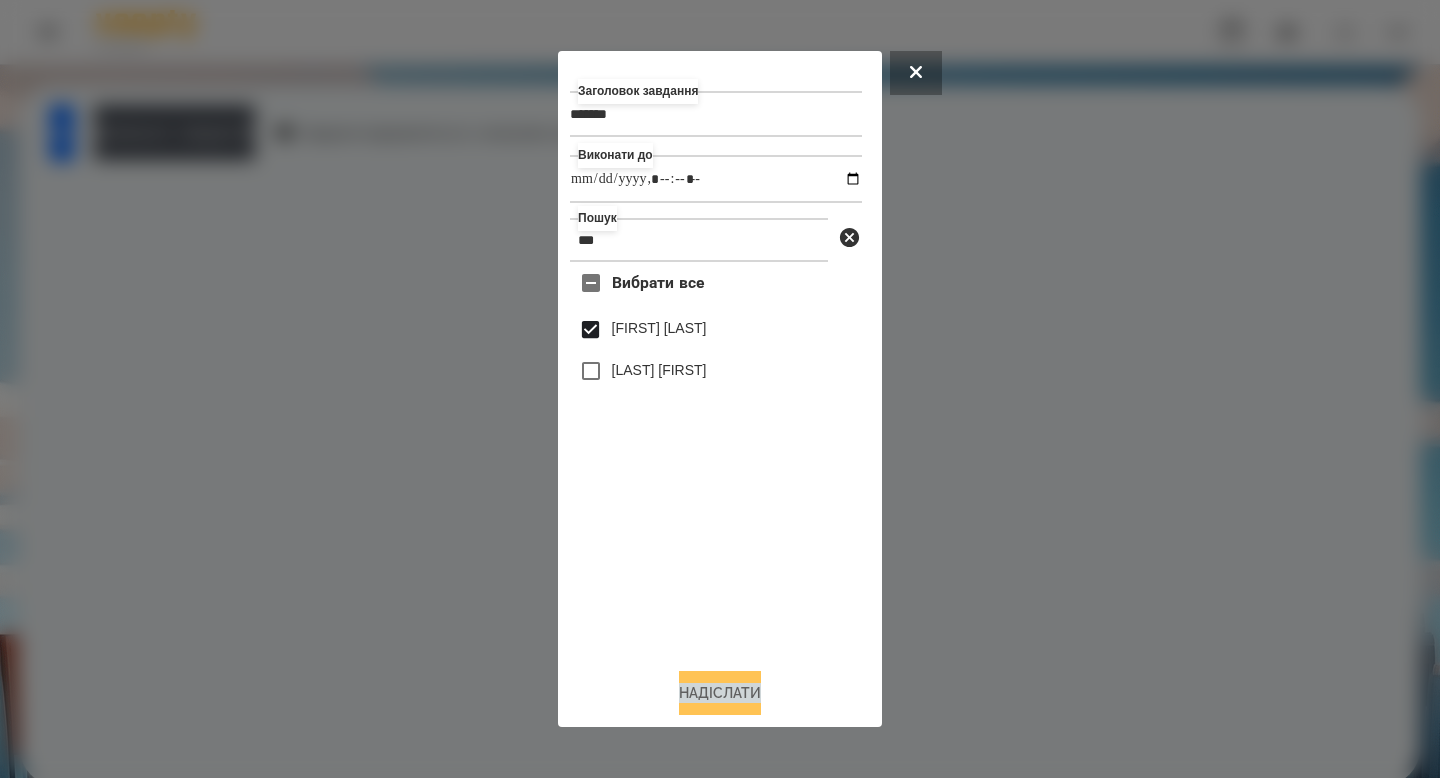 click on "Надіслати" at bounding box center [720, 693] 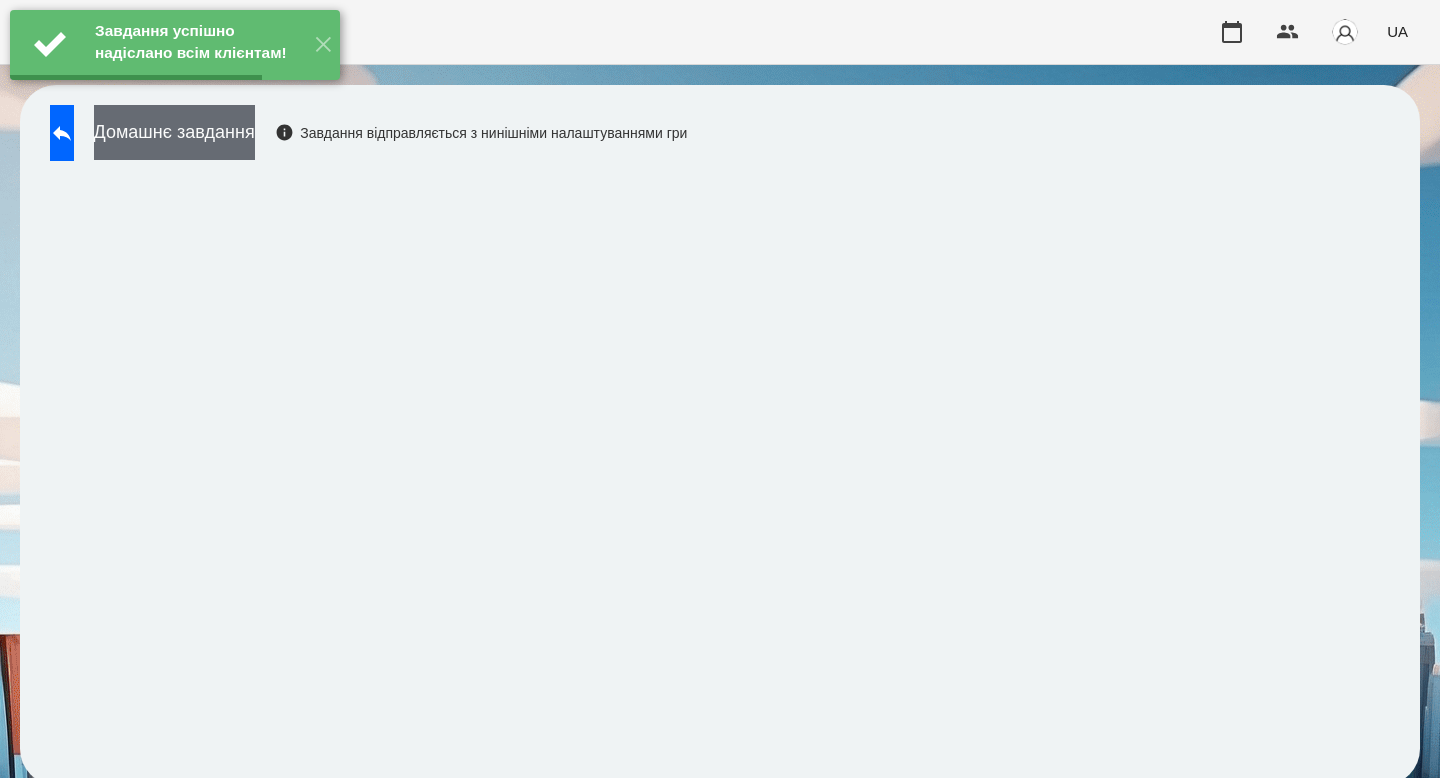 click on "Домашнє завдання" at bounding box center (174, 132) 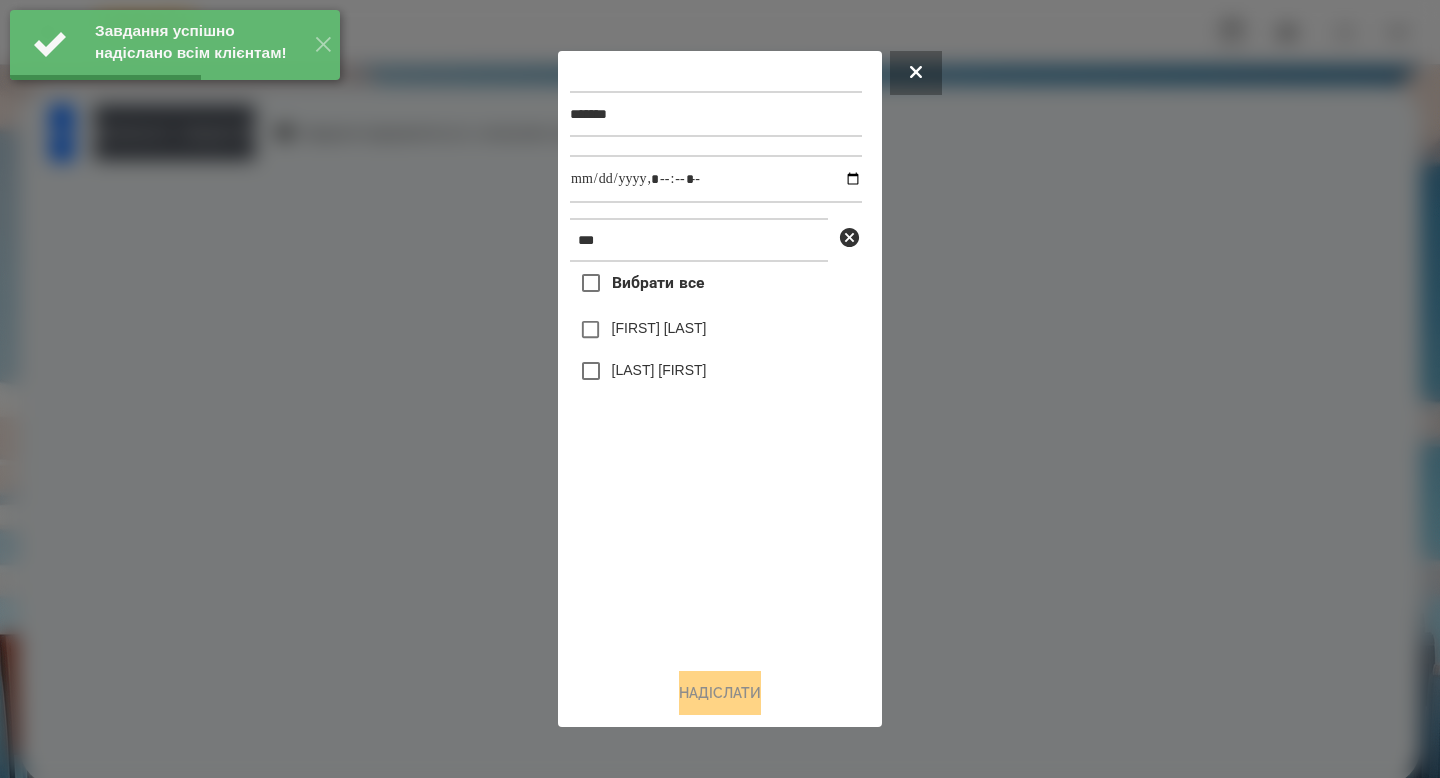 click on "[FIRST] [LAST]" at bounding box center [659, 328] 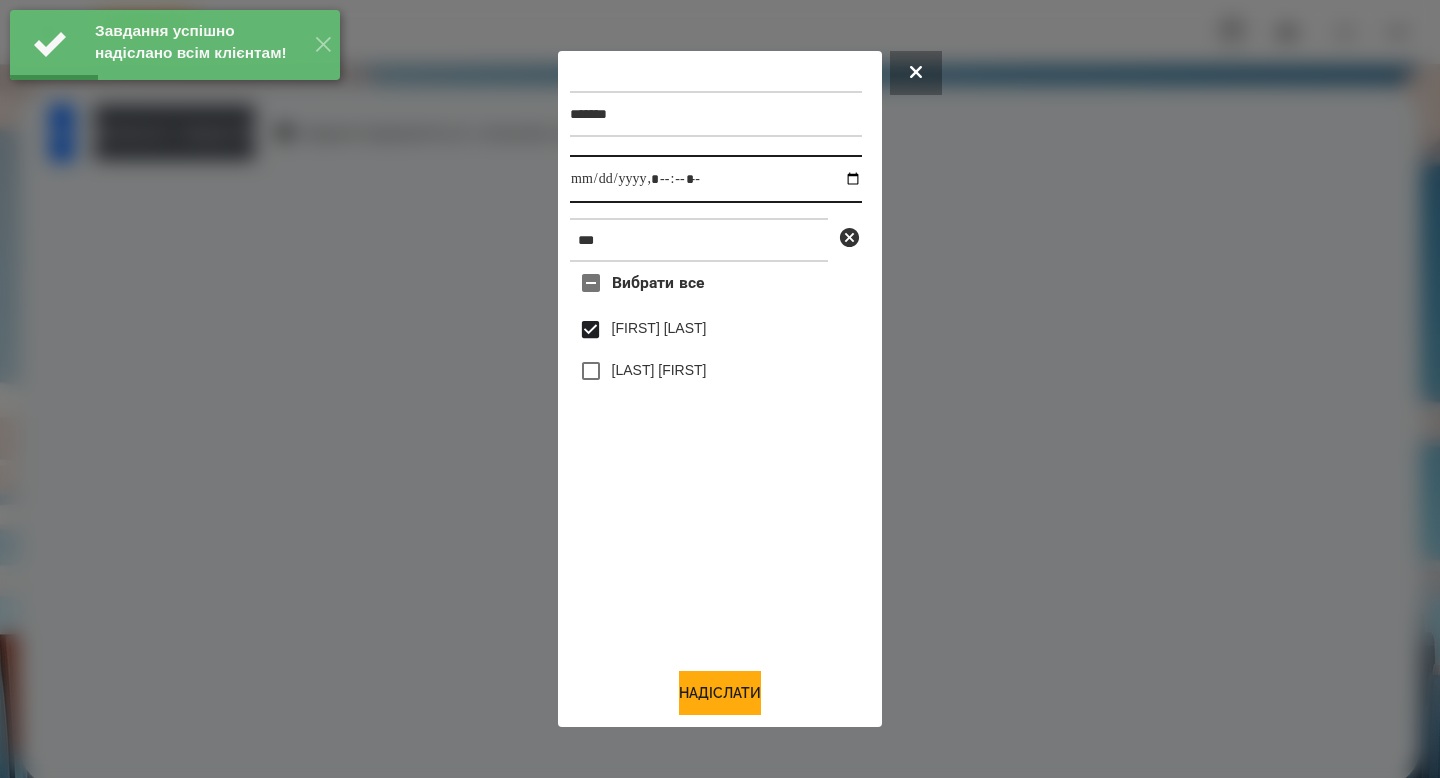 click at bounding box center (716, 179) 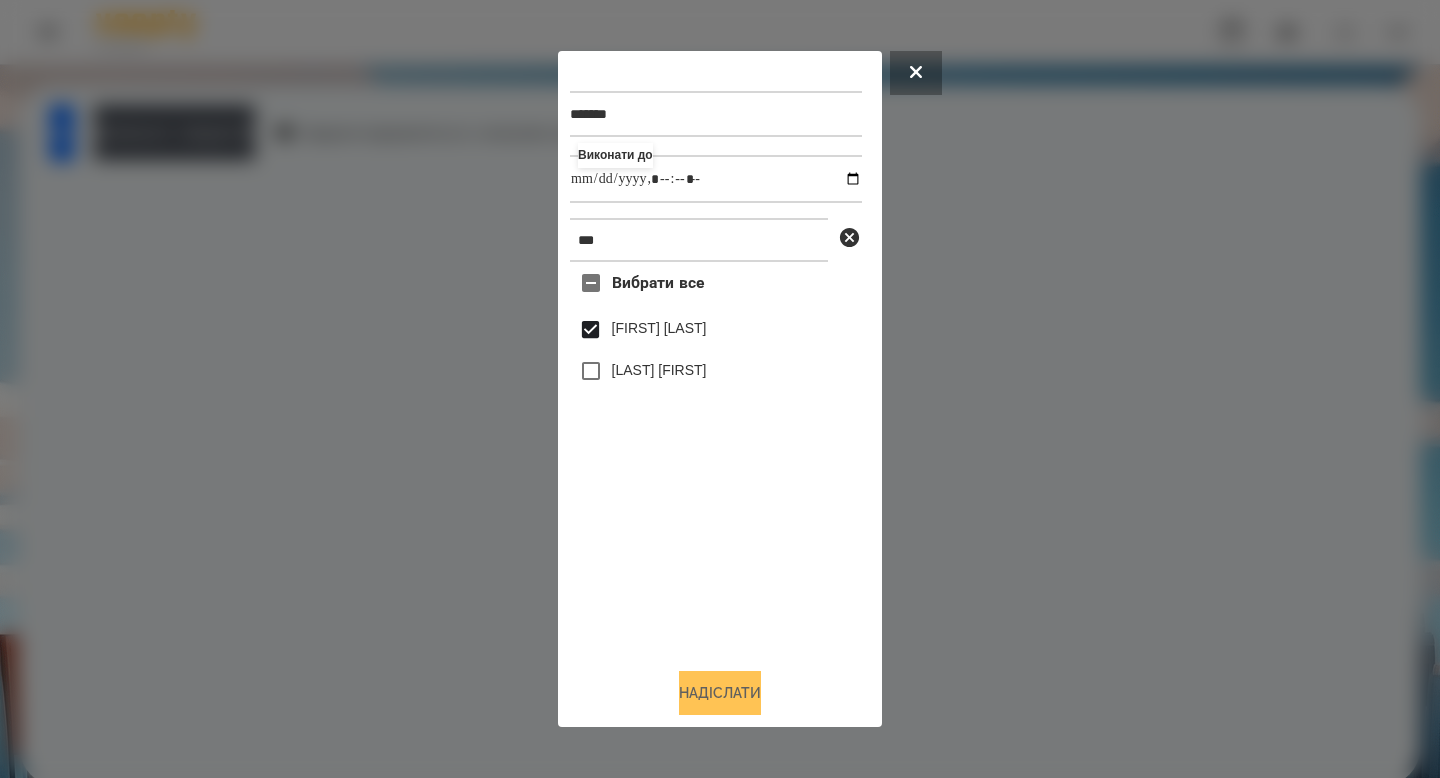 type on "**********" 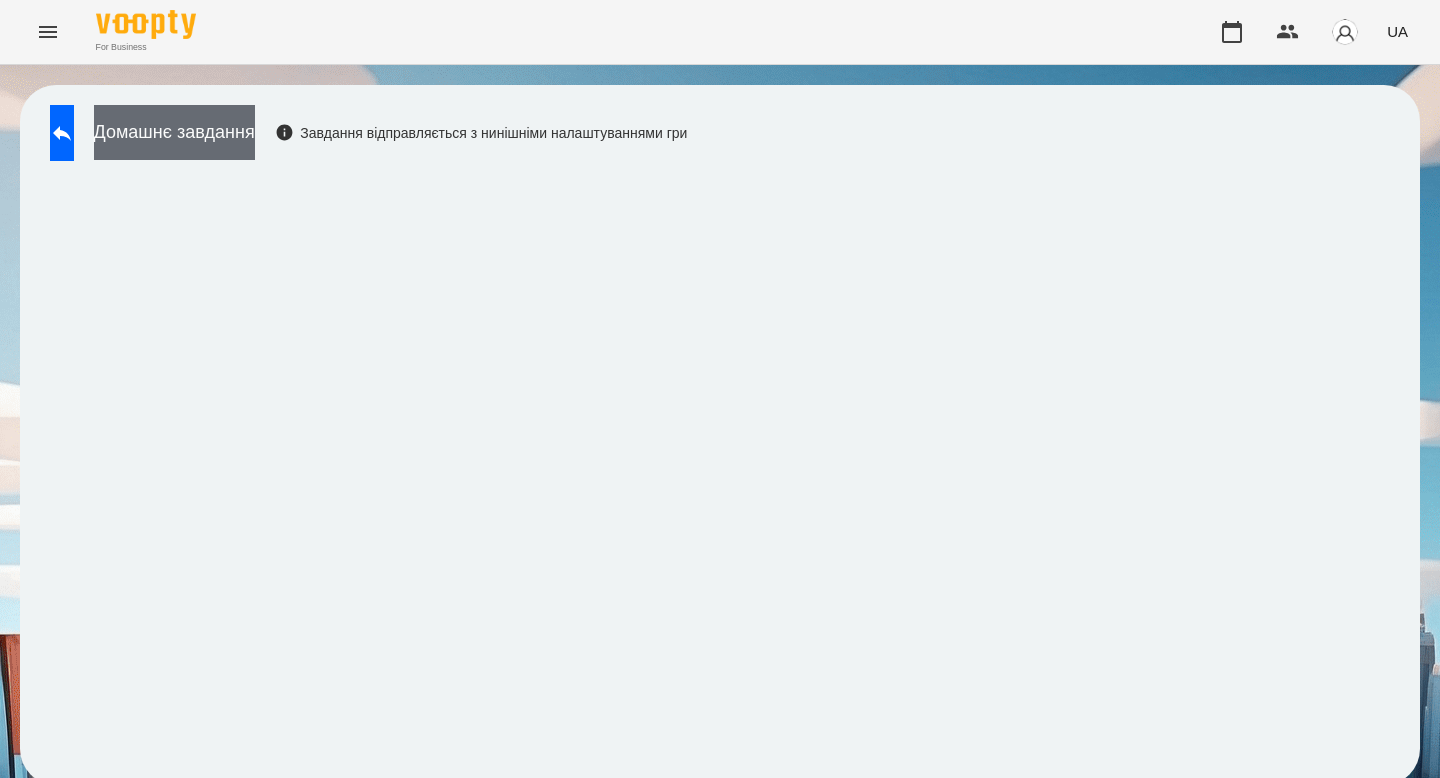 click on "Домашнє завдання" at bounding box center [174, 132] 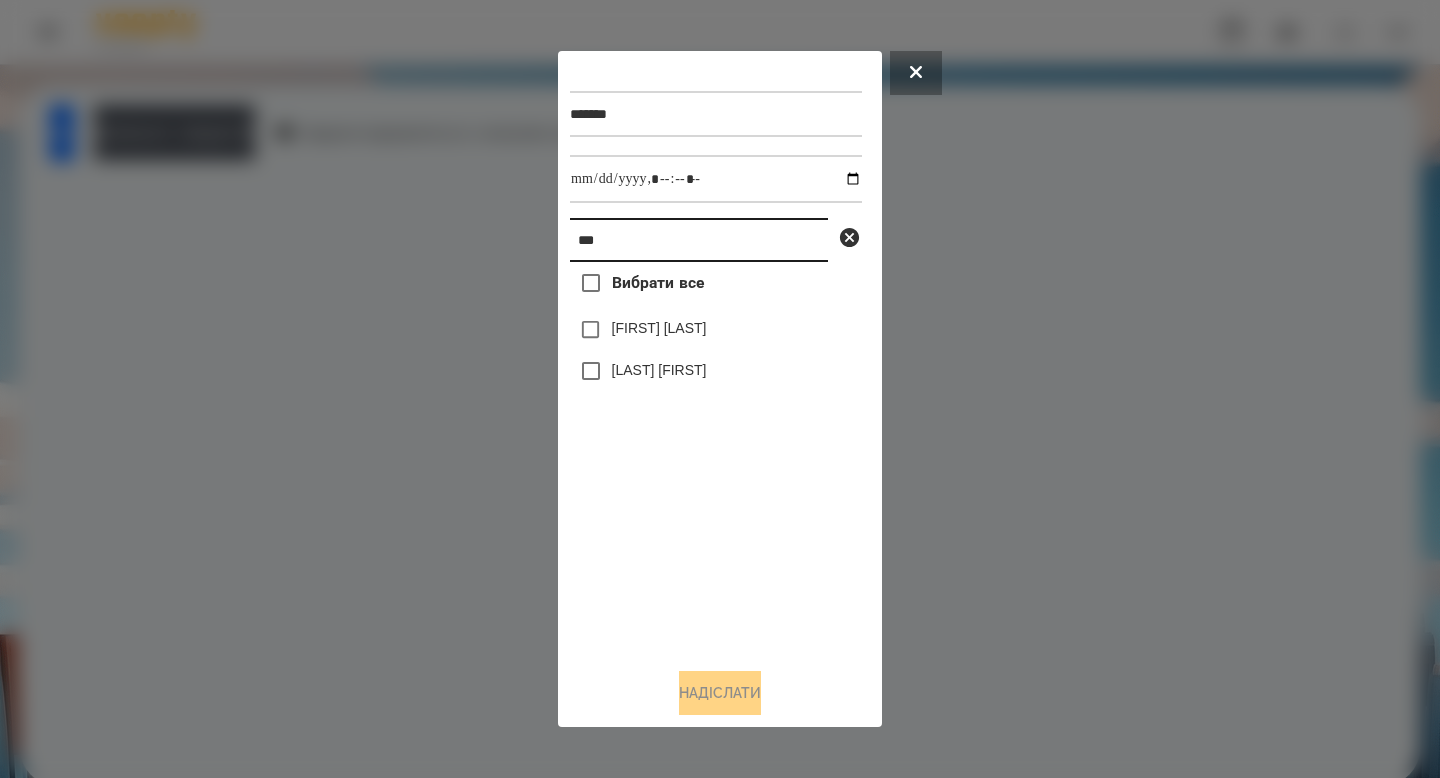 drag, startPoint x: 610, startPoint y: 253, endPoint x: 542, endPoint y: 226, distance: 73.1642 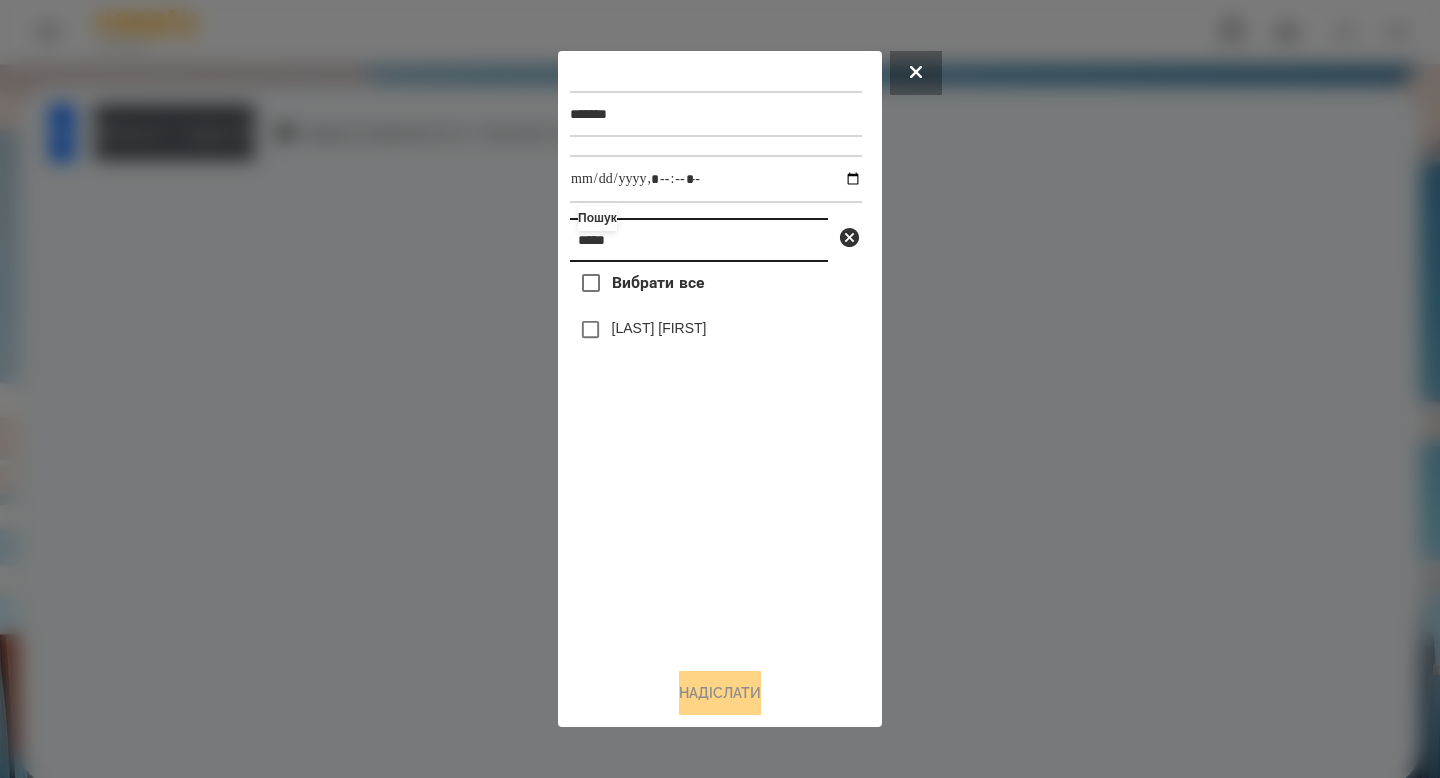 type on "*****" 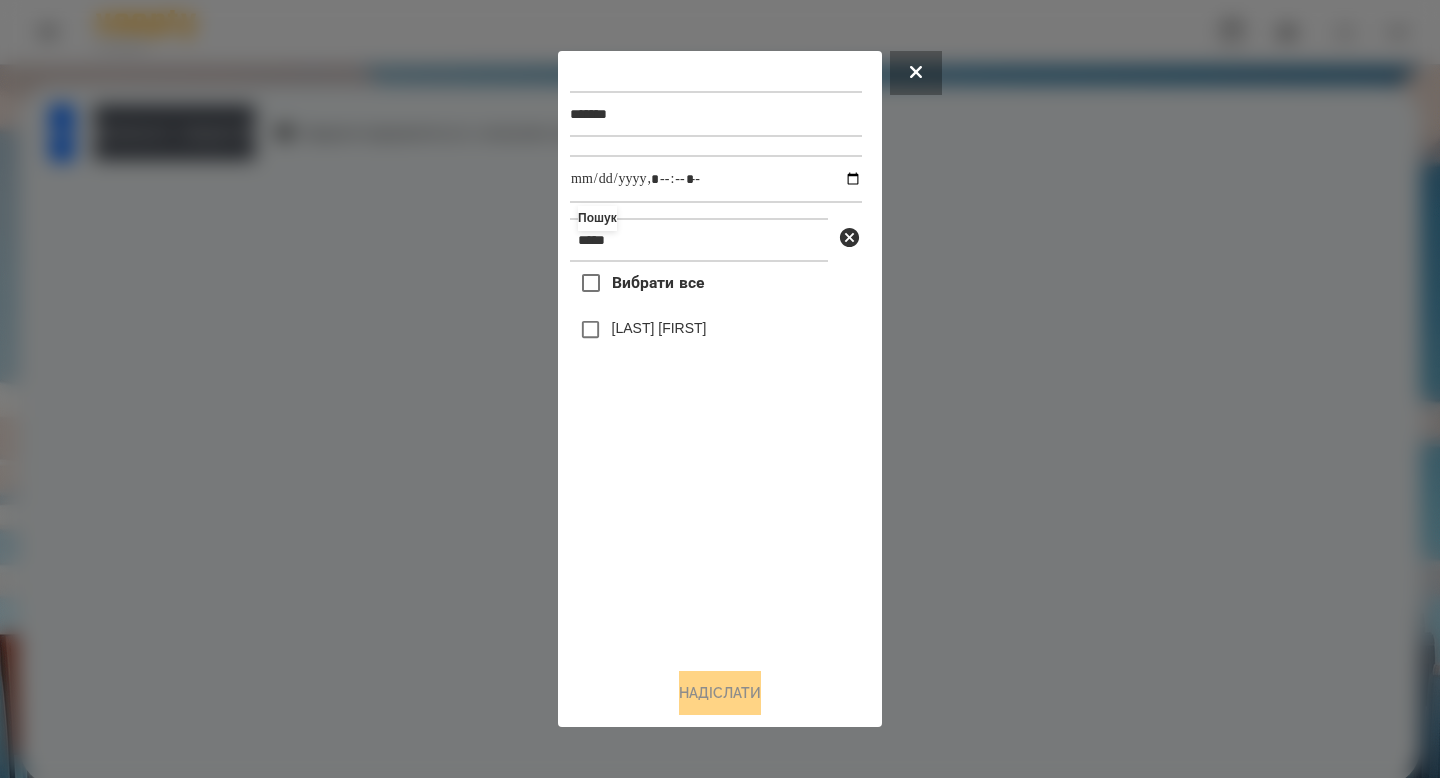 click on "[LAST] [FIRST]" at bounding box center [659, 328] 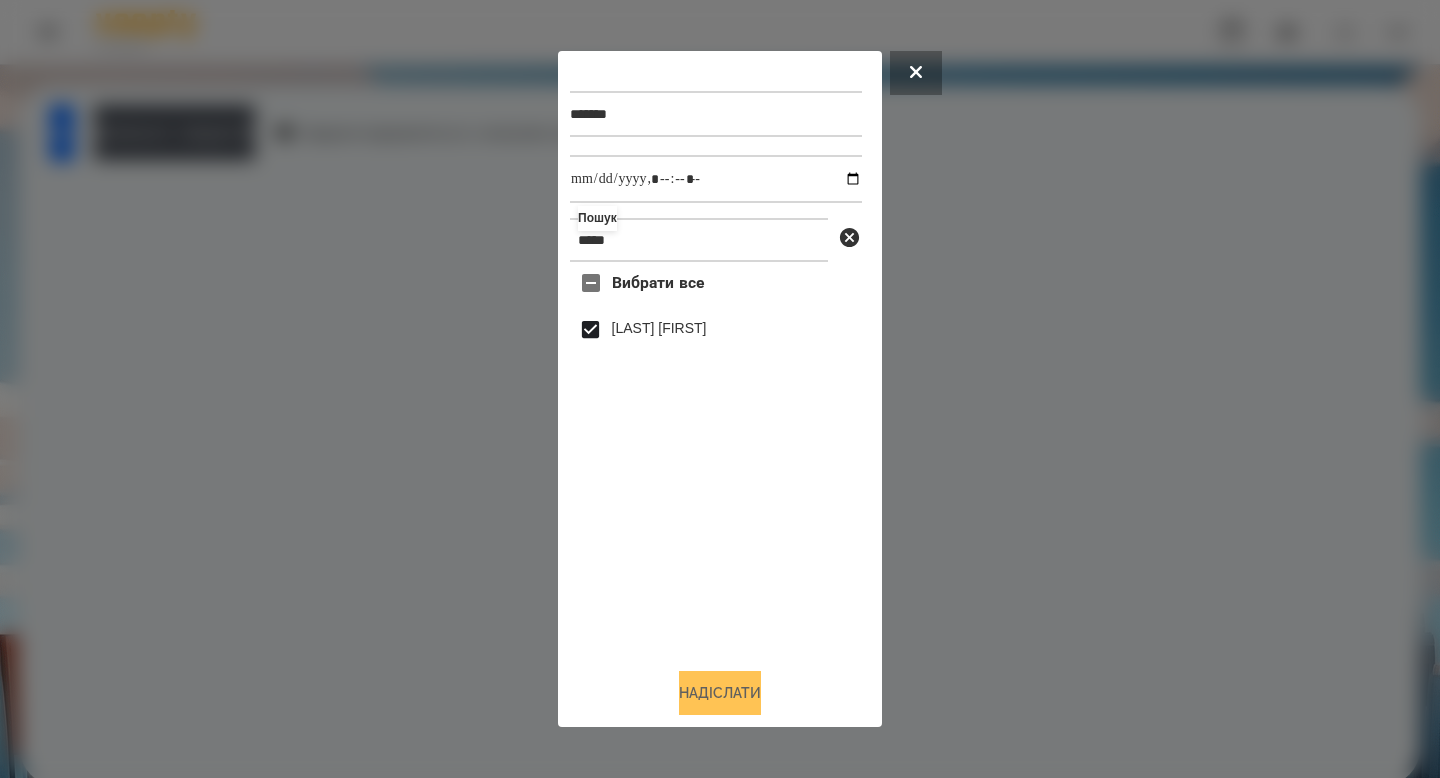 click on "Надіслати" at bounding box center [720, 693] 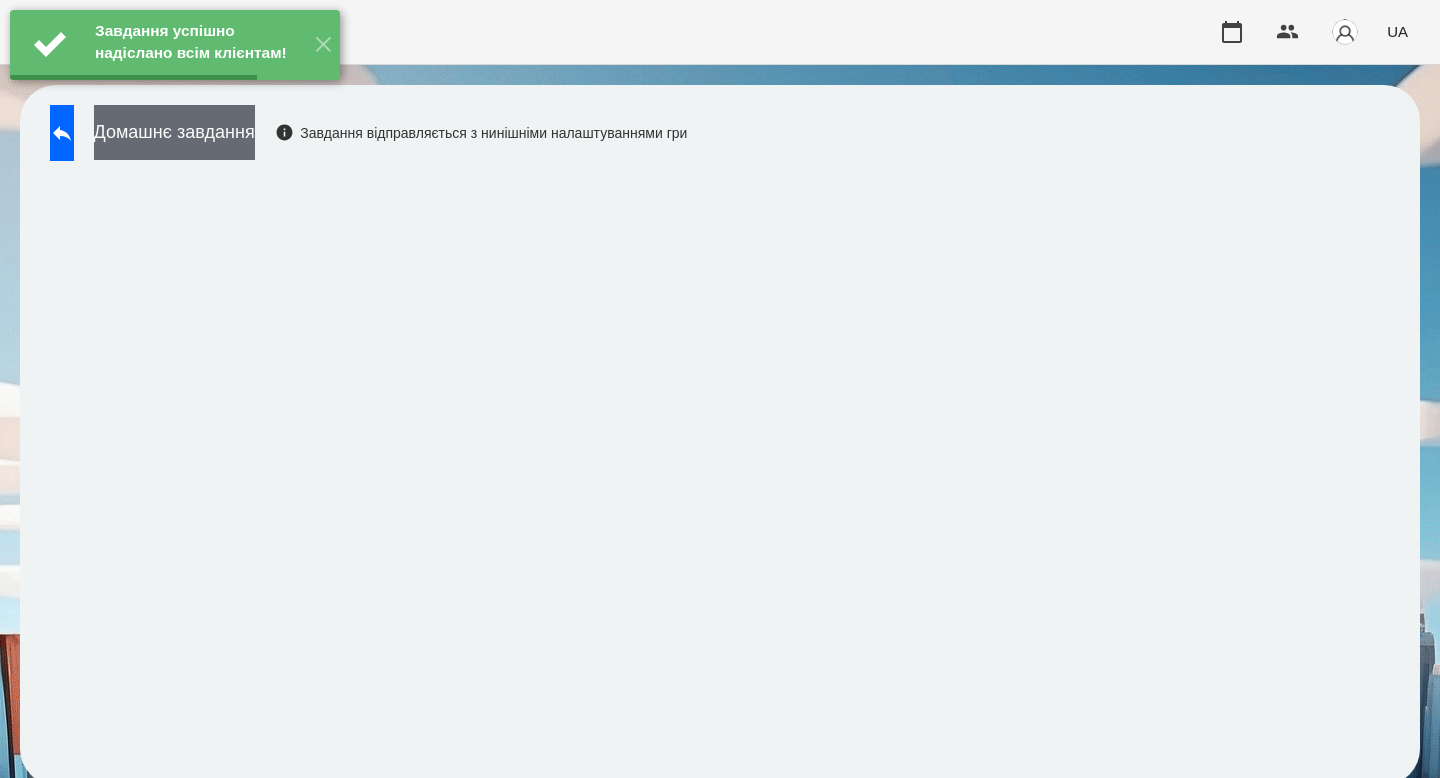 click on "Домашнє завдання" at bounding box center (174, 132) 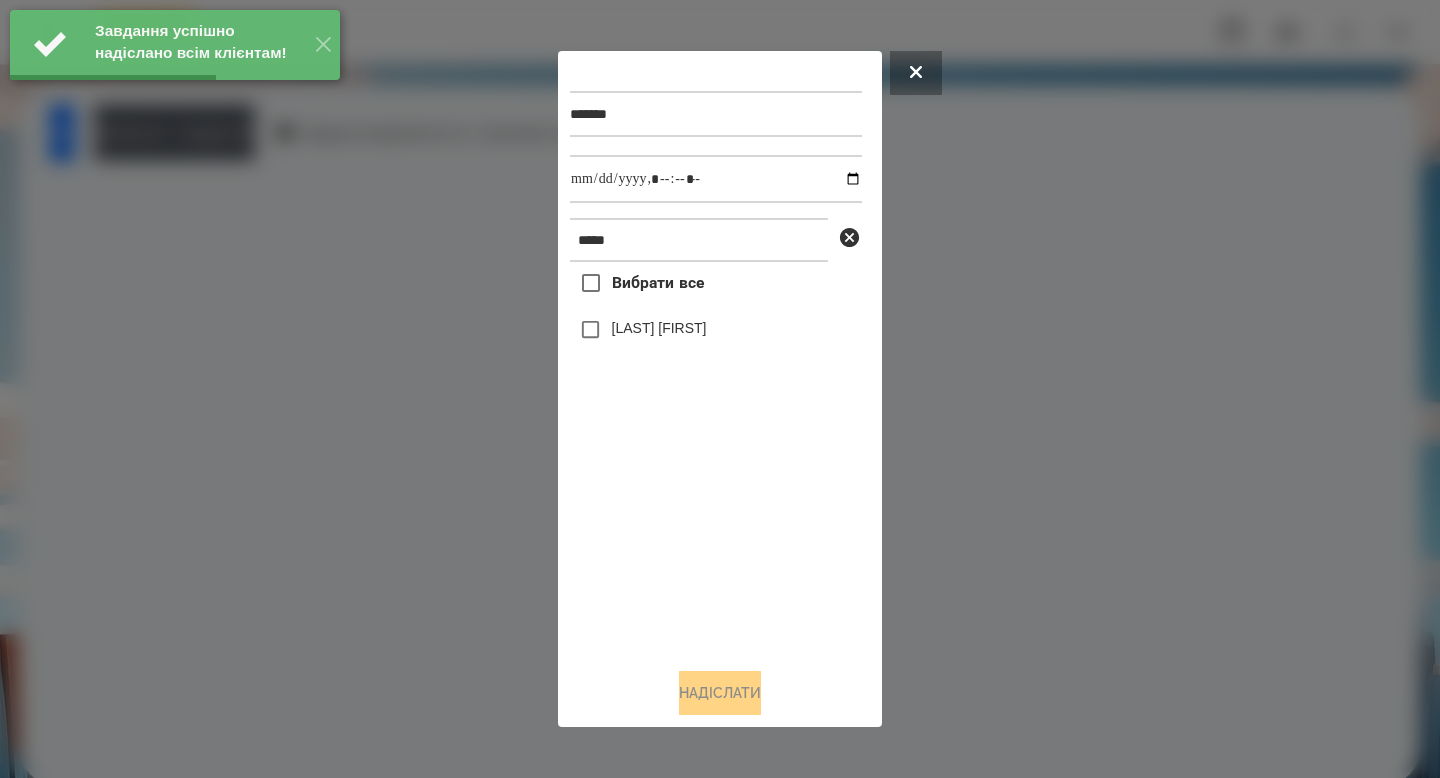 click on "[LAST] [FIRST]" at bounding box center [716, 330] 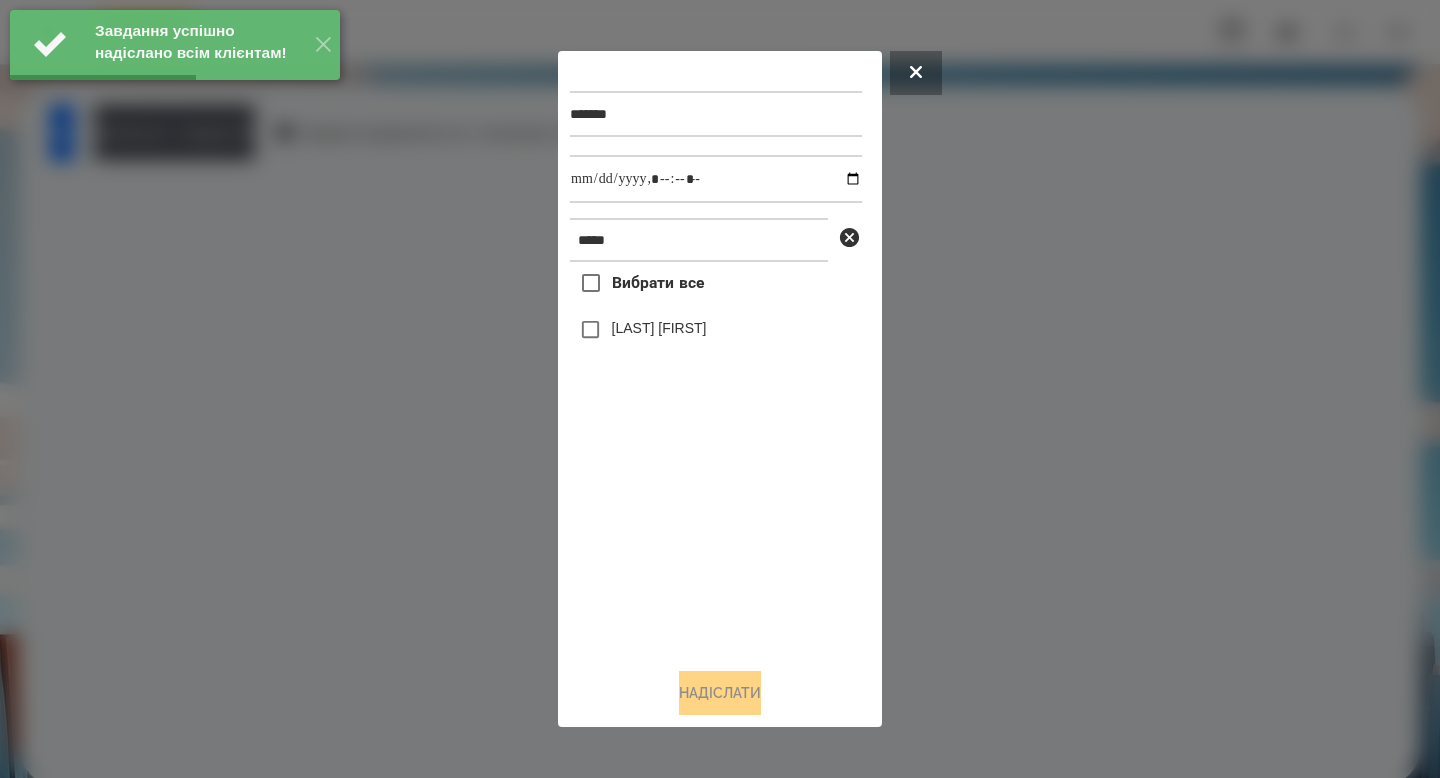 click on "[LAST] [FIRST]" at bounding box center (659, 328) 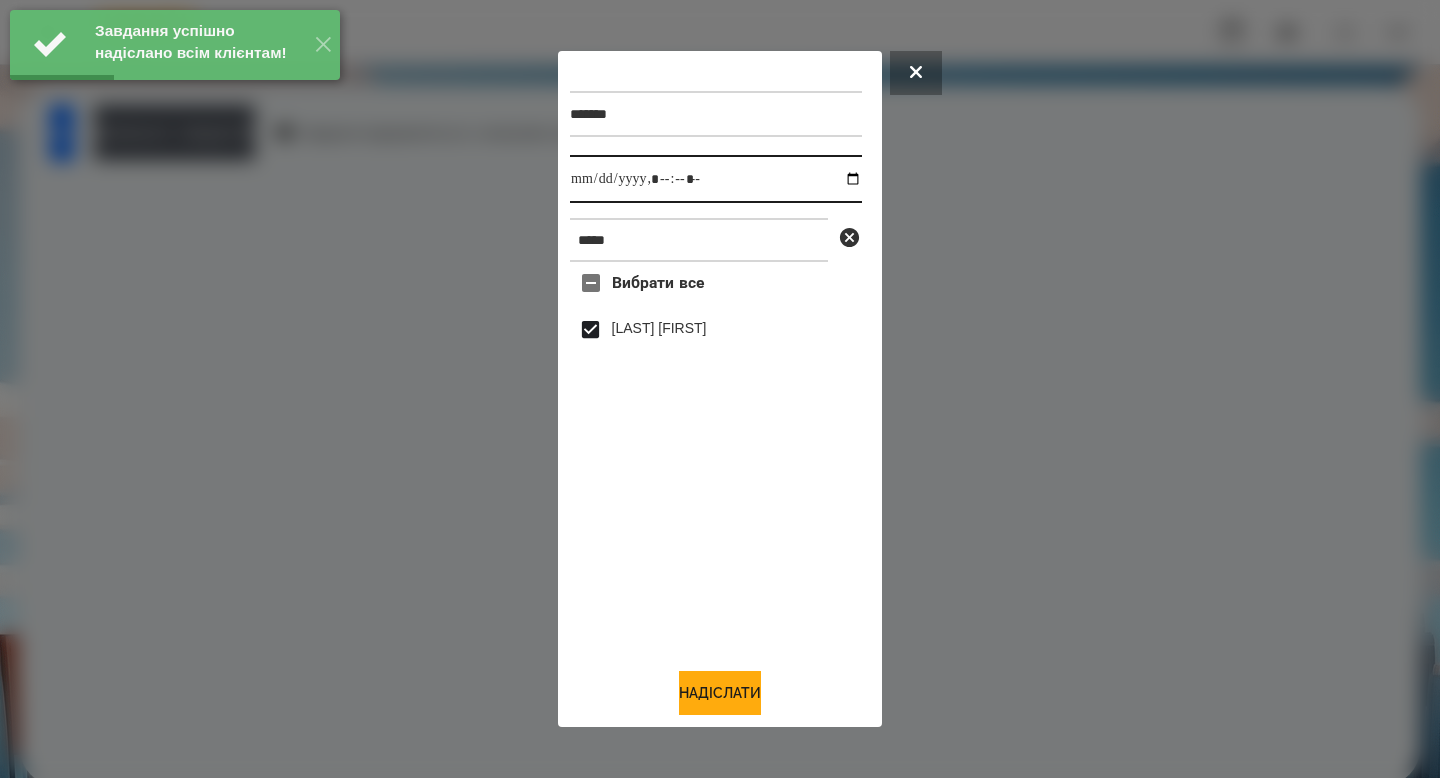 click at bounding box center (716, 179) 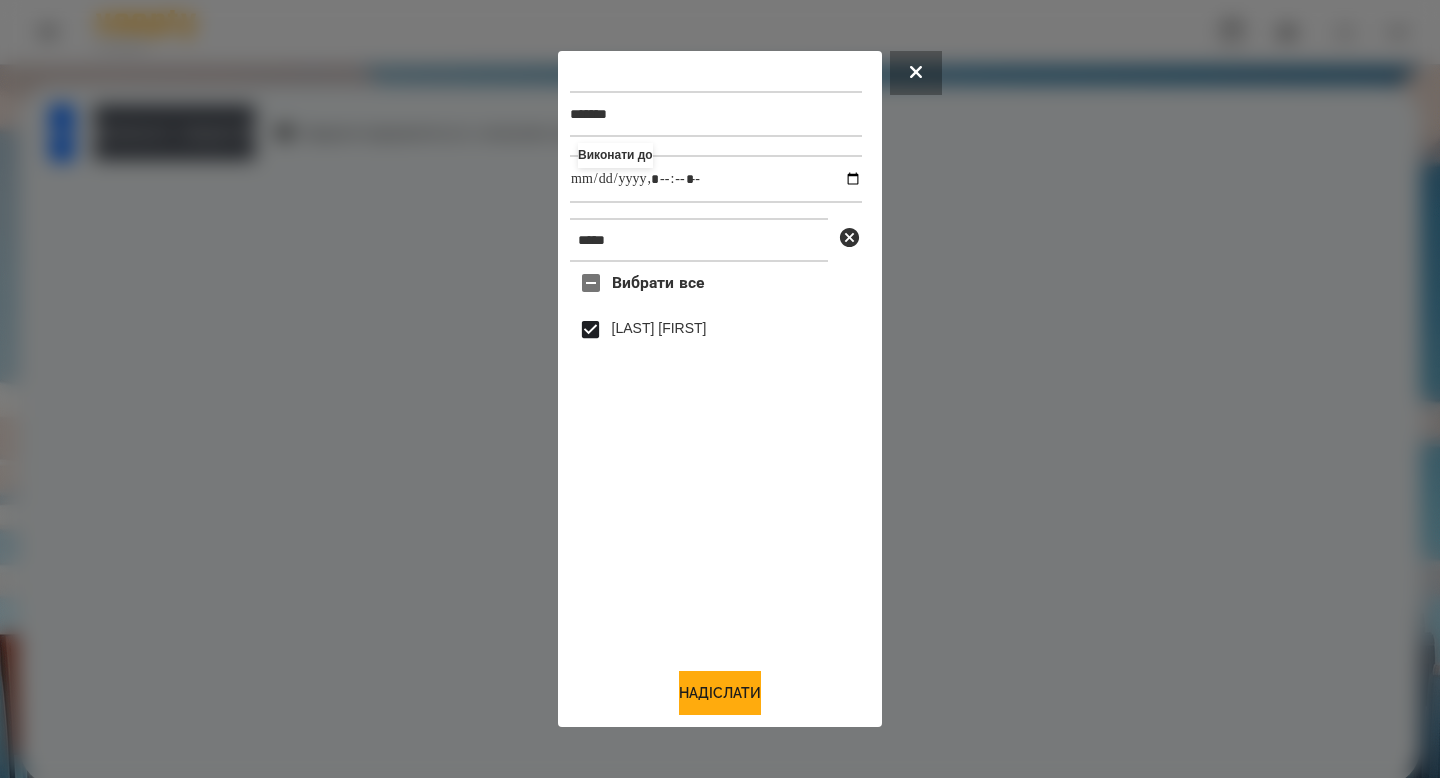 type on "**********" 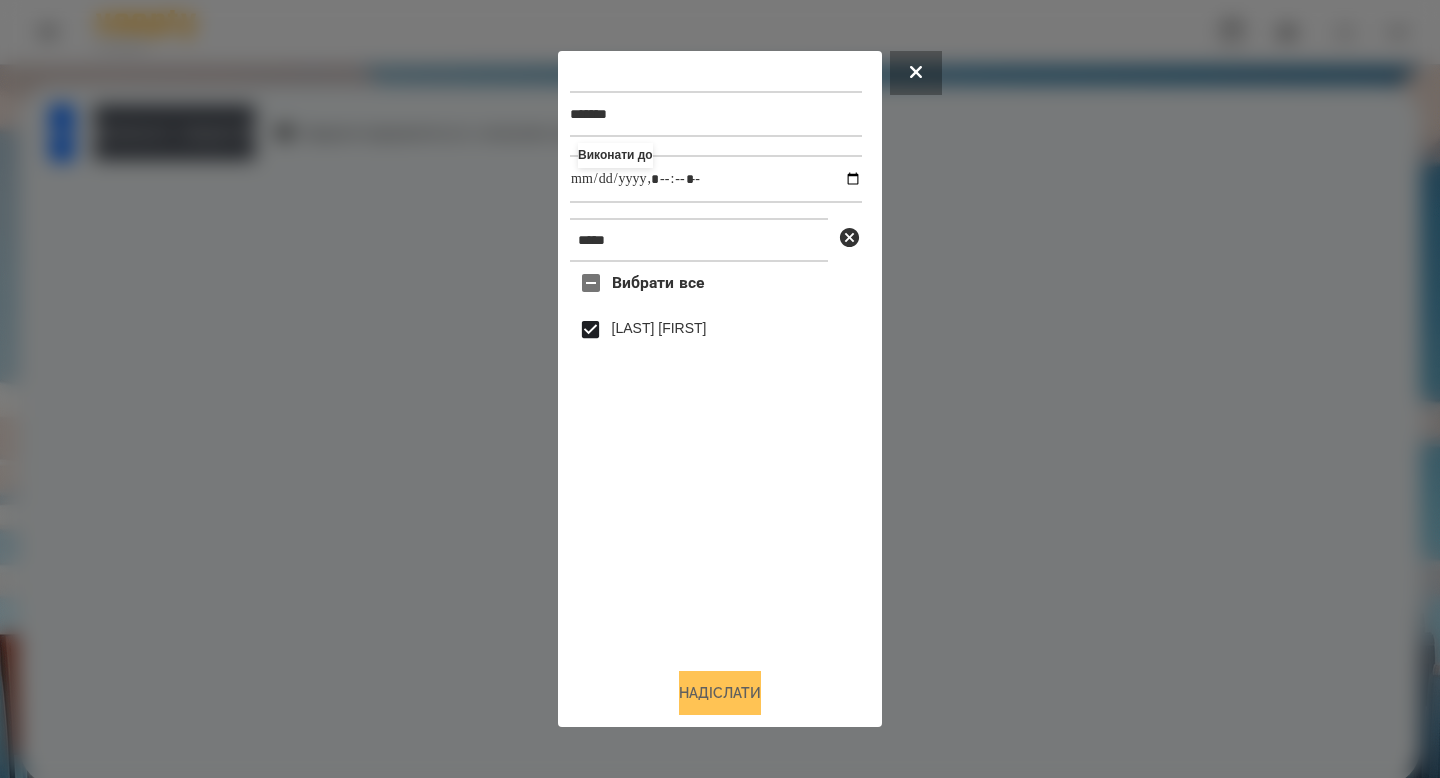 click on "Надіслати" at bounding box center (720, 693) 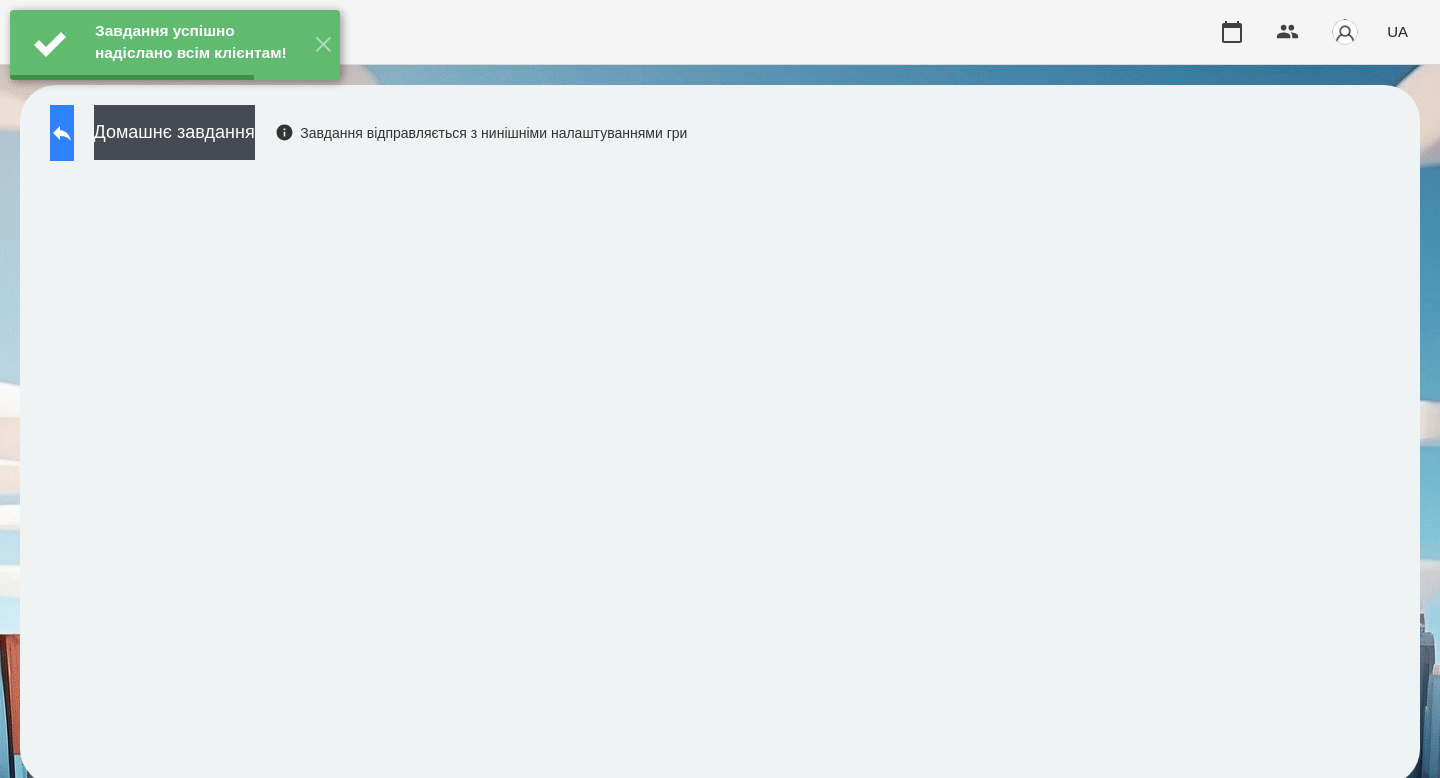 click 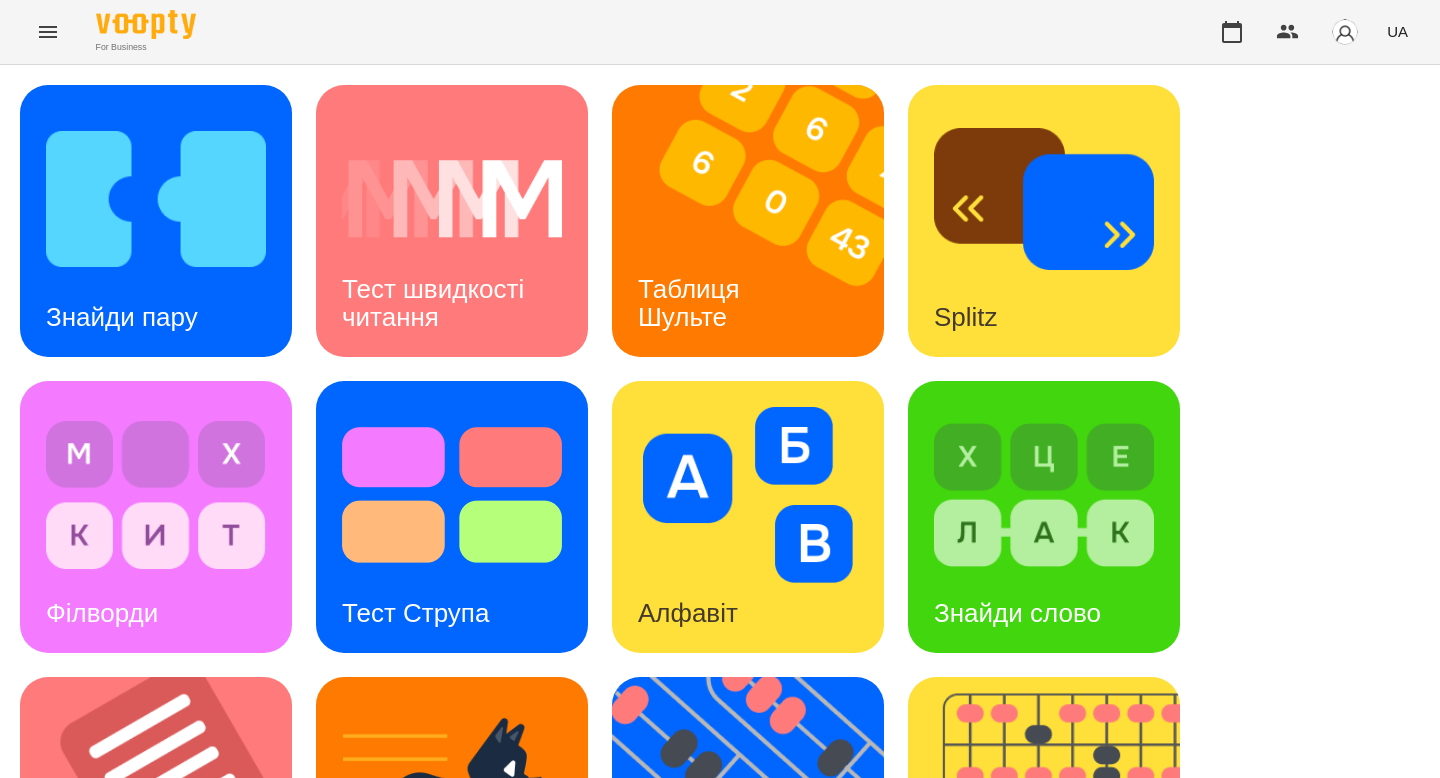 scroll, scrollTop: 529, scrollLeft: 0, axis: vertical 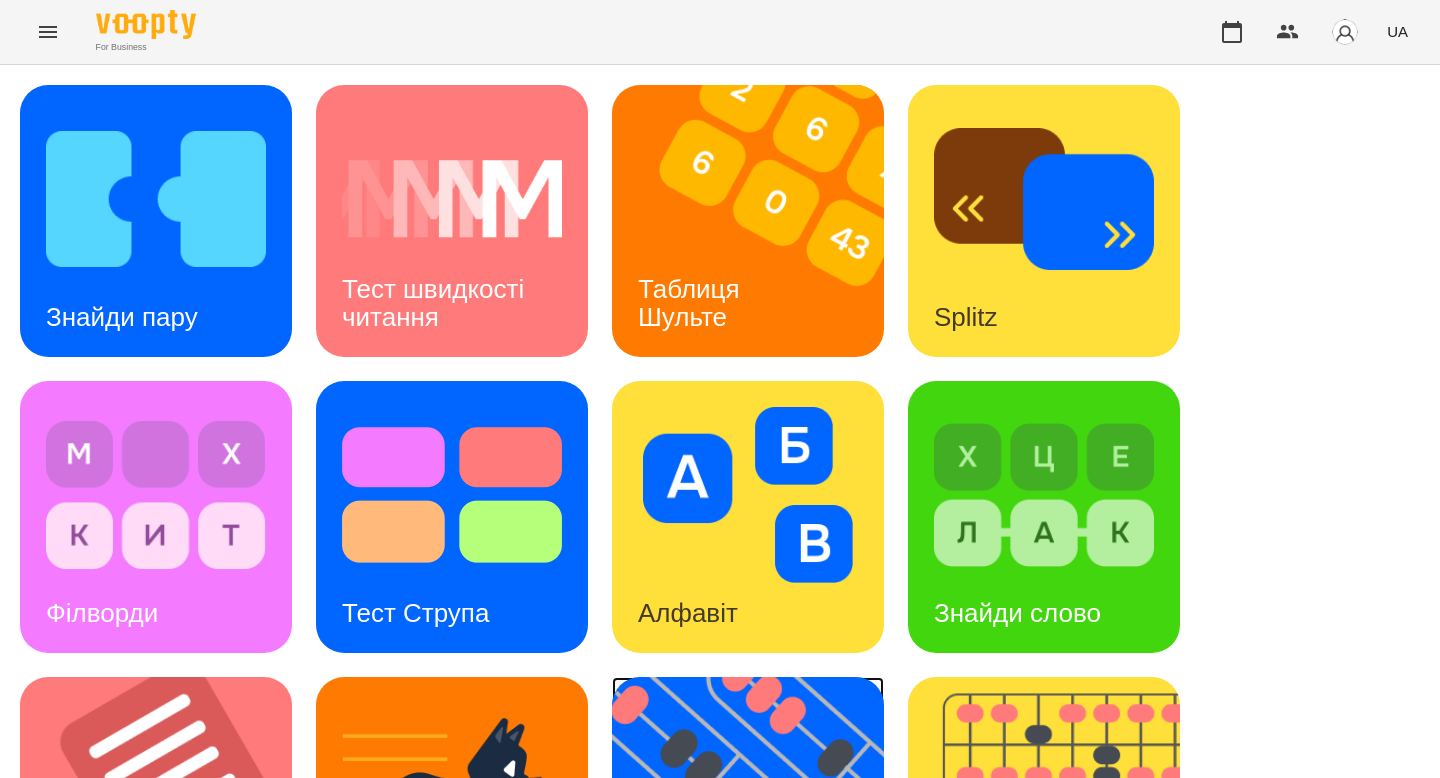 click at bounding box center (760, 813) 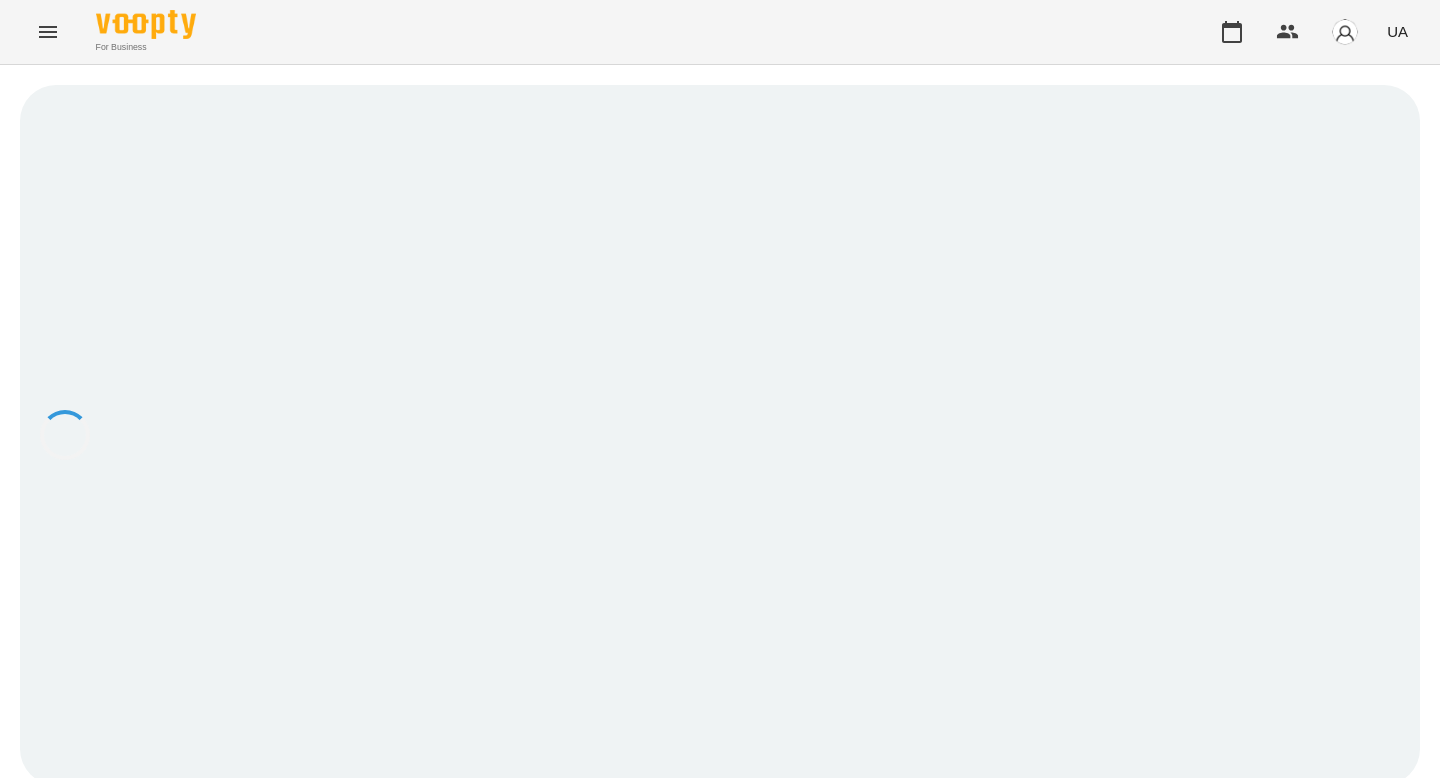 scroll, scrollTop: 0, scrollLeft: 0, axis: both 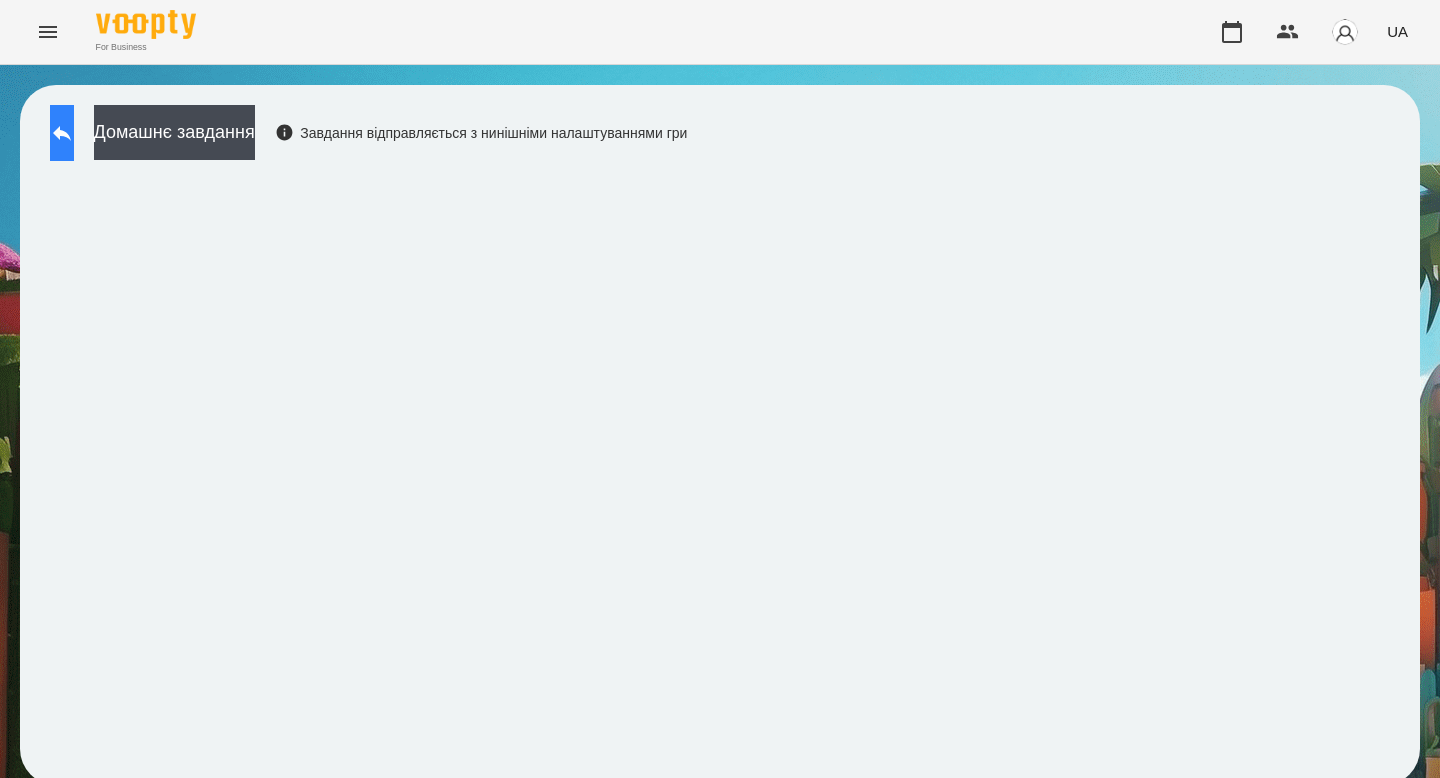click at bounding box center (62, 133) 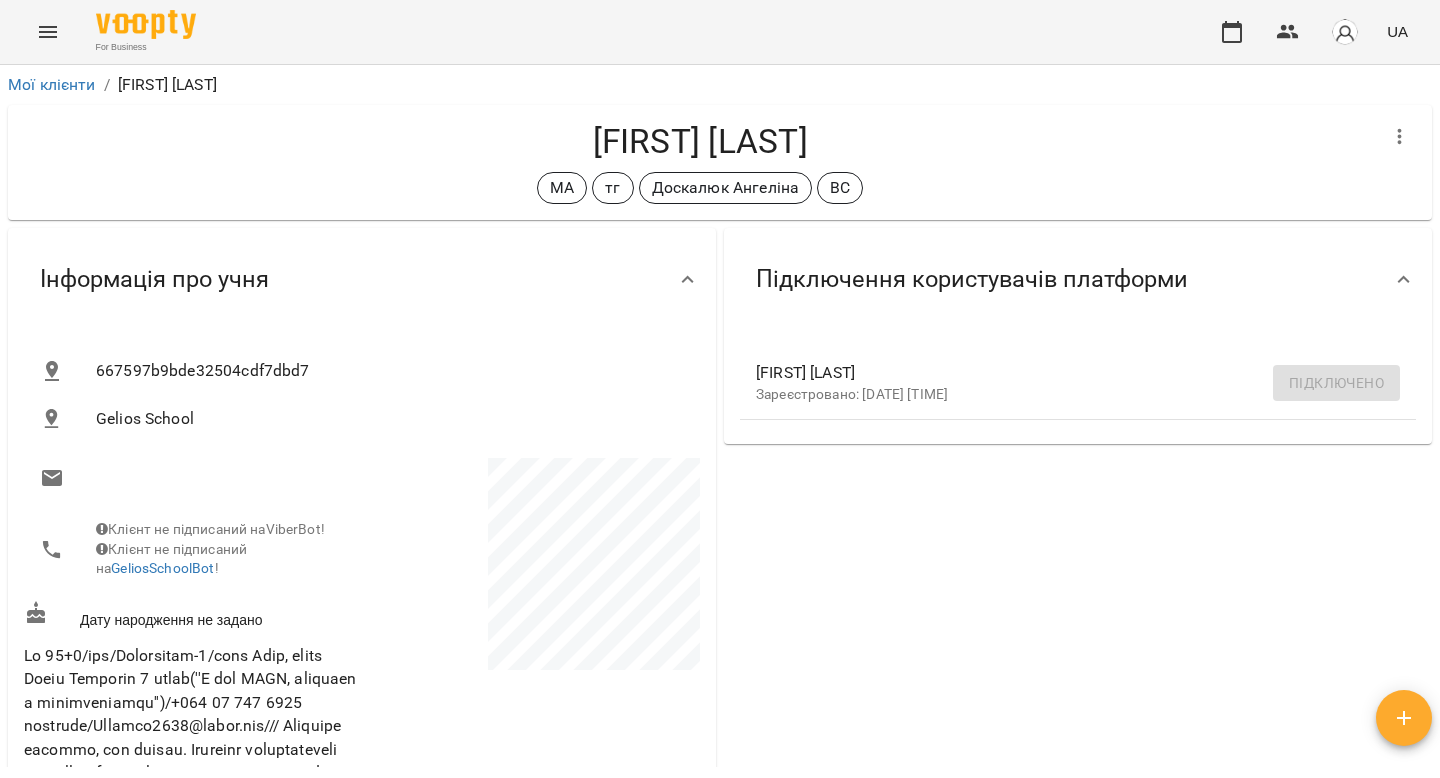 scroll, scrollTop: 0, scrollLeft: 0, axis: both 